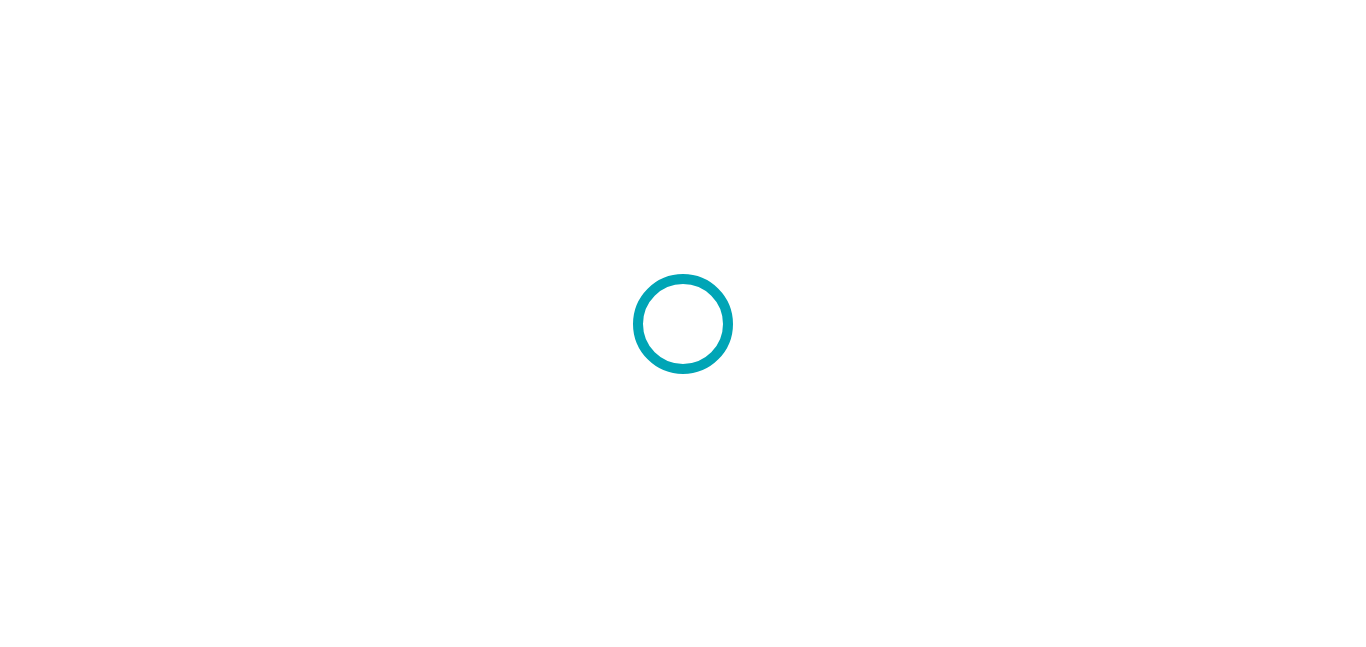 scroll, scrollTop: 0, scrollLeft: 0, axis: both 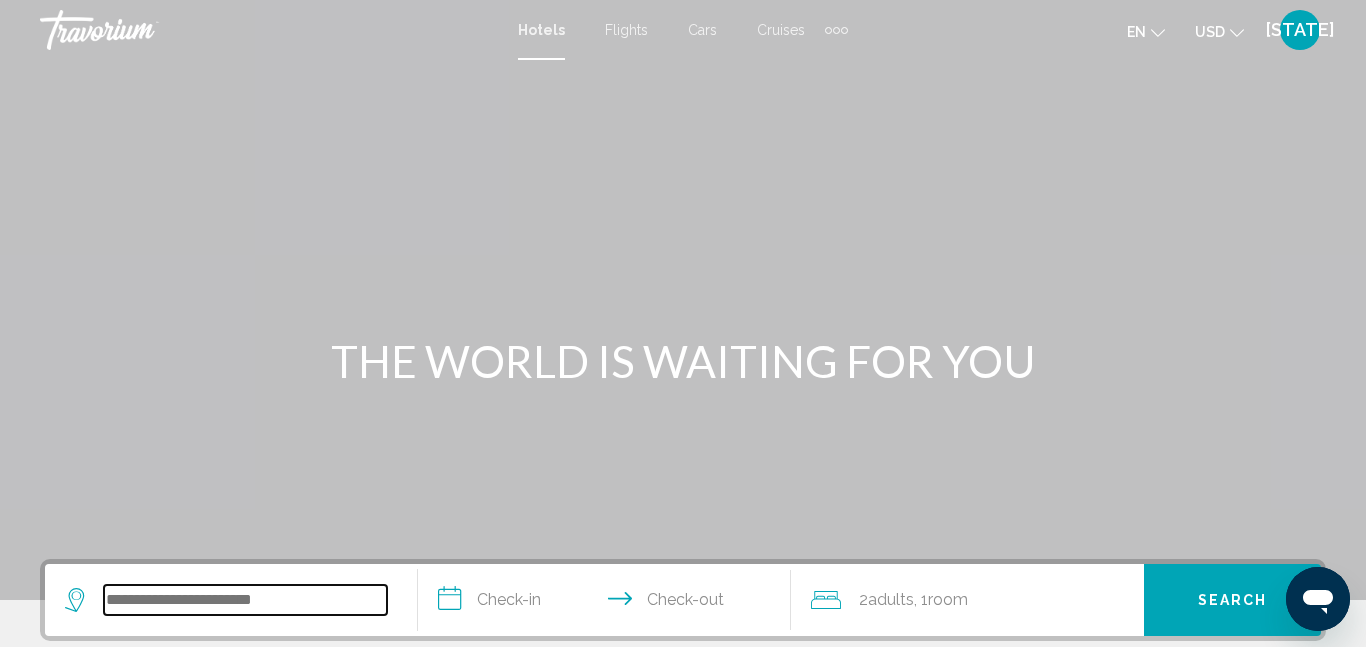 click at bounding box center [245, 600] 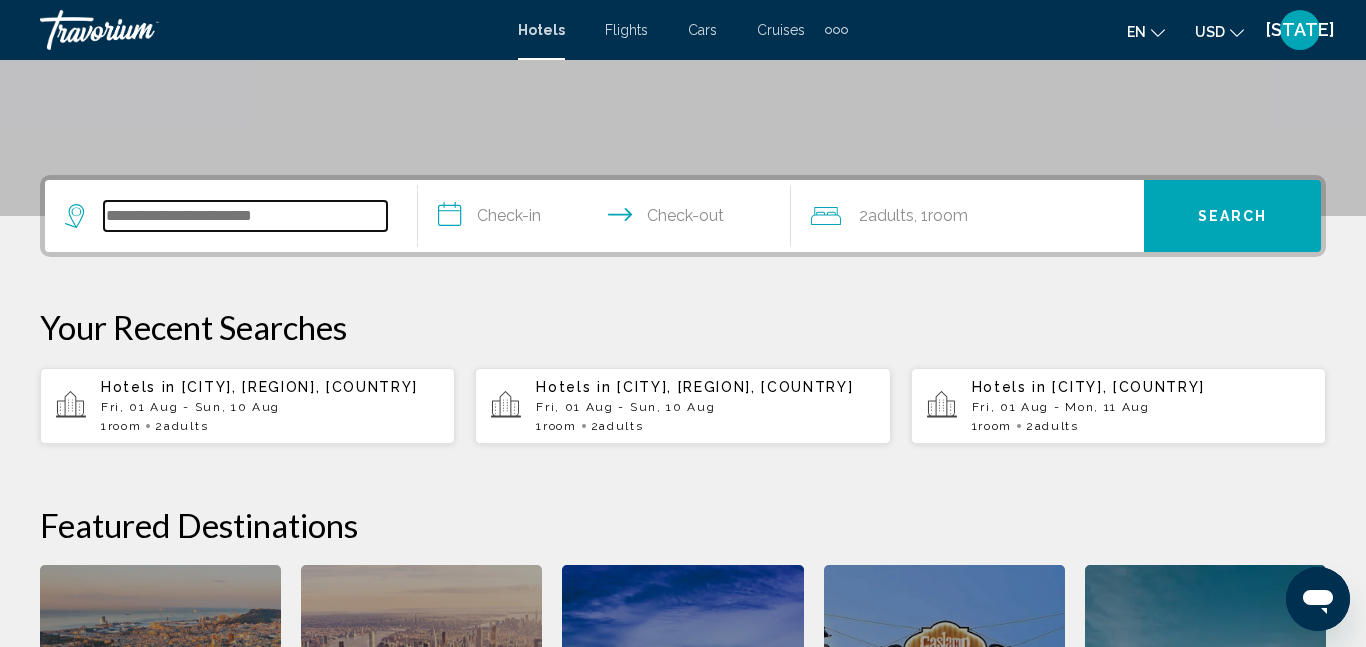 scroll, scrollTop: 379, scrollLeft: 0, axis: vertical 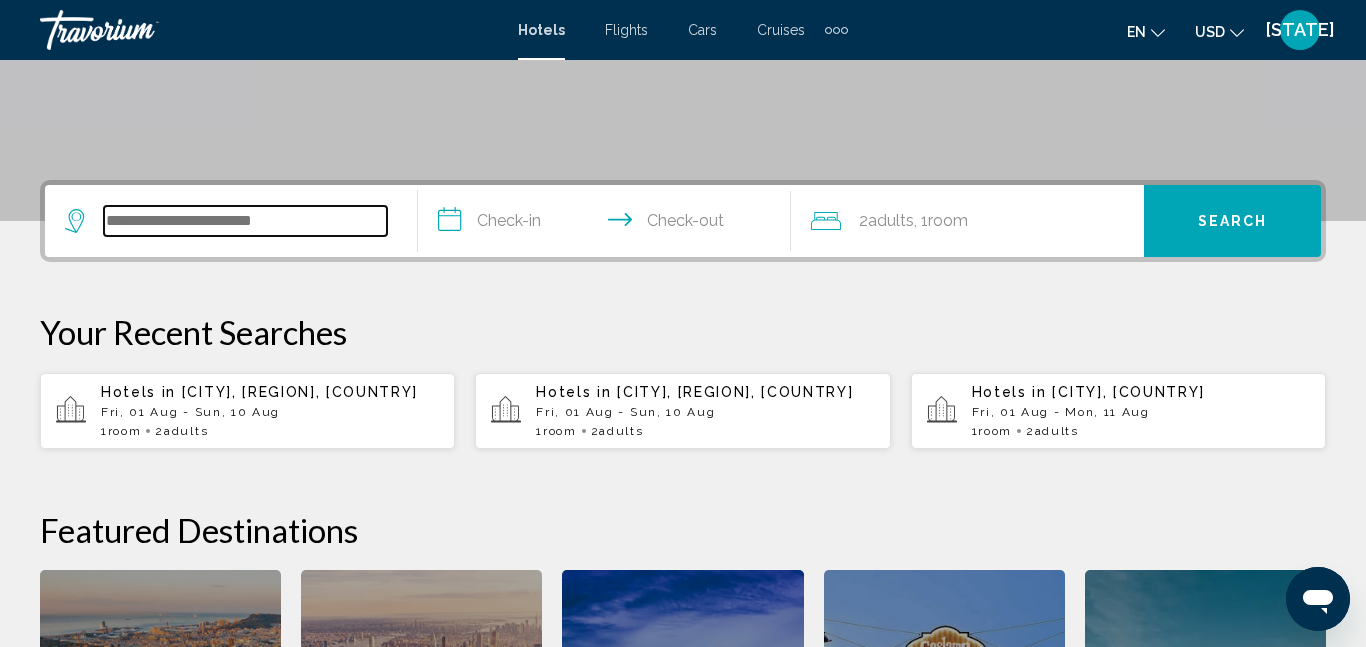 click at bounding box center [245, 221] 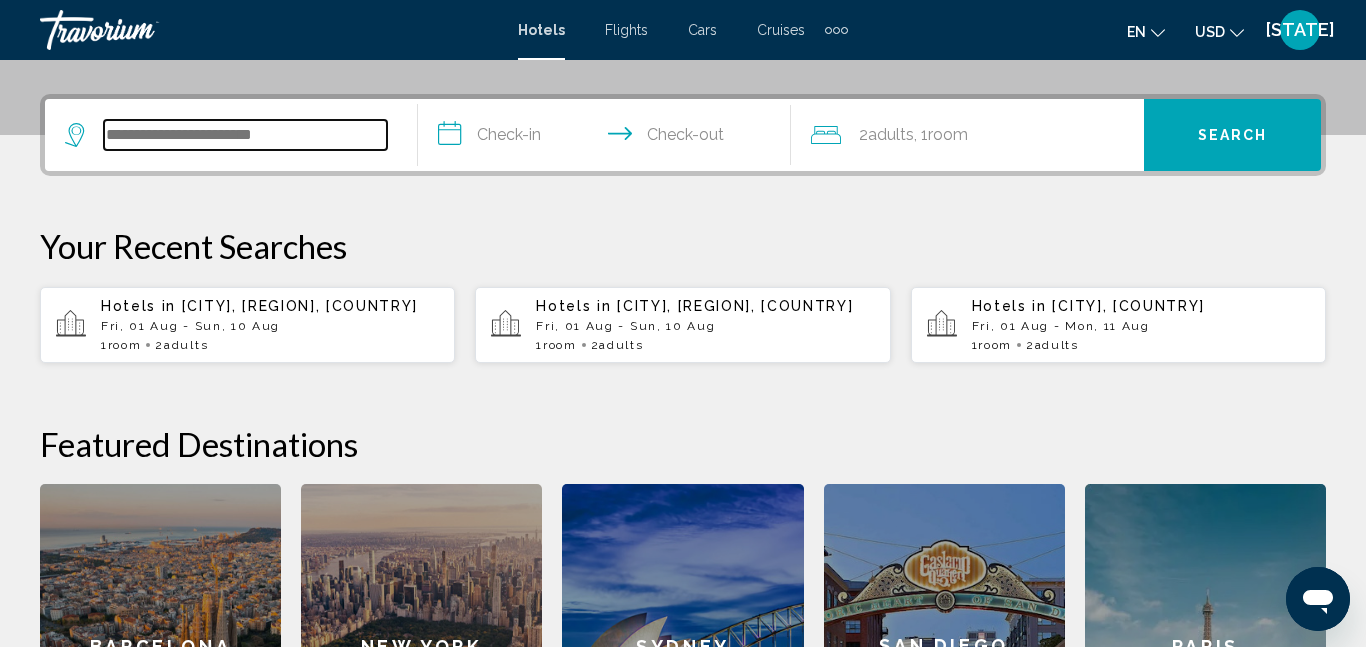 scroll, scrollTop: 494, scrollLeft: 0, axis: vertical 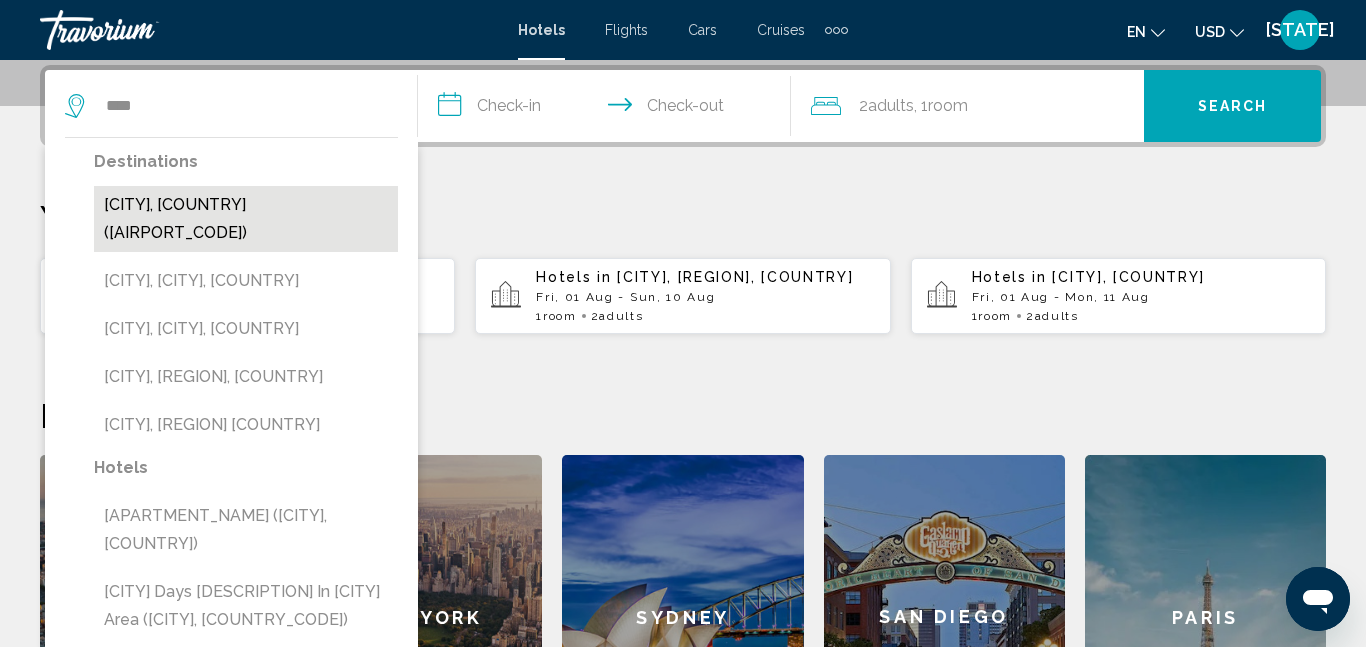 click on "[CITY], [COUNTRY] ([AIRPORT_CODE])" at bounding box center [246, 219] 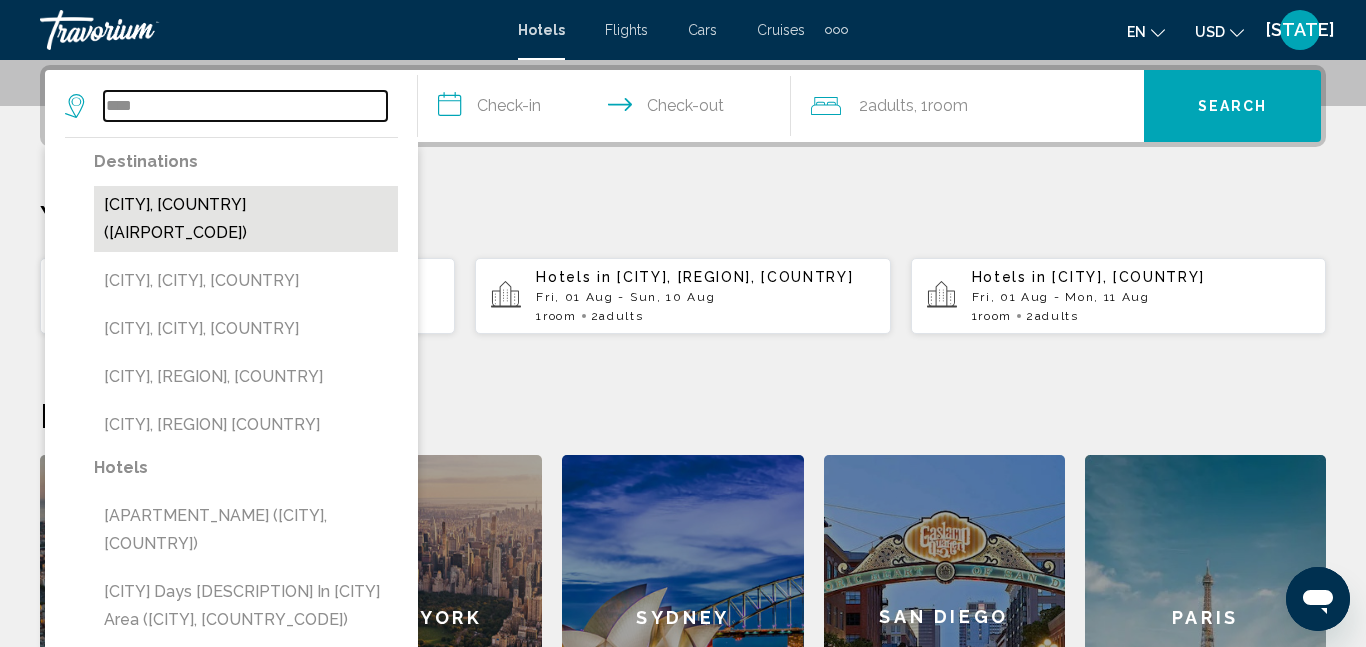type on "**********" 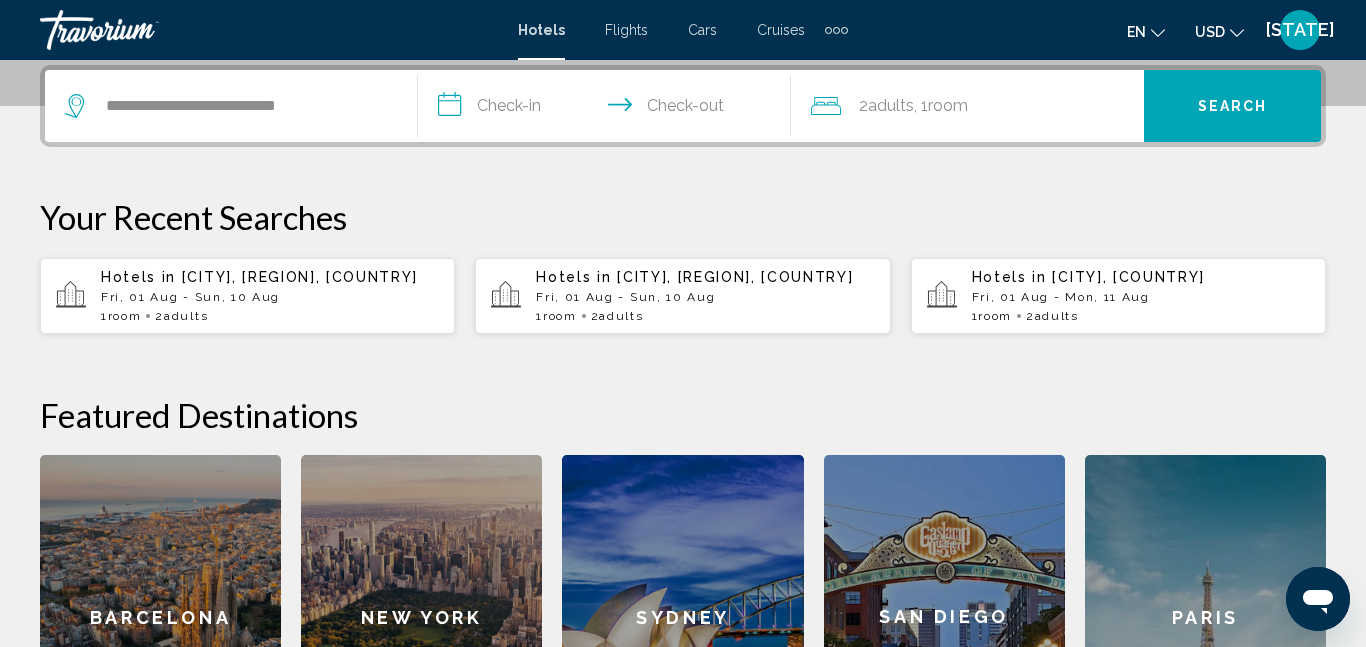 click on "**********" at bounding box center [608, 109] 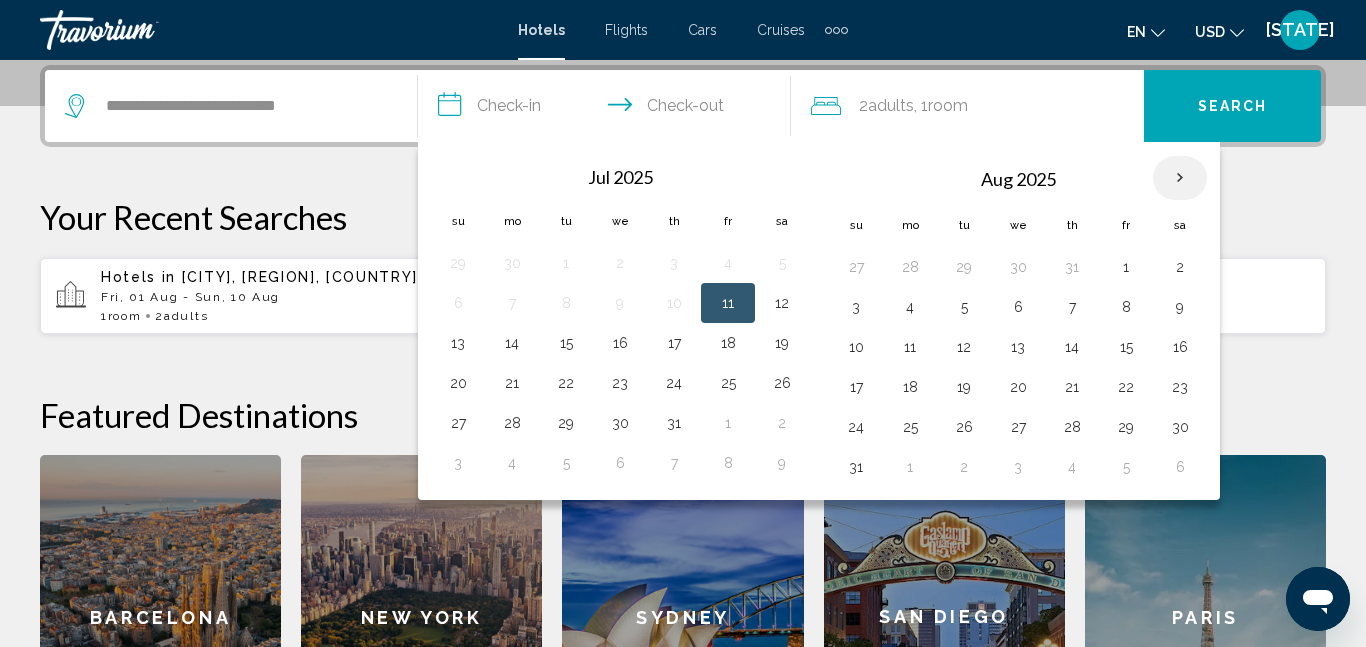 click at bounding box center (1180, 178) 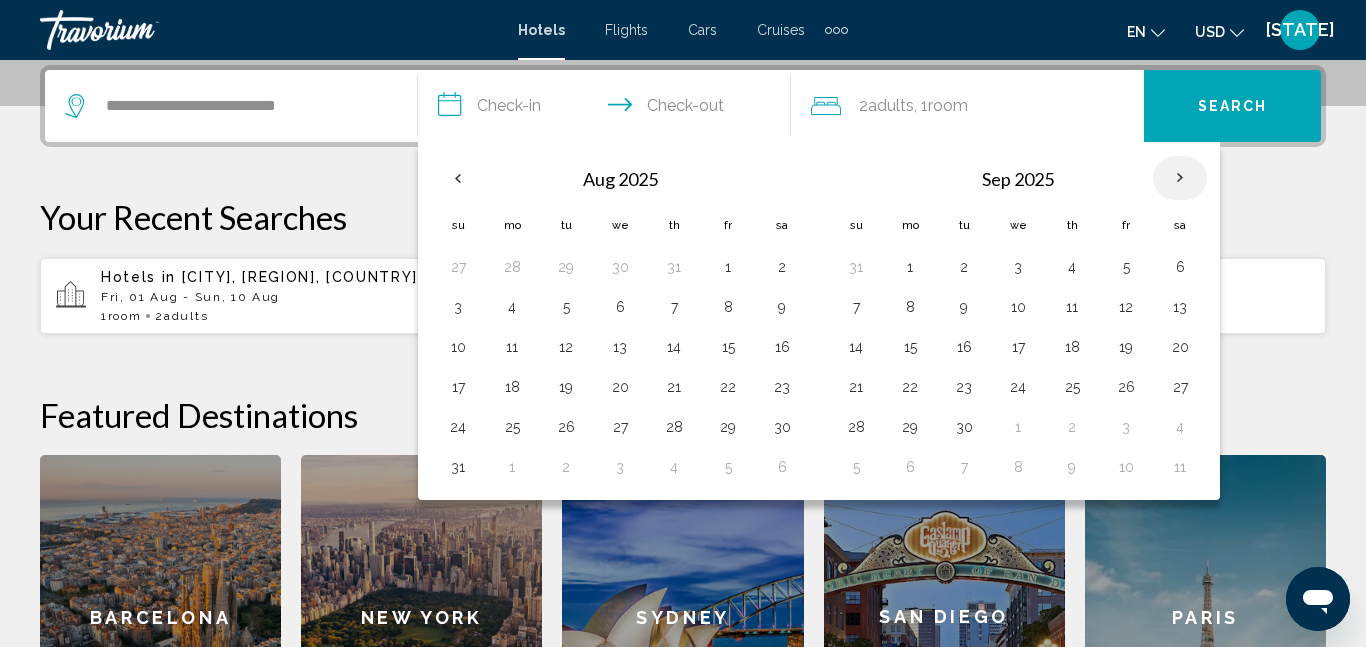 click at bounding box center (1180, 178) 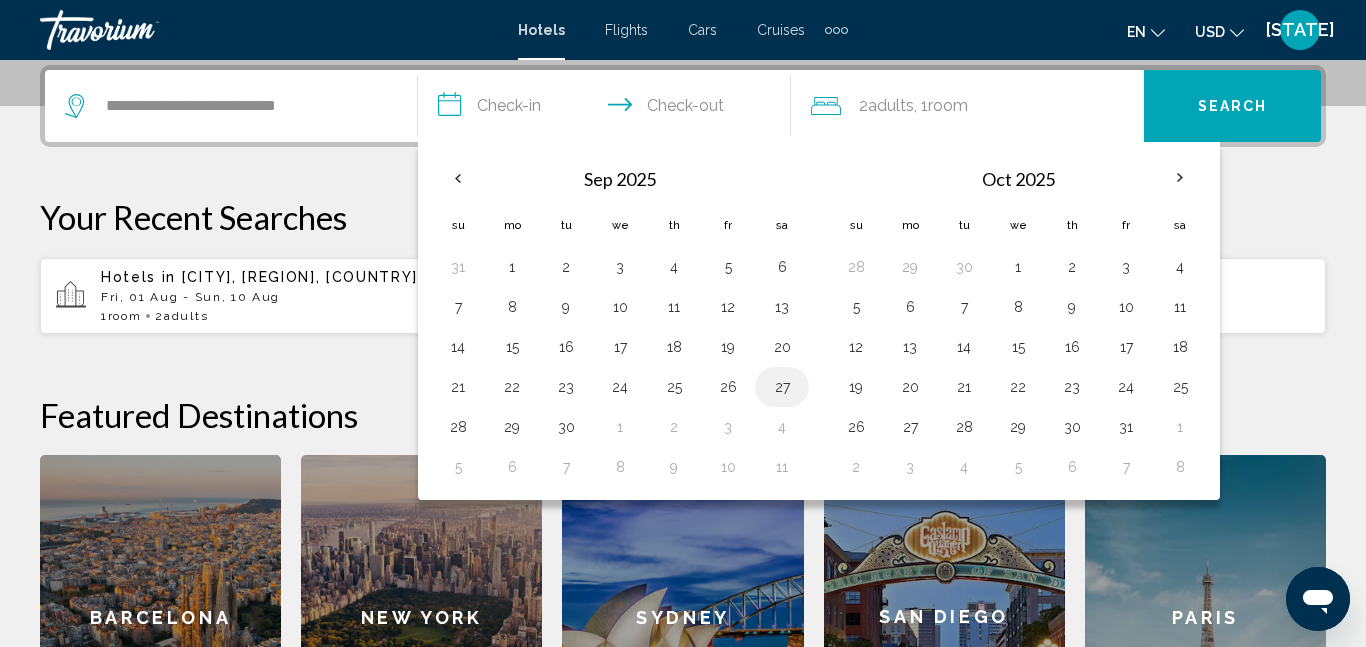 click on "27" at bounding box center (782, 387) 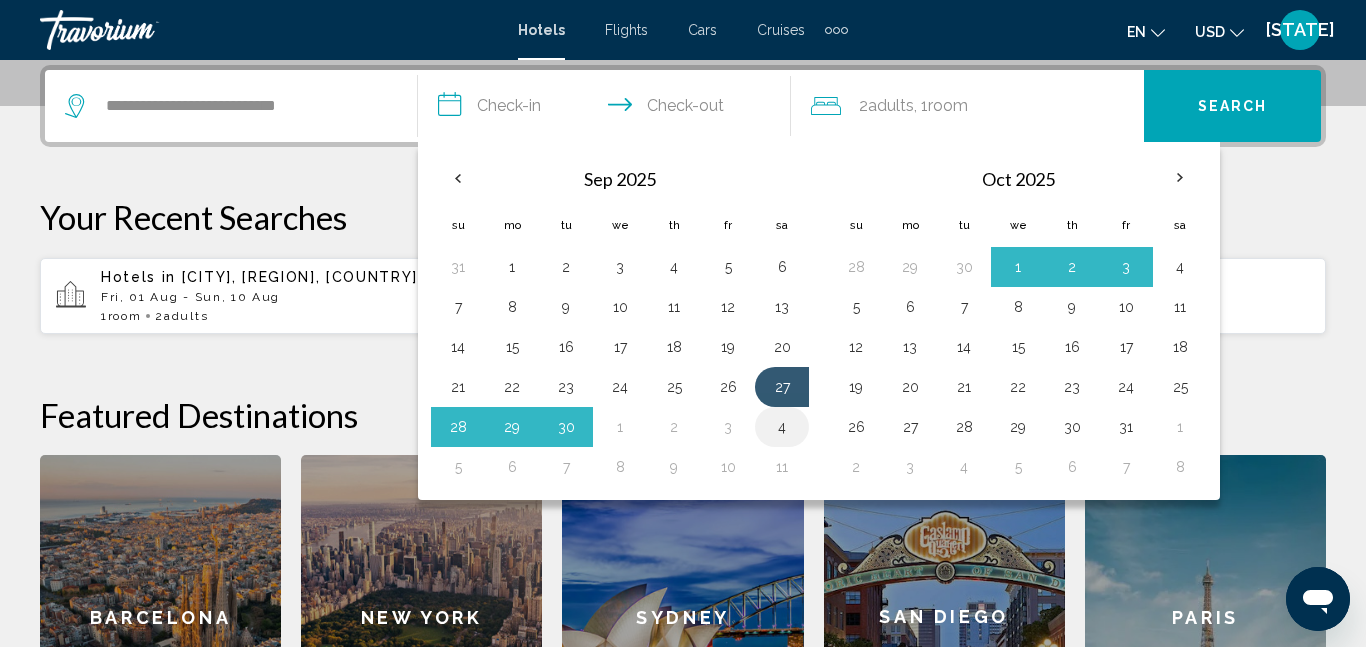 click on "4" at bounding box center (782, 427) 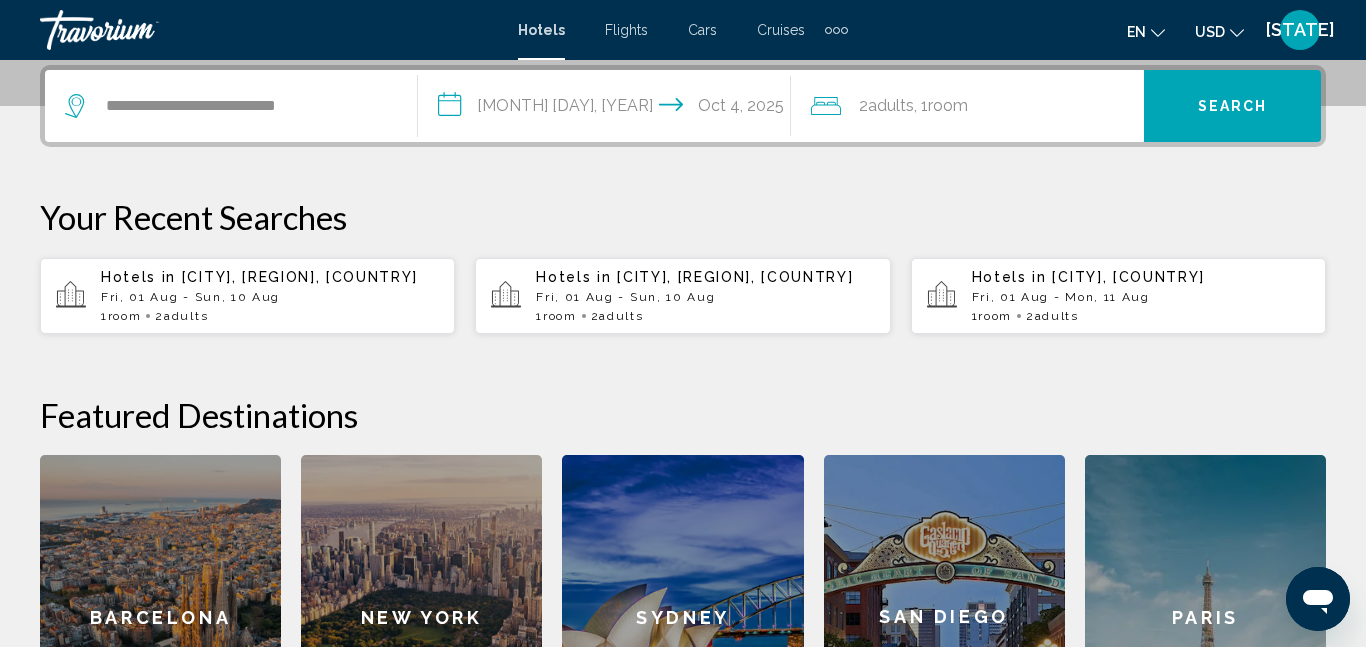 click on "Search" at bounding box center (1232, 106) 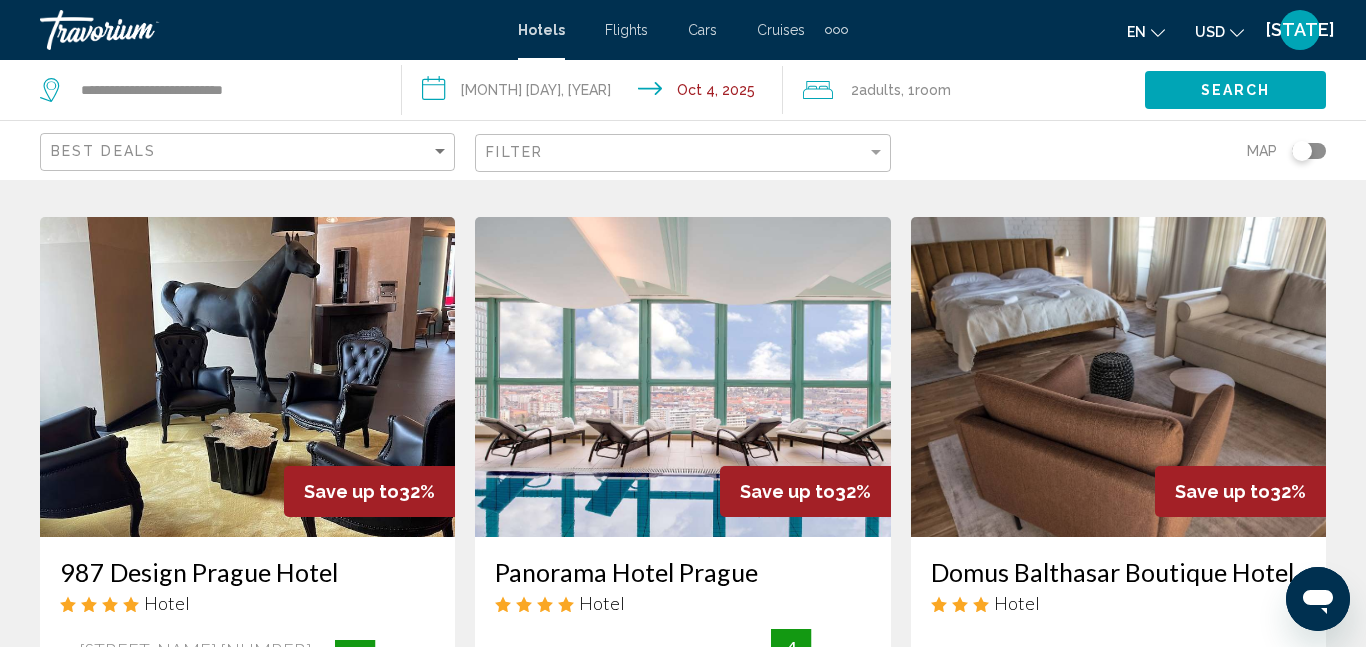 scroll, scrollTop: 815, scrollLeft: 0, axis: vertical 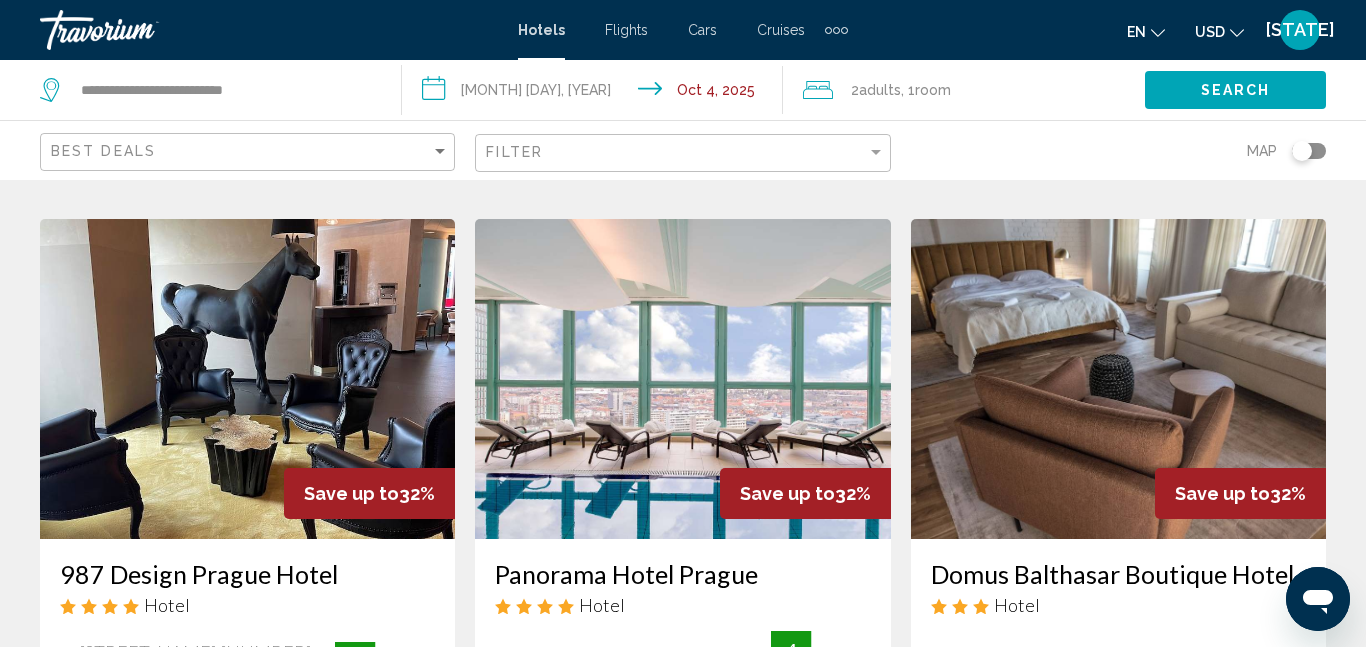click at bounding box center [247, 379] 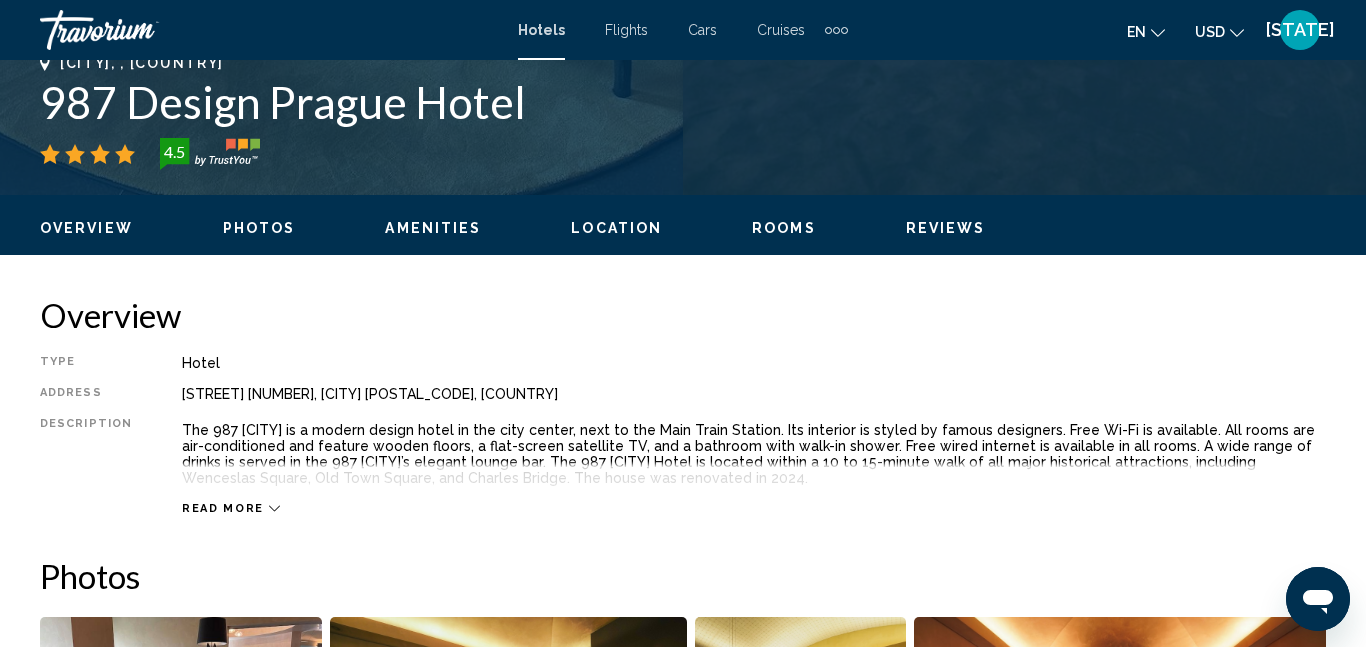 scroll, scrollTop: 211, scrollLeft: 0, axis: vertical 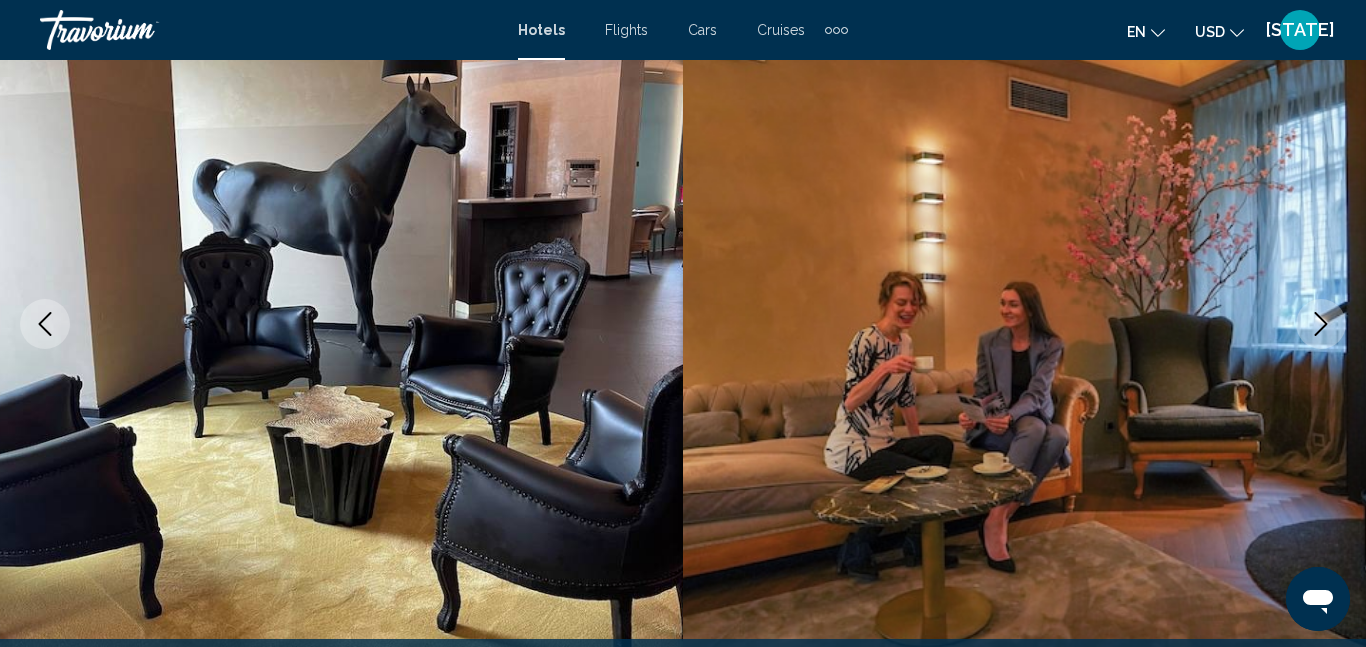 click at bounding box center [341, 324] 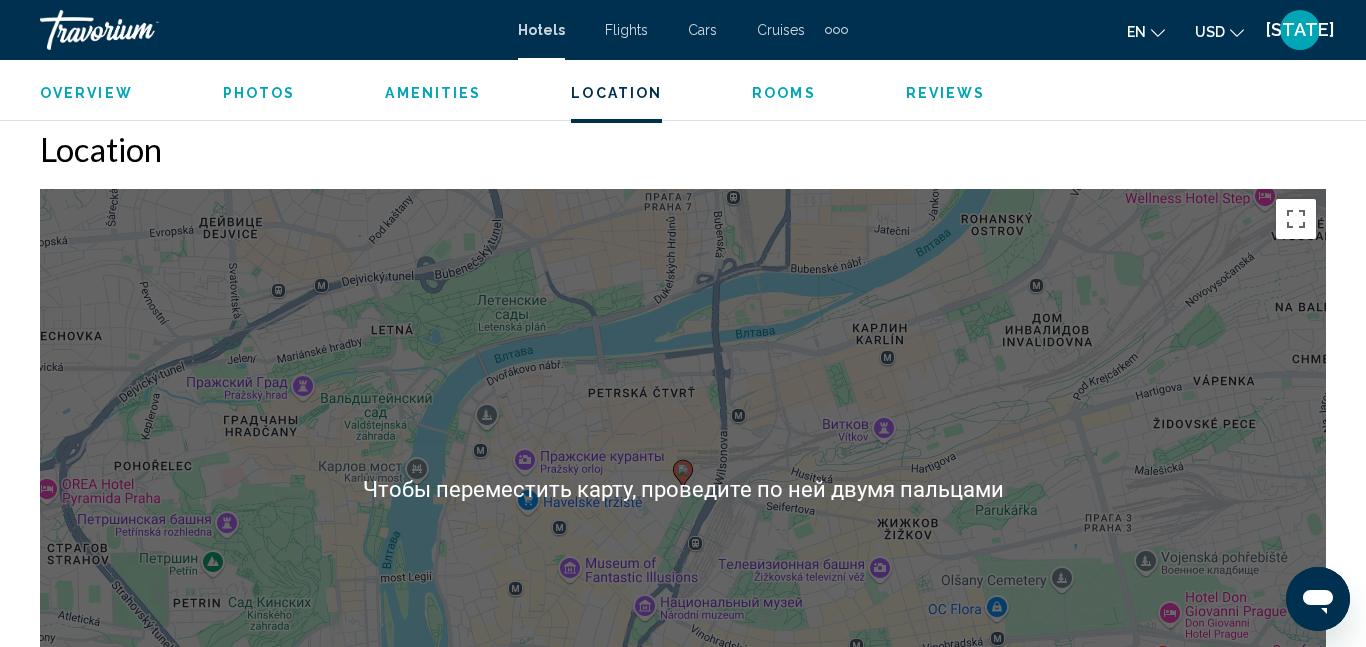 scroll, scrollTop: 2095, scrollLeft: 0, axis: vertical 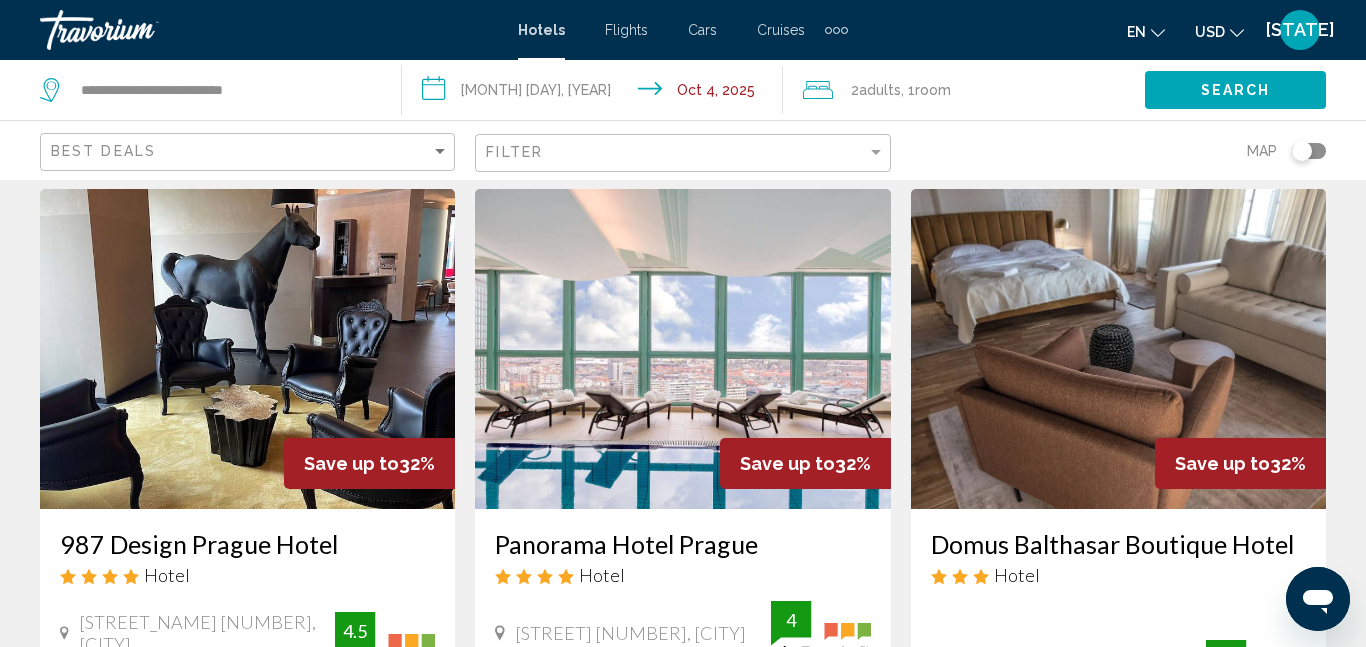 click at bounding box center [682, 349] 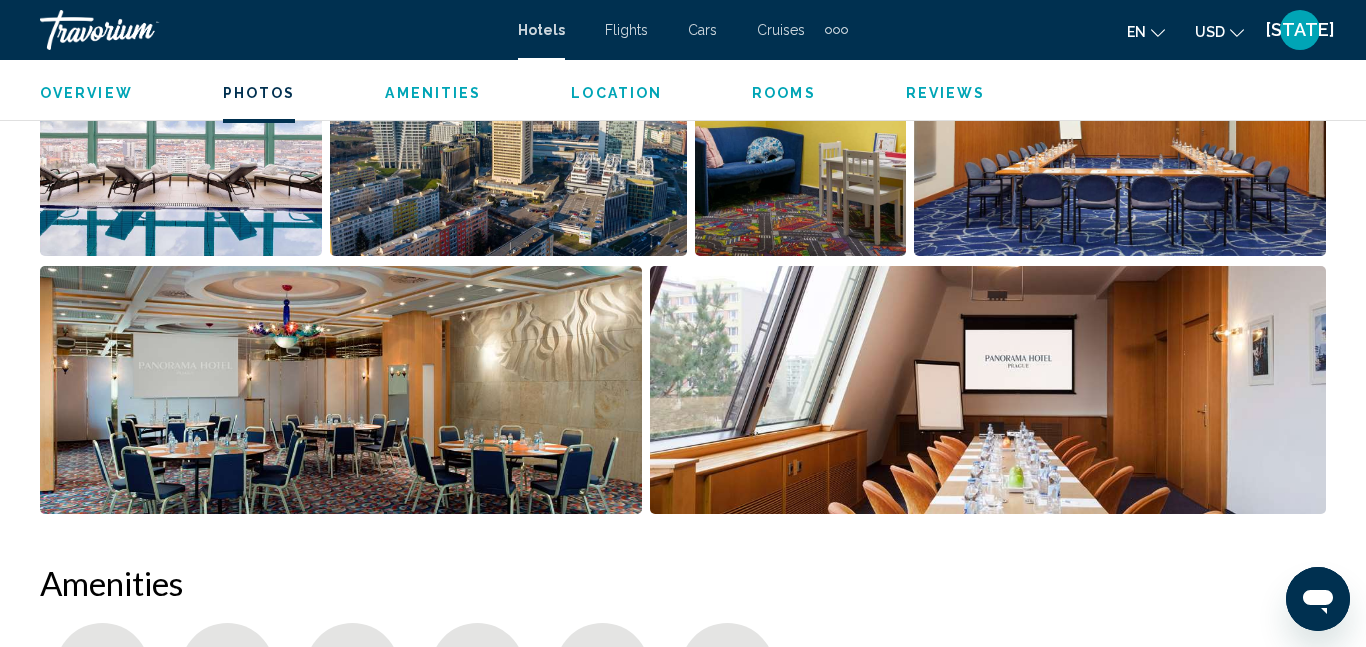 scroll, scrollTop: 1526, scrollLeft: 0, axis: vertical 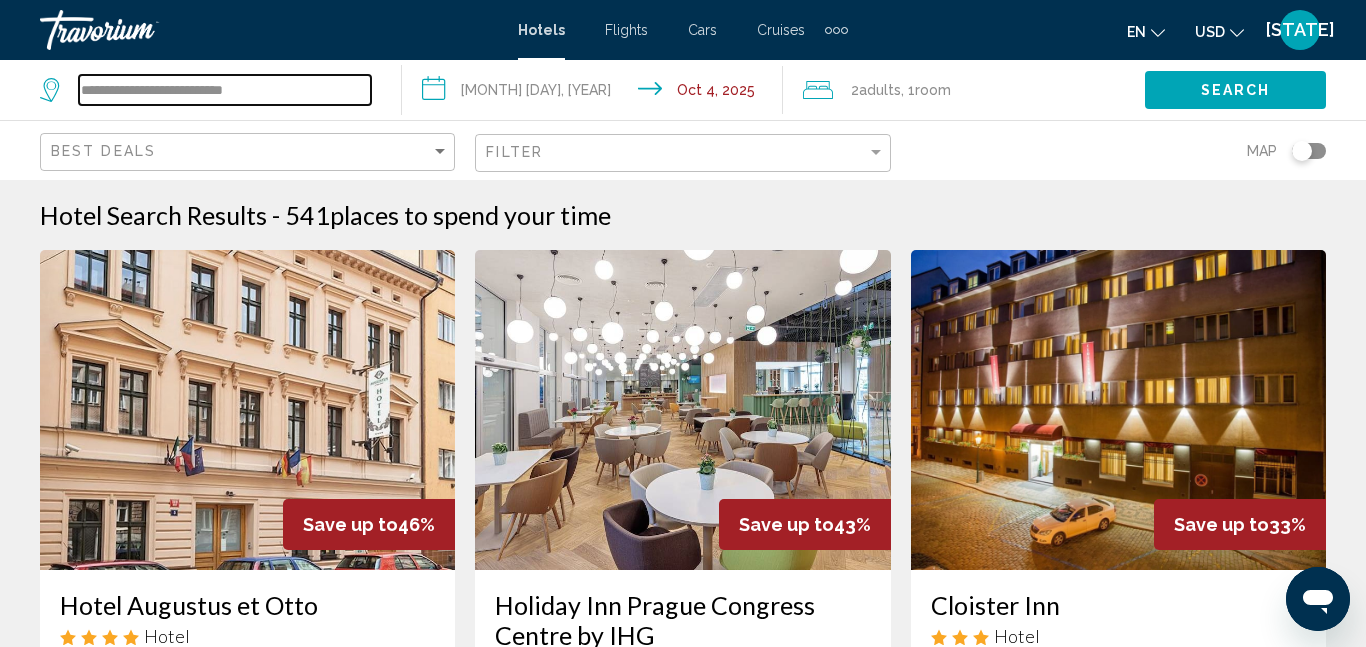 click on "**********" at bounding box center (225, 90) 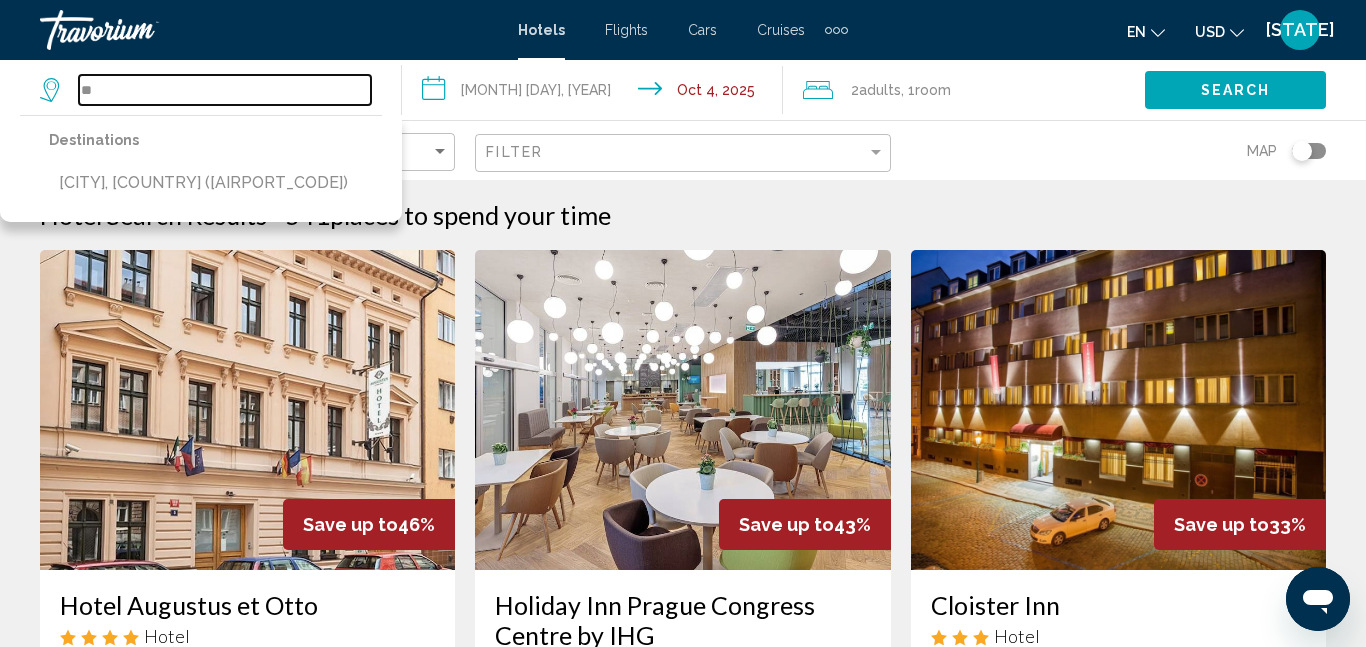 type on "*" 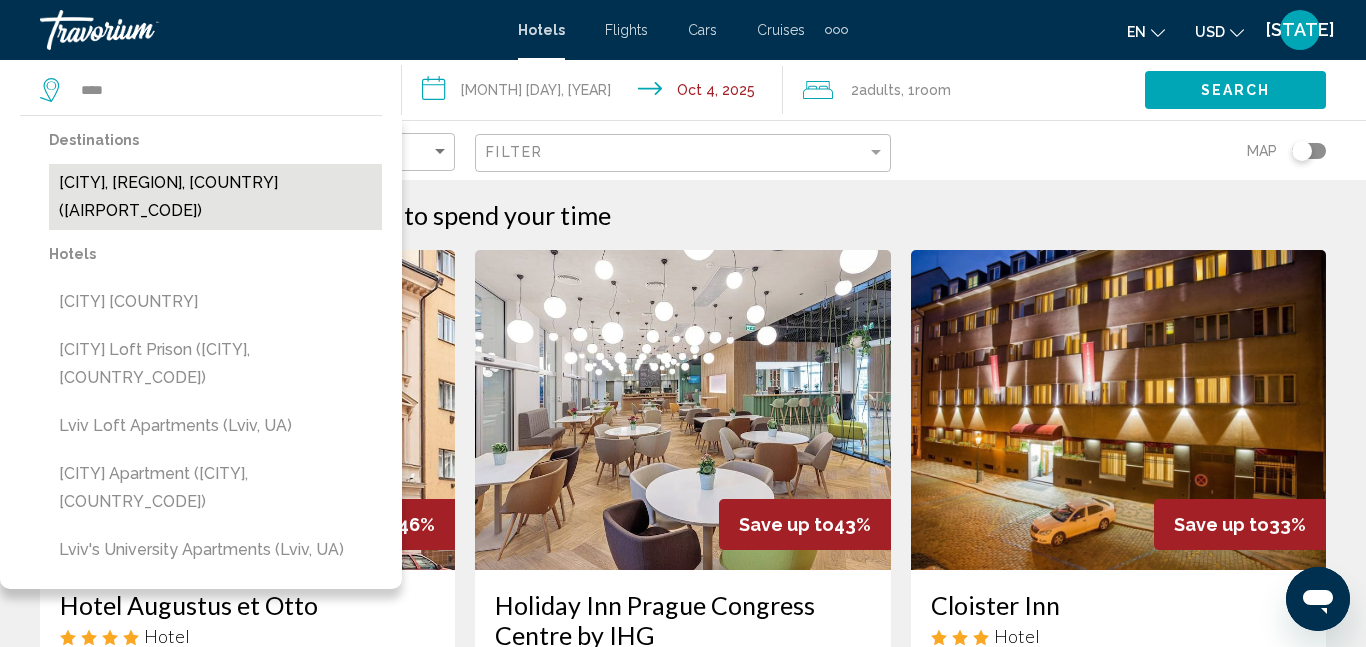 click on "Lviv, Western Ukraine, Ukraine (LWO)" at bounding box center (215, 197) 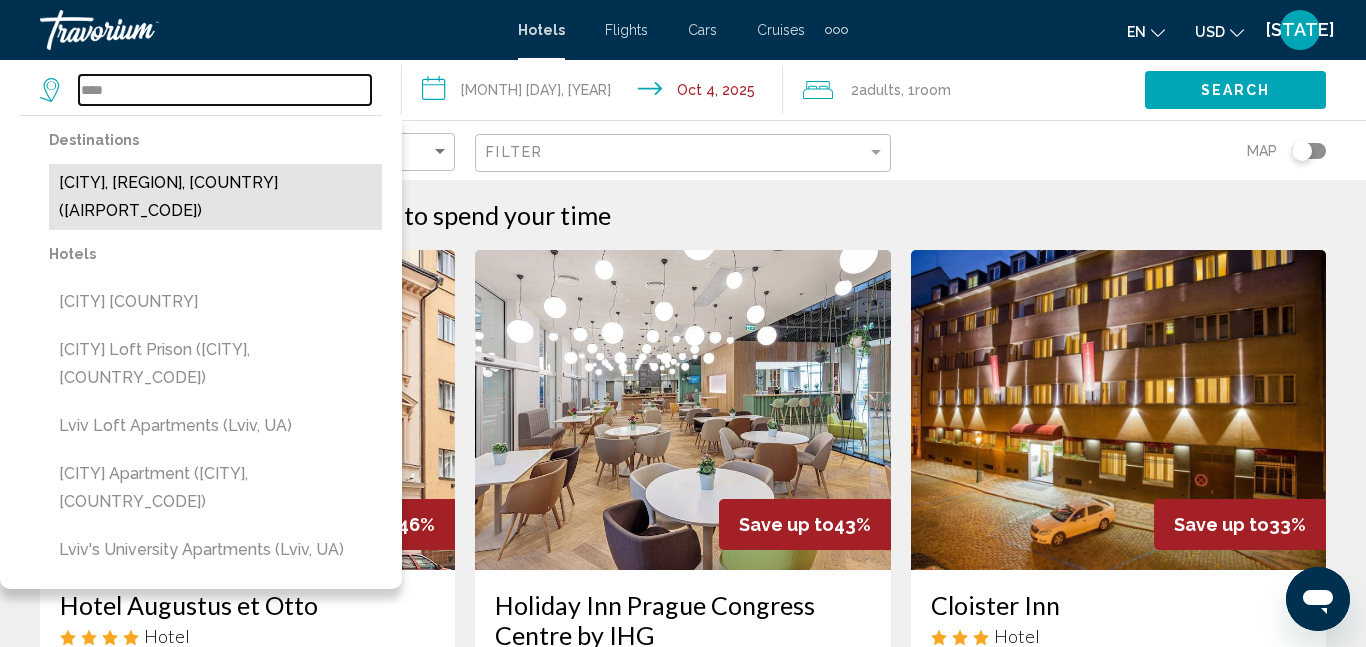 type on "**********" 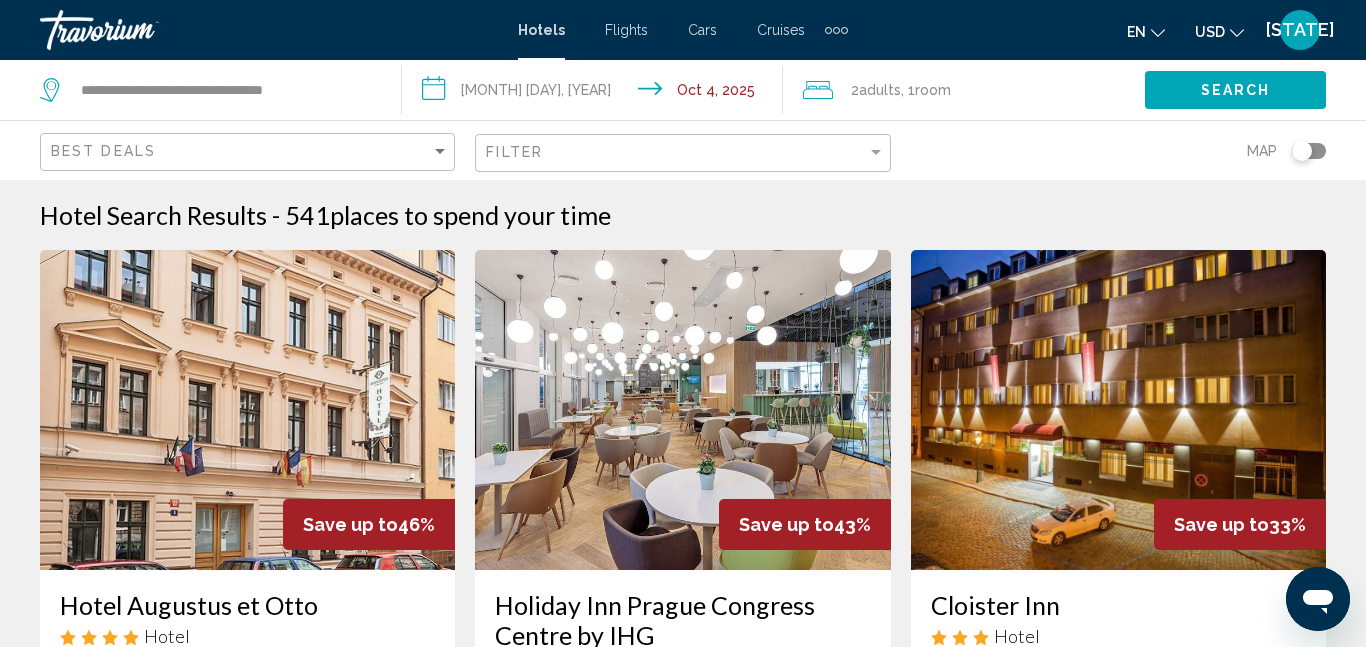 click on "Search" 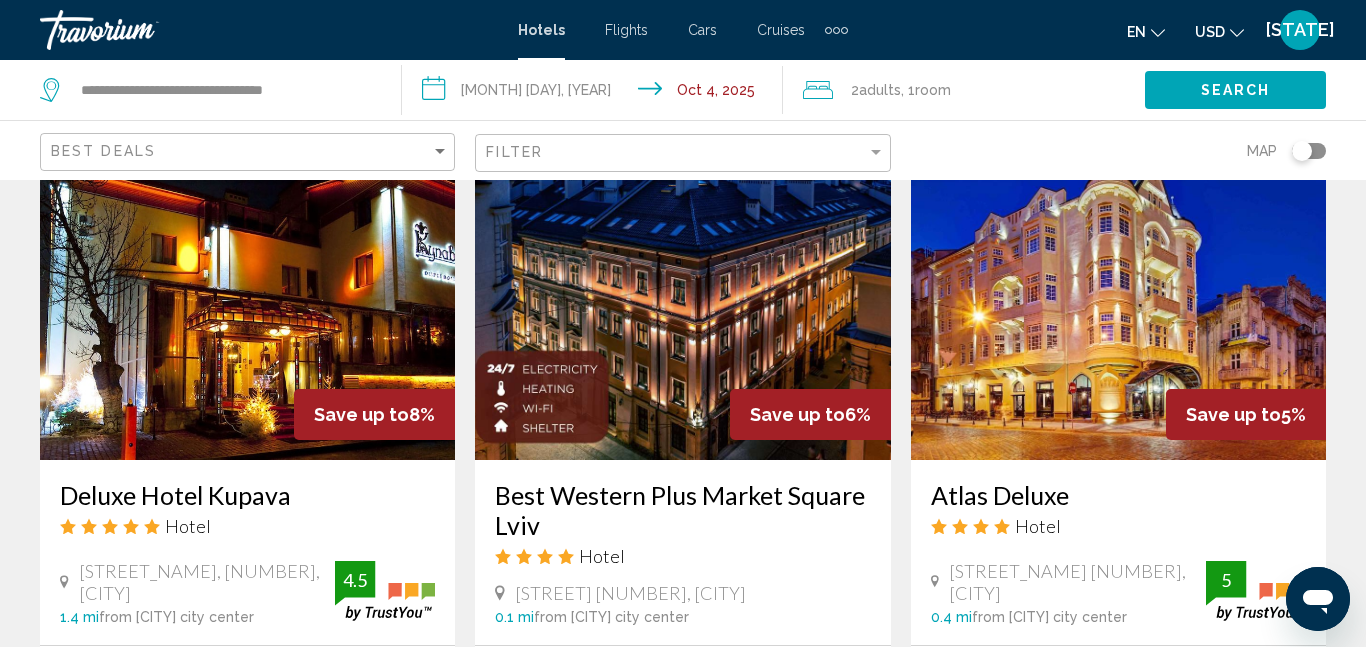 scroll, scrollTop: 879, scrollLeft: 0, axis: vertical 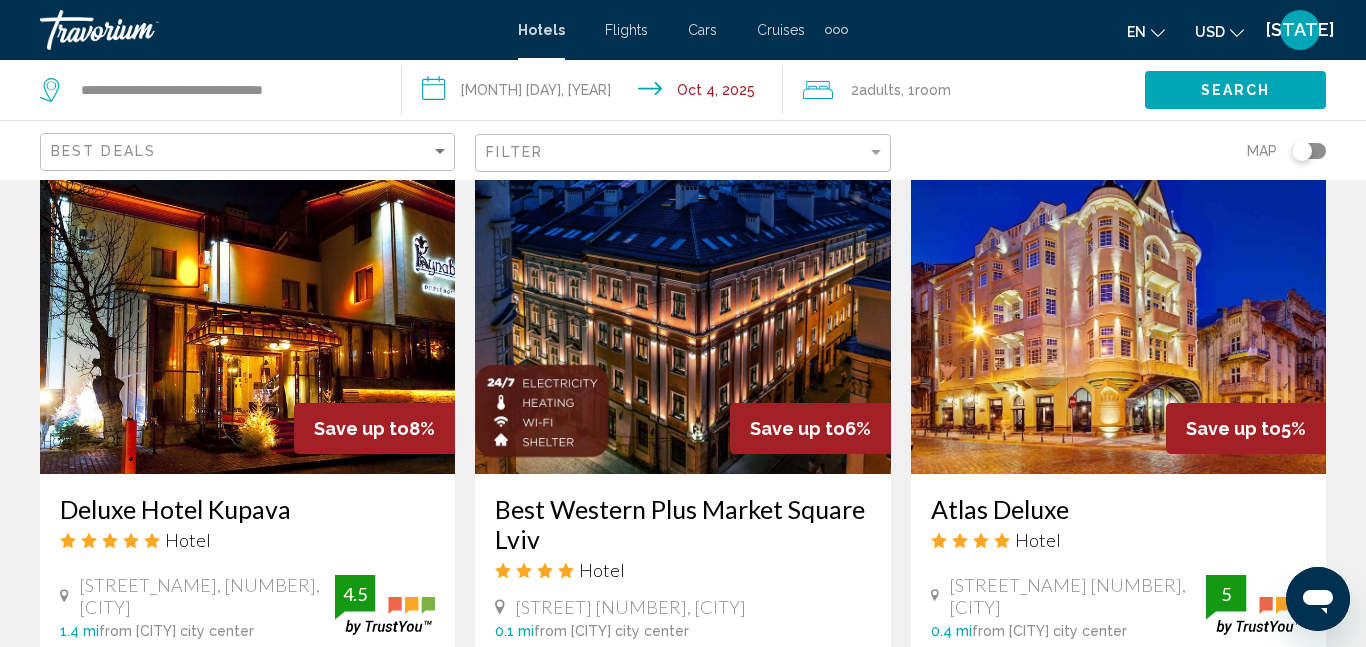 click at bounding box center [247, 314] 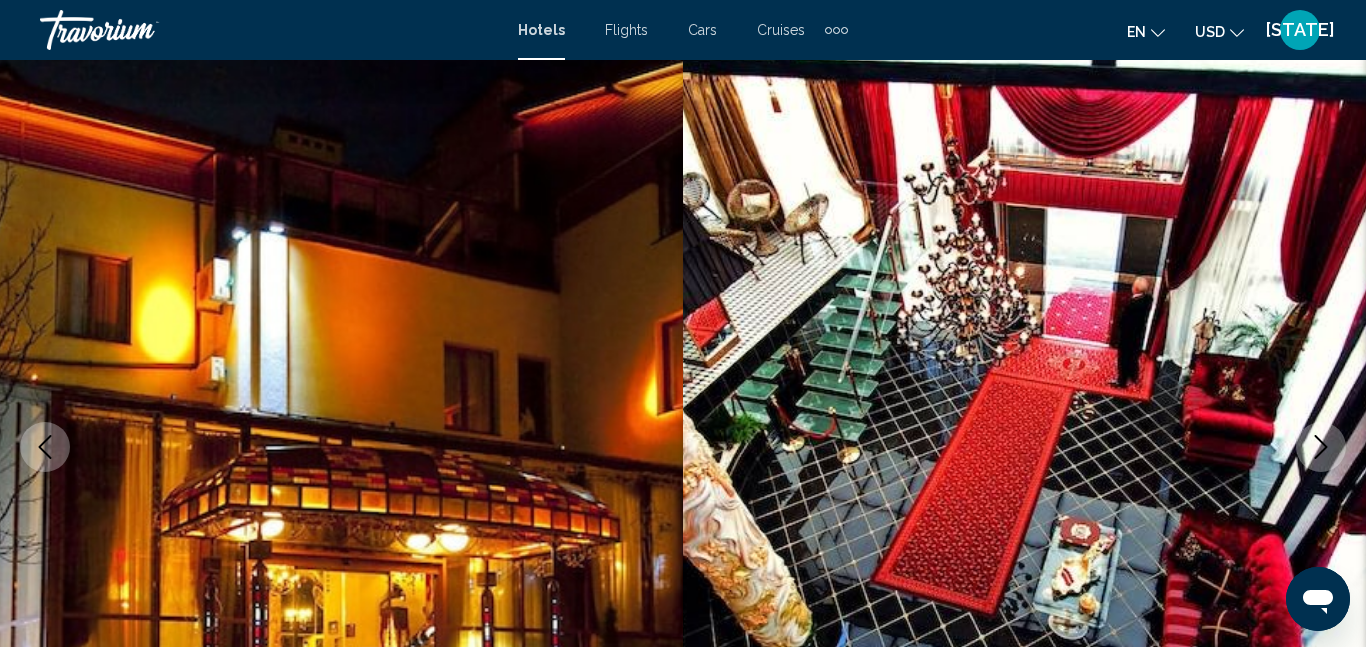scroll, scrollTop: 87, scrollLeft: 0, axis: vertical 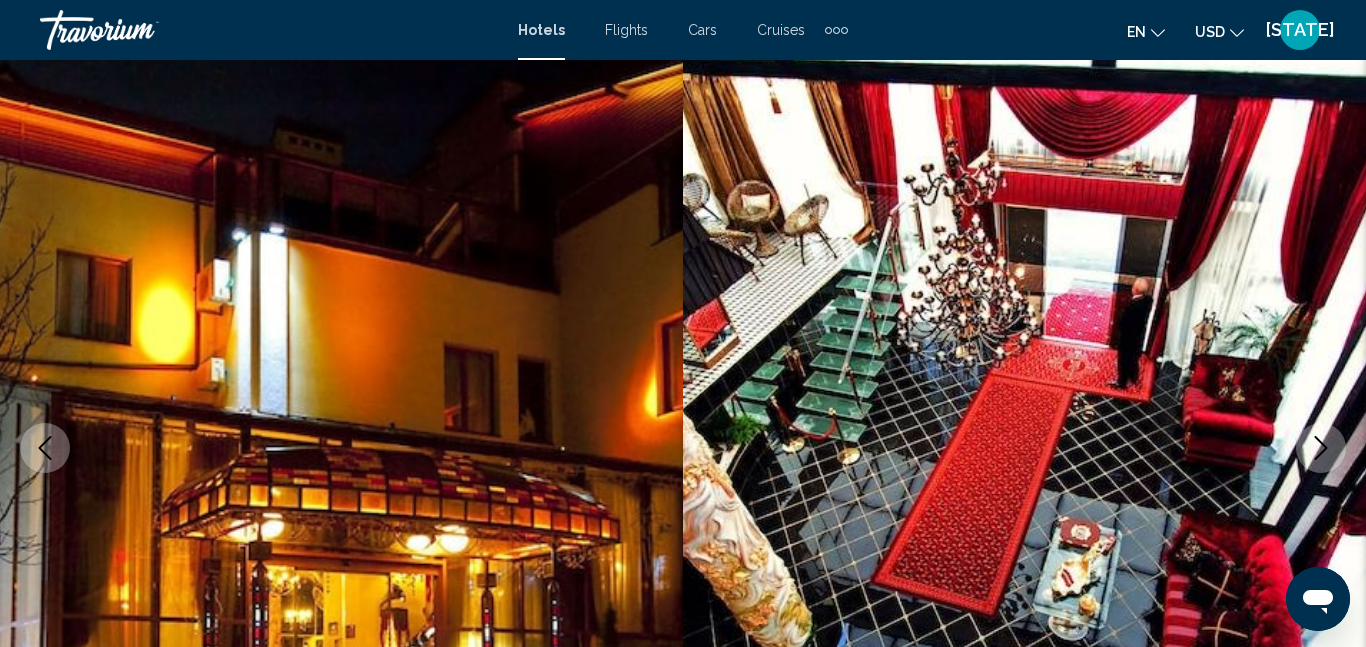 click at bounding box center [341, 448] 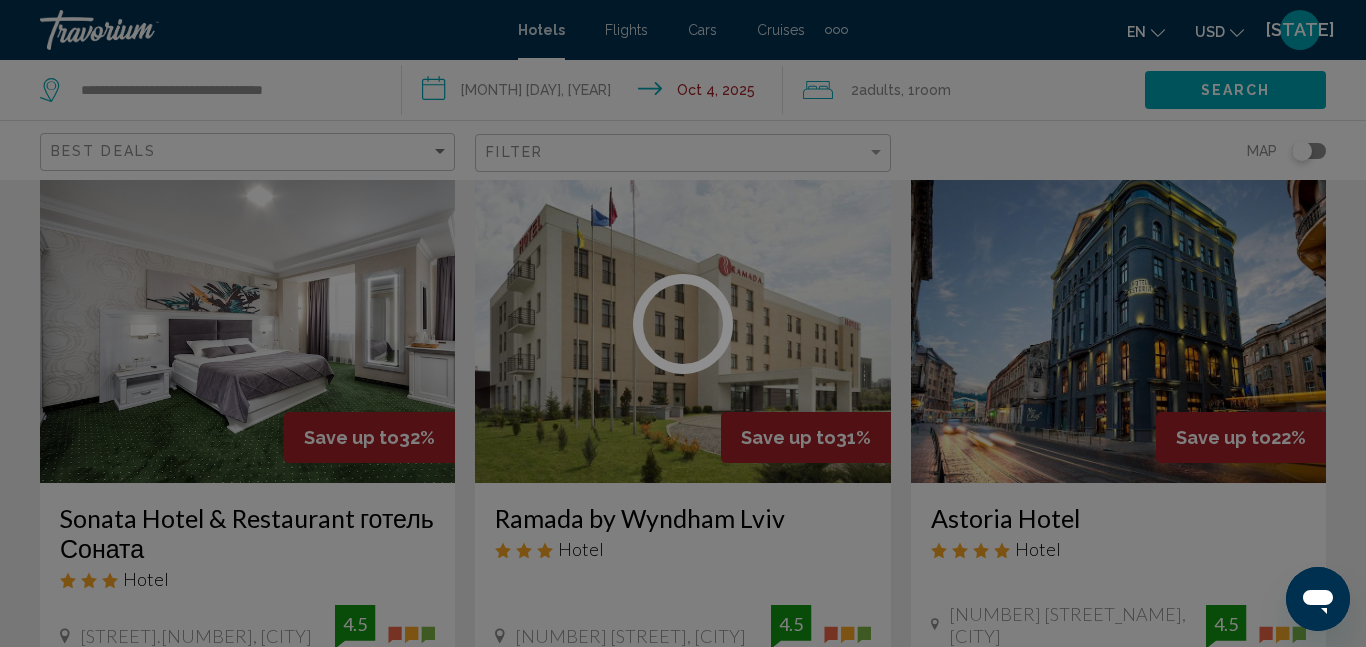 scroll, scrollTop: 0, scrollLeft: 0, axis: both 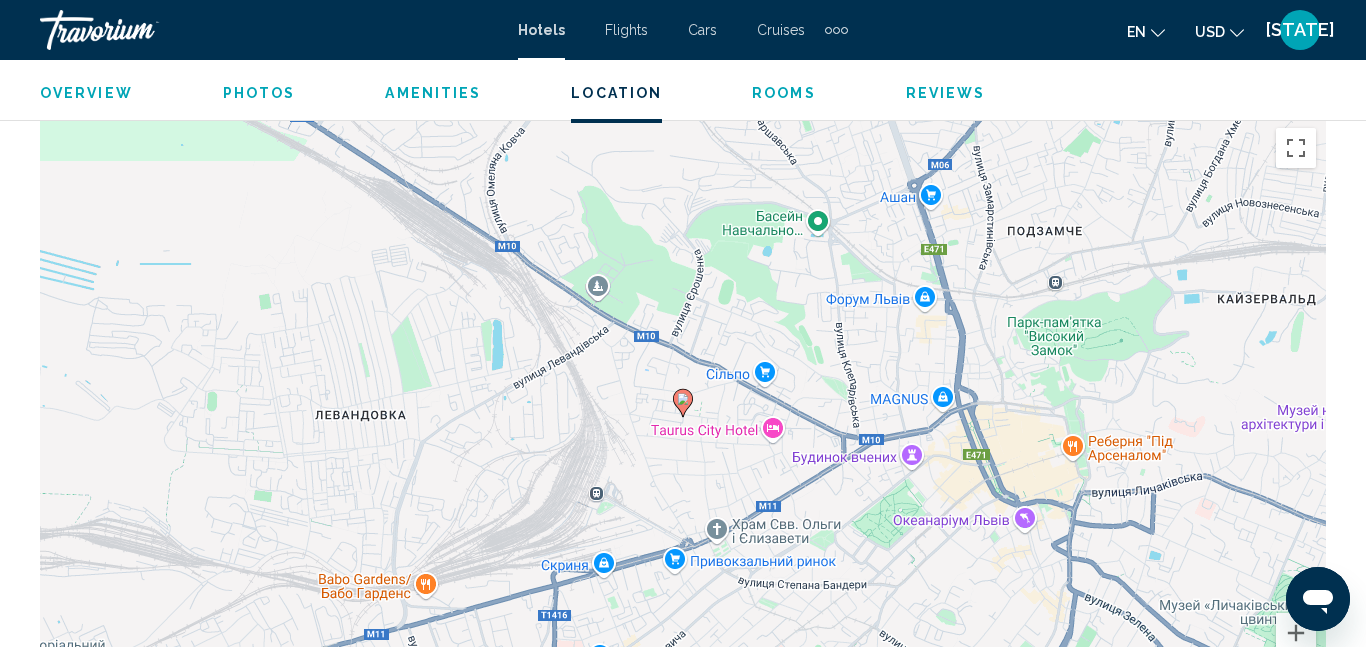 click on "Для навигации используйте клавиши со стрелками. Чтобы активировать перетаскивание с помощью клавиатуры, нажмите Alt + Ввод. После этого перемещайте маркер, используя клавиши со стрелками. Чтобы завершить перетаскивание, нажмите клавишу Ввод. Чтобы отменить действие, нажмите клавишу Esc." at bounding box center (683, 418) 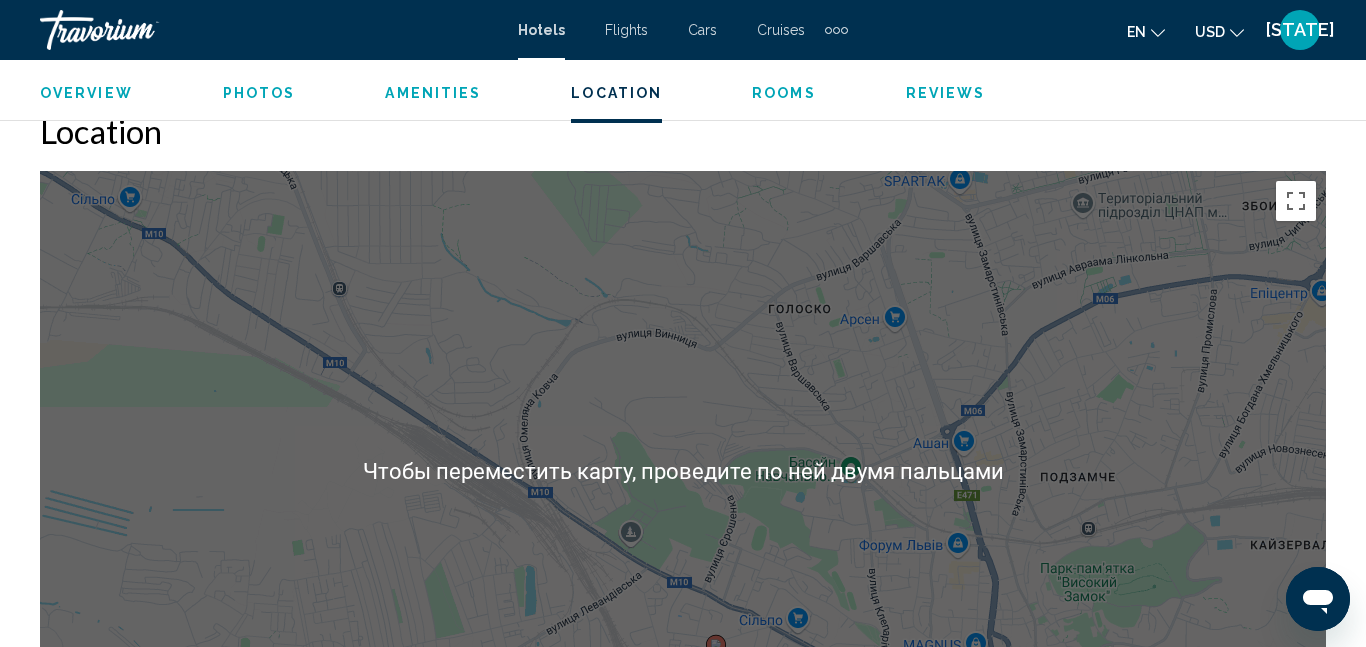 scroll, scrollTop: 2126, scrollLeft: 0, axis: vertical 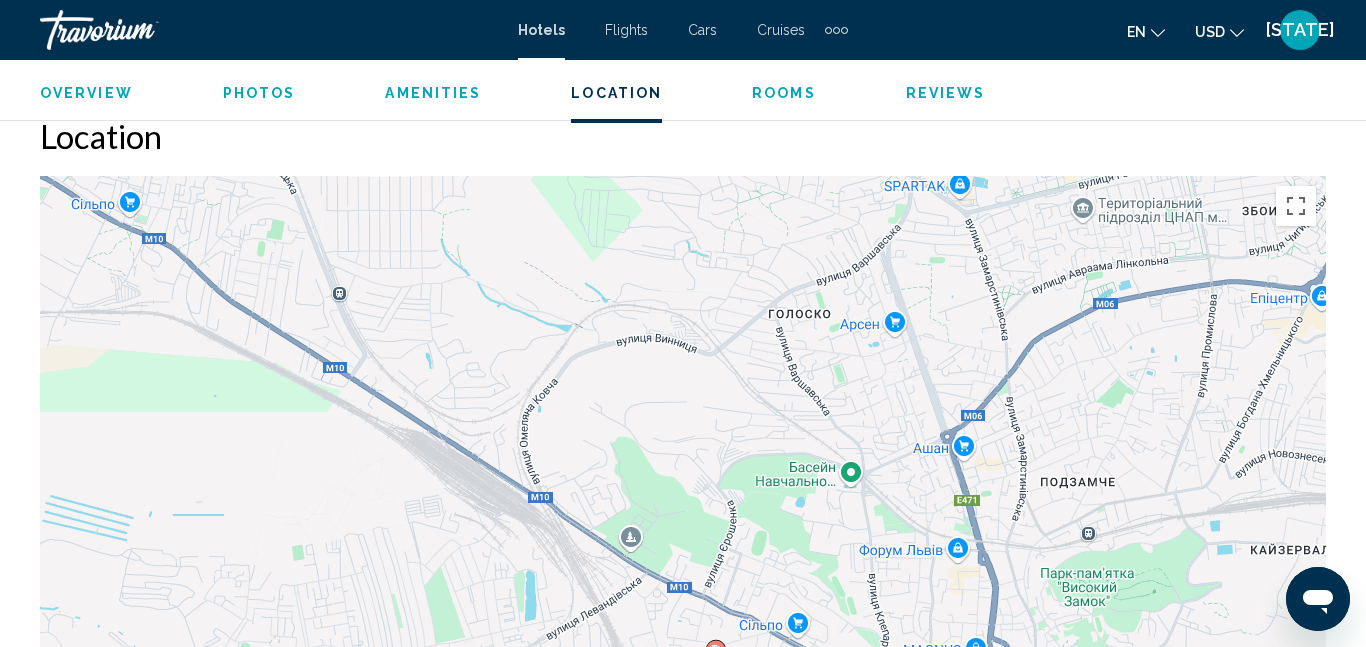 click on "Для навигации используйте клавиши со стрелками. Чтобы активировать перетаскивание с помощью клавиатуры, нажмите Alt + Ввод. После этого перемещайте маркер, используя клавиши со стрелками. Чтобы завершить перетаскивание, нажмите клавишу Ввод. Чтобы отменить действие, нажмите клавишу Esc." at bounding box center (683, 476) 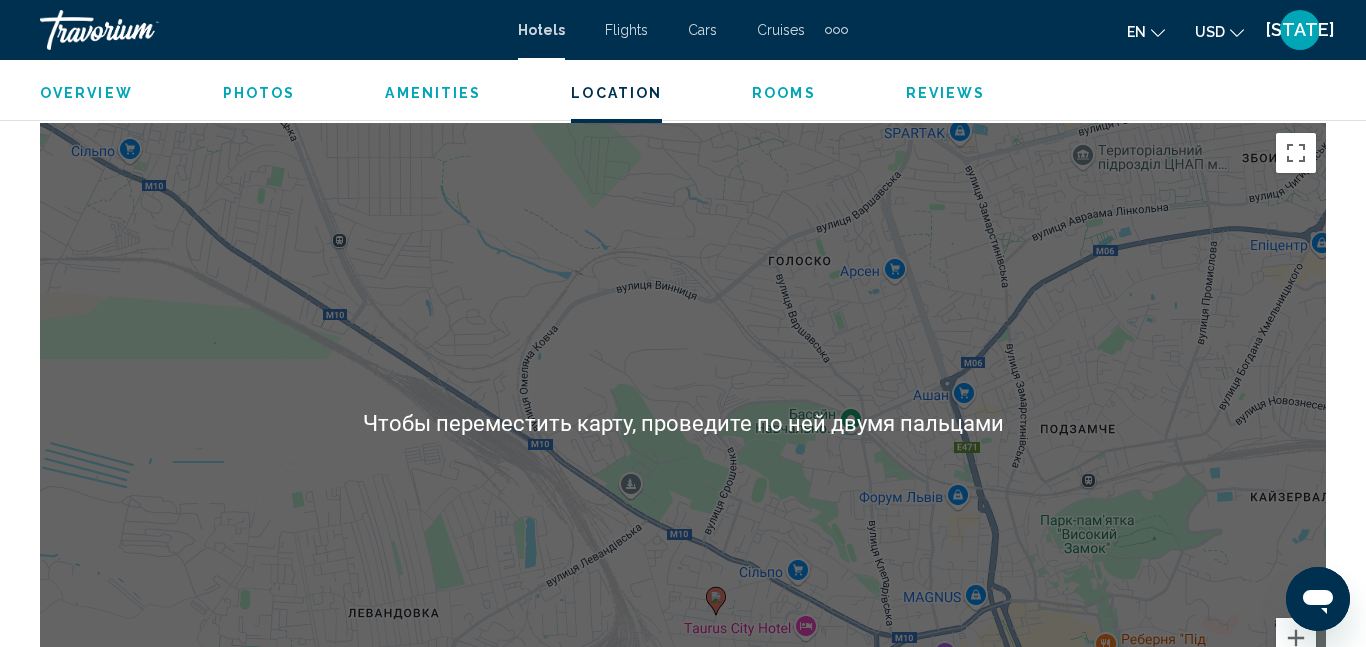 scroll, scrollTop: 2176, scrollLeft: 0, axis: vertical 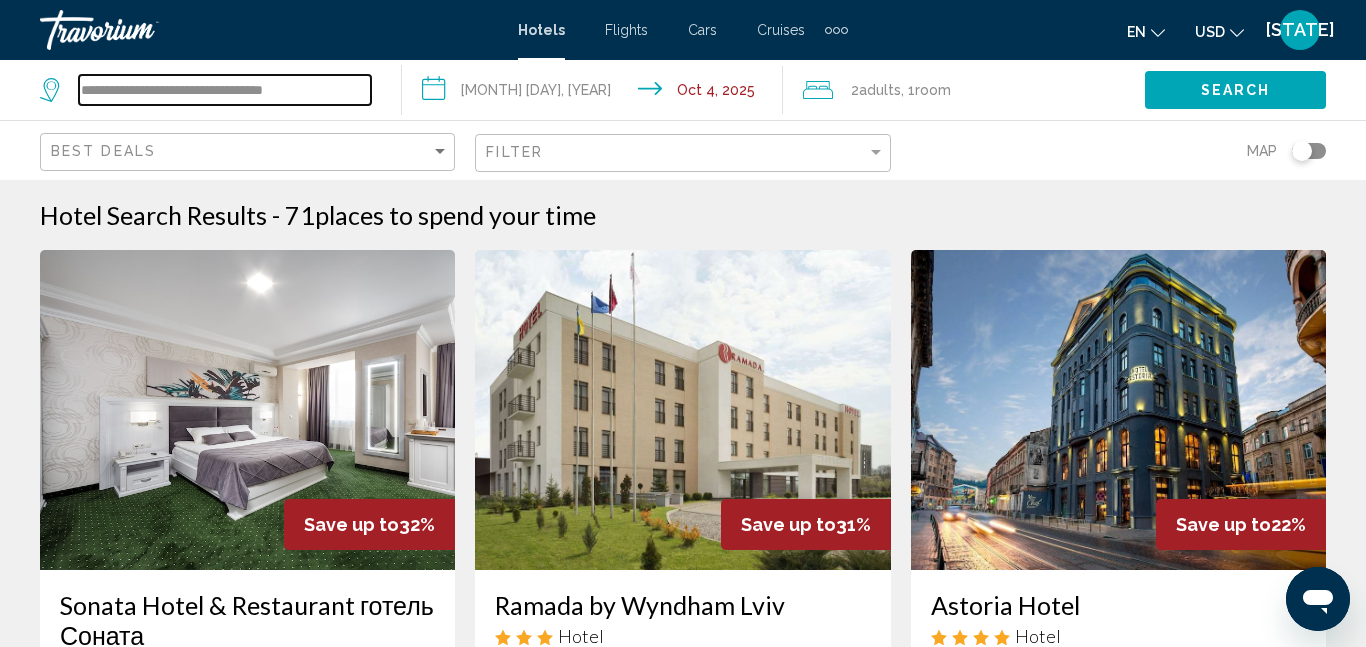 click on "**********" at bounding box center (225, 90) 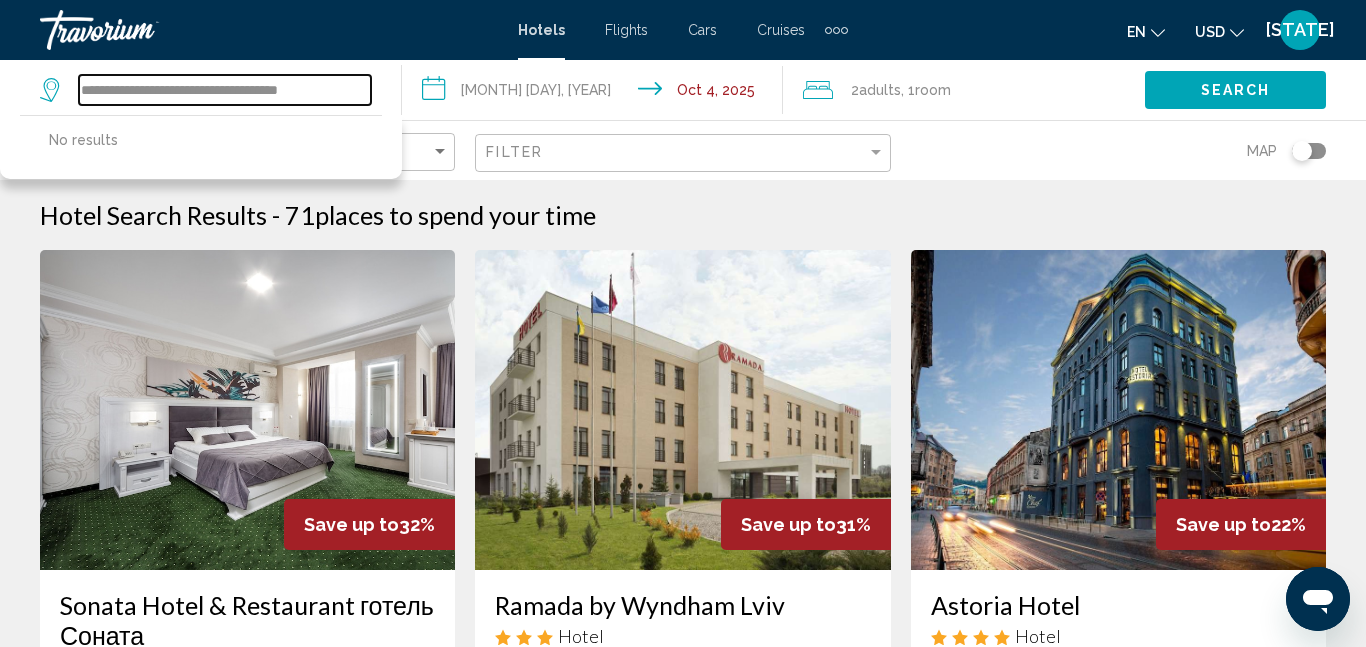 click on "**********" at bounding box center [225, 90] 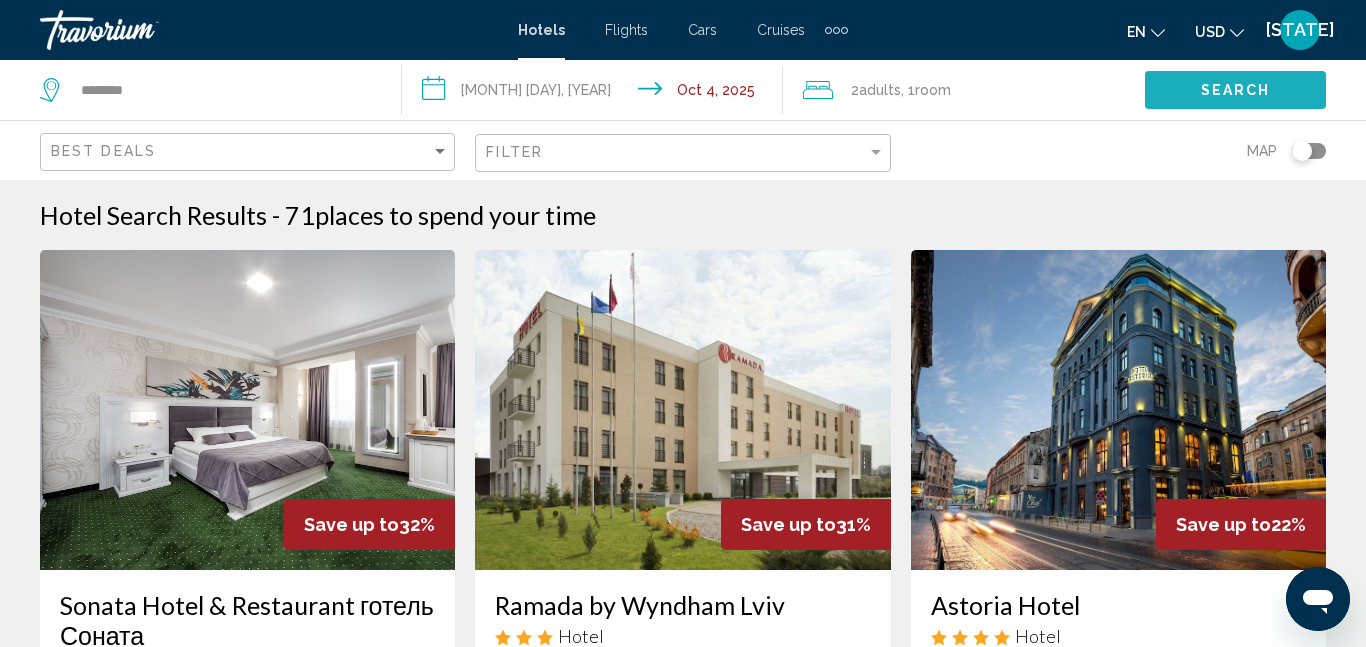 click on "Search" 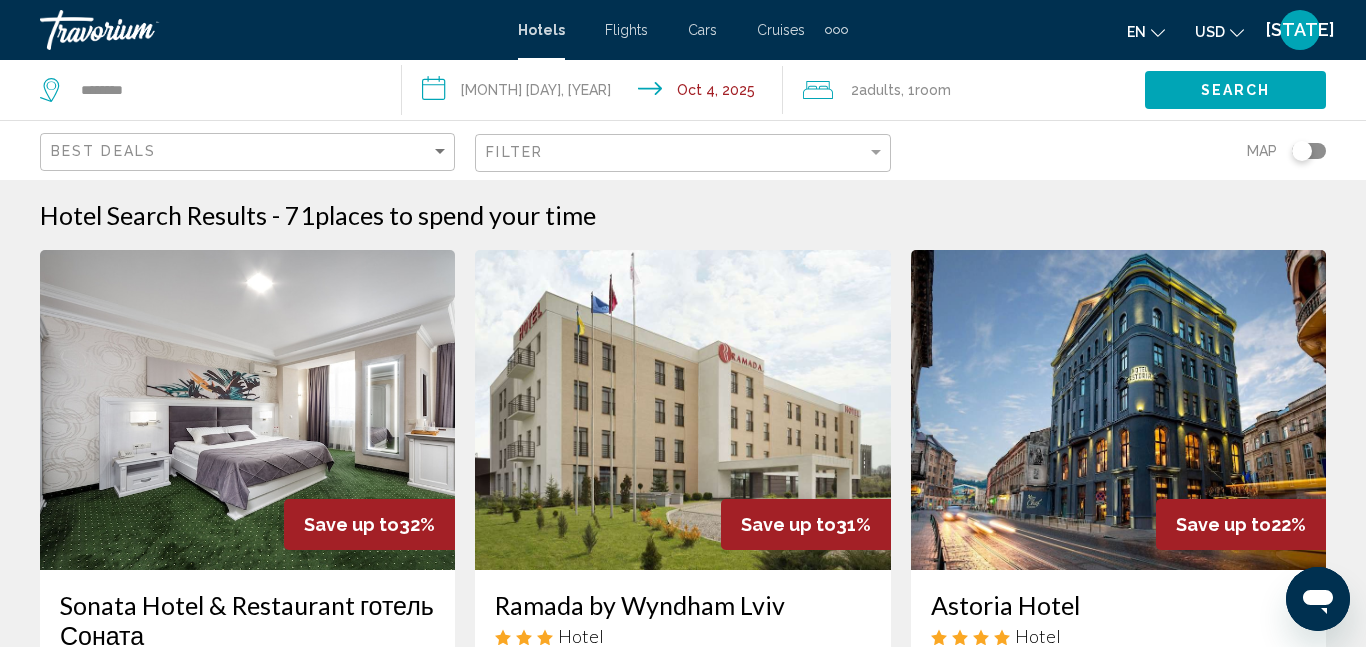click on "Search" 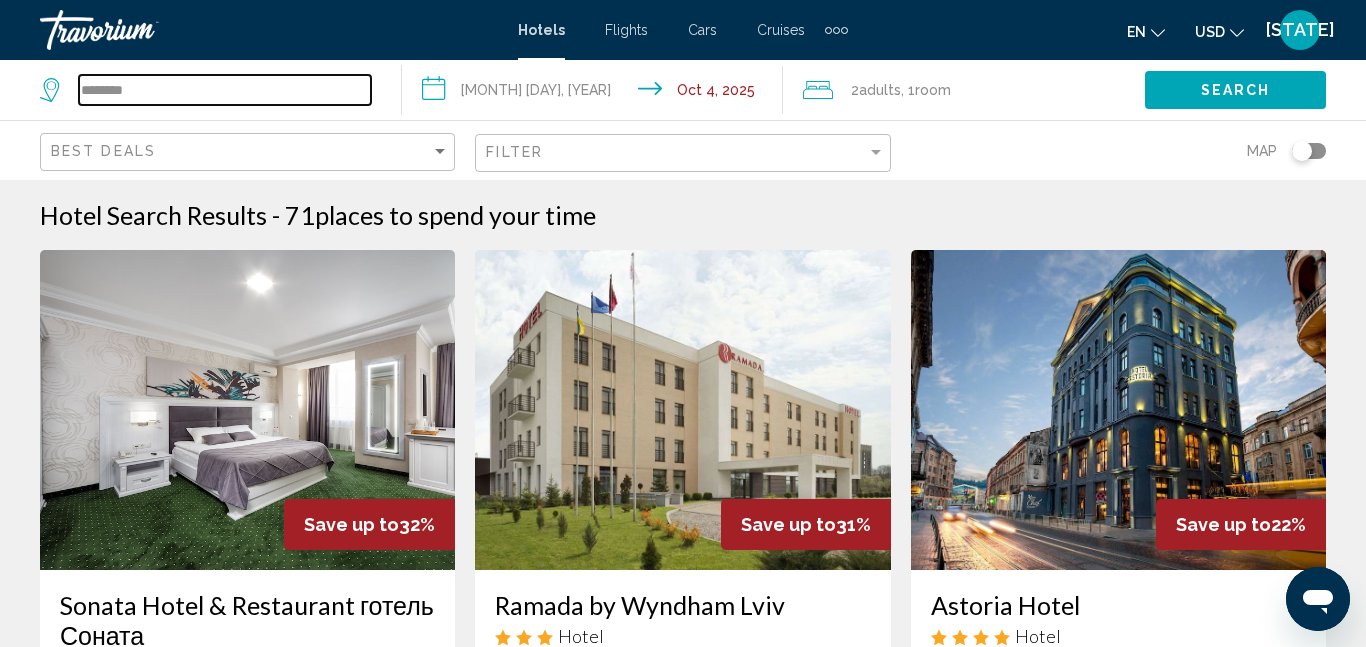 click on "********" at bounding box center [225, 90] 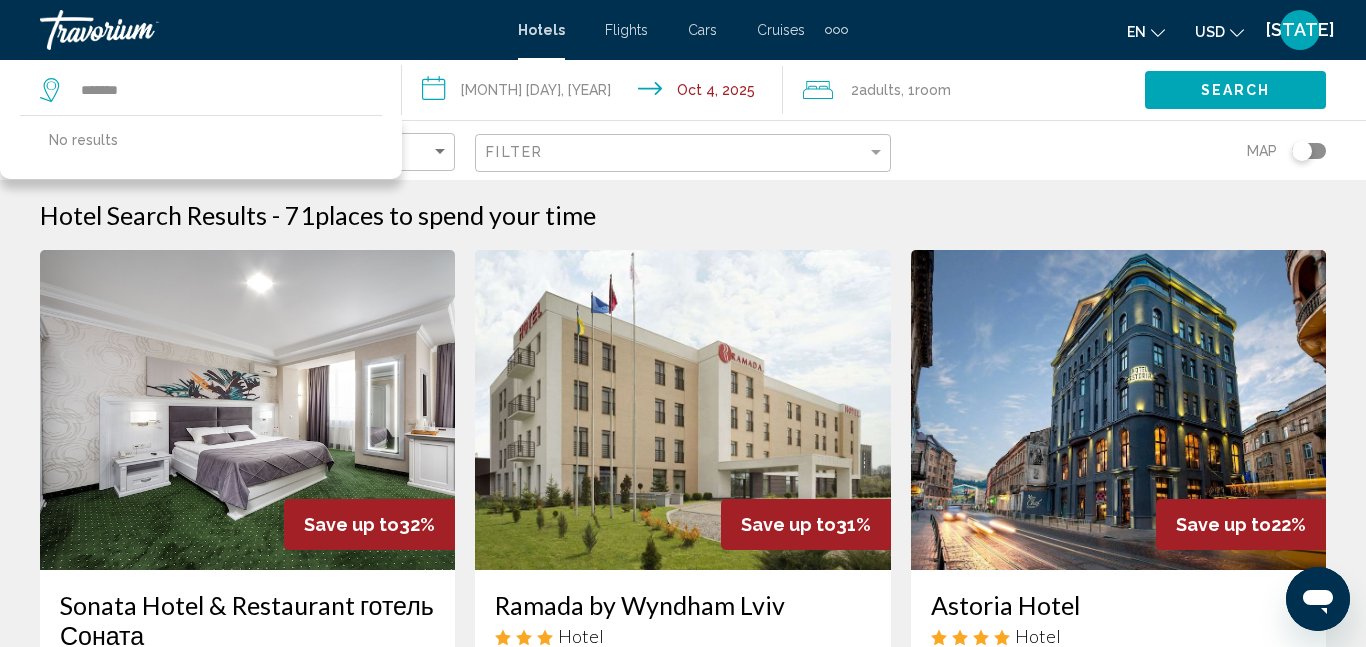 click on "Search" 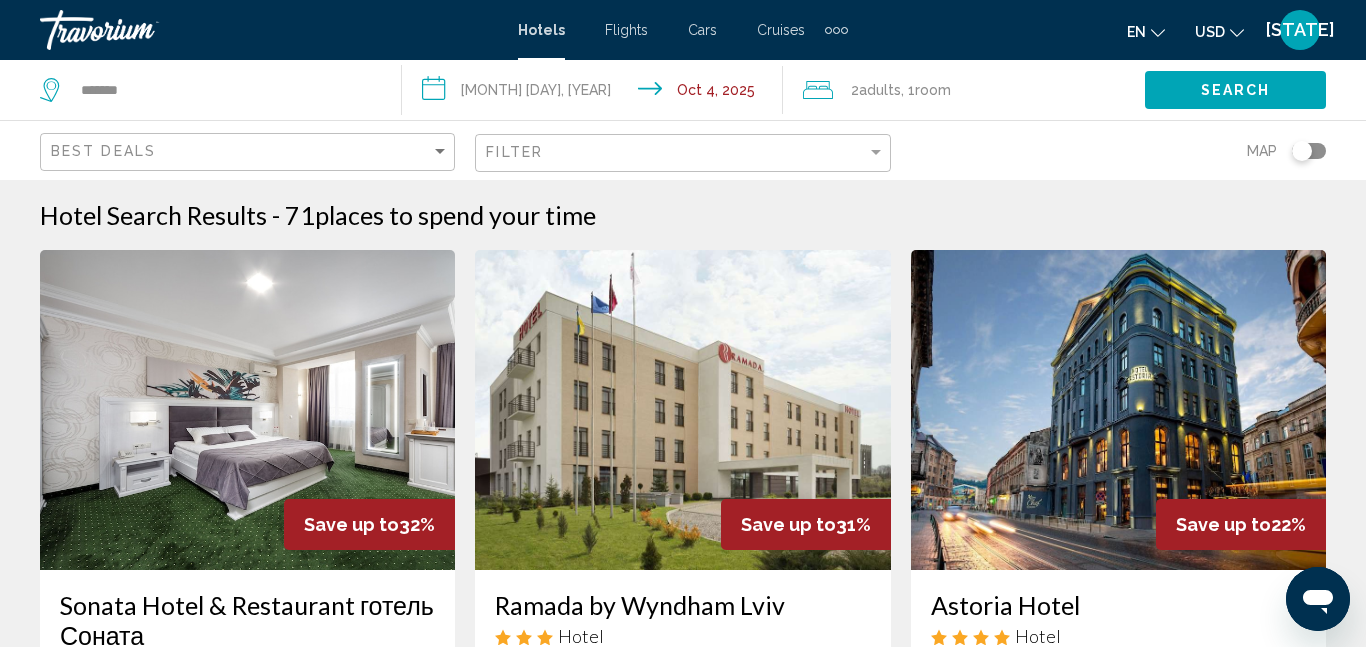 click on "Search" 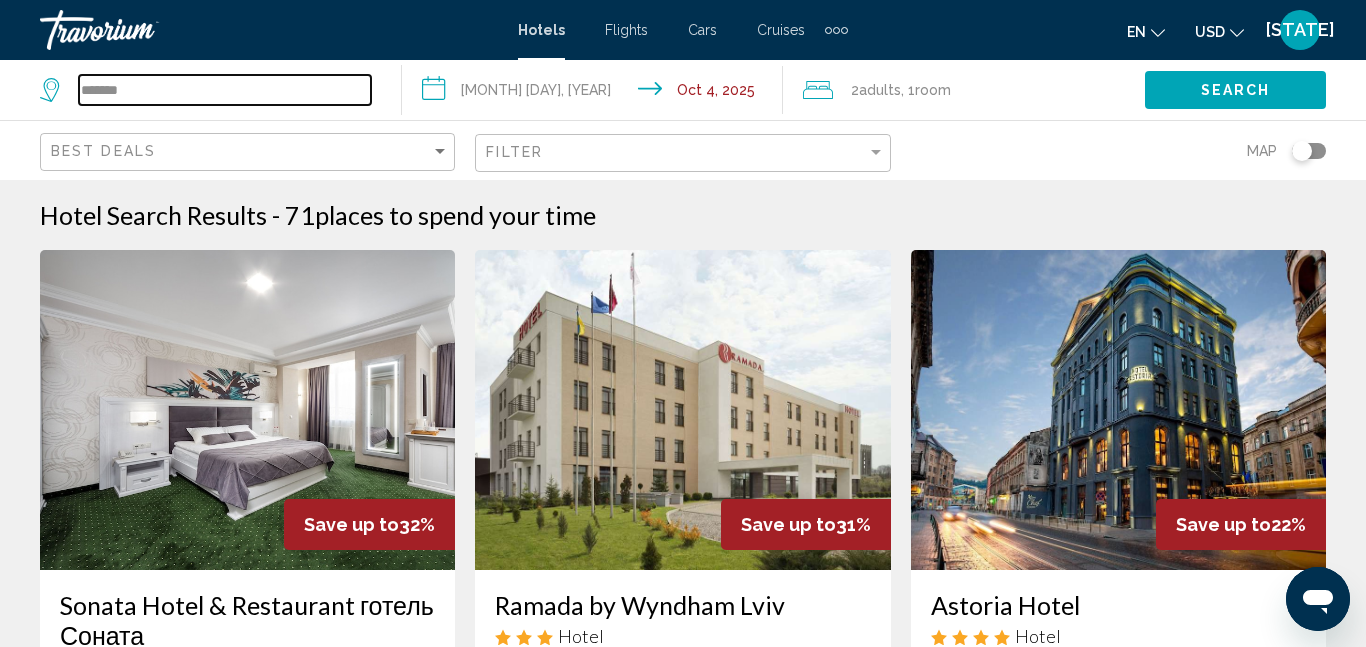 click on "*******" at bounding box center (225, 90) 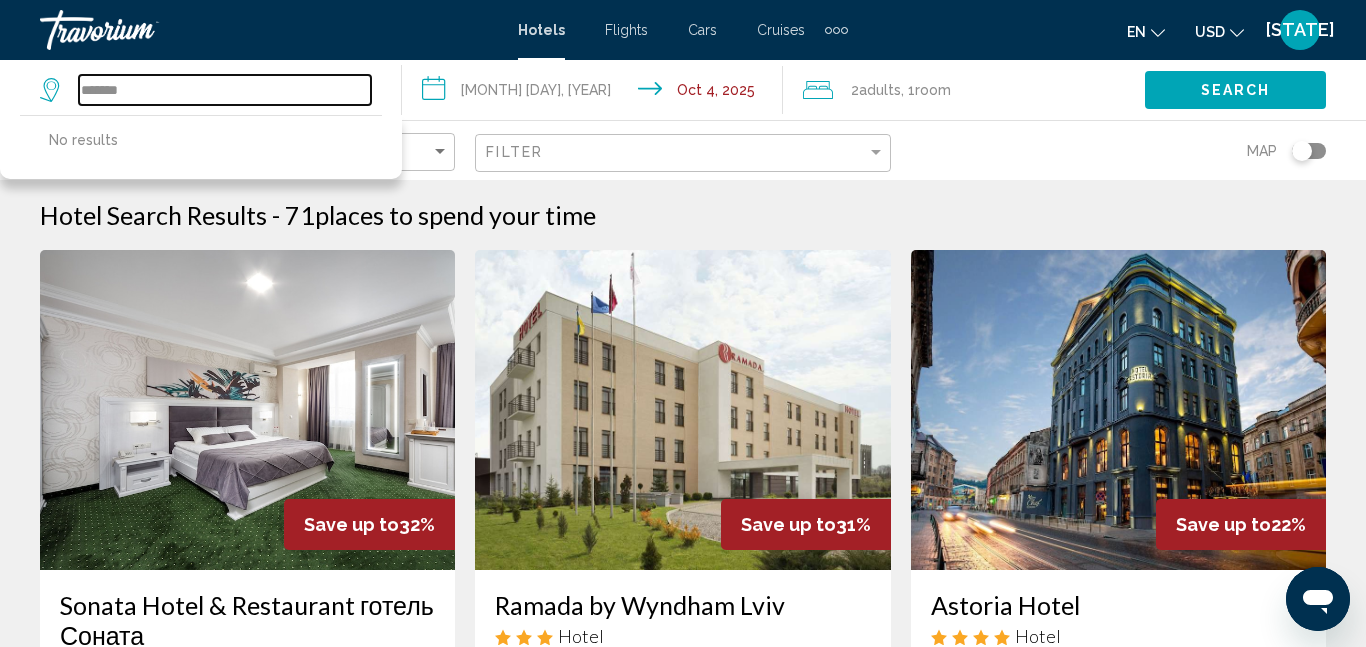 type on "*******" 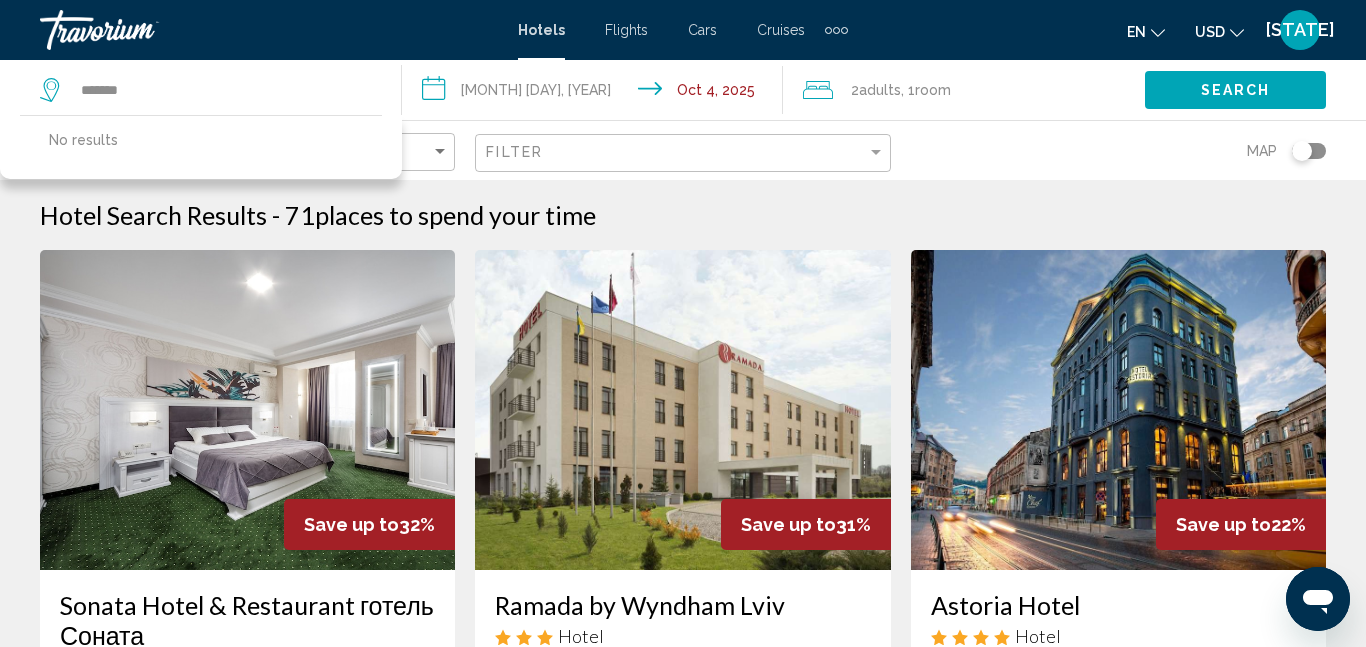 click on "Search" 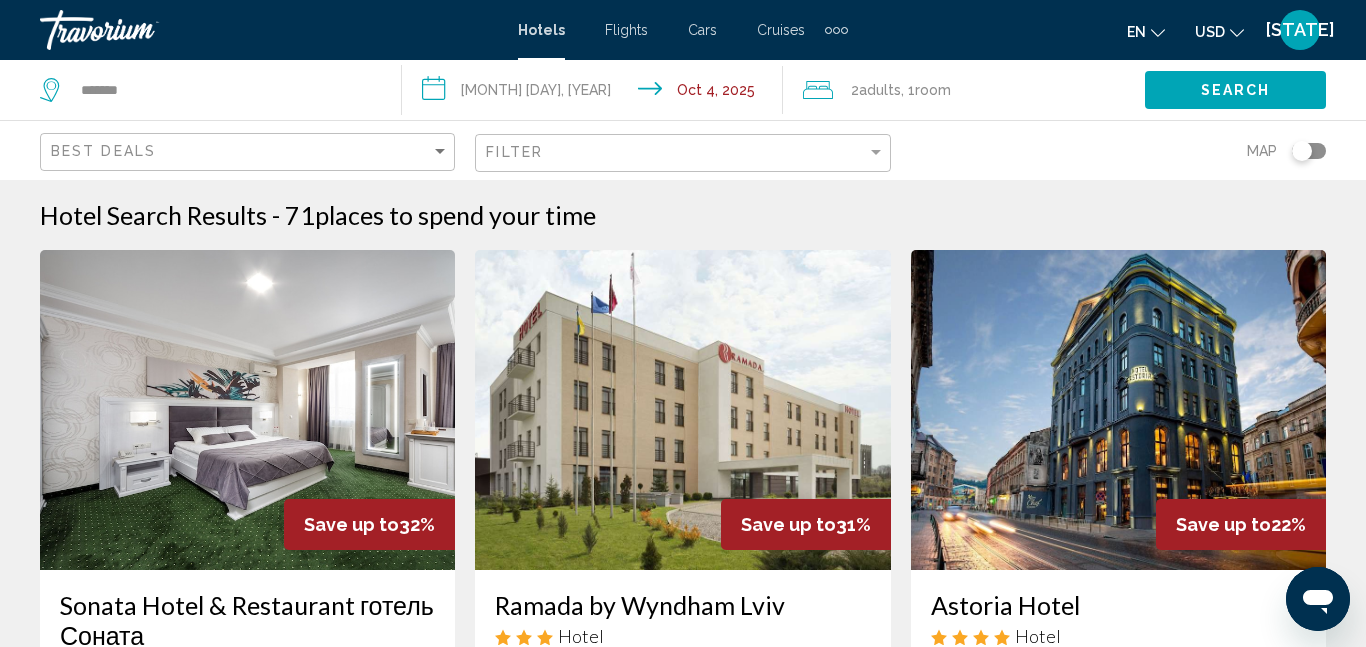 type 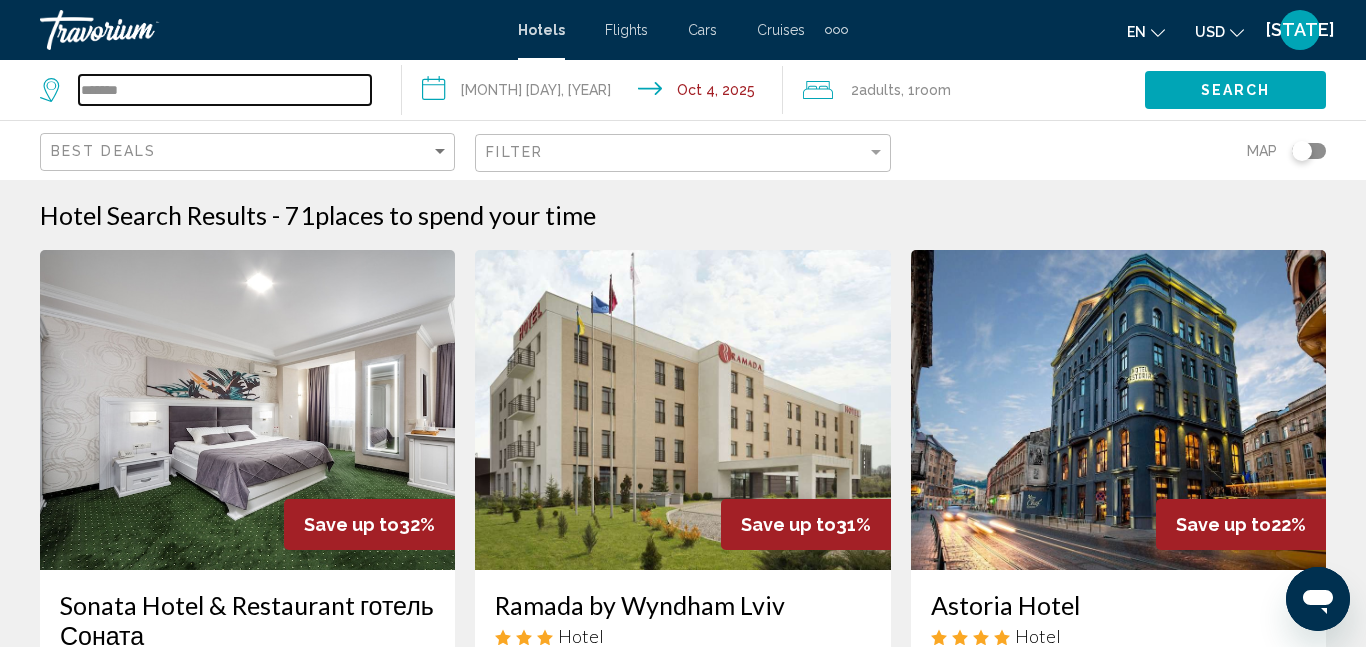 click on "*******" at bounding box center (225, 90) 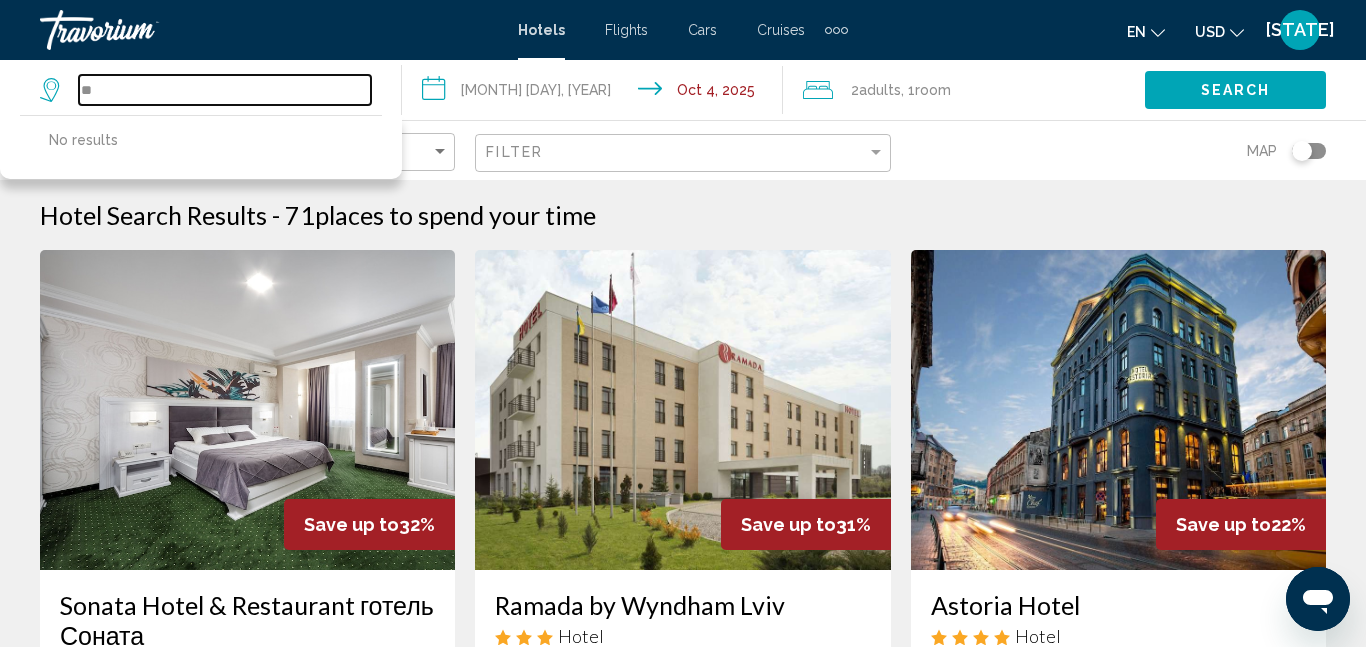 type on "*" 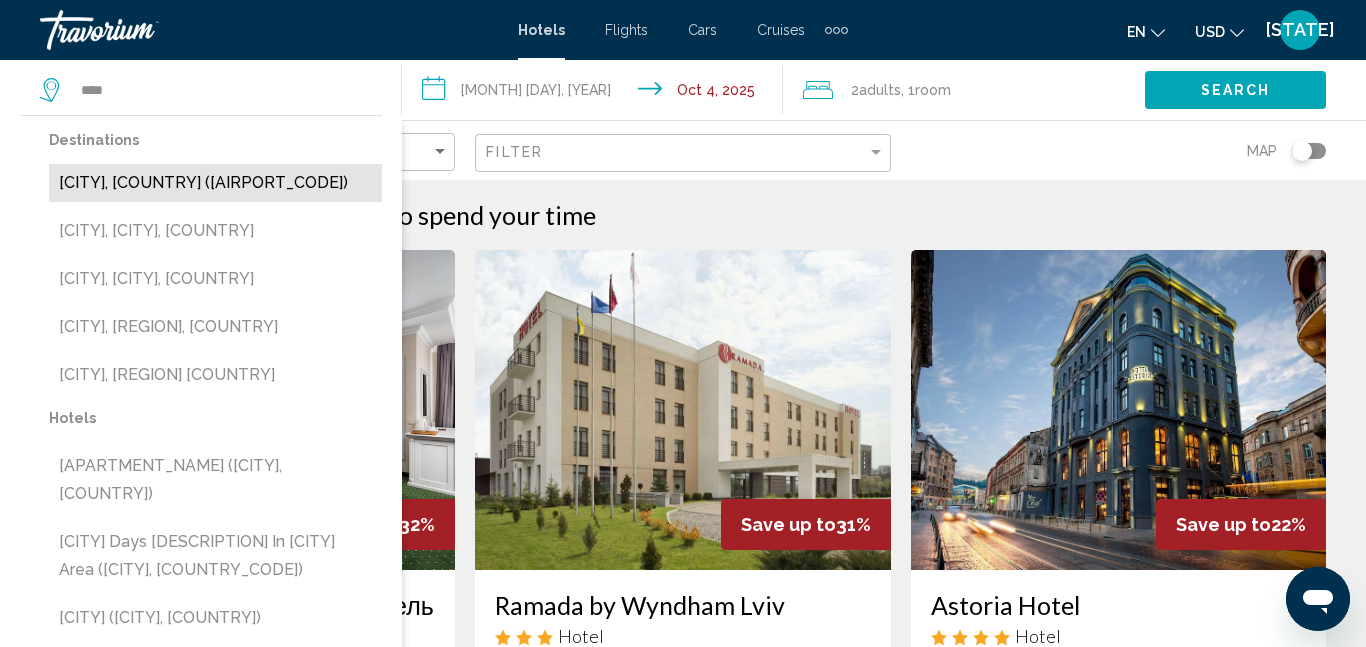 click on "Prague, Czech Republic (PRG)" at bounding box center (215, 183) 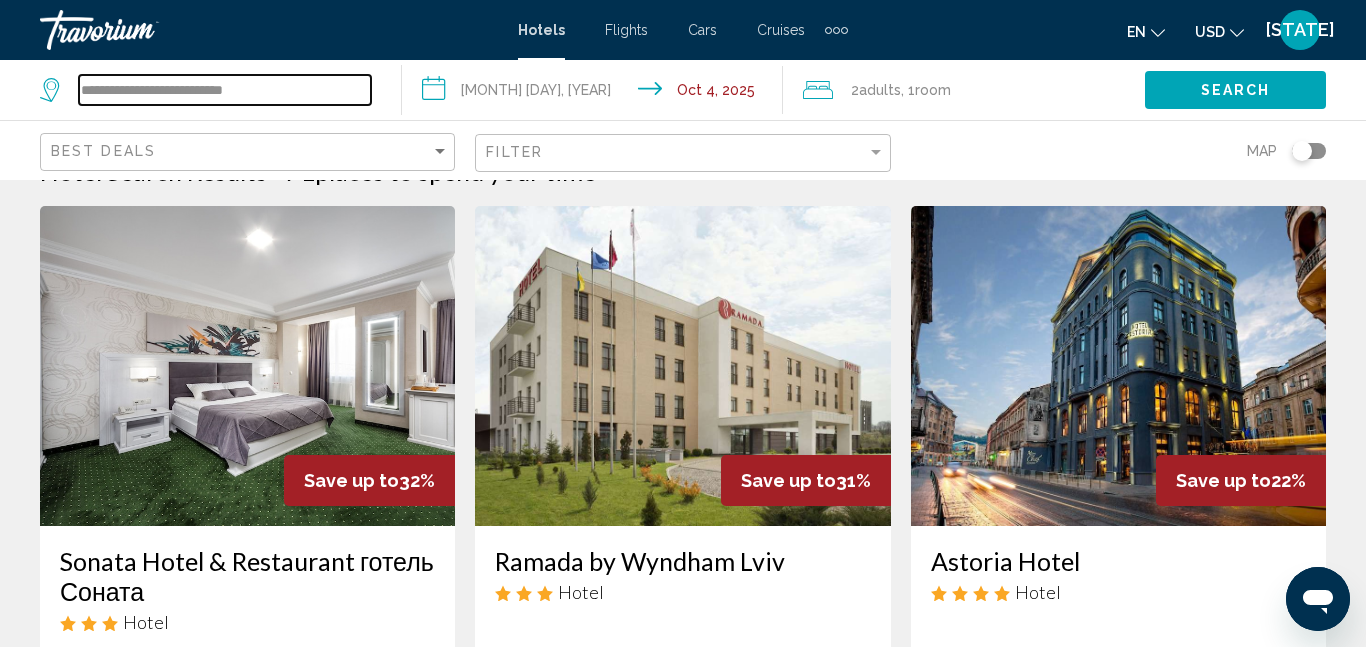 scroll, scrollTop: 0, scrollLeft: 0, axis: both 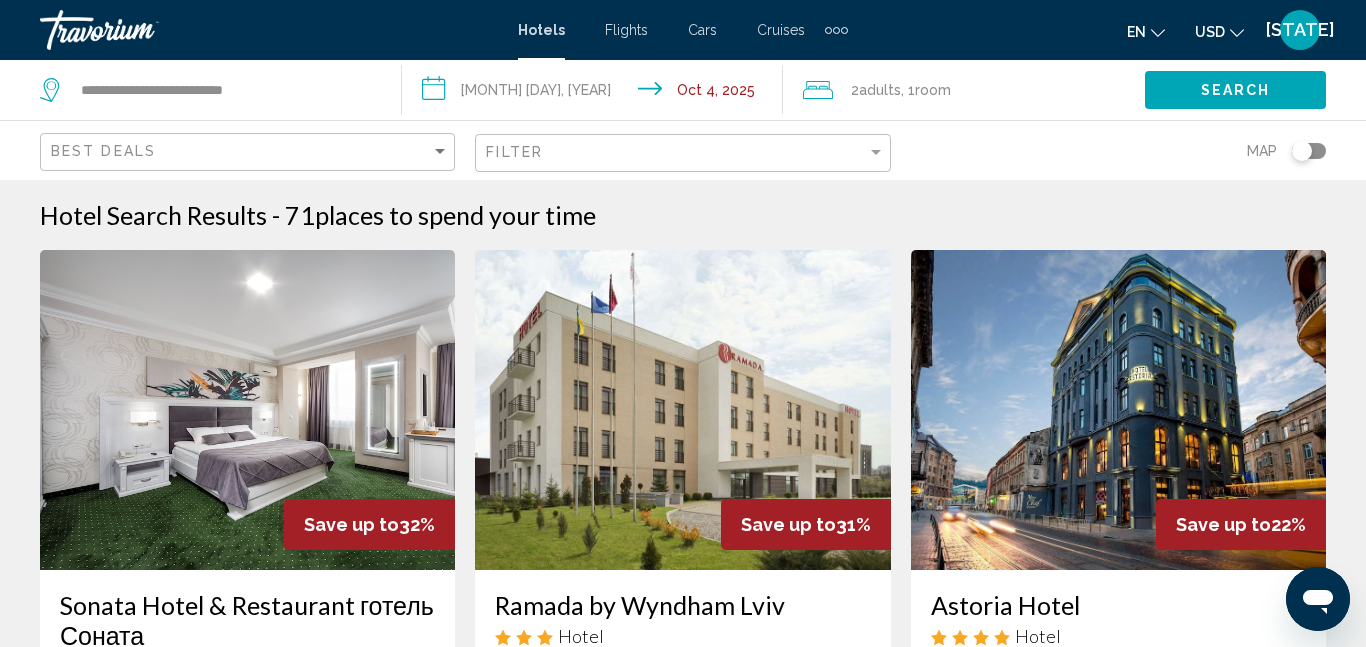 click on "Search" 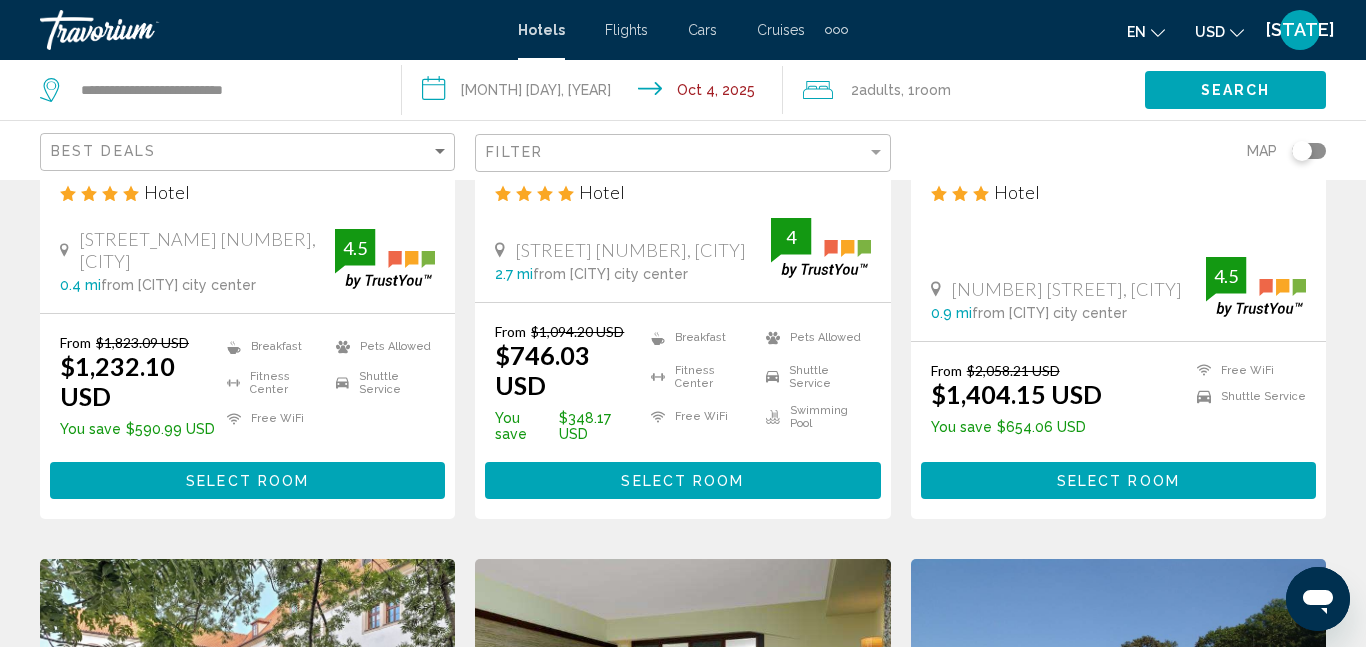 scroll, scrollTop: 1226, scrollLeft: 0, axis: vertical 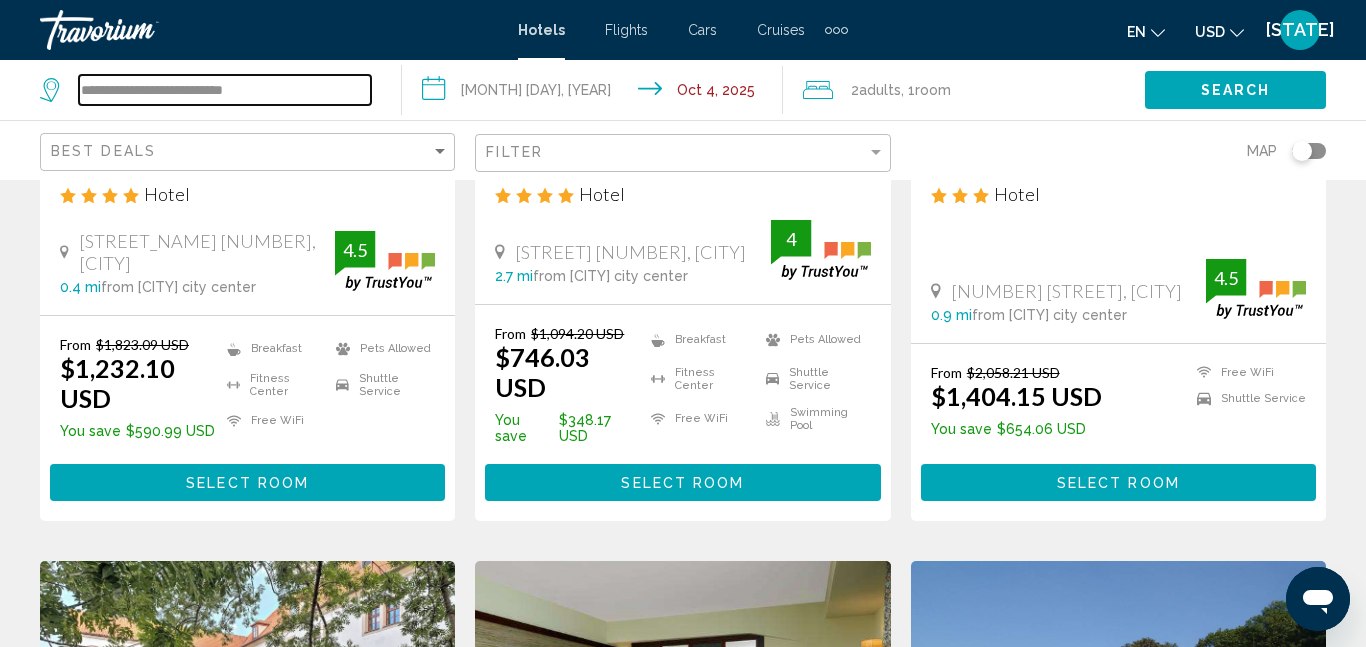 click on "**********" at bounding box center [225, 90] 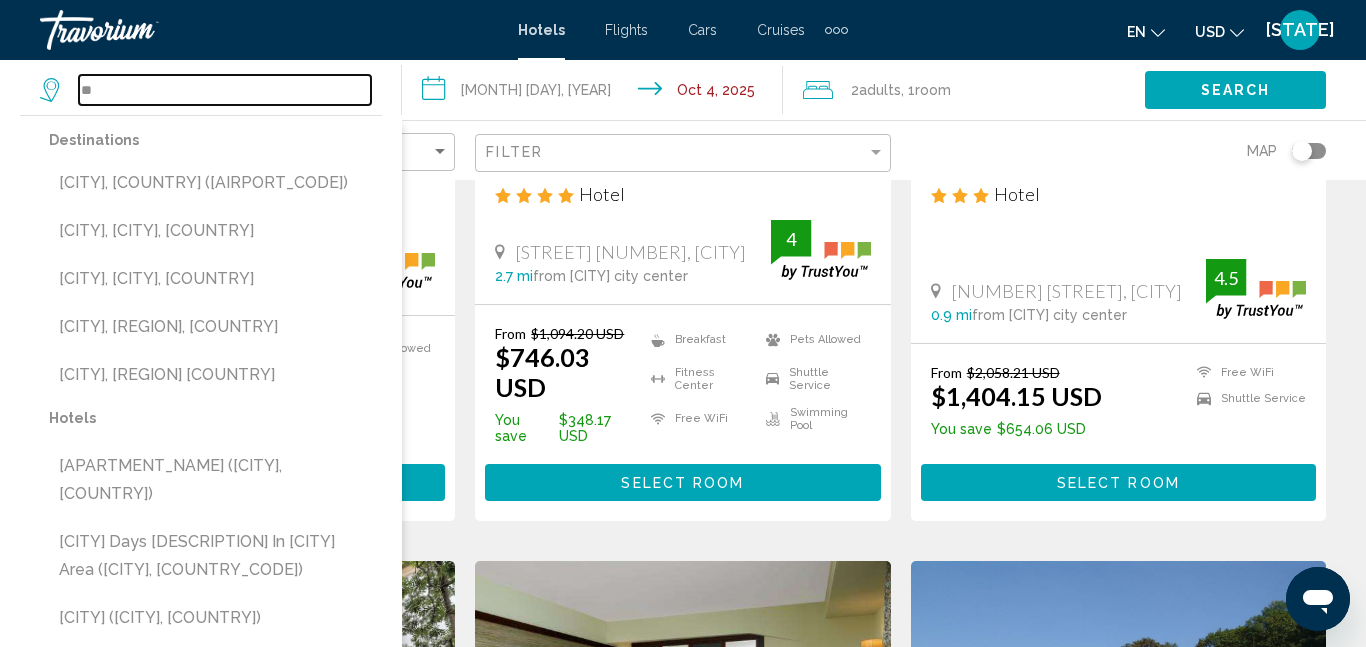 type on "*" 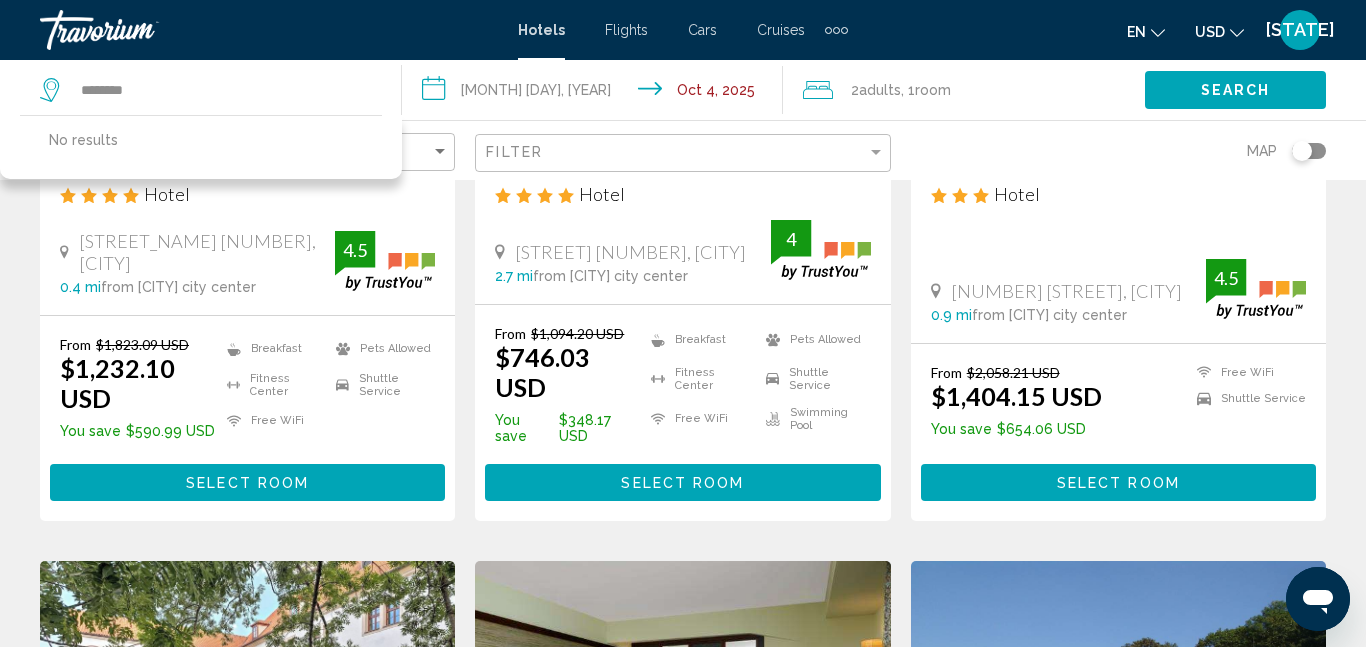 click on "Search" 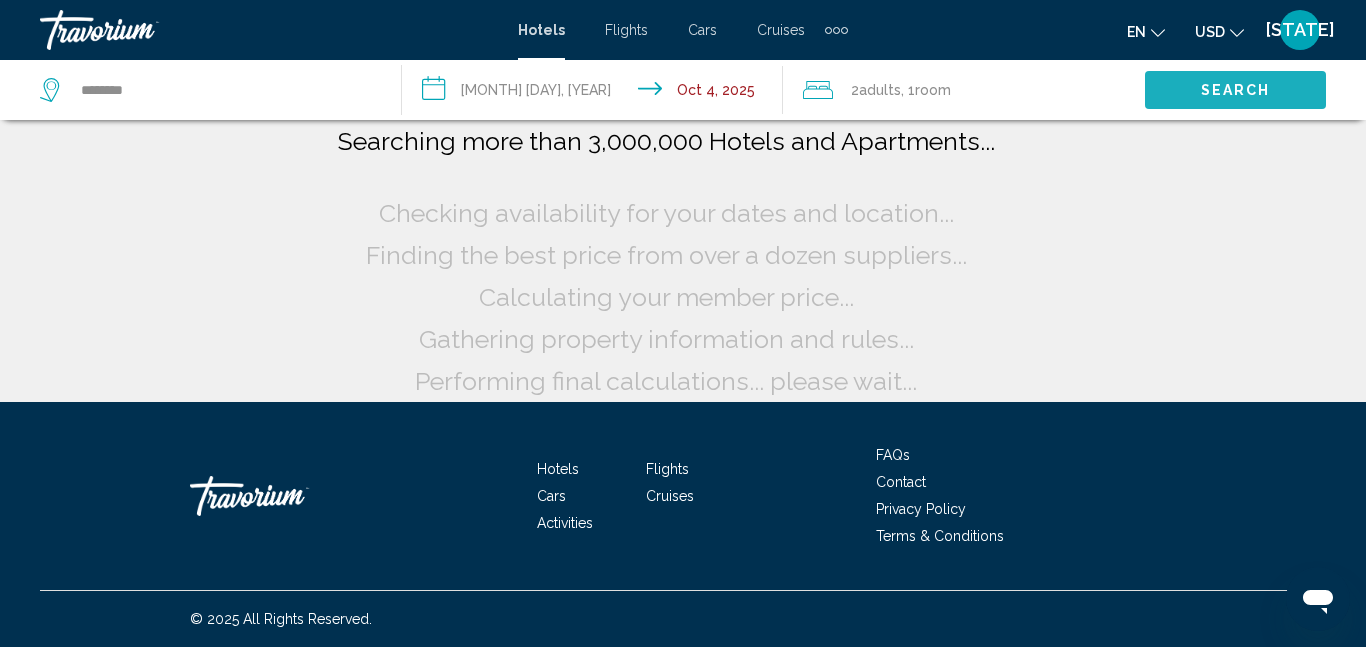 scroll, scrollTop: 10, scrollLeft: 0, axis: vertical 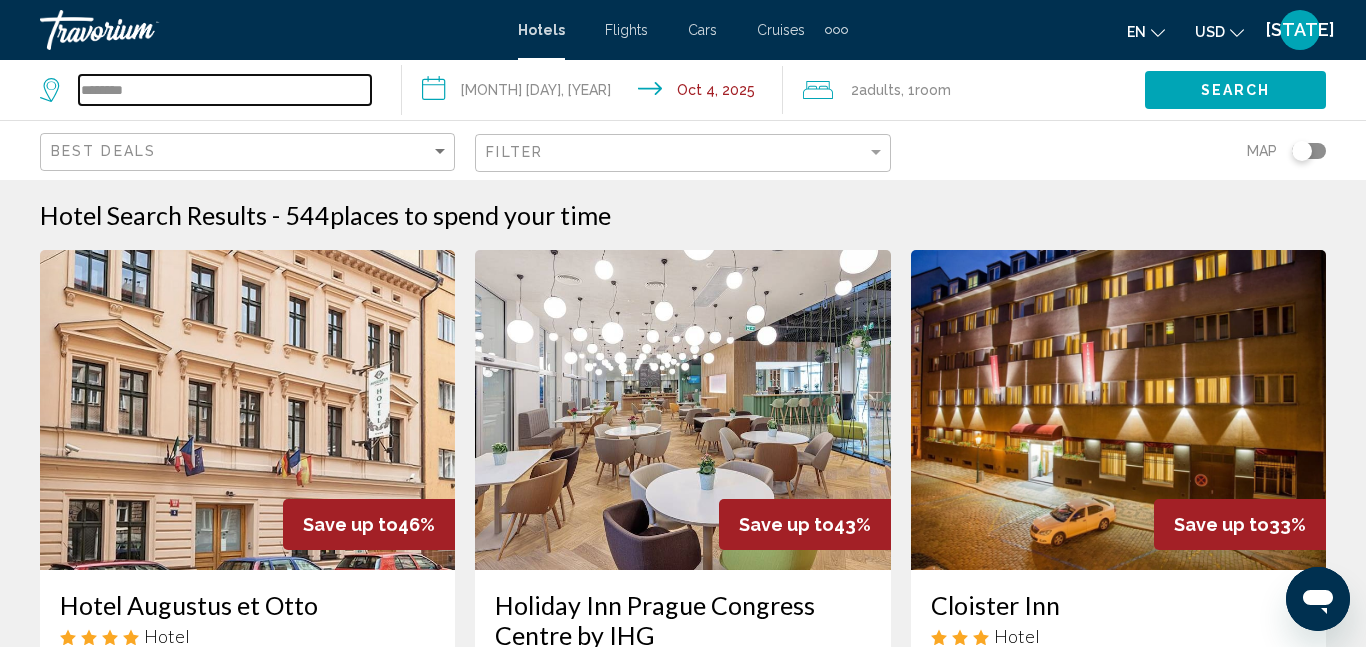 click on "********" at bounding box center (225, 90) 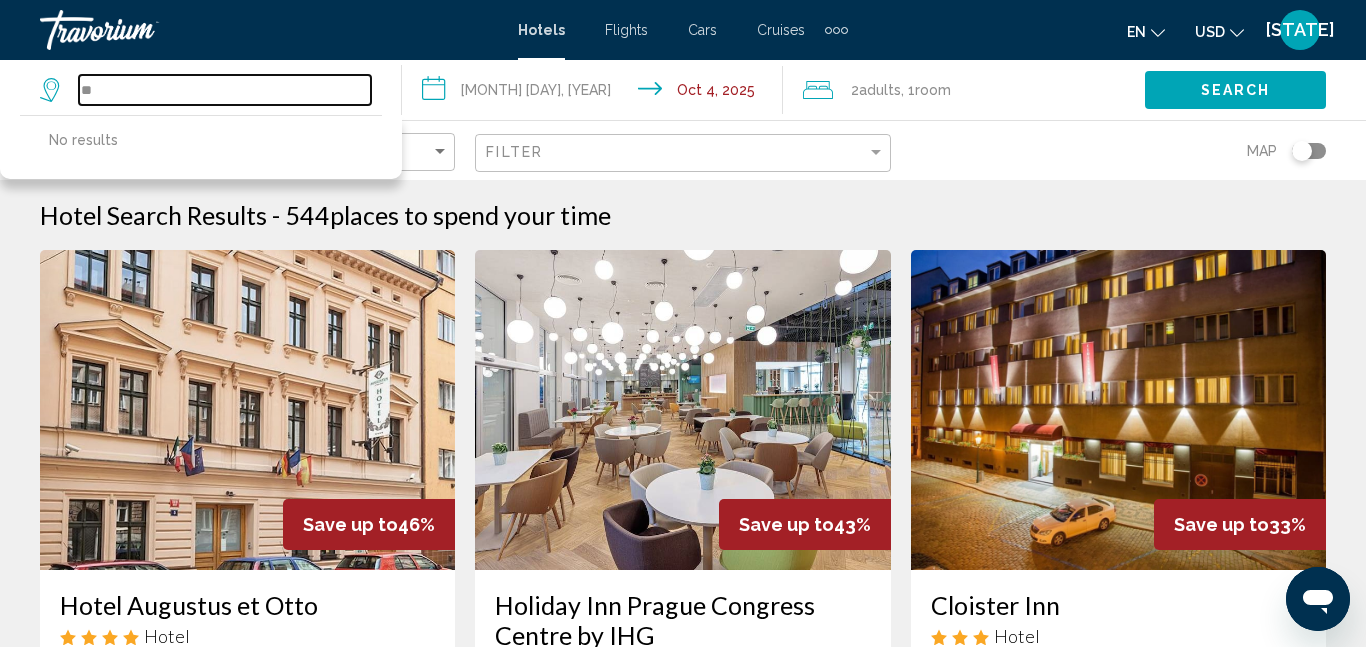 type on "*" 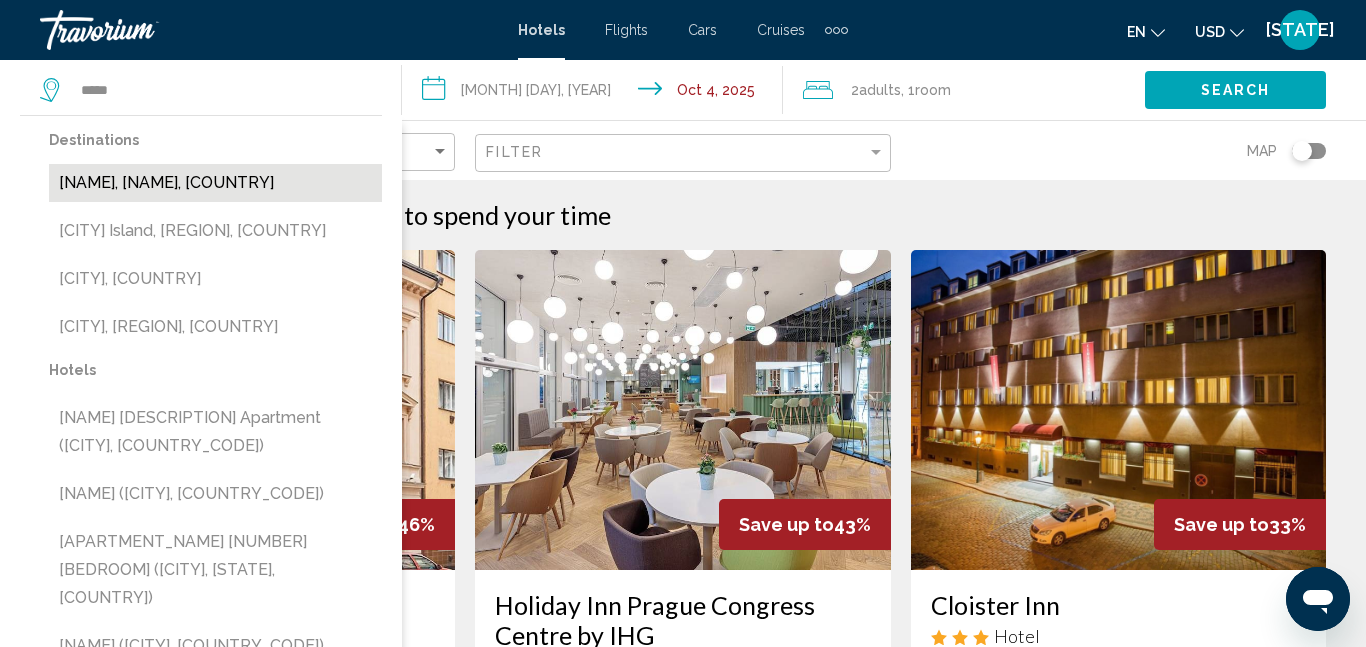 click on "Mallorca Interior, Mallorca Island, Spain" at bounding box center [215, 183] 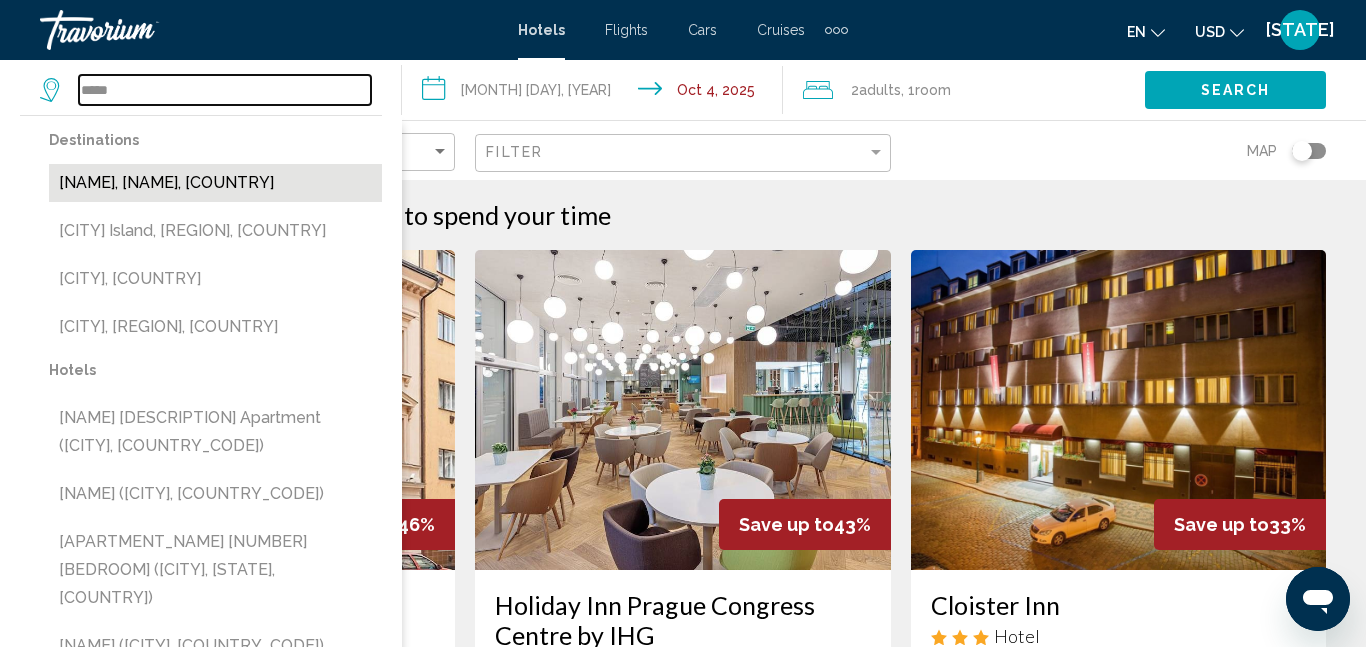 type on "**********" 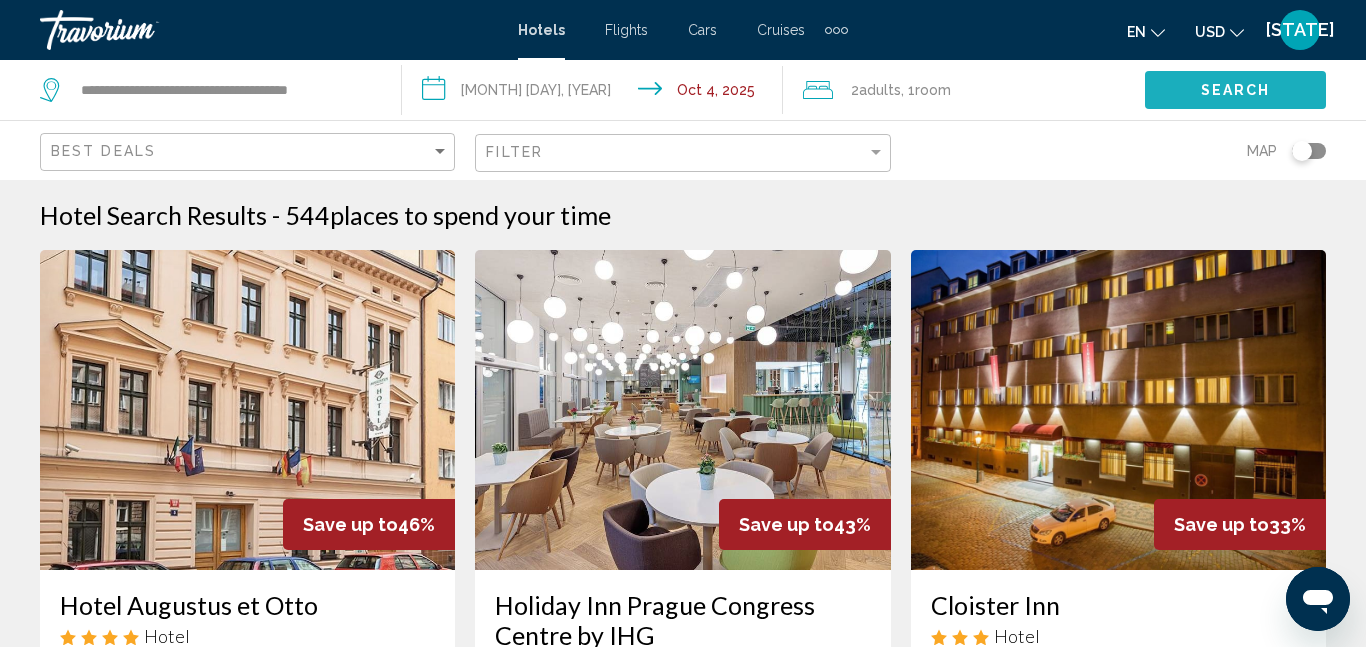 click on "Search" 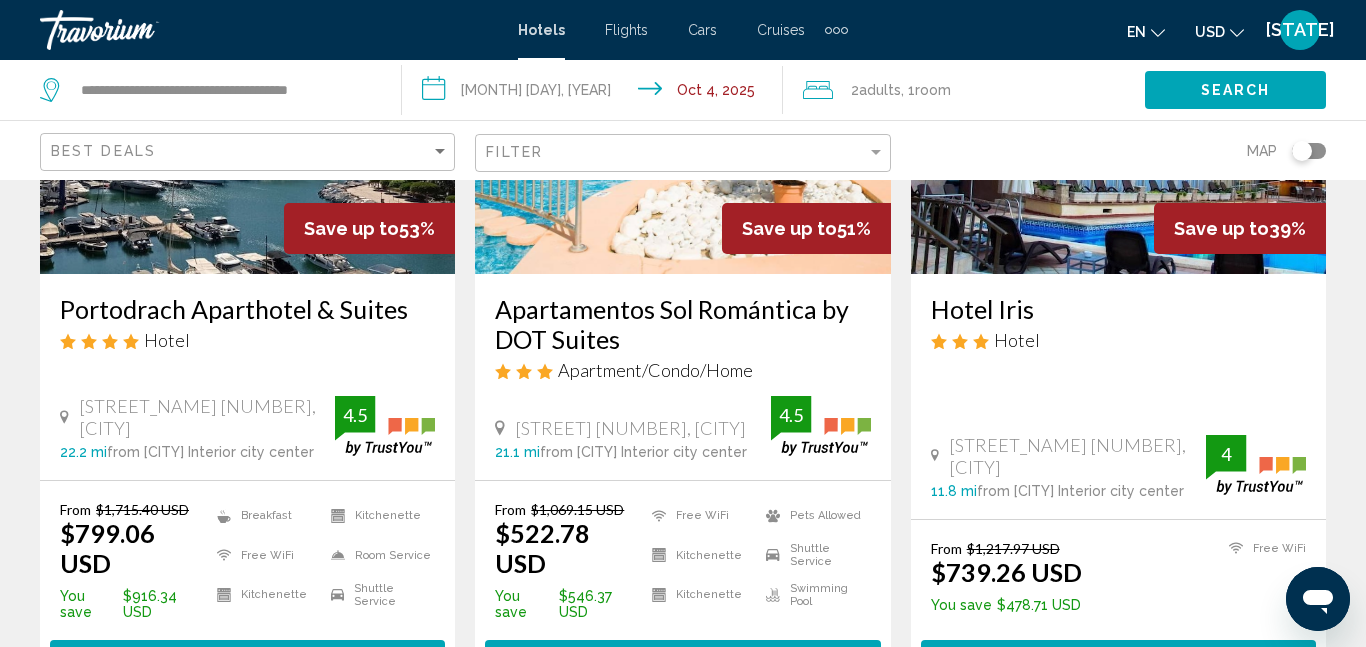 scroll, scrollTop: 1085, scrollLeft: 0, axis: vertical 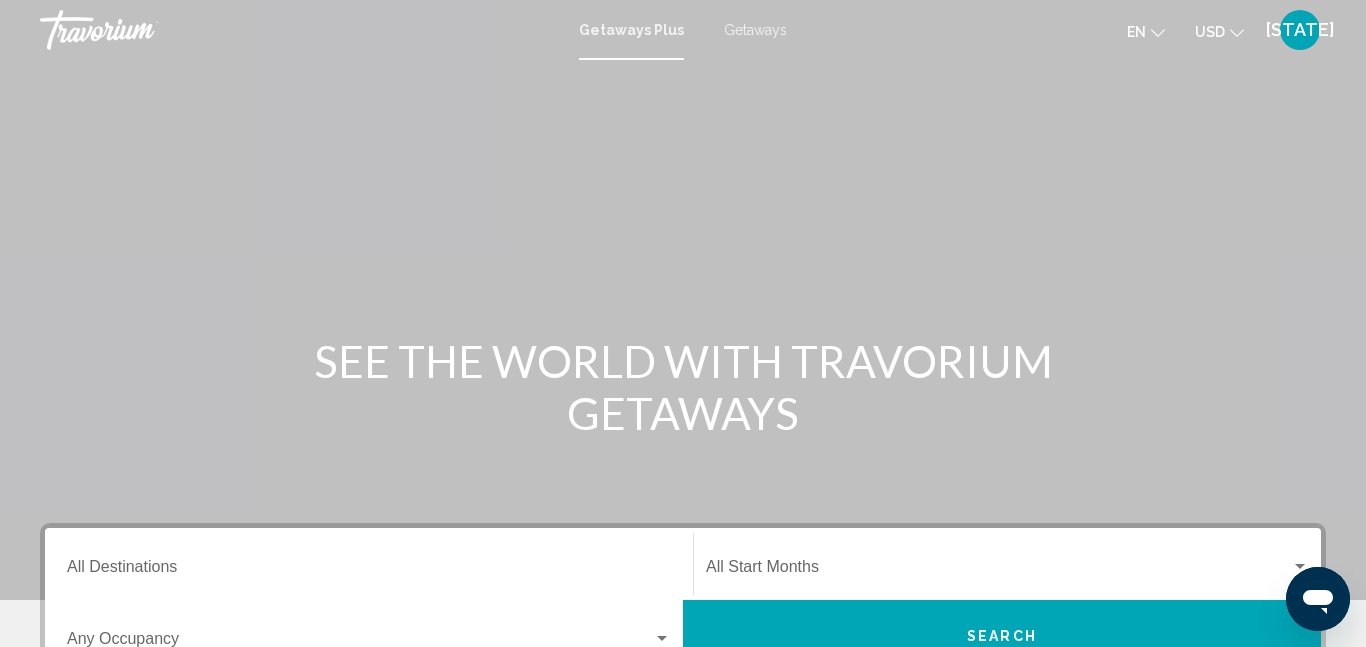 click on "Getaways" at bounding box center (755, 30) 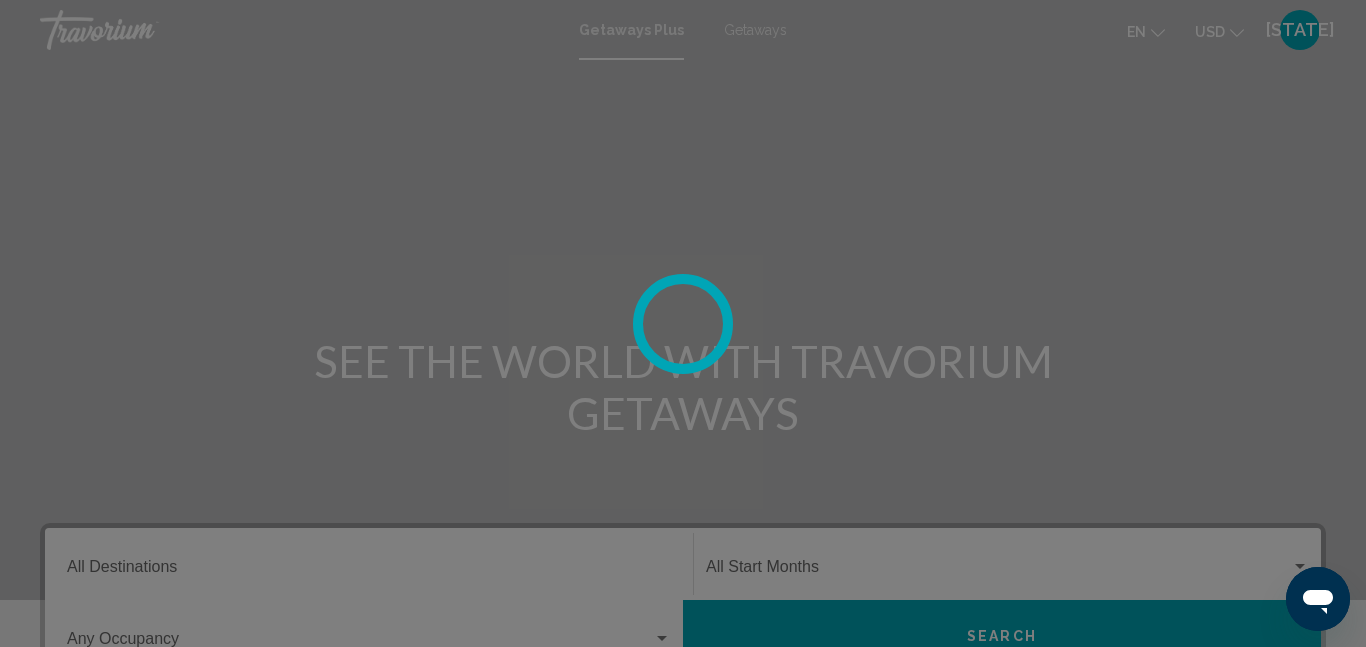click at bounding box center (683, 323) 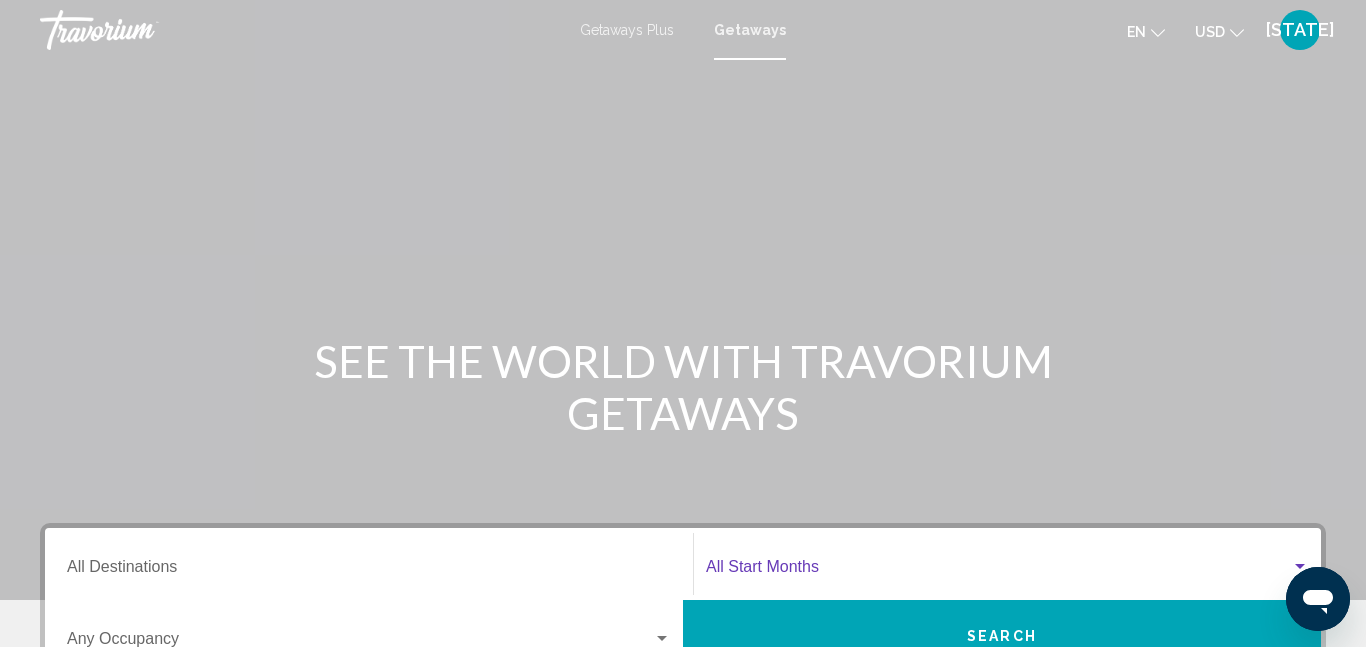 click at bounding box center [998, 571] 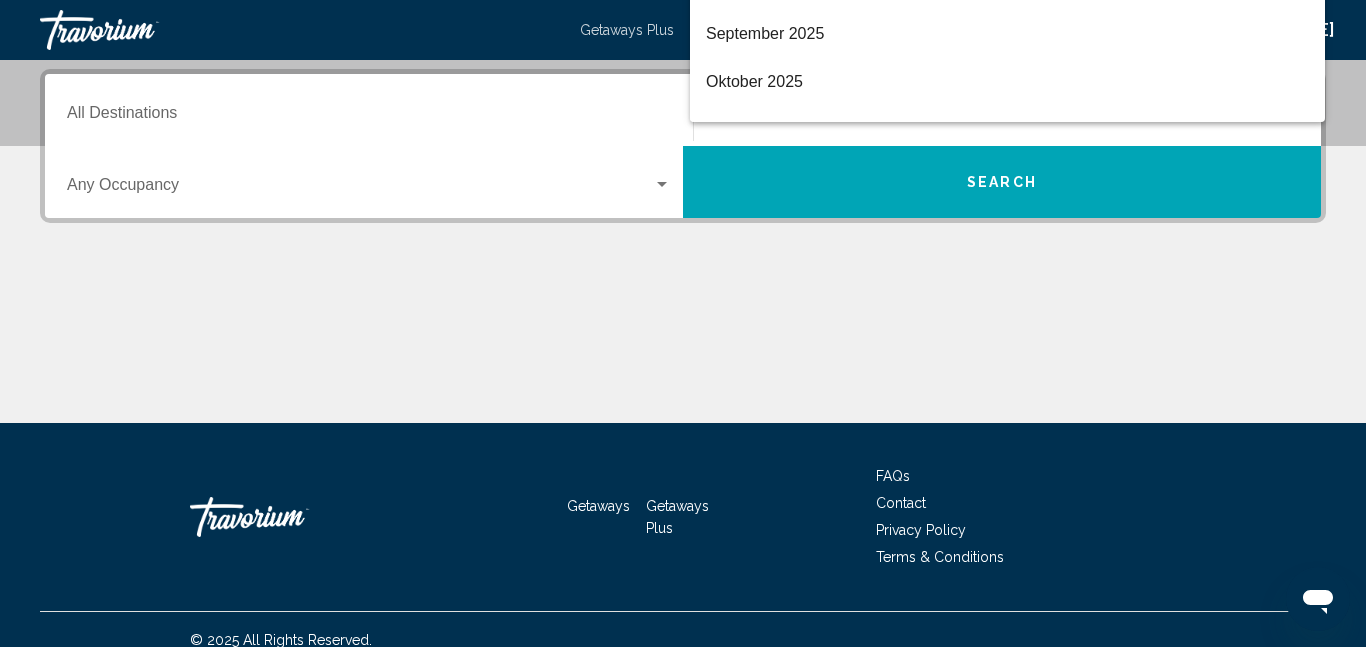 scroll, scrollTop: 458, scrollLeft: 0, axis: vertical 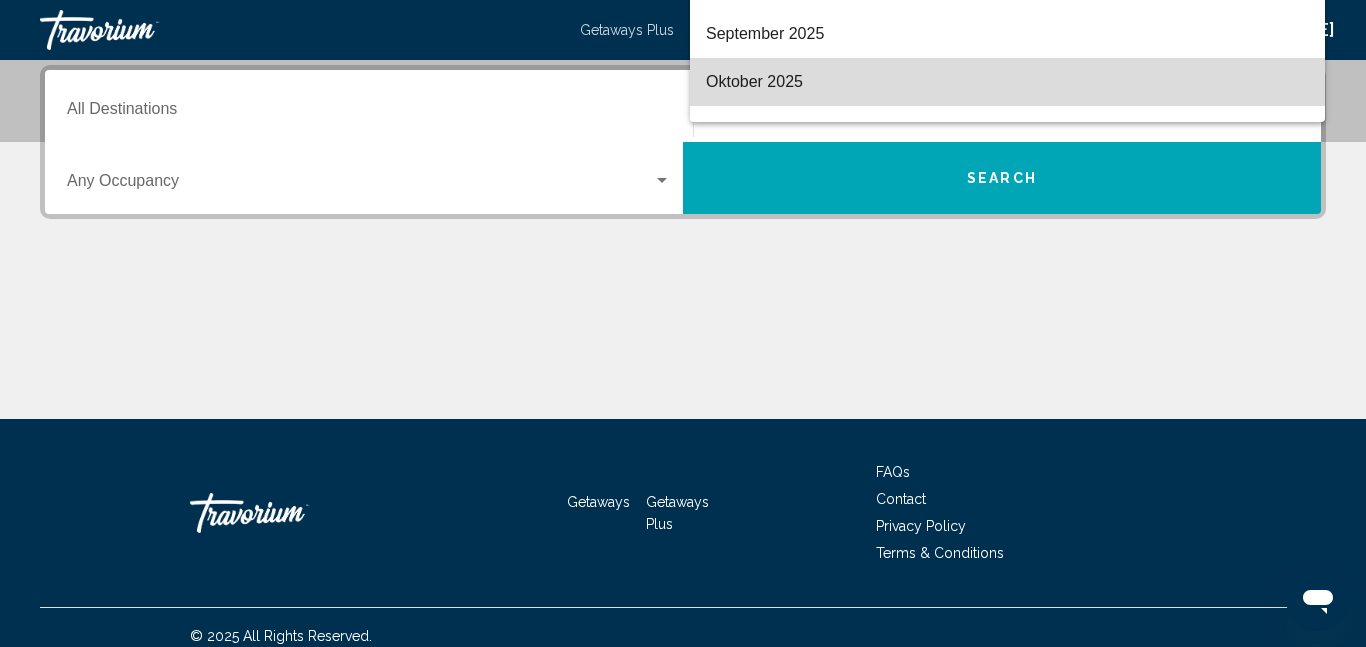 click on "Oktober 2025" at bounding box center [1007, 82] 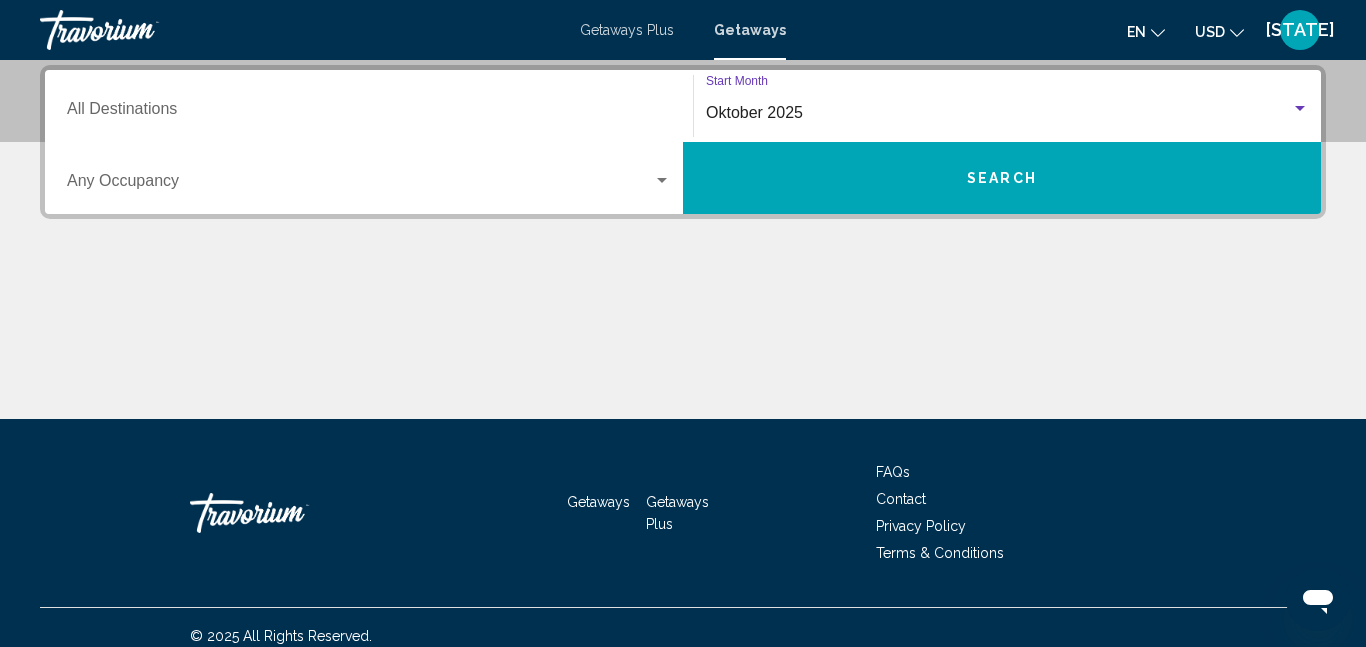 click on "Search" at bounding box center [1002, 178] 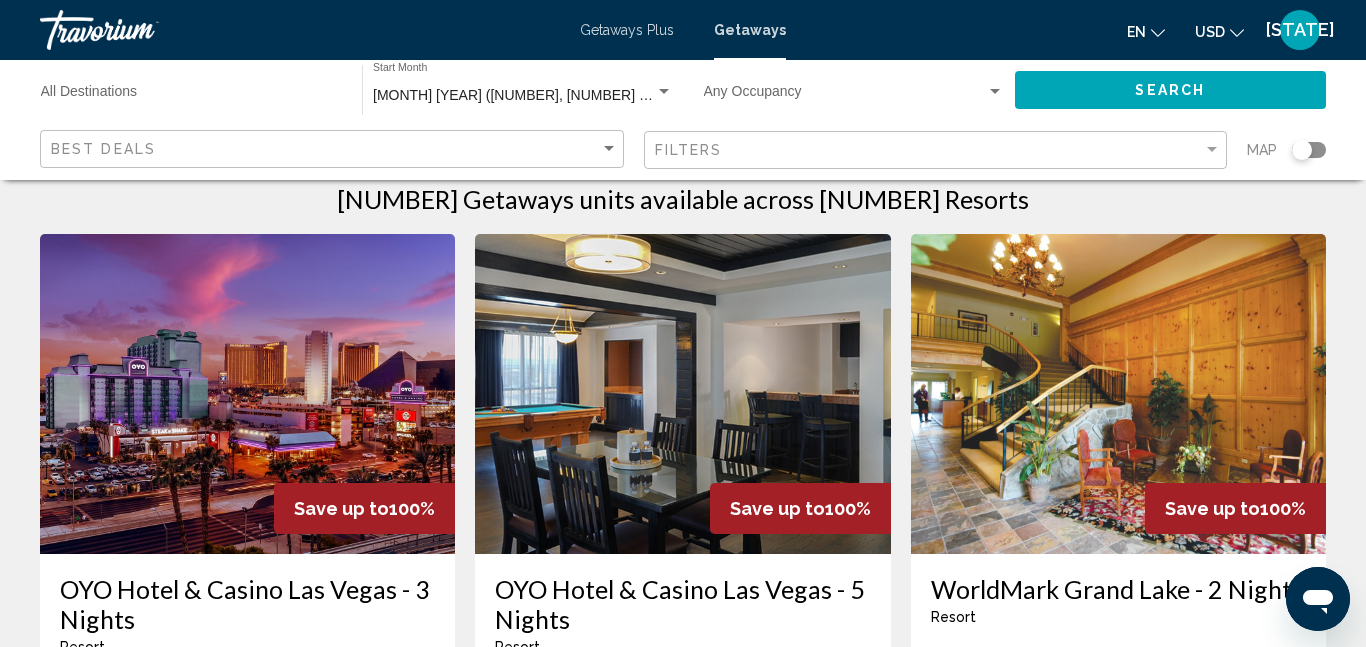scroll, scrollTop: 0, scrollLeft: 0, axis: both 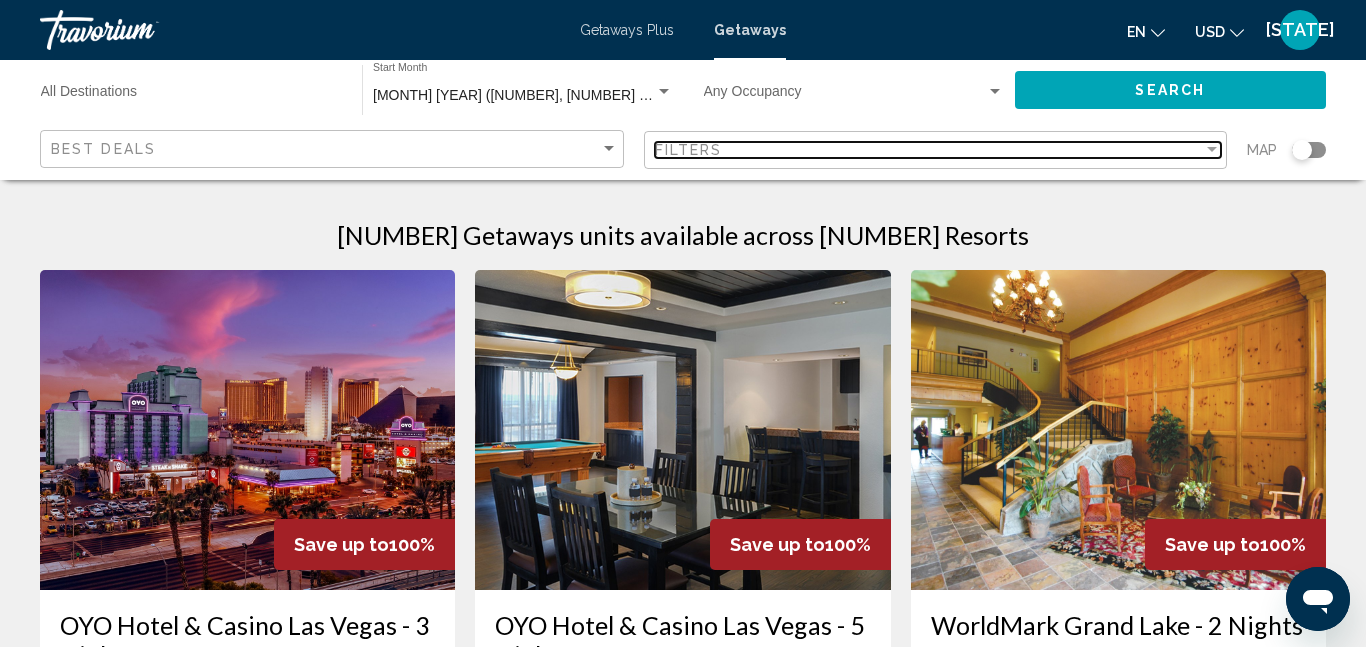 click on "Filters" at bounding box center (689, 150) 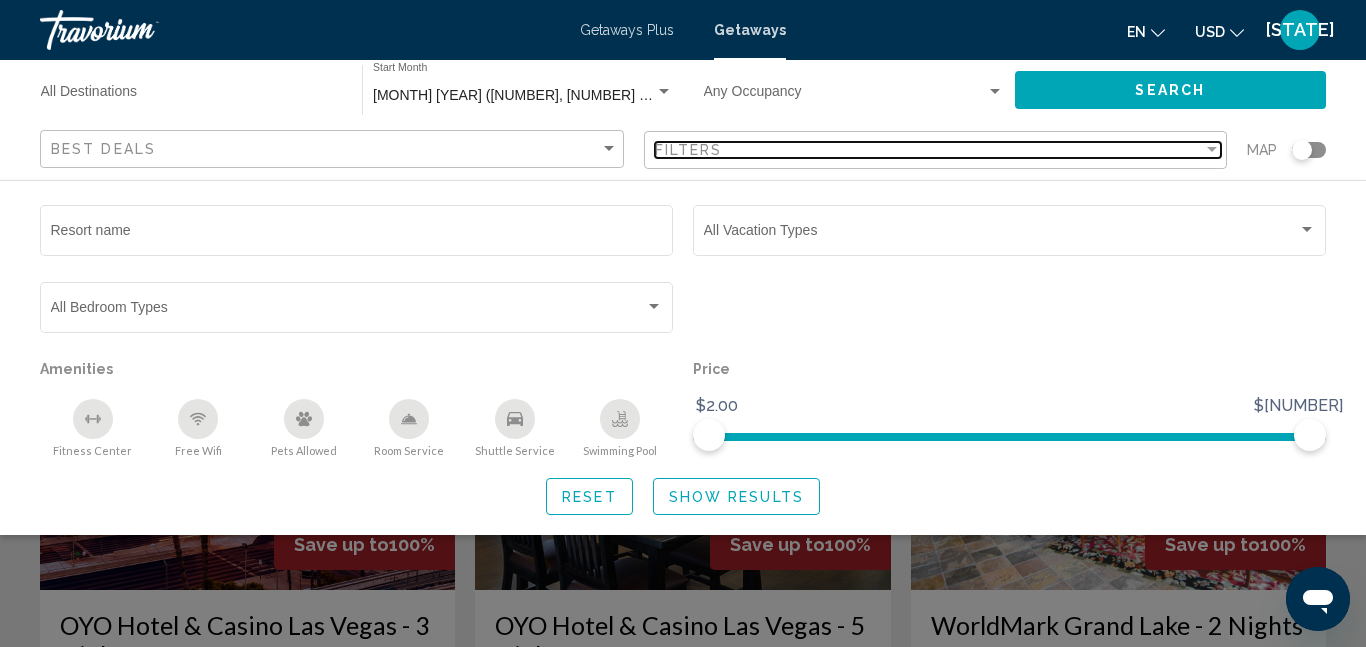 click at bounding box center (1212, 150) 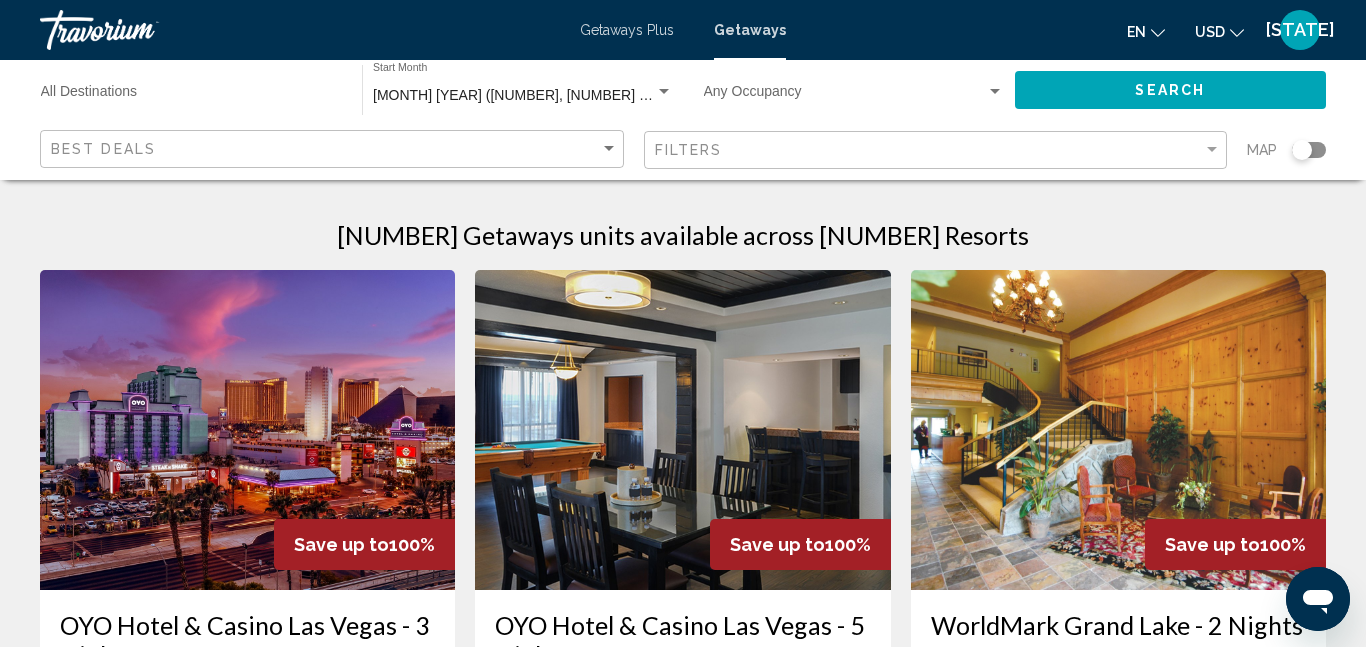 click on "Best Deals" 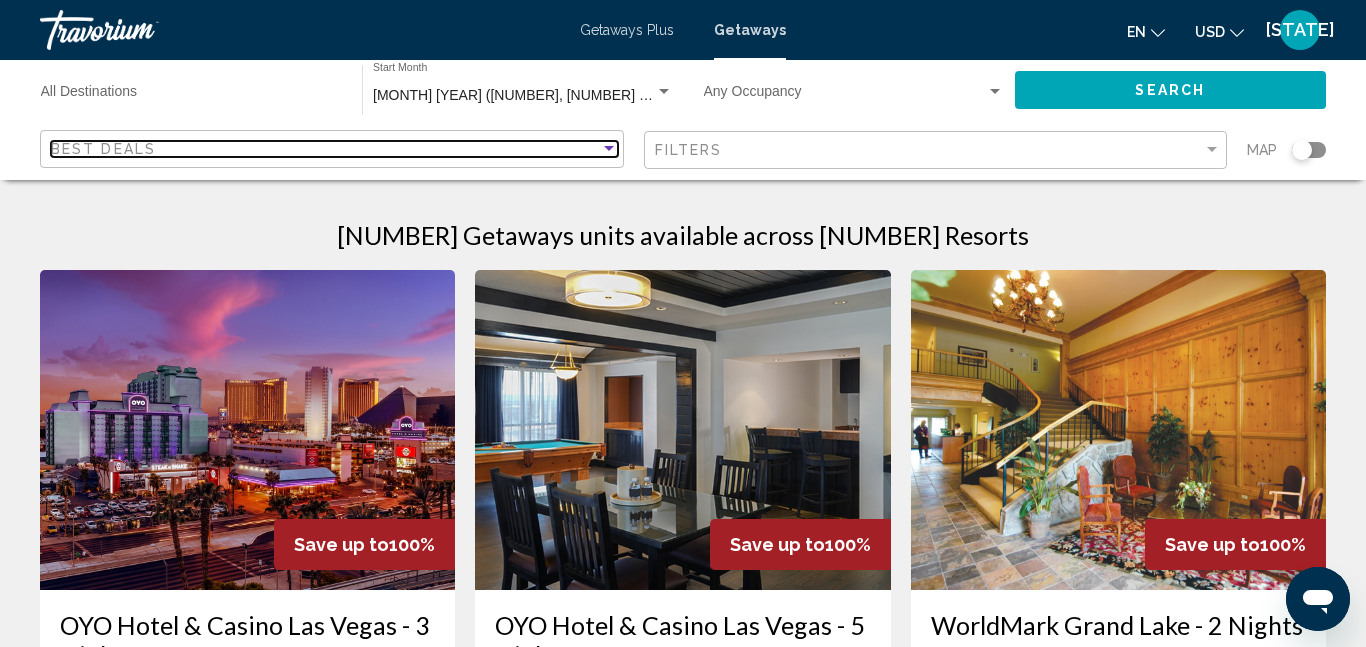 click at bounding box center (609, 148) 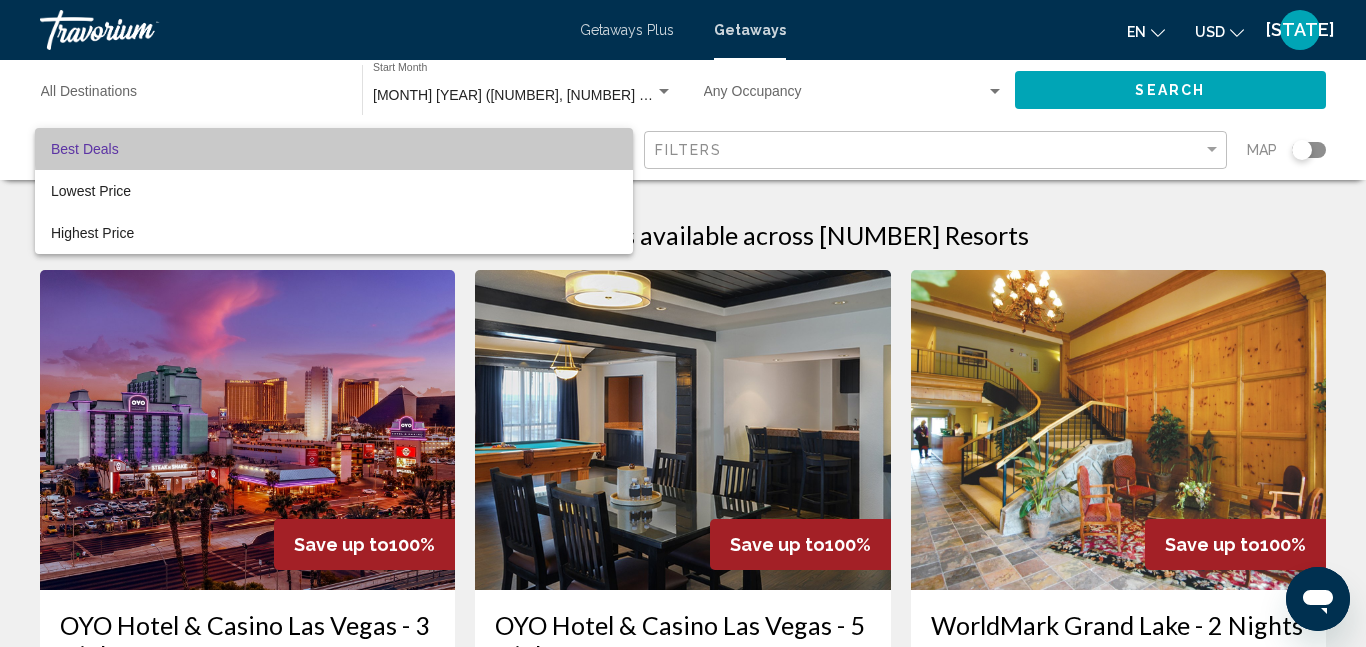 click on "Best Deals" at bounding box center (334, 149) 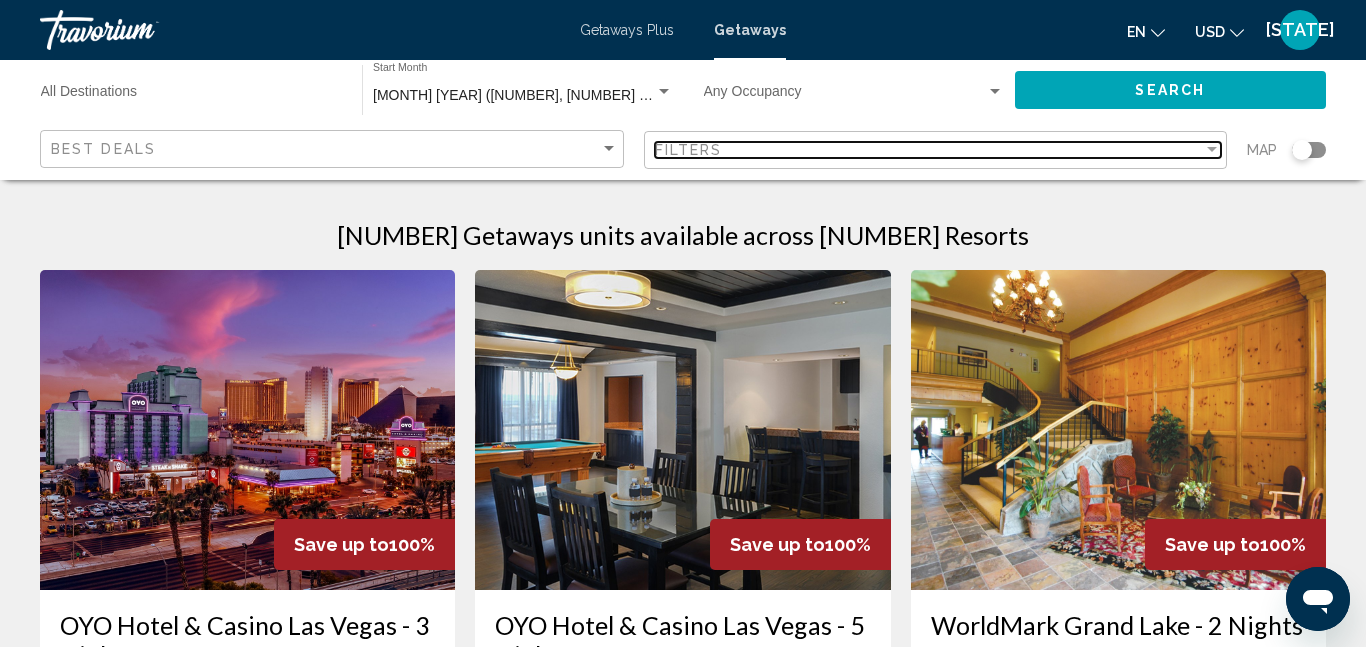 click on "Filters" at bounding box center [929, 150] 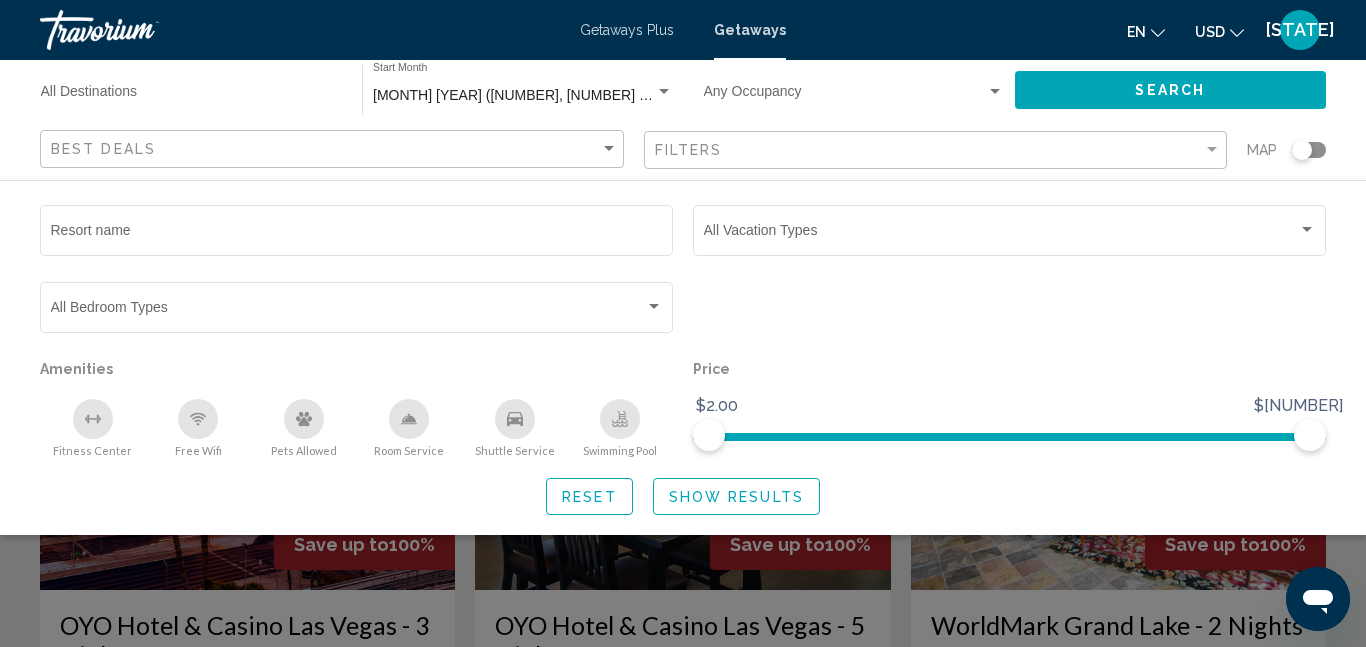 click on "Occupancy Any Occupancy" 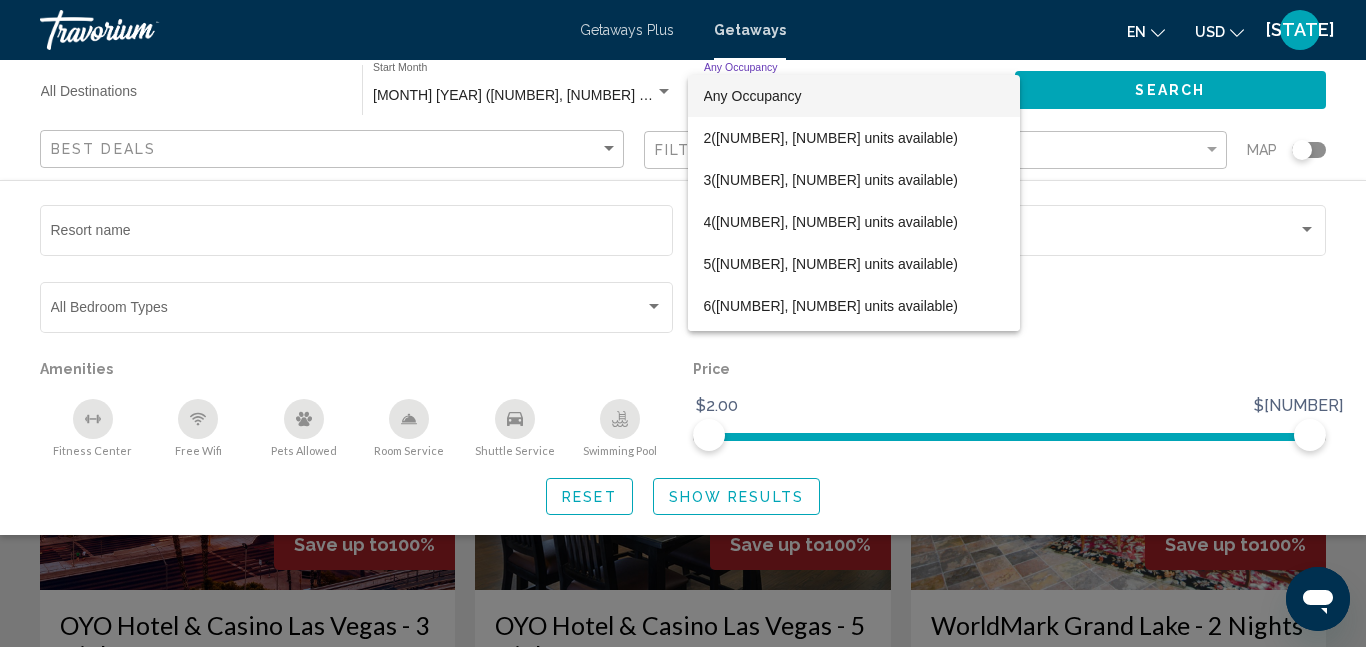 click at bounding box center [683, 323] 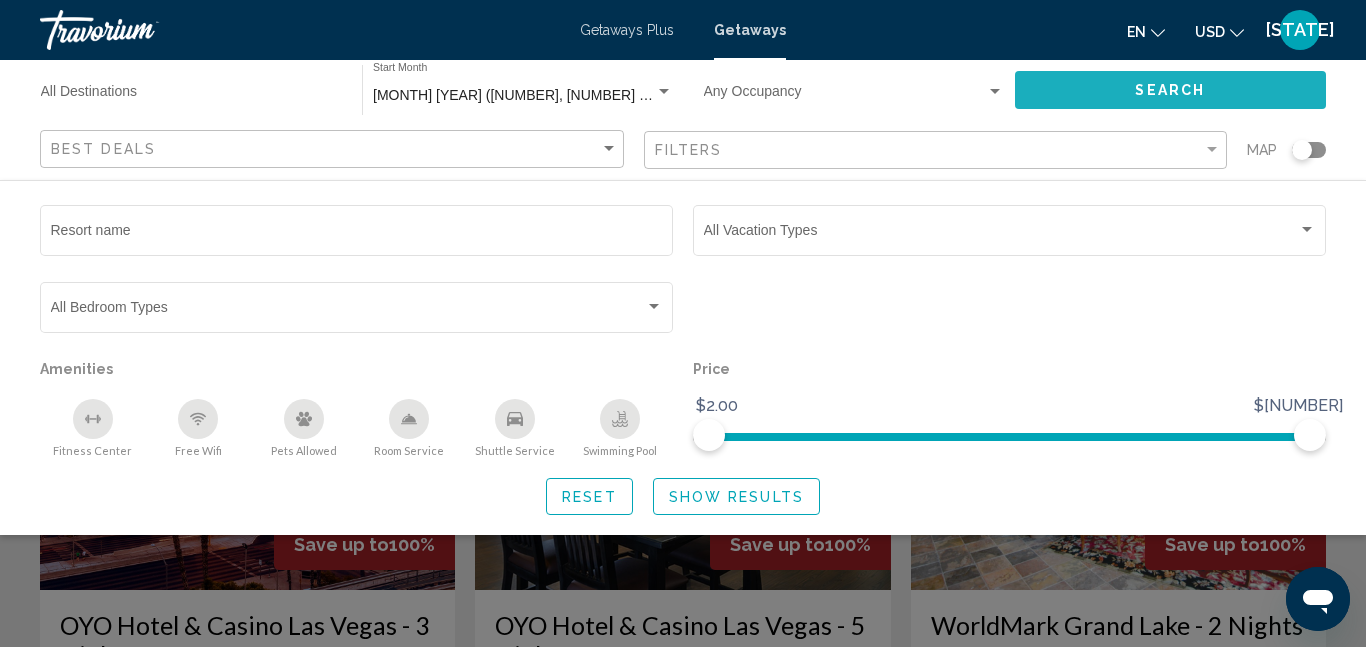 click on "Search" 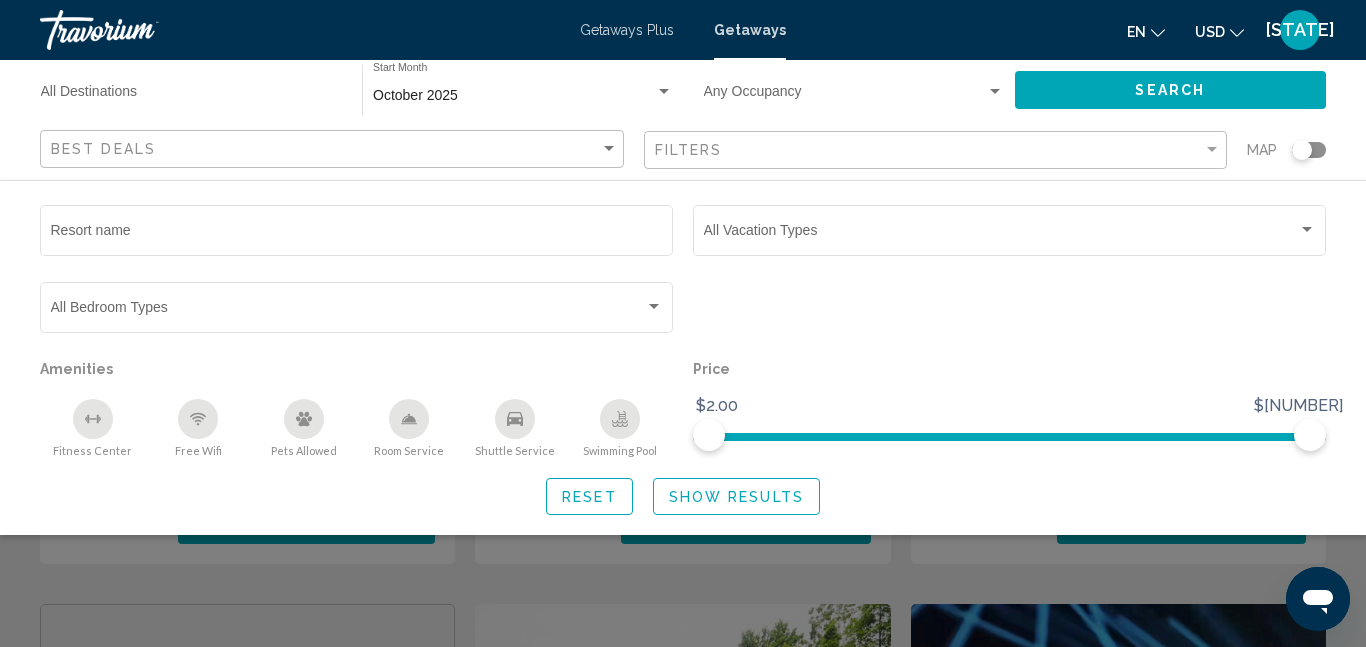 scroll, scrollTop: 429, scrollLeft: 0, axis: vertical 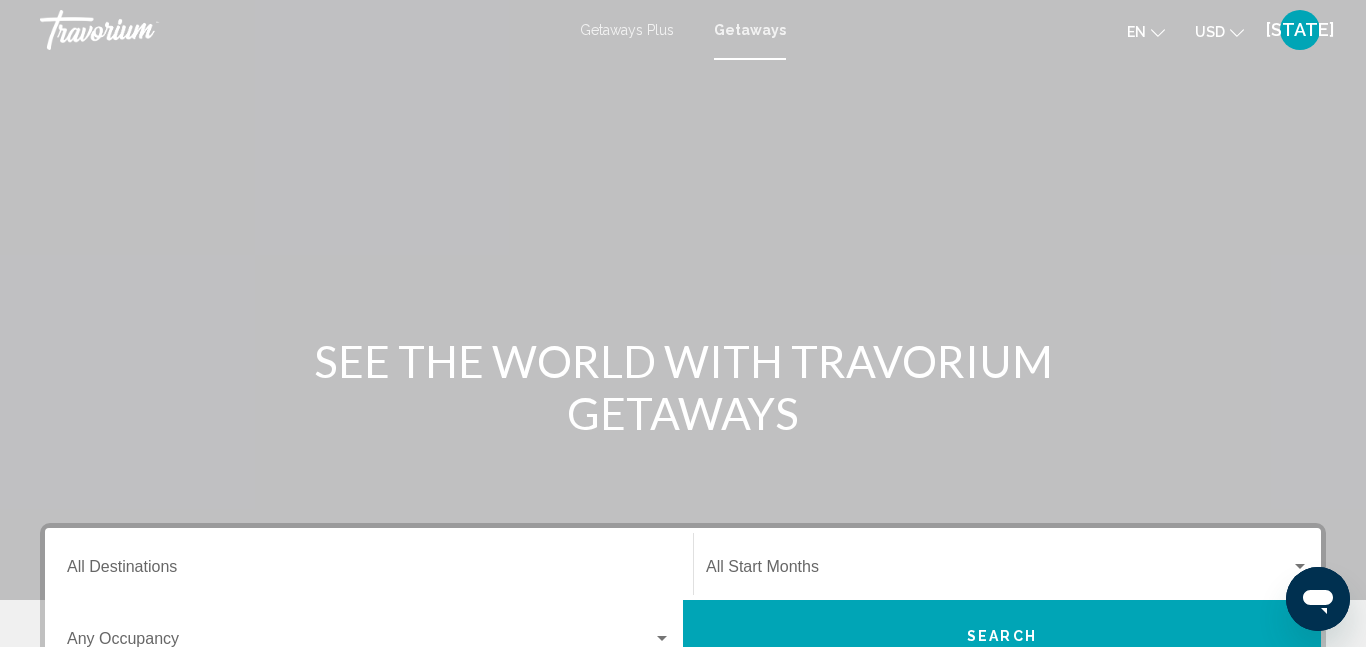 click at bounding box center [140, 30] 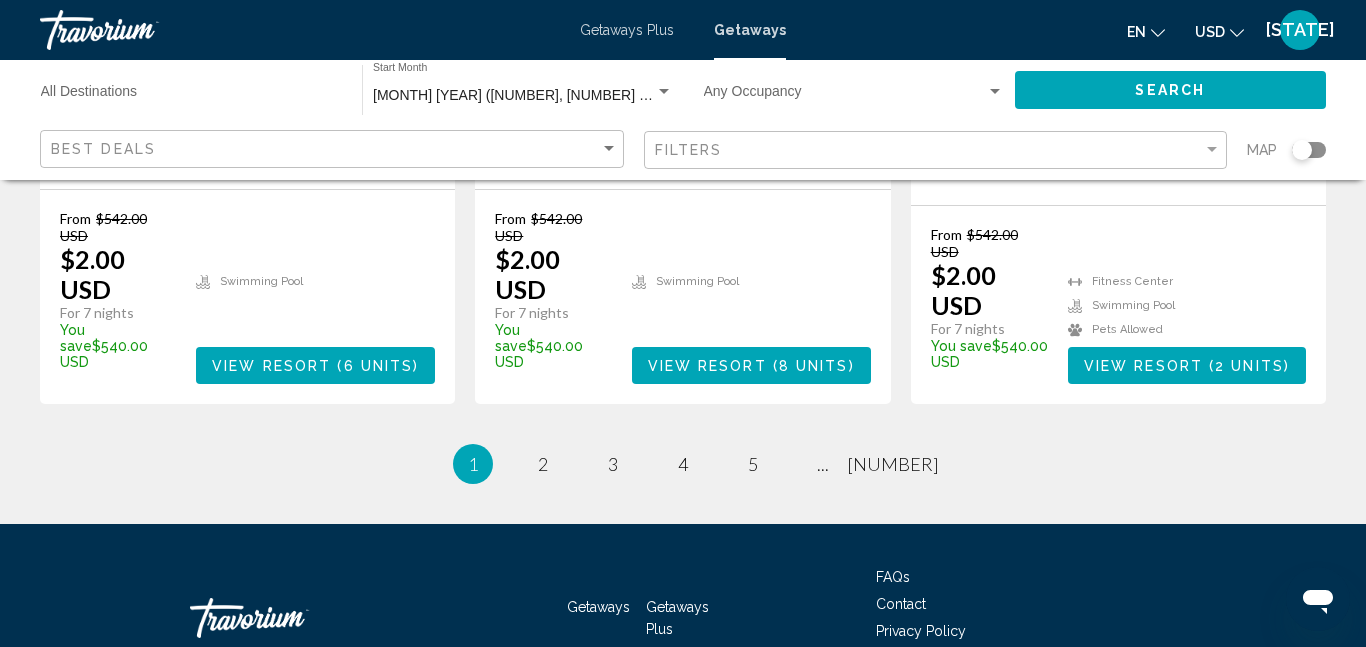 scroll, scrollTop: 2807, scrollLeft: 0, axis: vertical 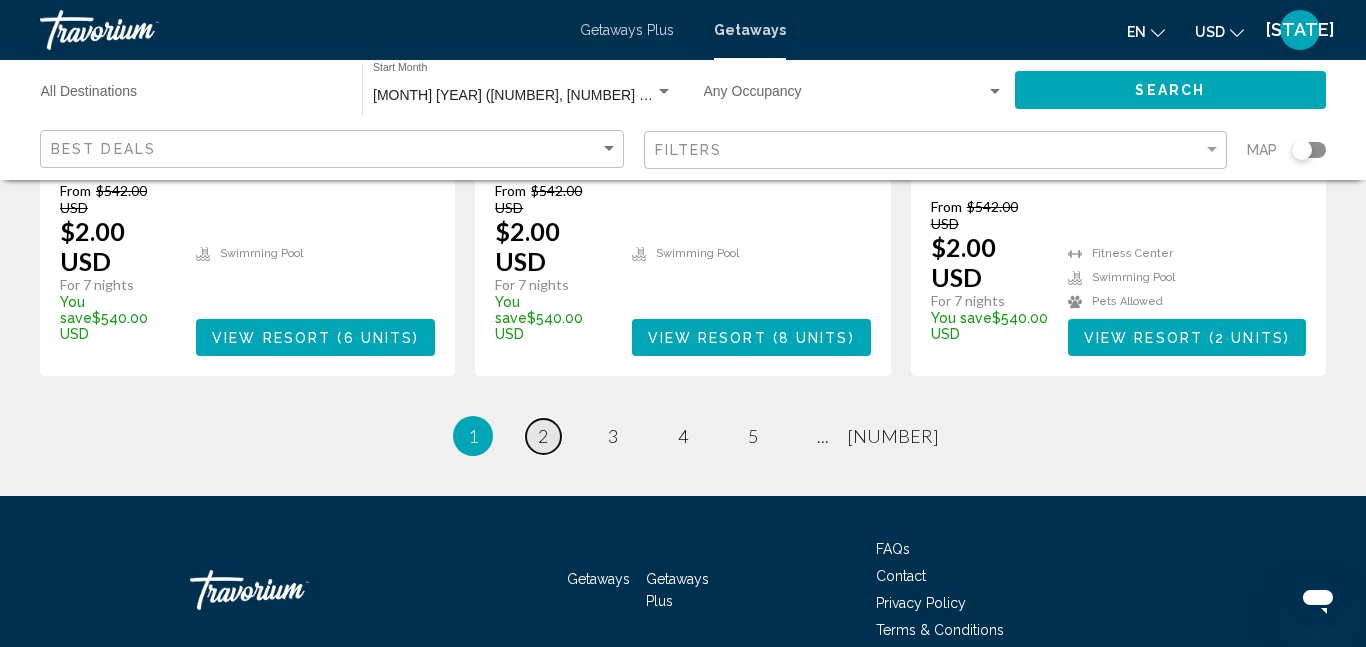 click on "page  2" at bounding box center (543, 436) 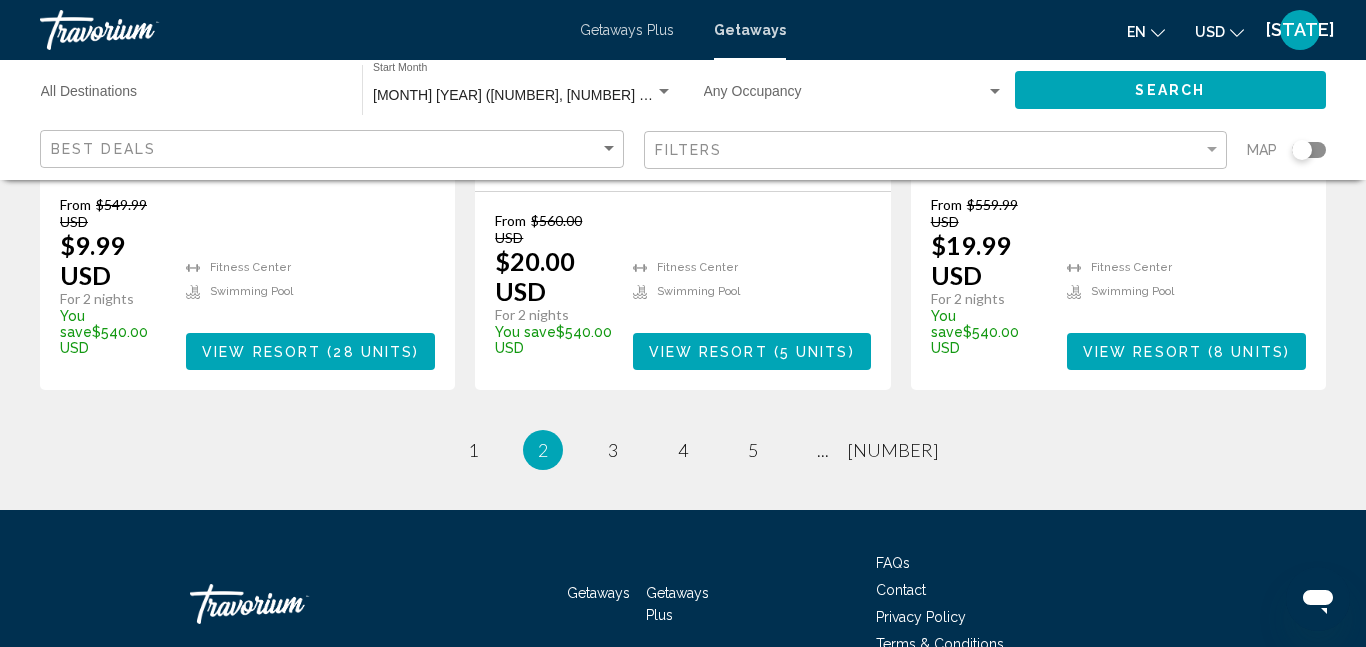 scroll, scrollTop: 2796, scrollLeft: 0, axis: vertical 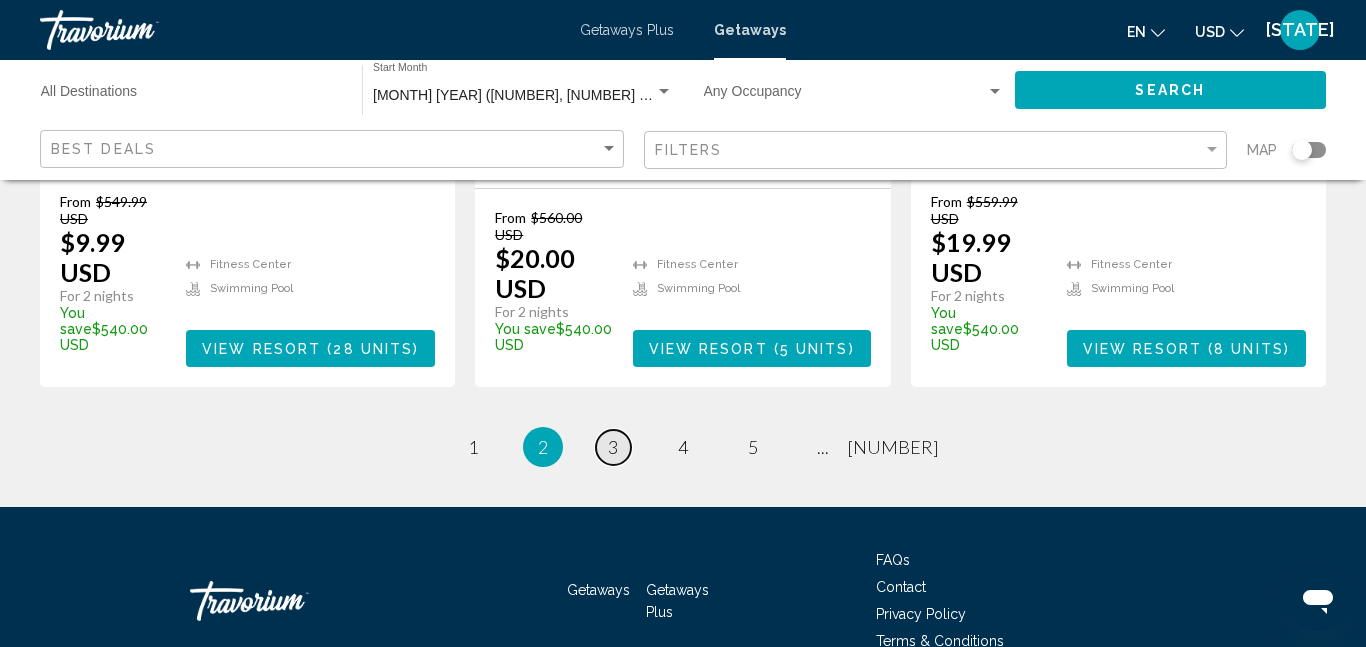 click on "3" at bounding box center (613, 447) 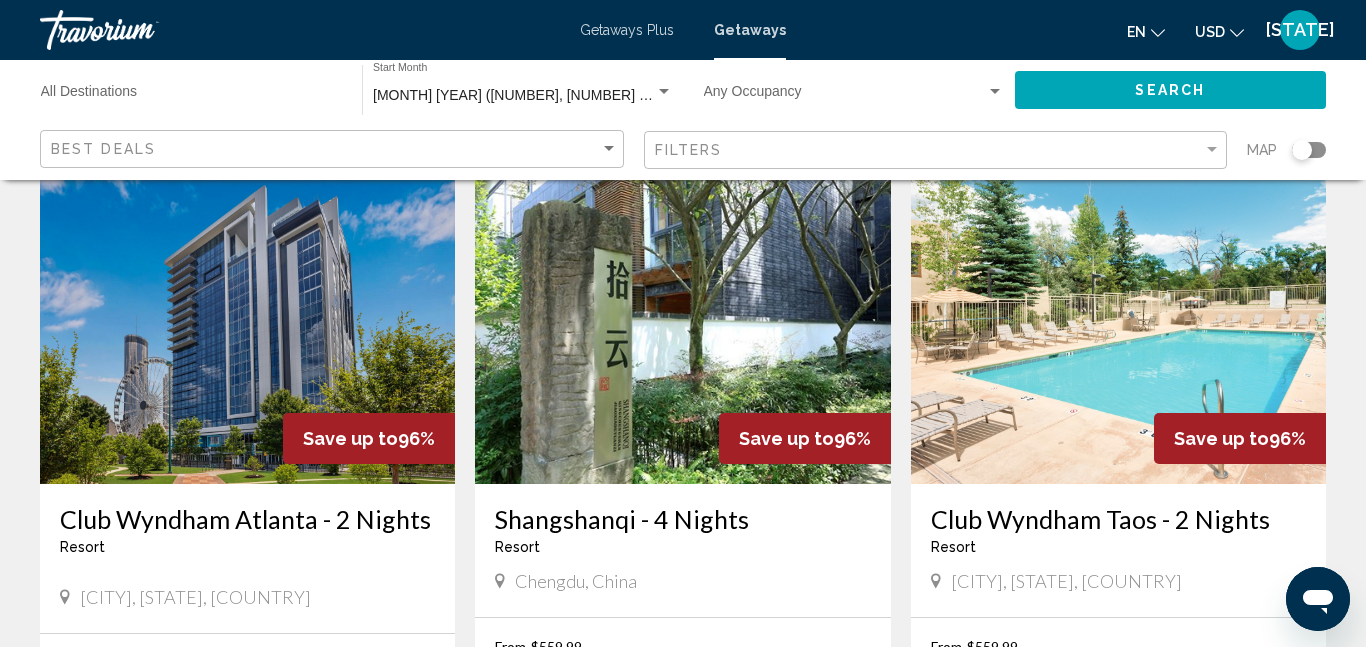 scroll, scrollTop: 0, scrollLeft: 0, axis: both 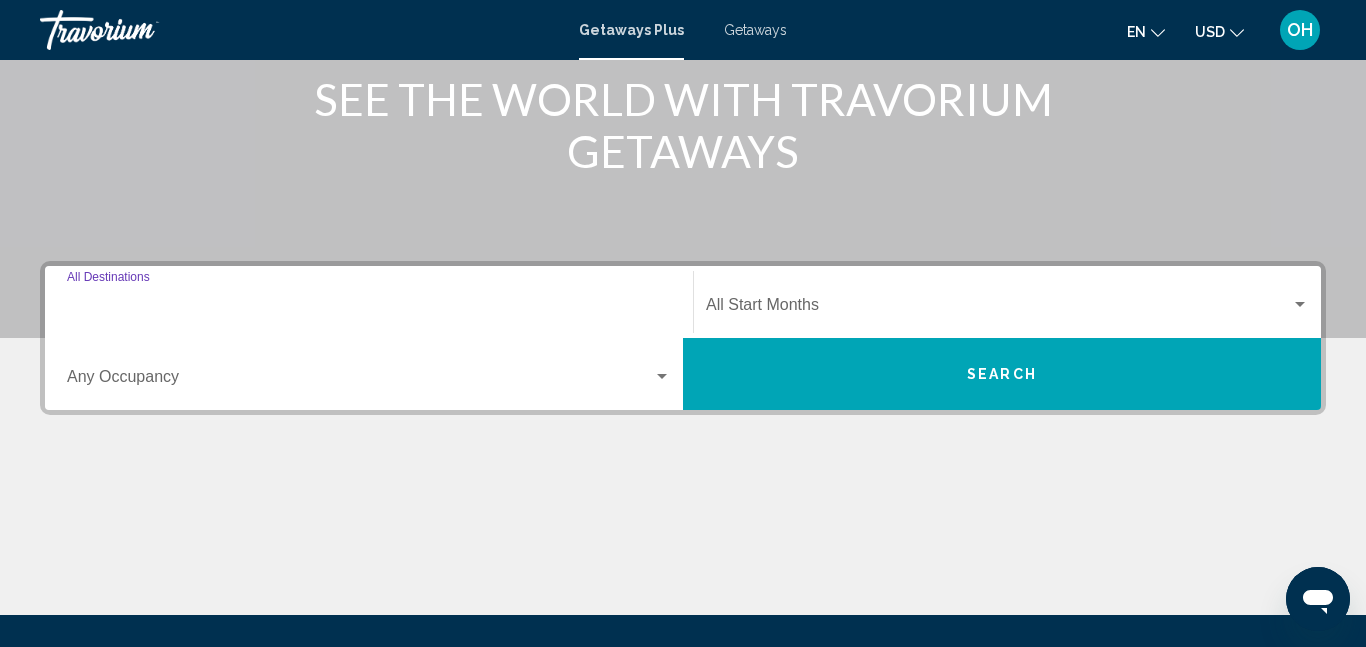 click on "Destination All Destinations" at bounding box center [369, 309] 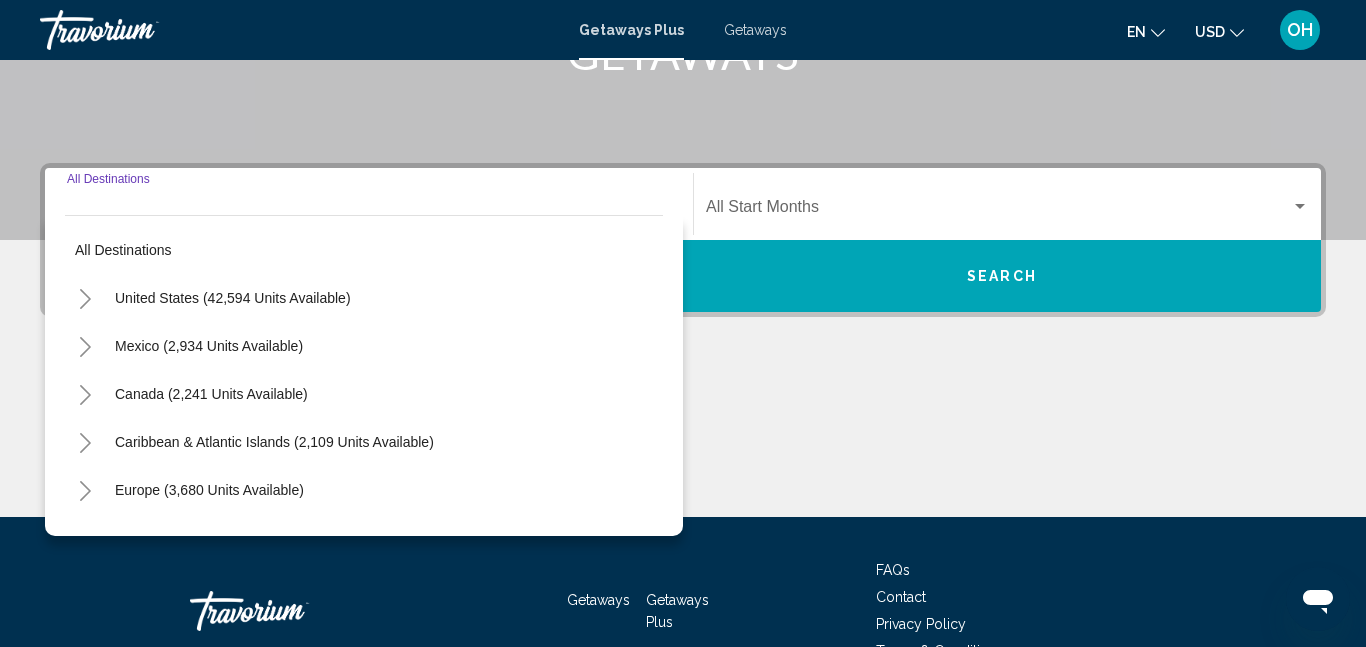 scroll, scrollTop: 458, scrollLeft: 0, axis: vertical 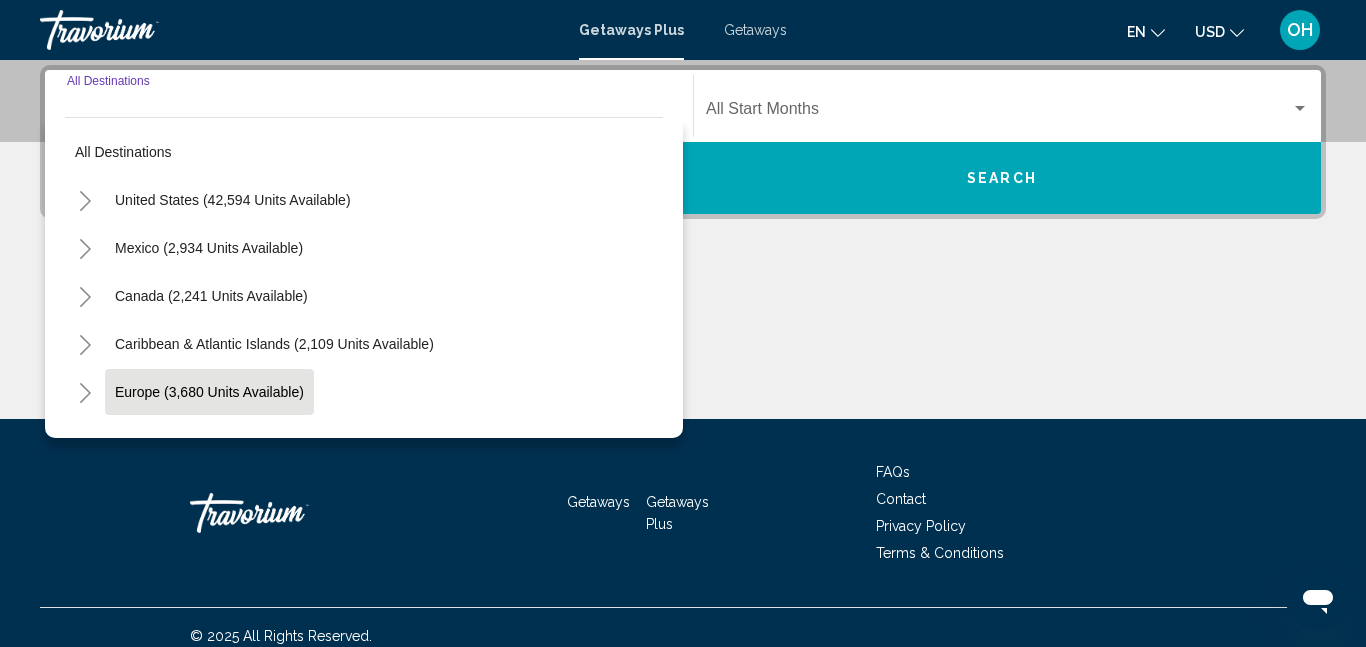 click on "Europe (3,680 units available)" at bounding box center (208, 440) 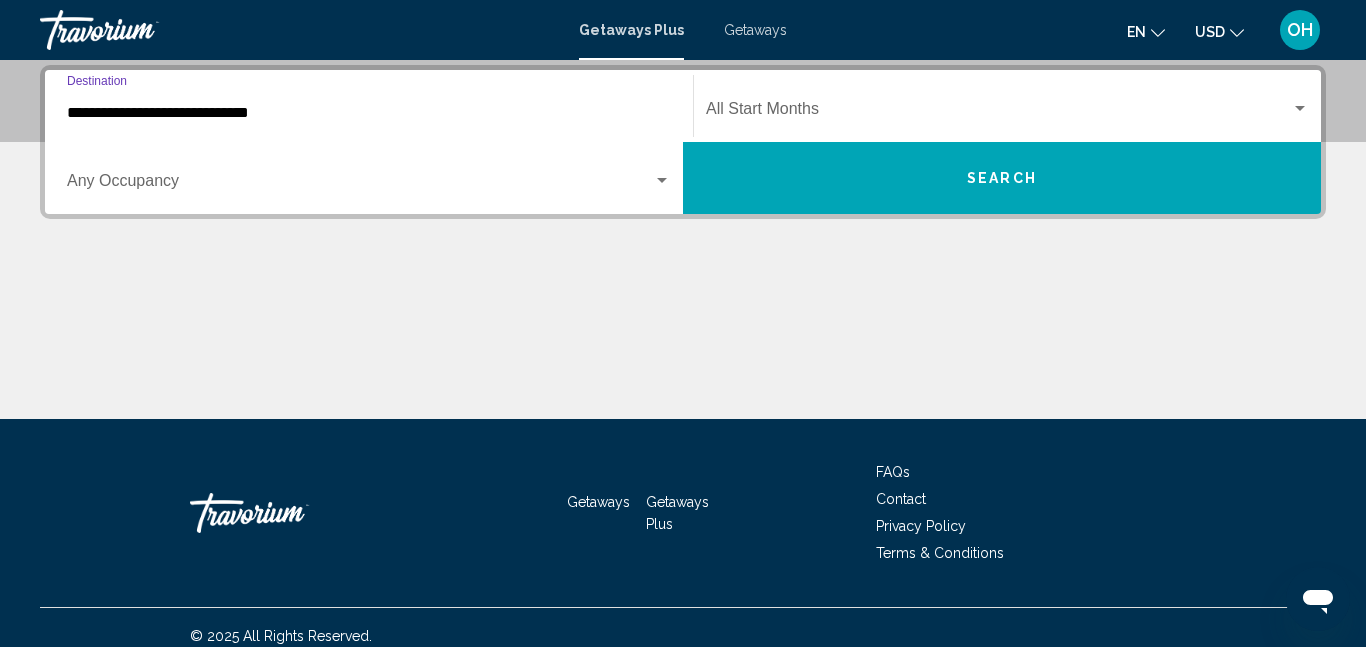 click on "**********" at bounding box center (369, 106) 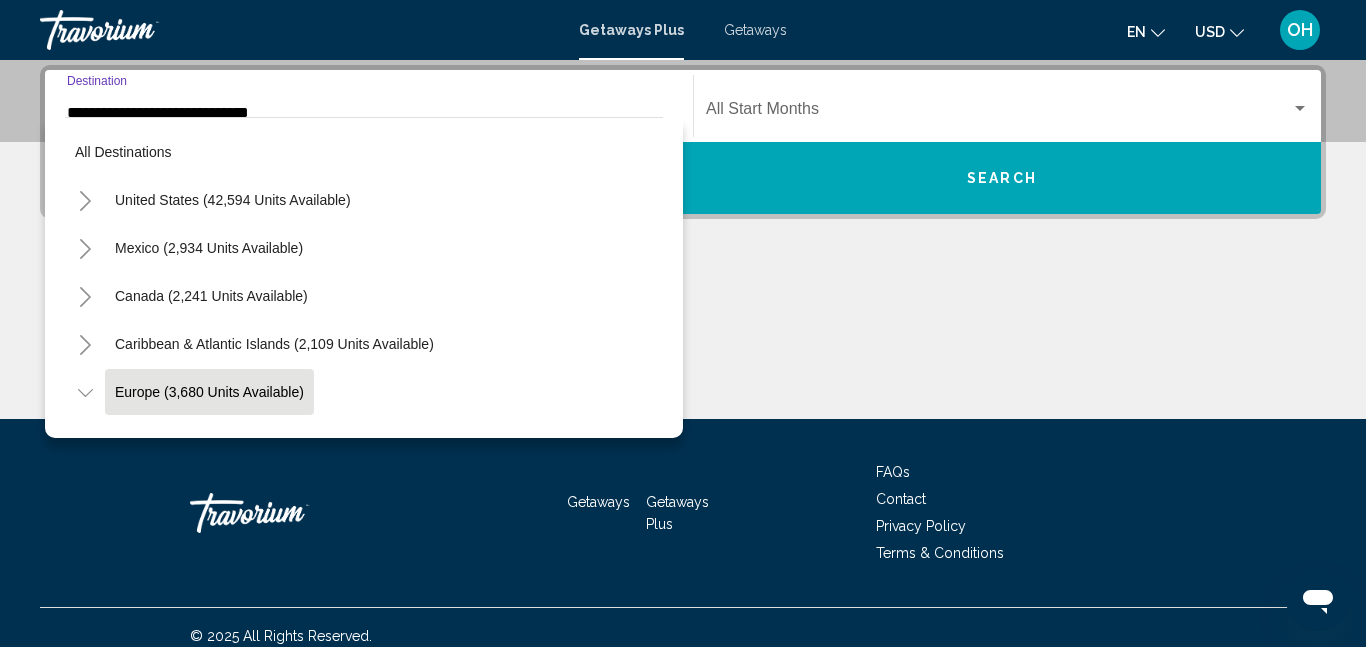 scroll, scrollTop: 408, scrollLeft: 0, axis: vertical 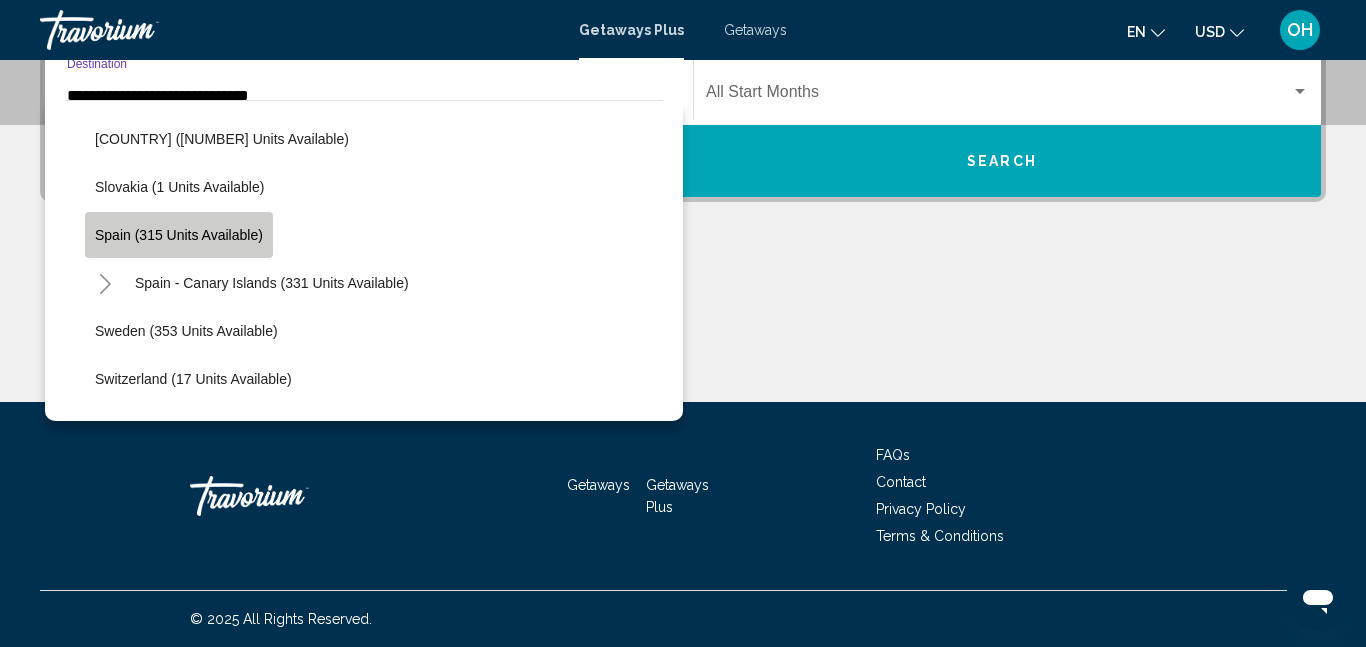 click on "Spain (315 units available)" 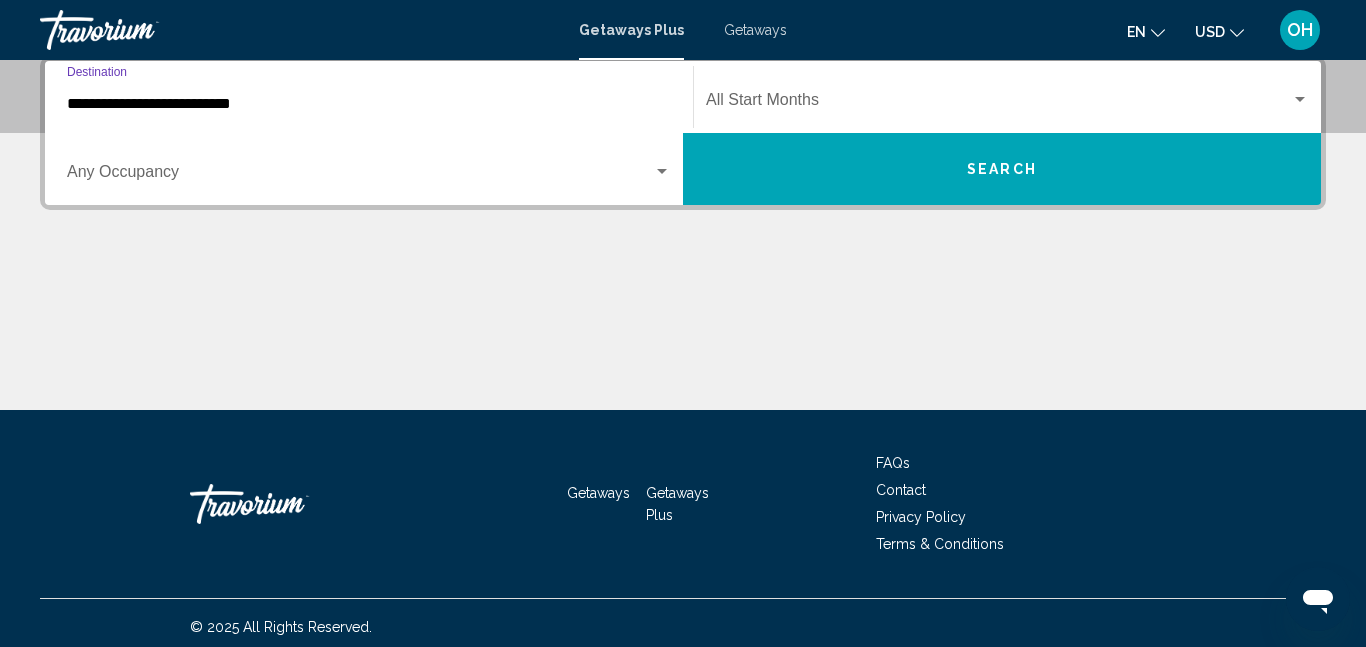 scroll, scrollTop: 458, scrollLeft: 0, axis: vertical 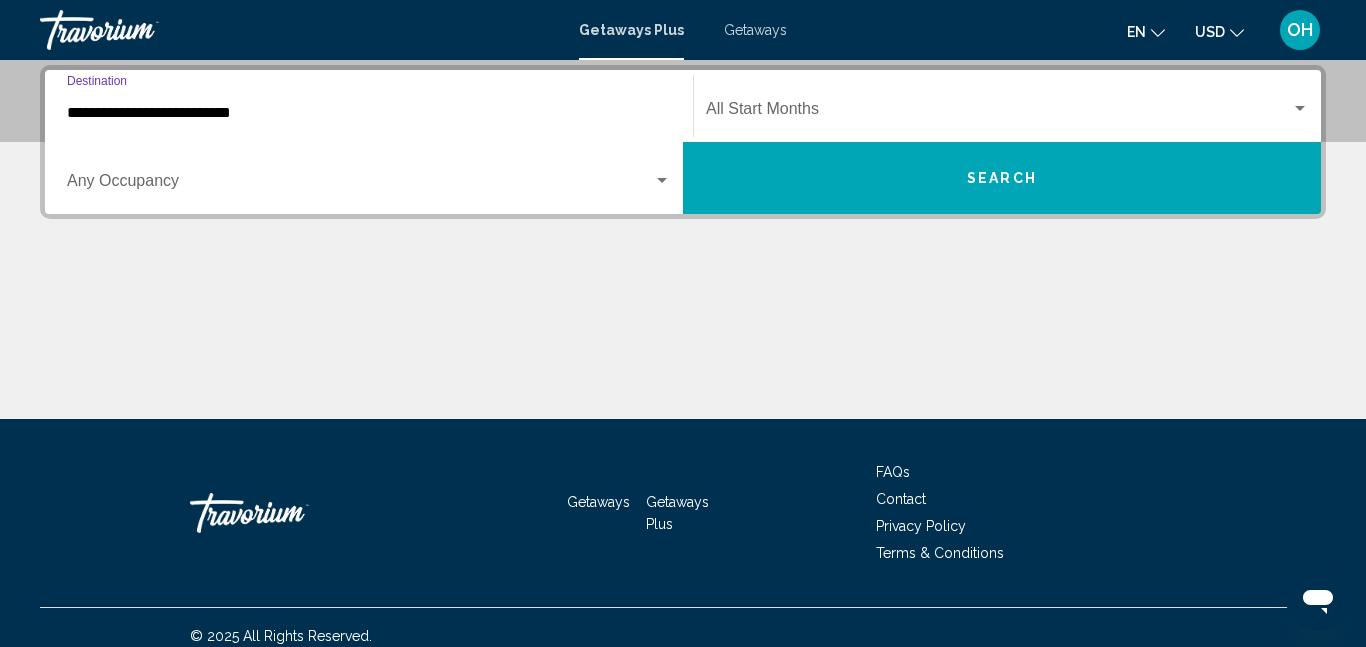 click on "Start Month All Start Months" 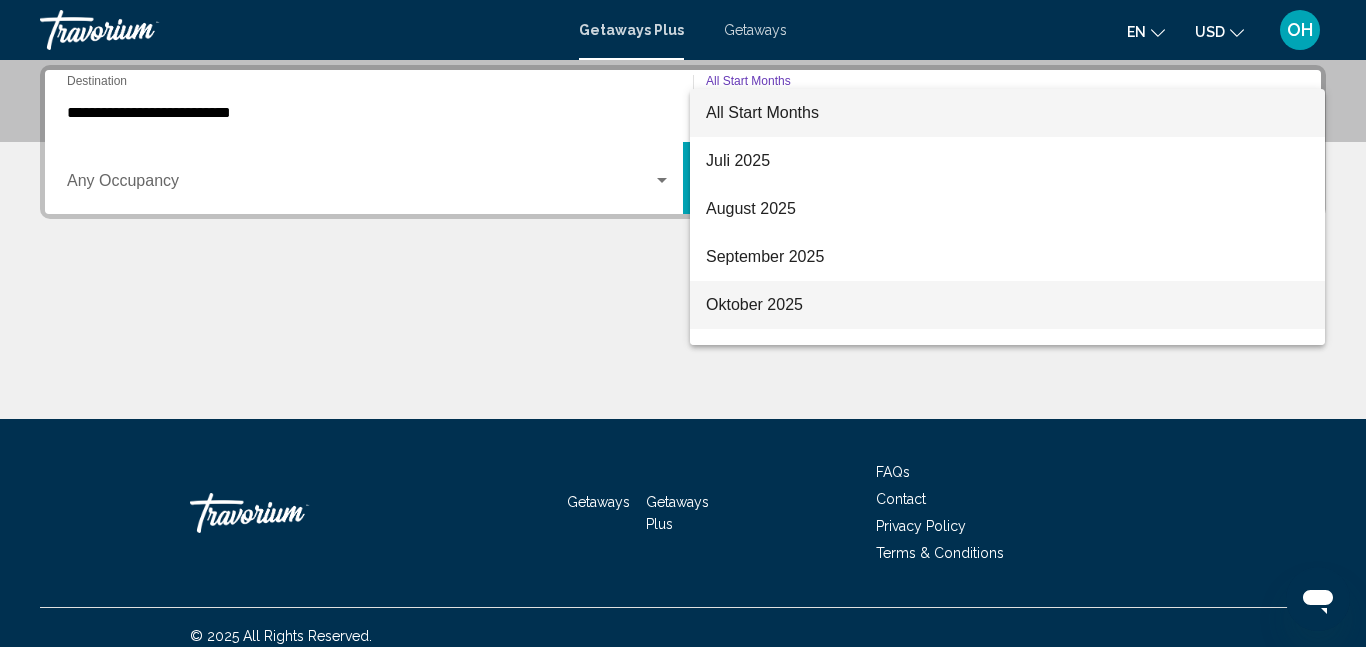 click on "Oktober 2025" at bounding box center (1007, 305) 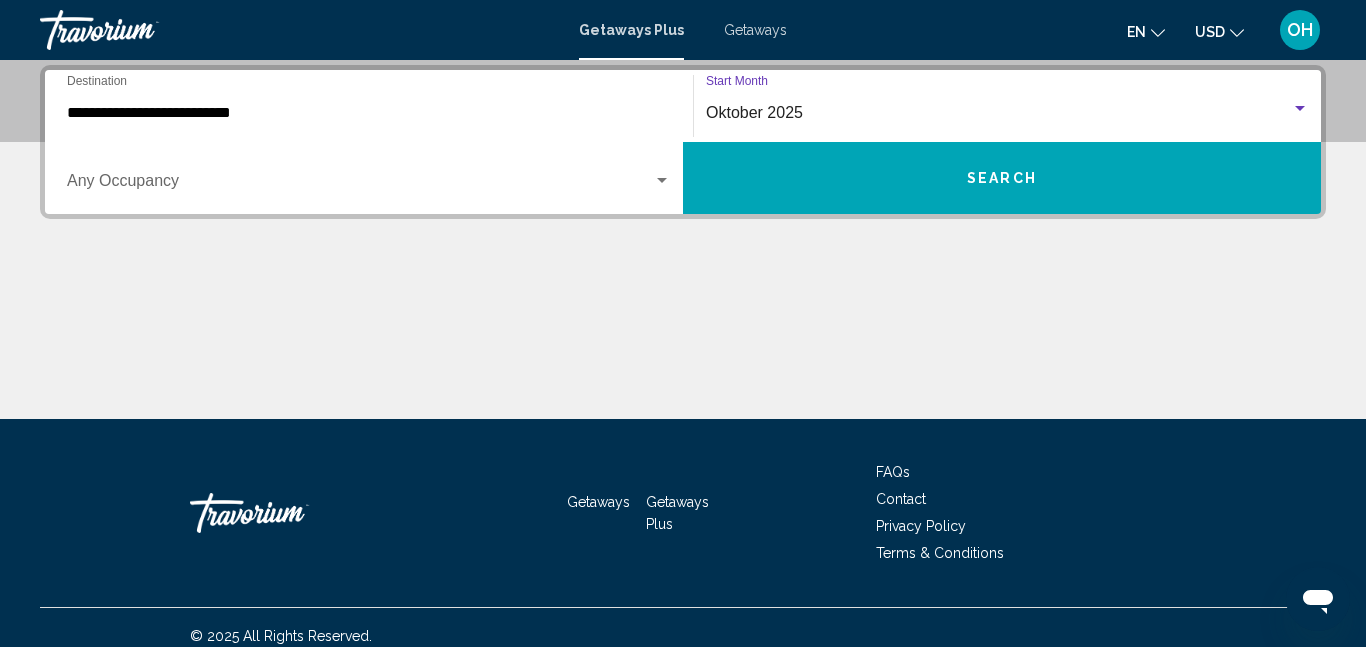 click on "Search" at bounding box center (1002, 178) 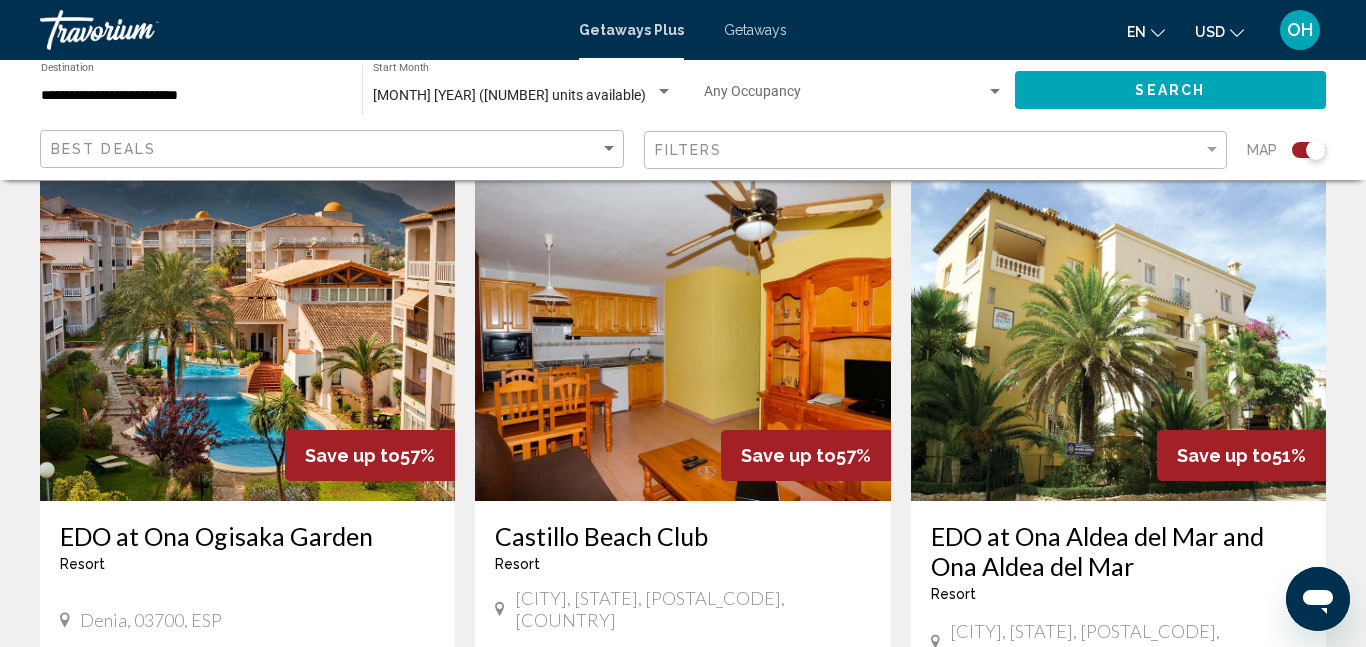 scroll, scrollTop: 707, scrollLeft: 0, axis: vertical 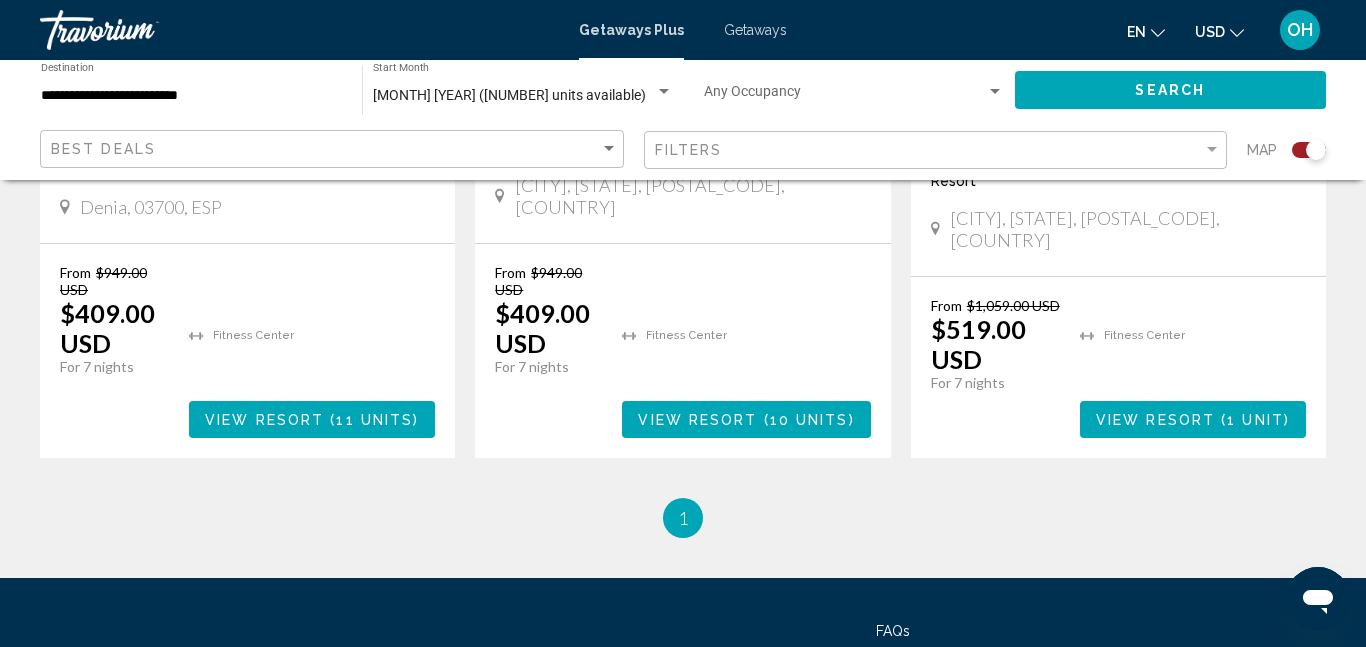 click on "[NUMBER] / [NUMBER]  You're on page  [NUMBER]" at bounding box center (683, 518) 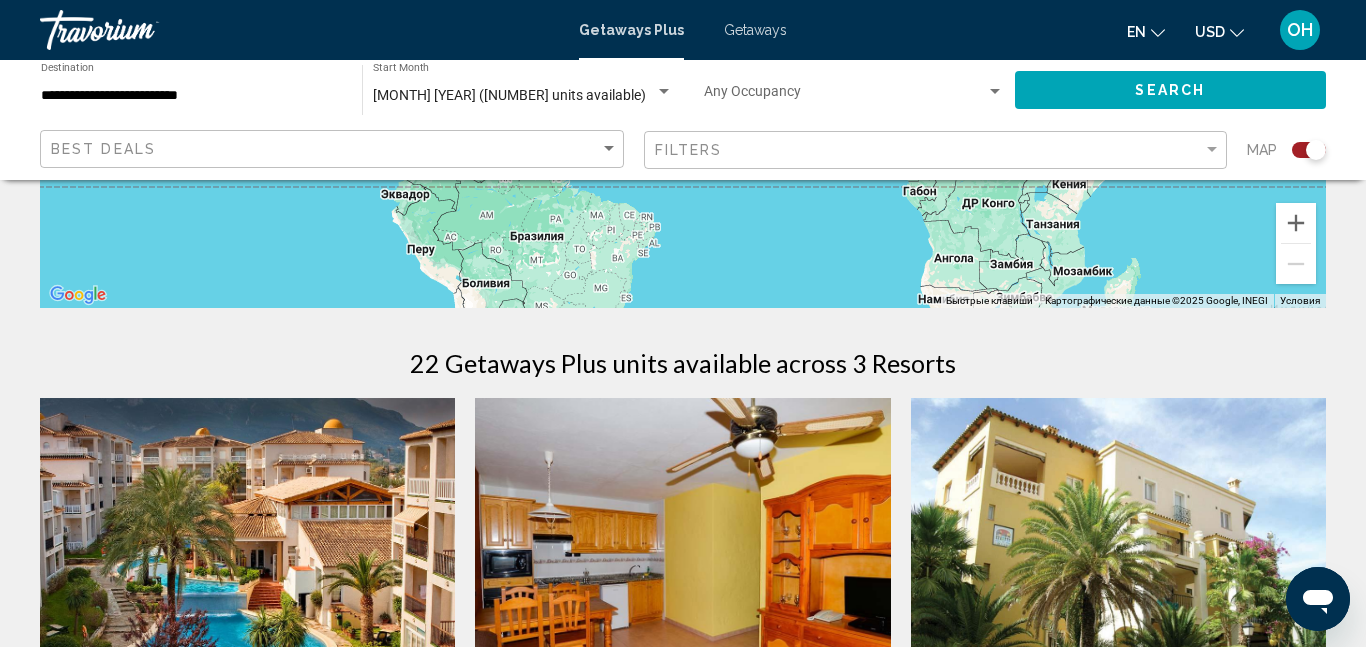 scroll, scrollTop: 483, scrollLeft: 0, axis: vertical 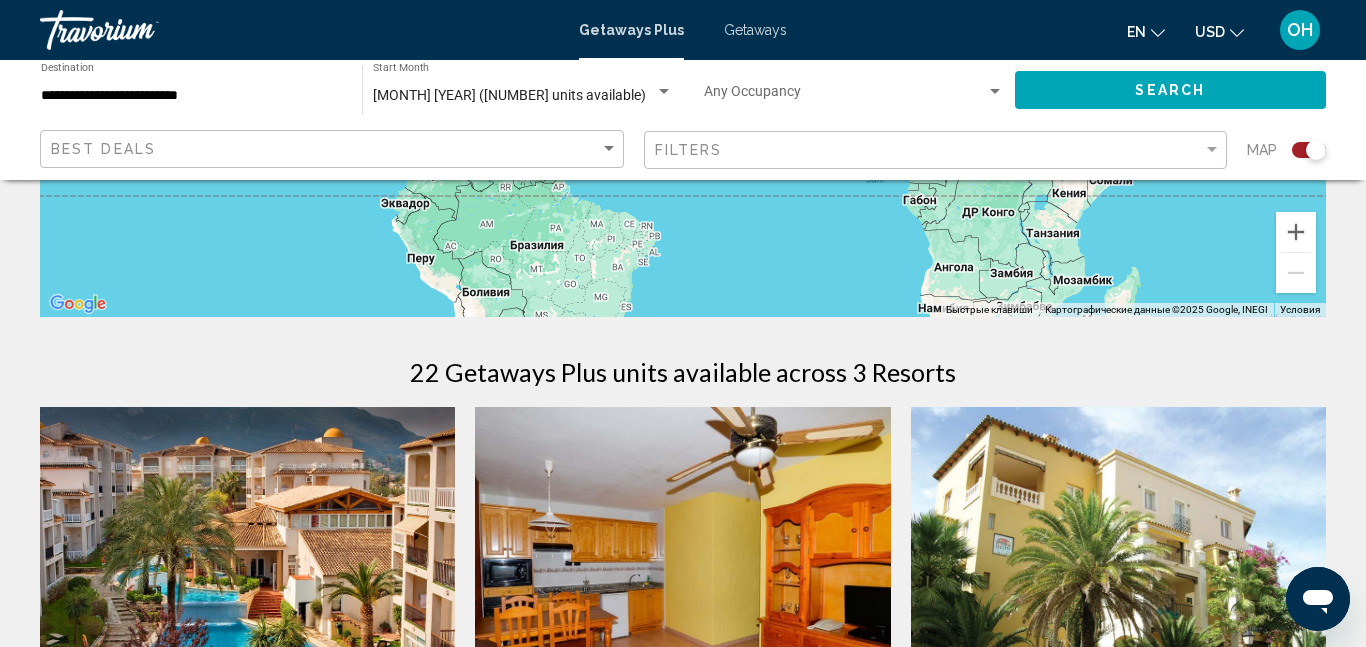 click at bounding box center [1118, 567] 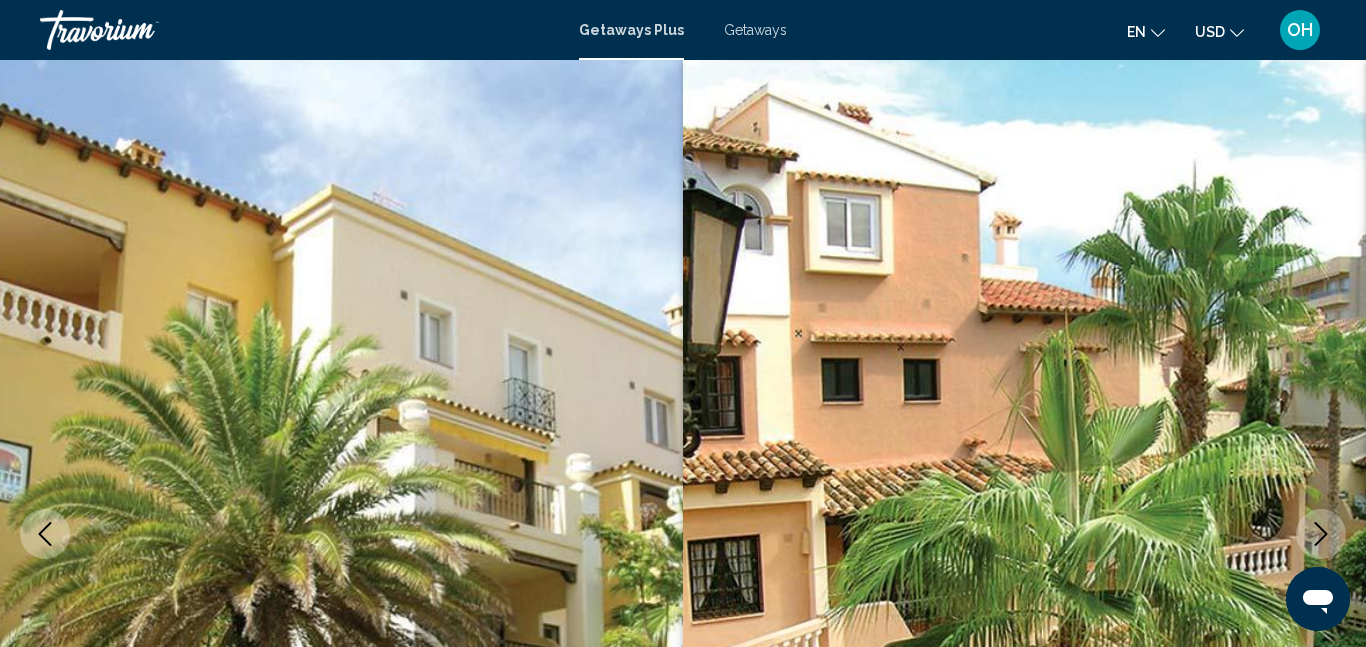 scroll, scrollTop: 0, scrollLeft: 0, axis: both 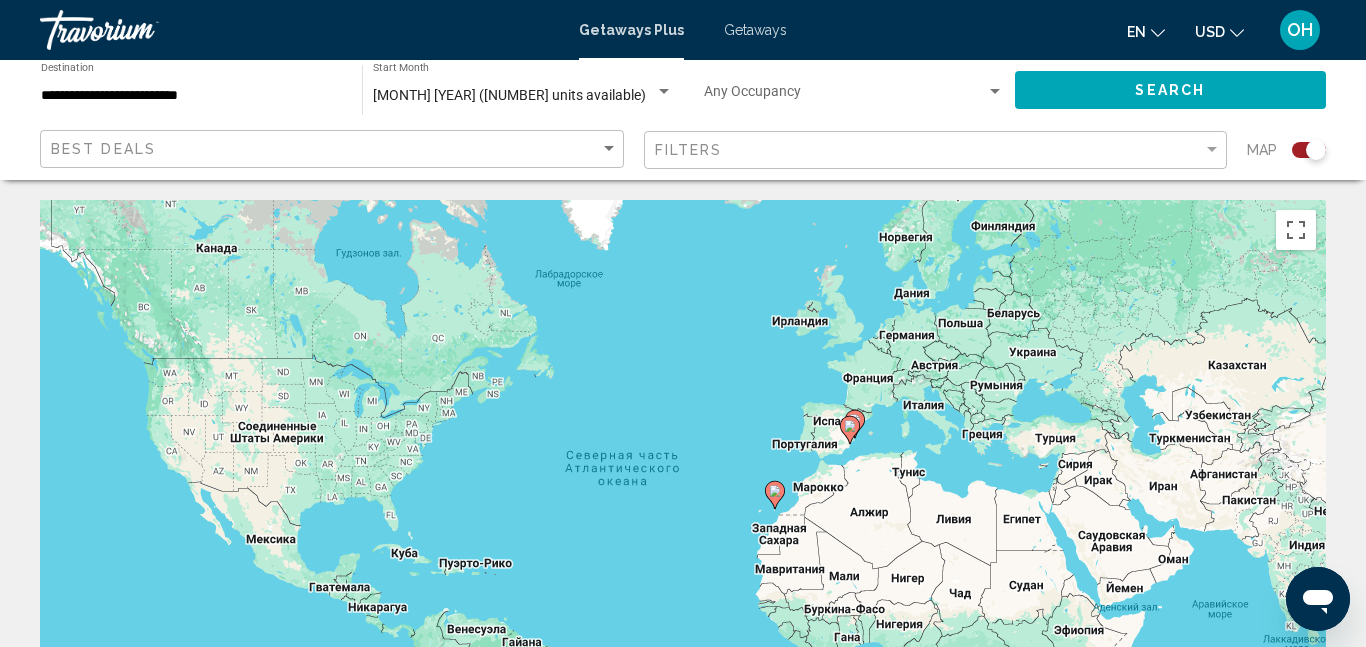 click on "**********" at bounding box center [191, 96] 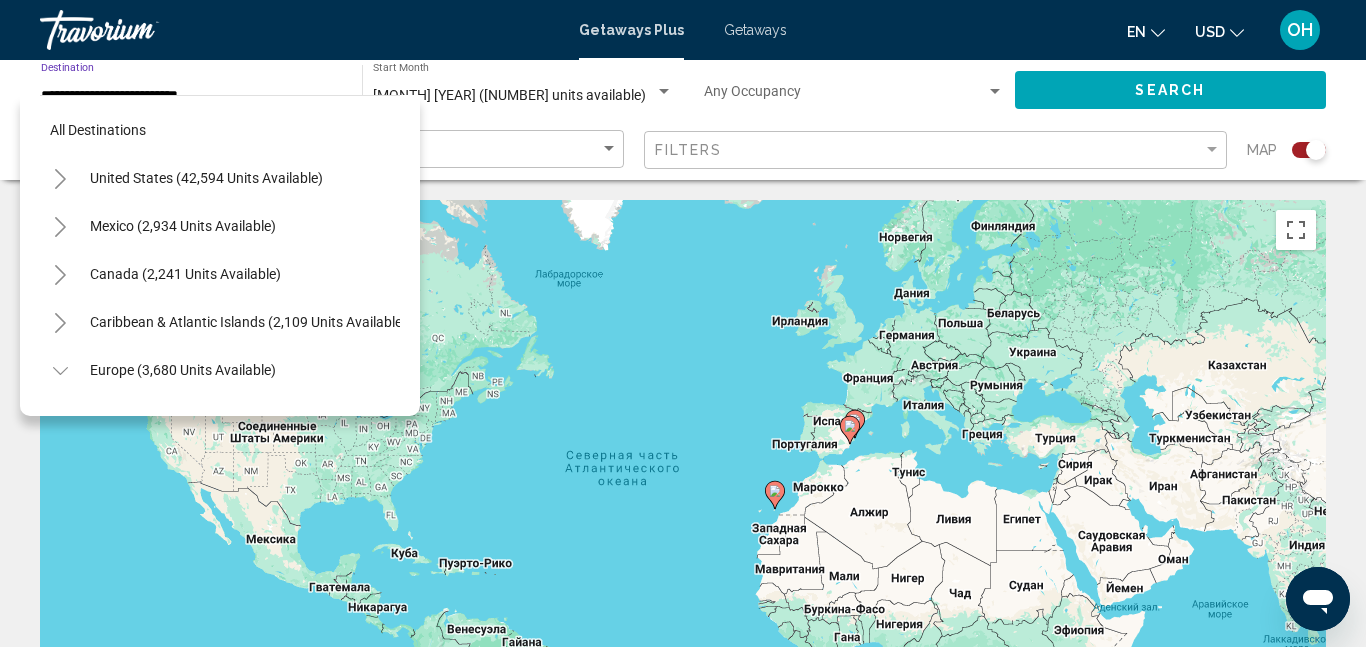 scroll, scrollTop: 647, scrollLeft: 0, axis: vertical 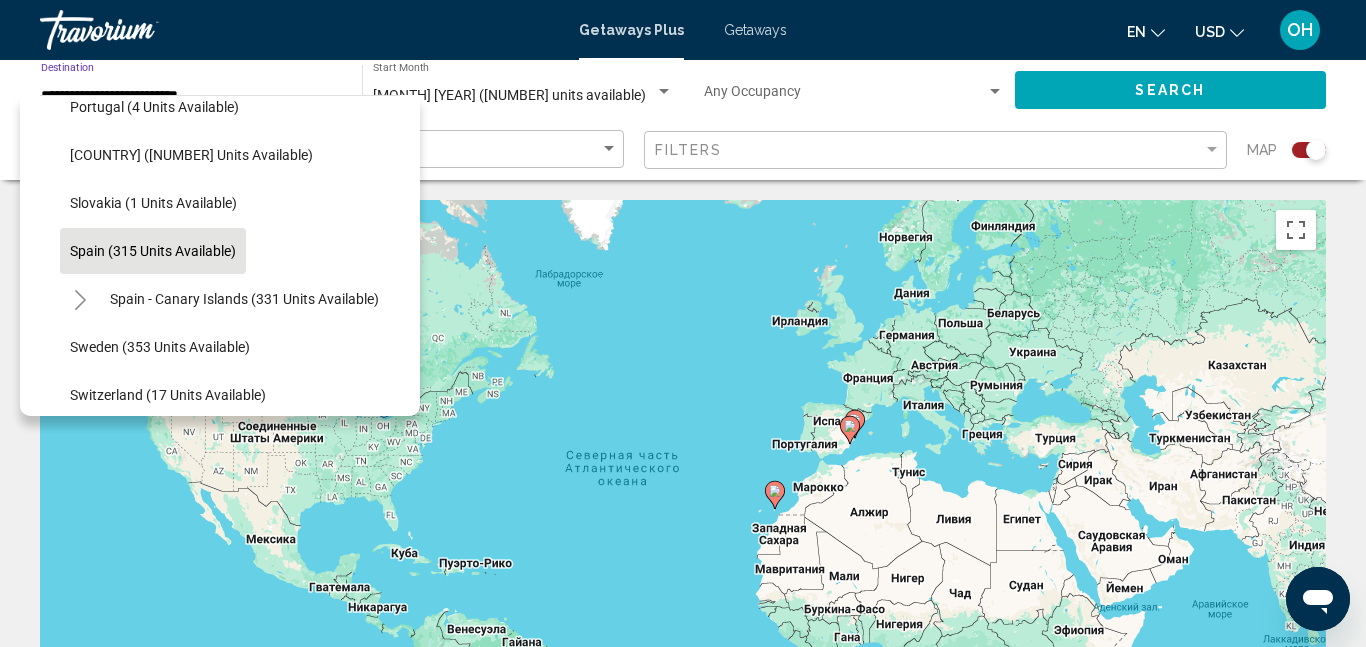 click on "Spain (315 units available)" 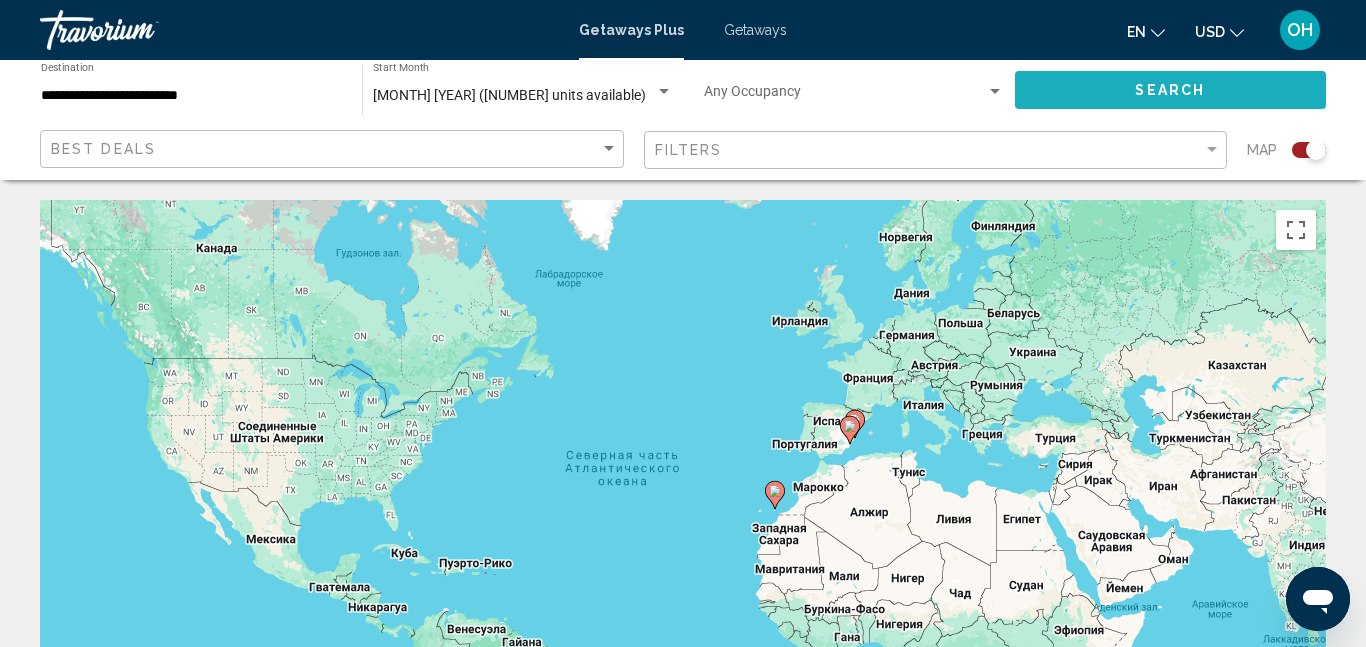 click on "Search" 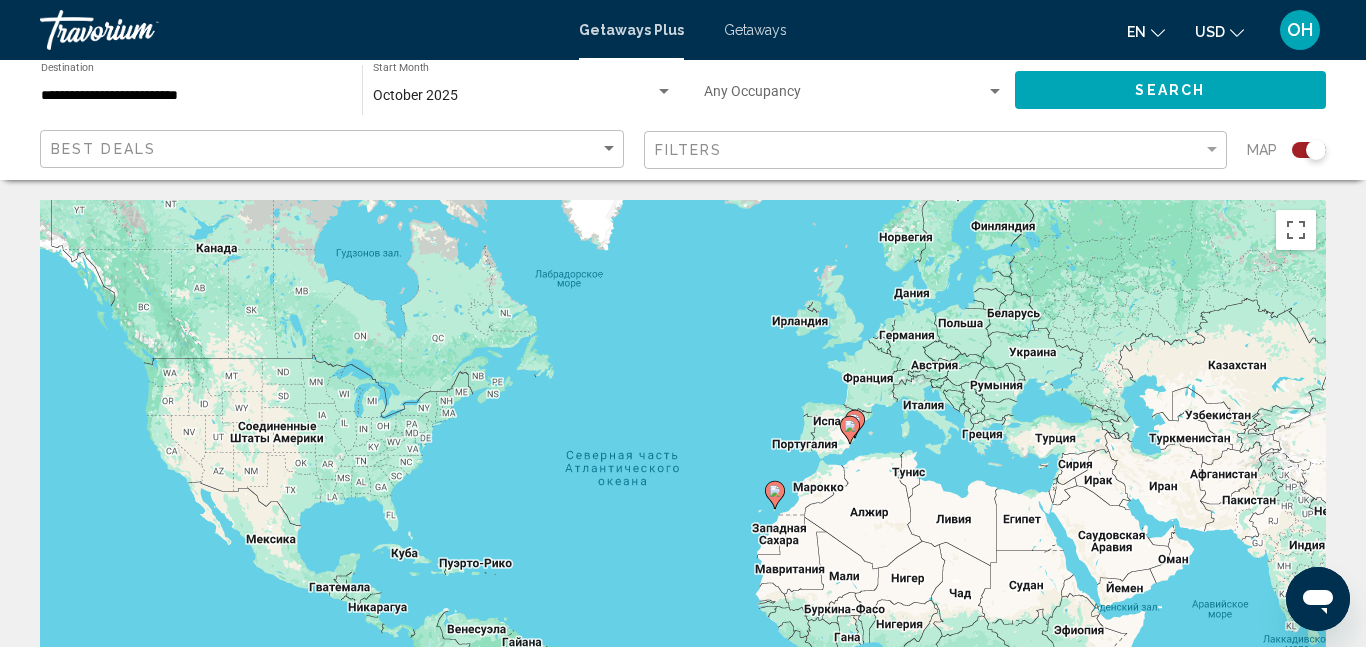 scroll, scrollTop: 62, scrollLeft: 0, axis: vertical 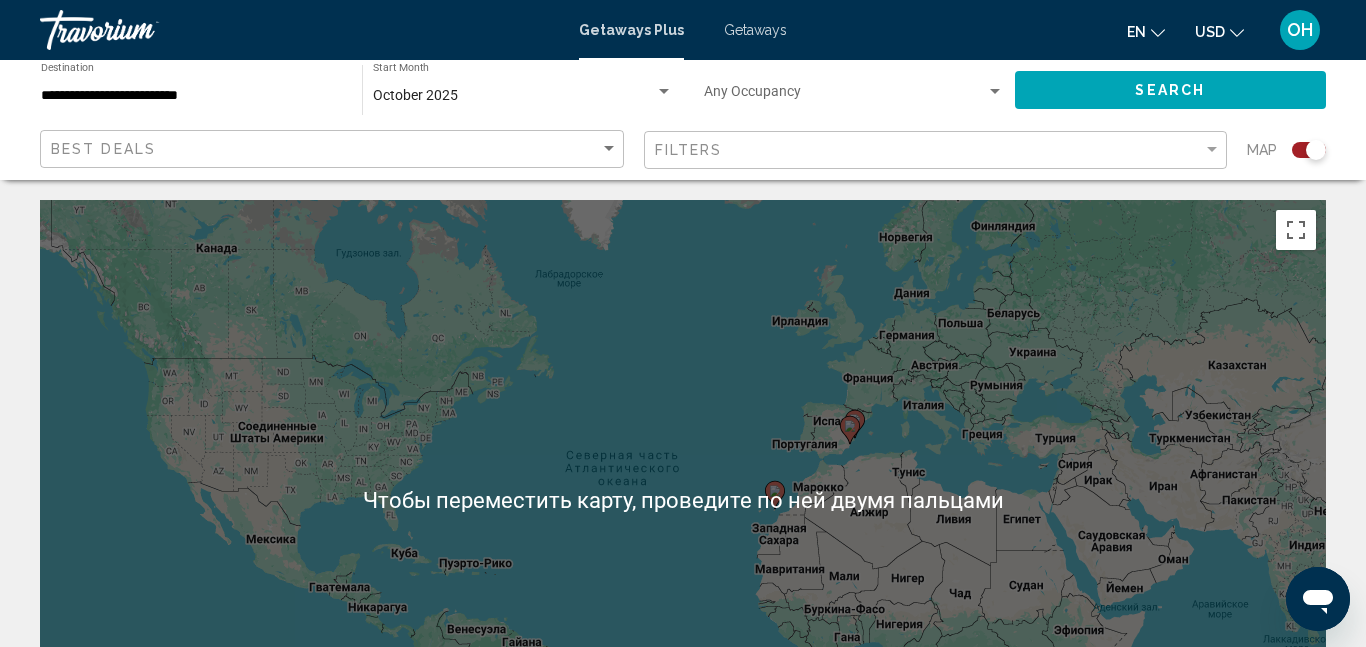 click on "Для навигации используйте клавиши со стрелками. Чтобы активировать перетаскивание с помощью клавиатуры, нажмите Alt + Ввод. После этого перемещайте маркер, используя клавиши со стрелками. Чтобы завершить перетаскивание, нажмите клавишу Ввод. Чтобы отменить действие, нажмите клавишу Esc." at bounding box center [683, 500] 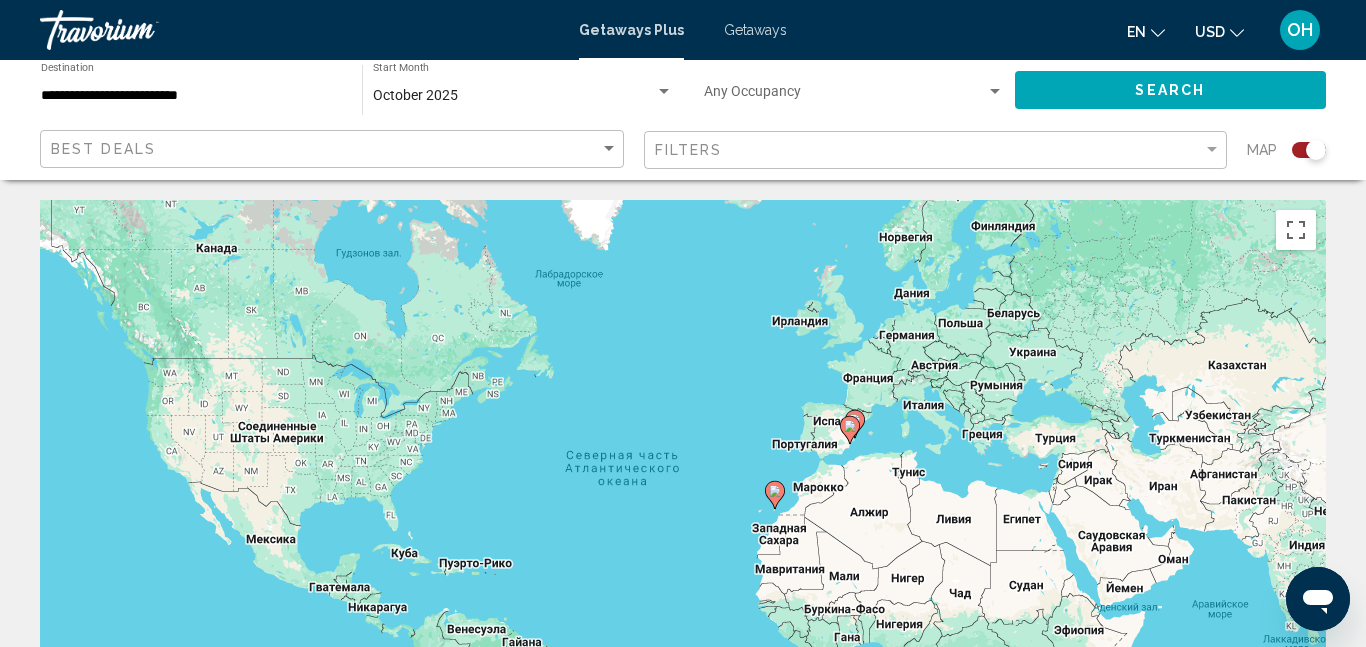 click on "**********" at bounding box center (191, 96) 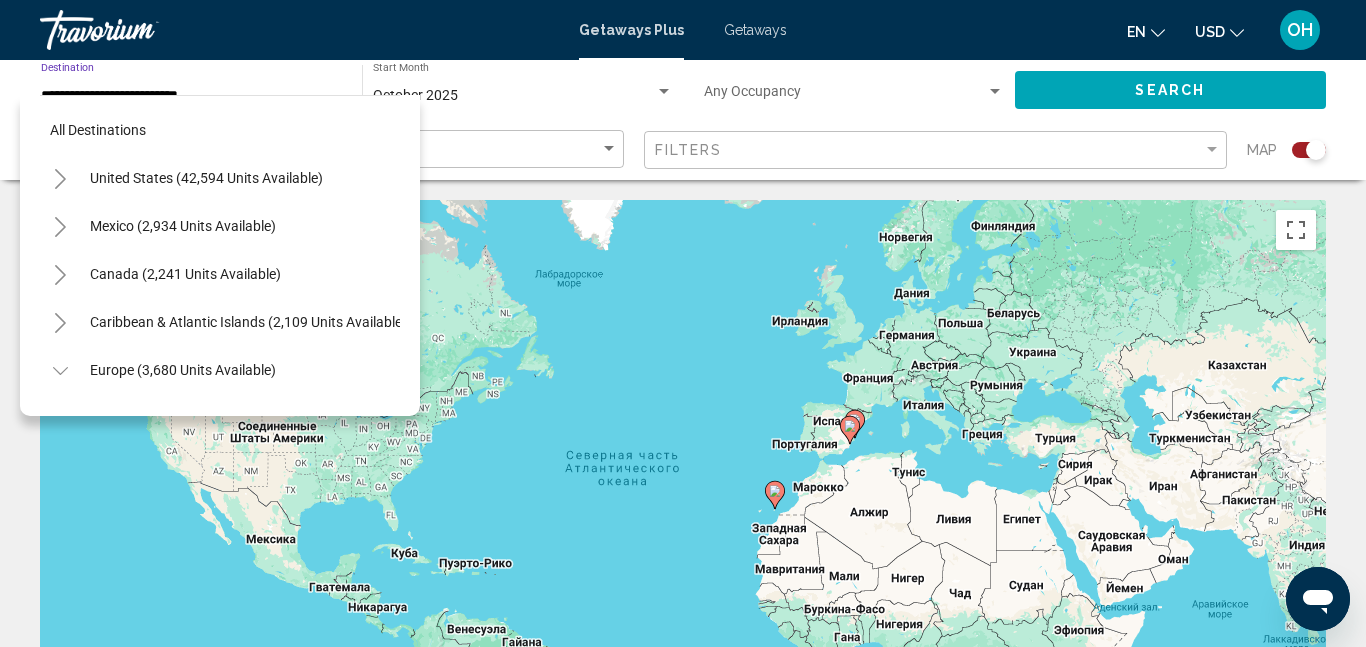 scroll, scrollTop: 647, scrollLeft: 0, axis: vertical 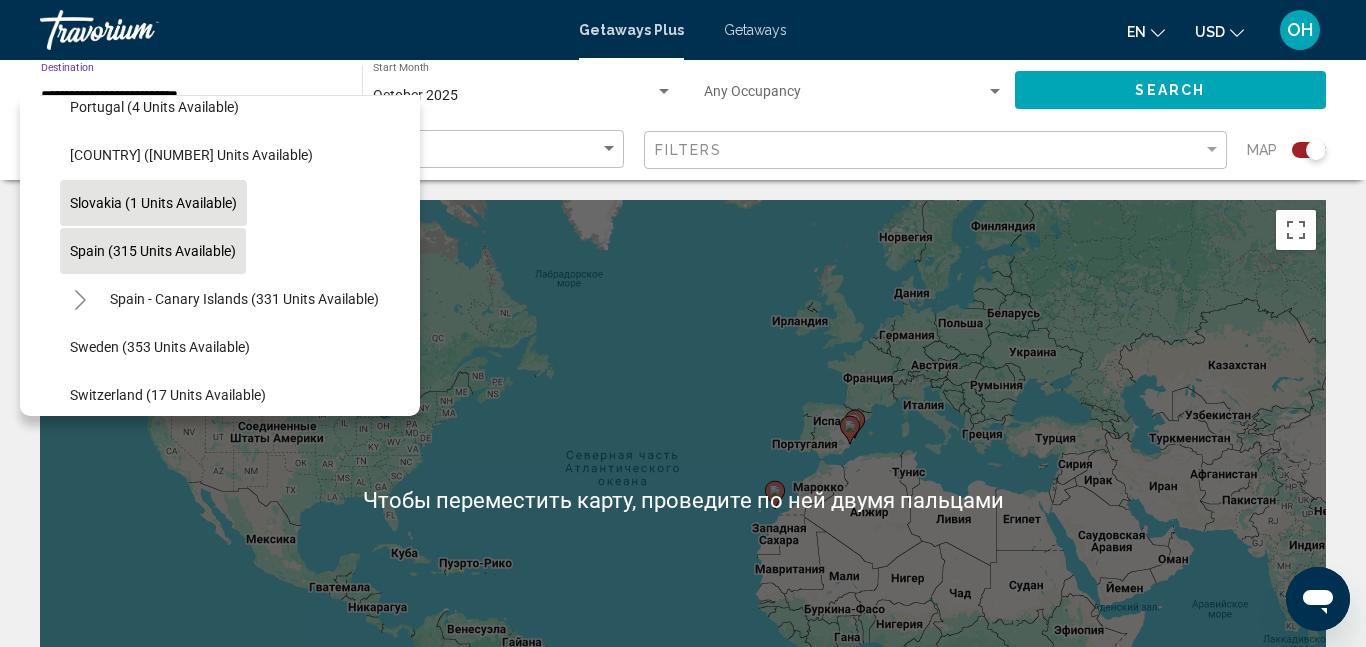 click on "Slovakia (1 units available)" 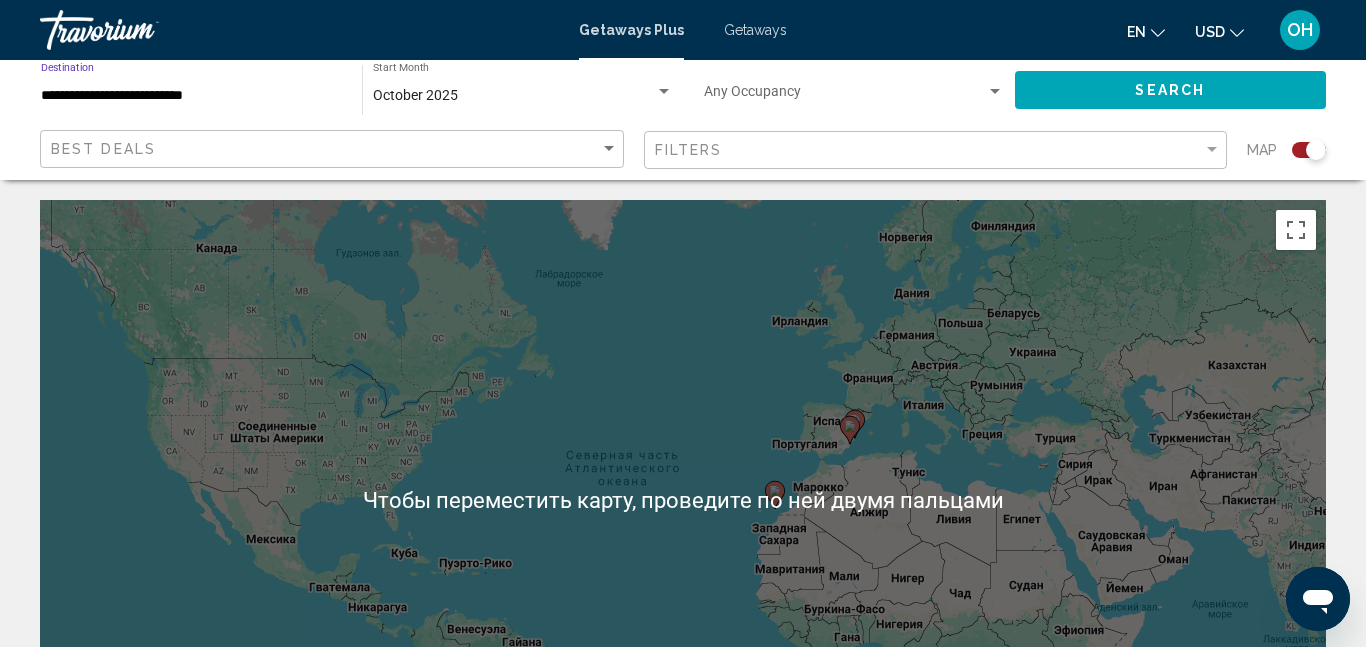 click on "**********" 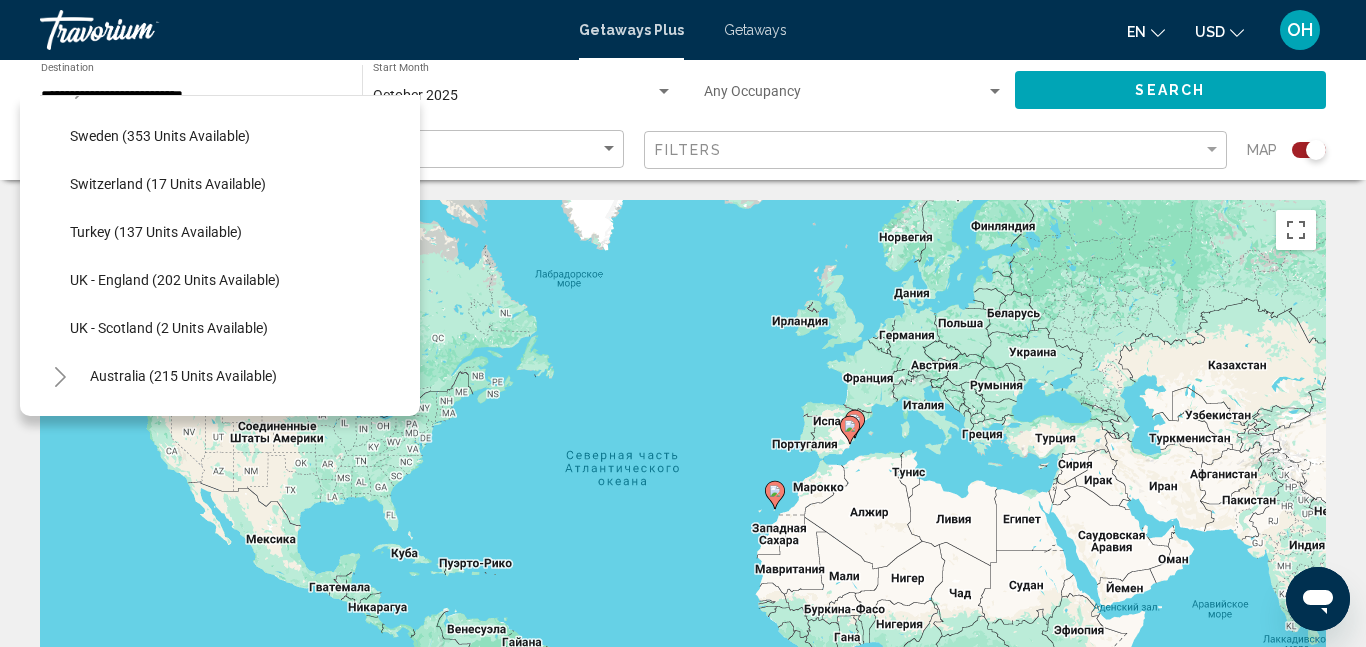 scroll, scrollTop: 859, scrollLeft: 0, axis: vertical 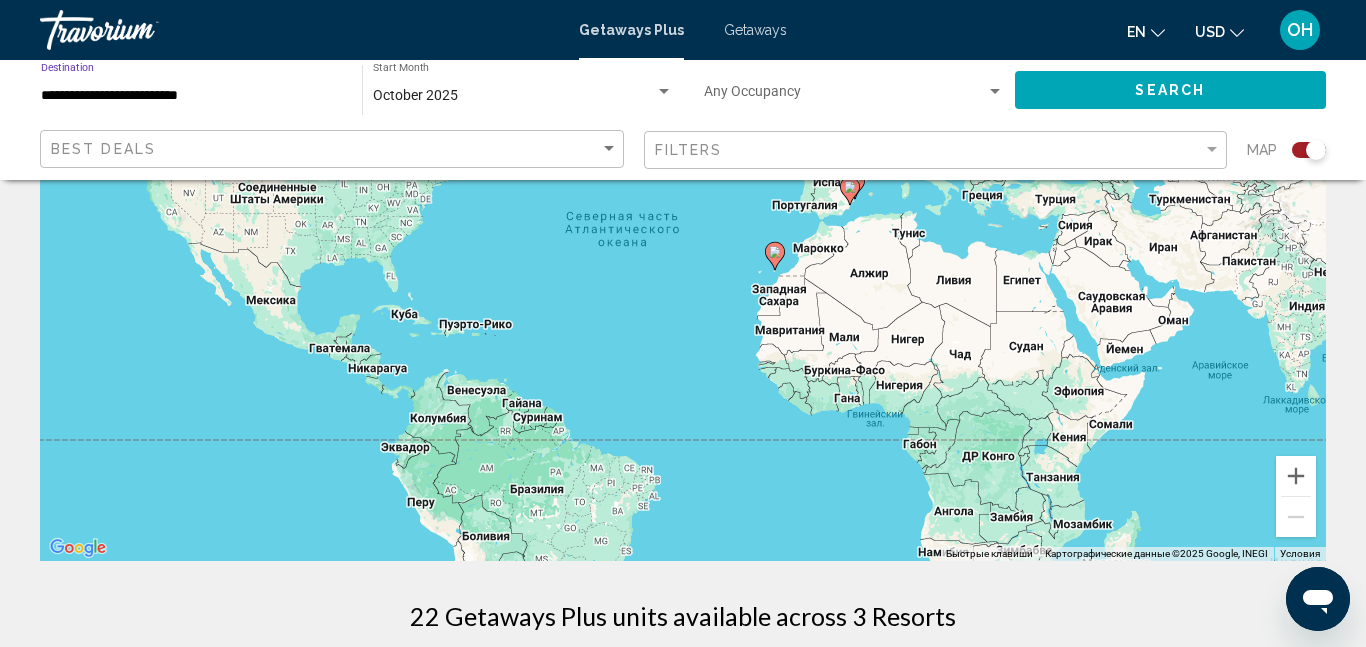 click on "Search" 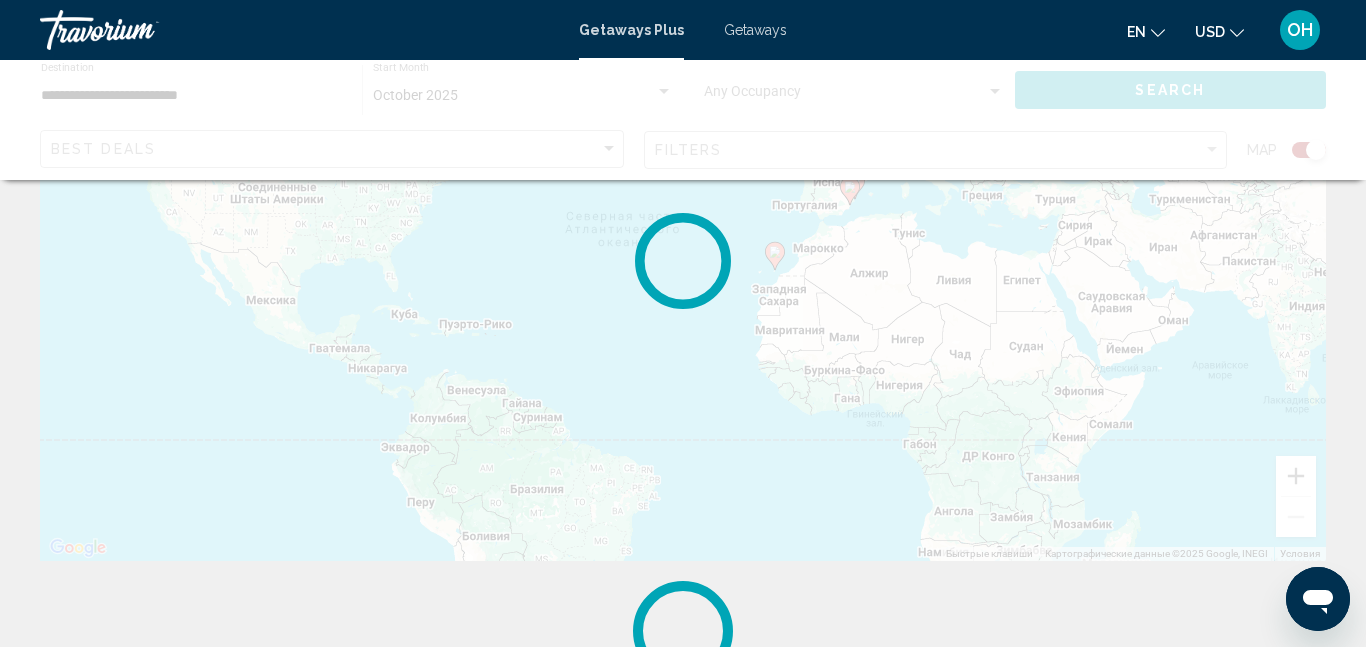 scroll, scrollTop: 0, scrollLeft: 0, axis: both 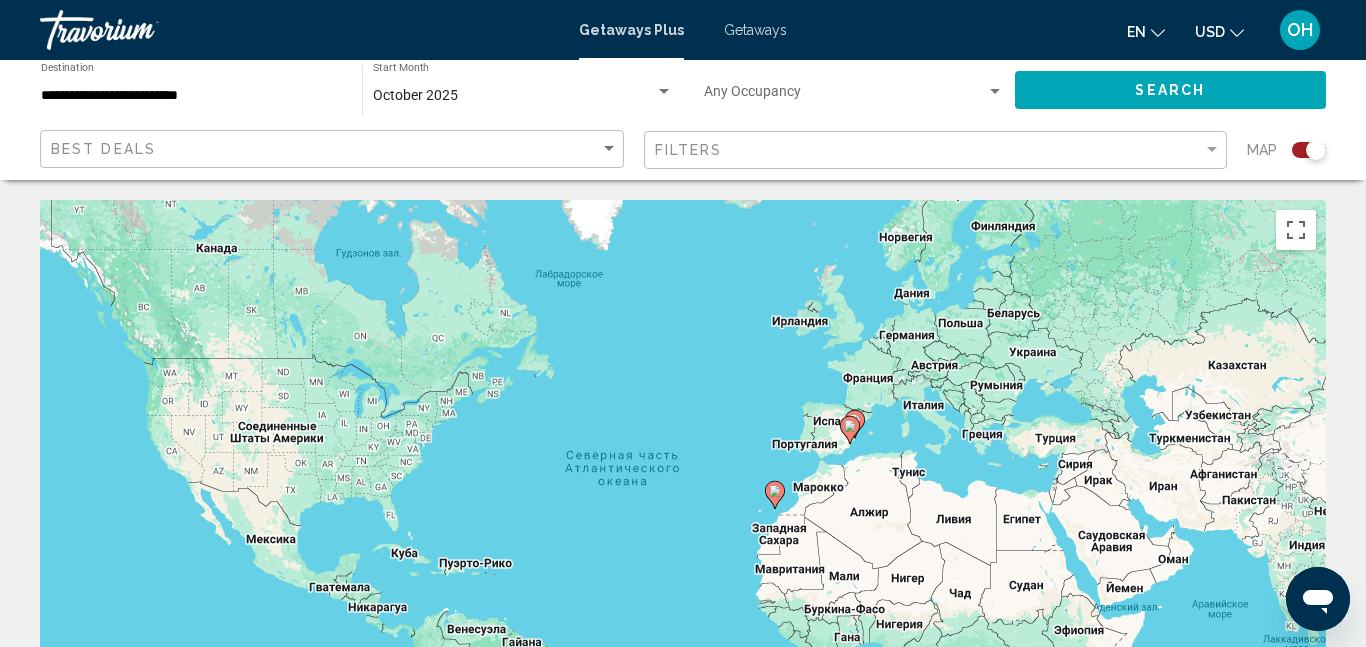 click on "Для навигации используйте клавиши со стрелками. Чтобы активировать перетаскивание с помощью клавиатуры, нажмите Alt + Ввод. После этого перемещайте маркер, используя клавиши со стрелками. Чтобы завершить перетаскивание, нажмите клавишу Ввод. Чтобы отменить действие, нажмите клавишу Esc." at bounding box center [683, 500] 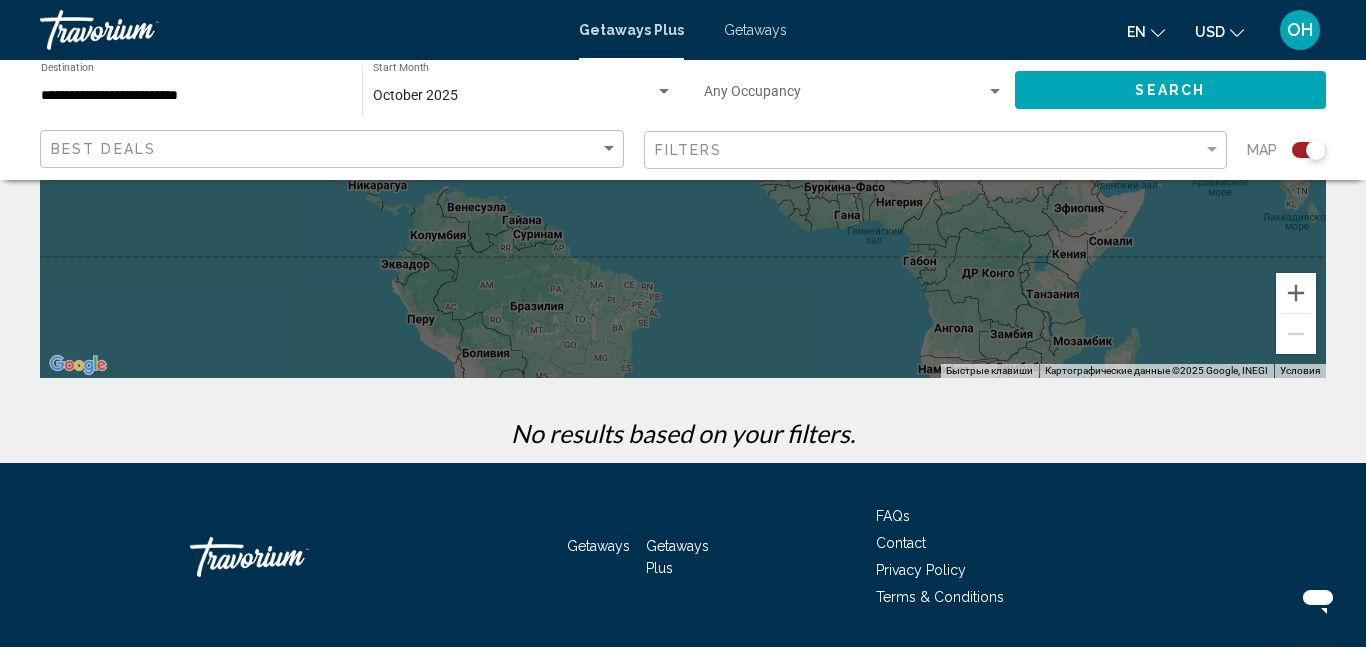 scroll, scrollTop: 483, scrollLeft: 0, axis: vertical 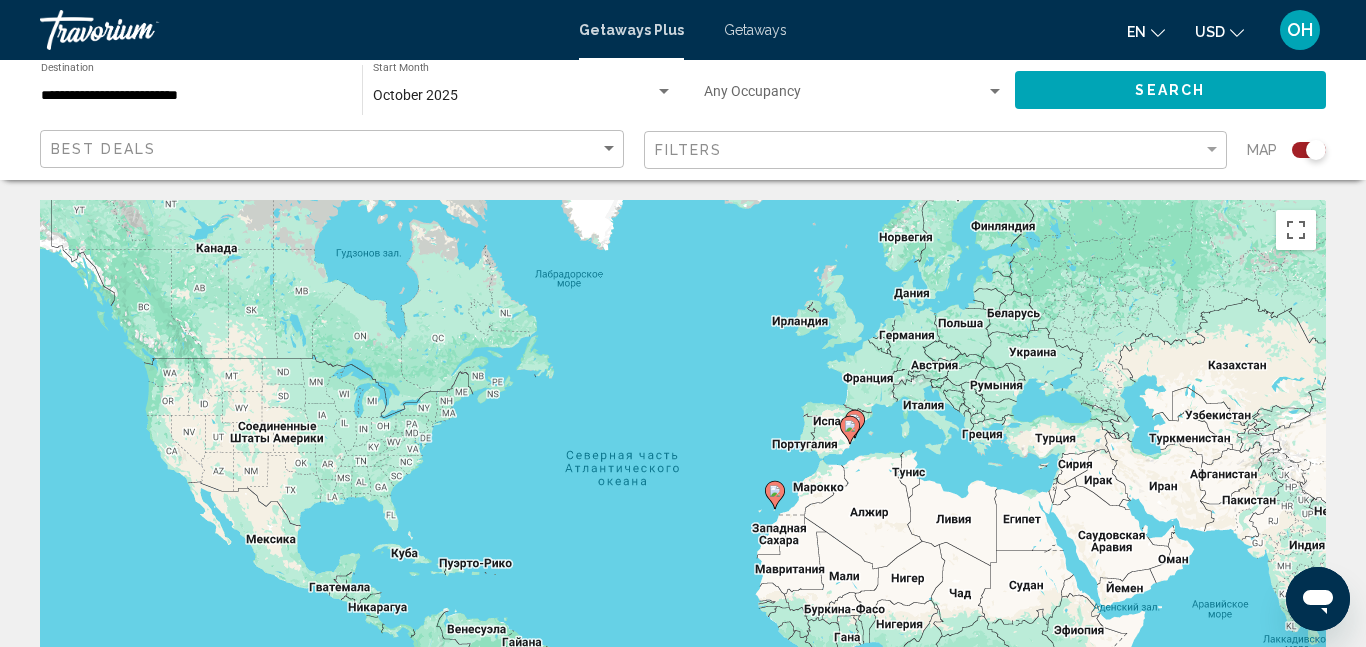 click on "**********" at bounding box center (191, 96) 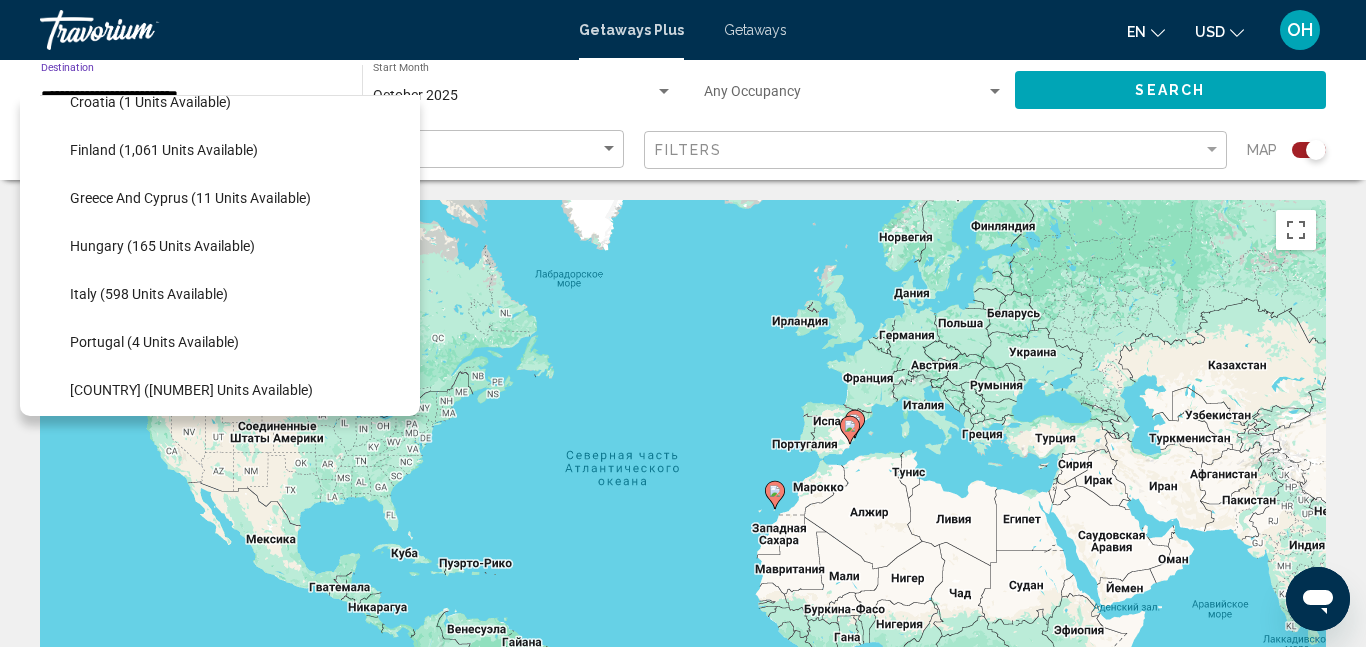 scroll, scrollTop: 422, scrollLeft: 0, axis: vertical 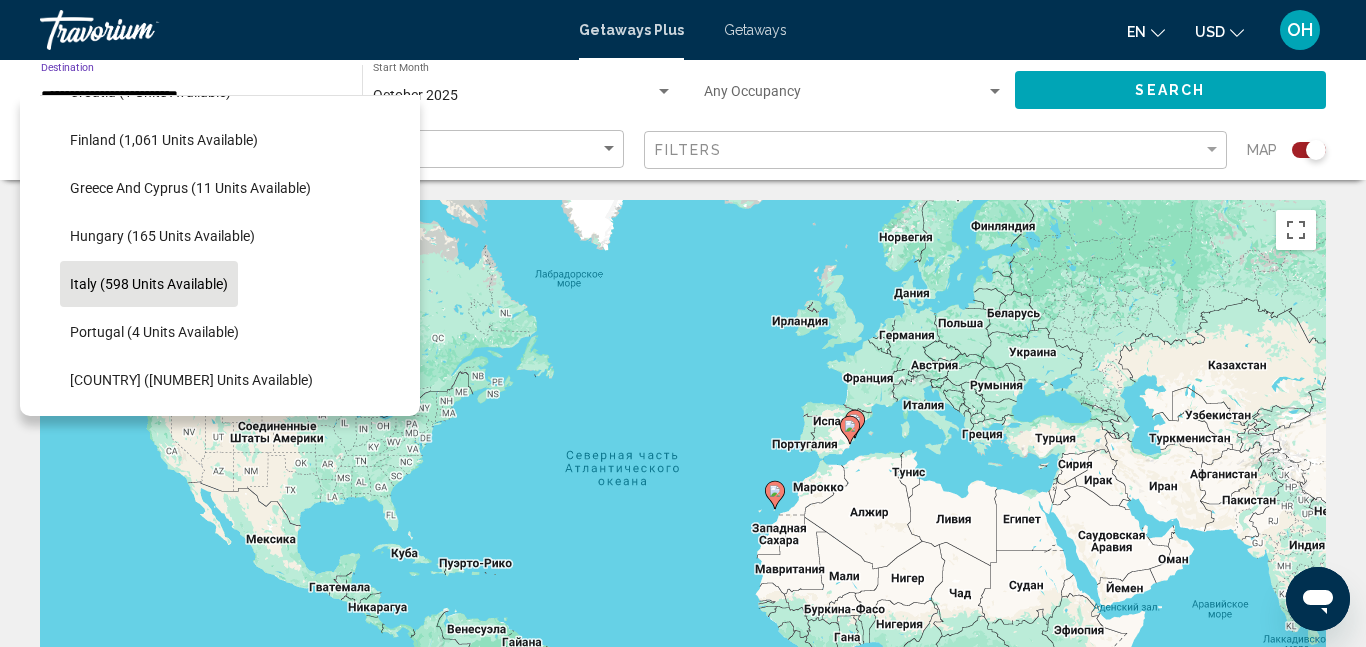 click on "Italy (598 units available)" 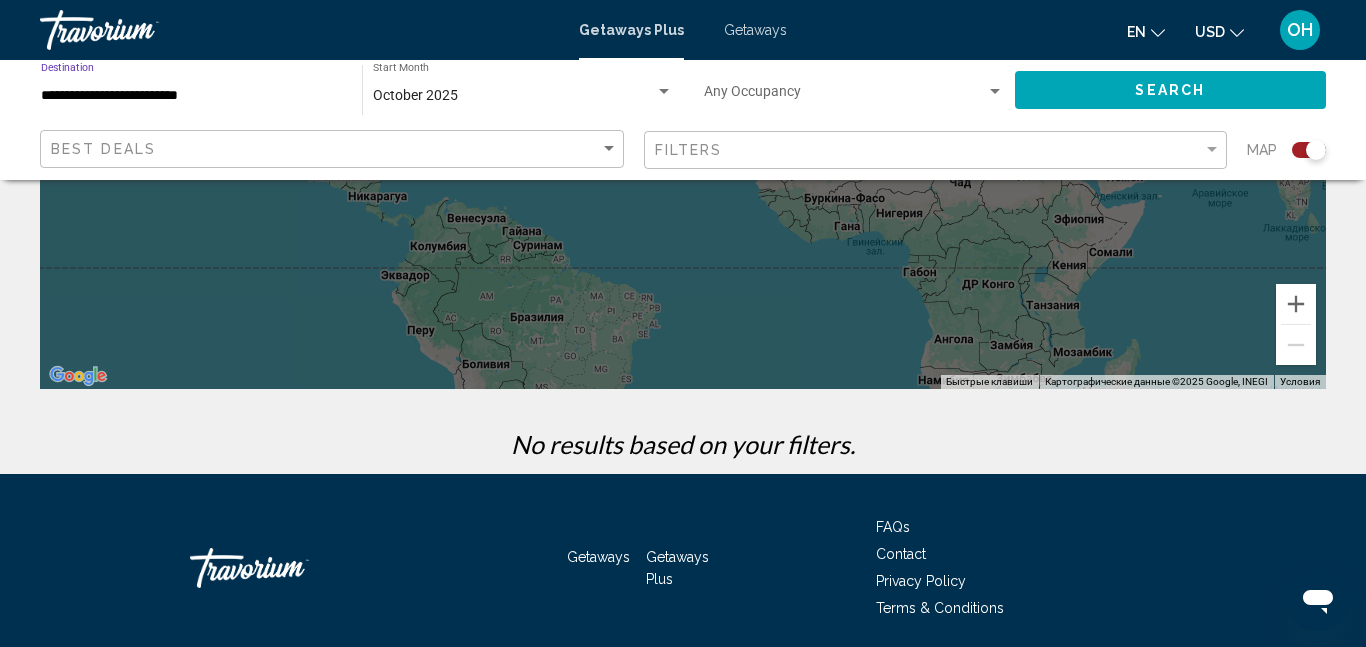 scroll, scrollTop: 483, scrollLeft: 0, axis: vertical 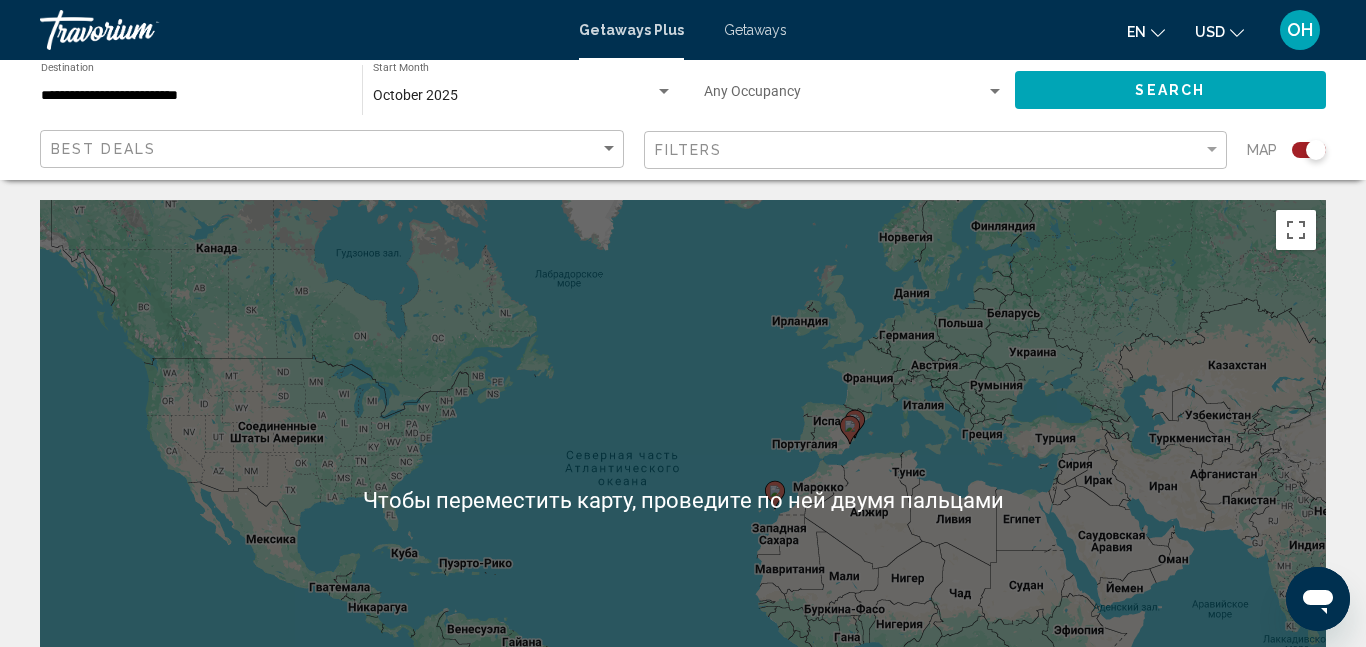 click on "**********" 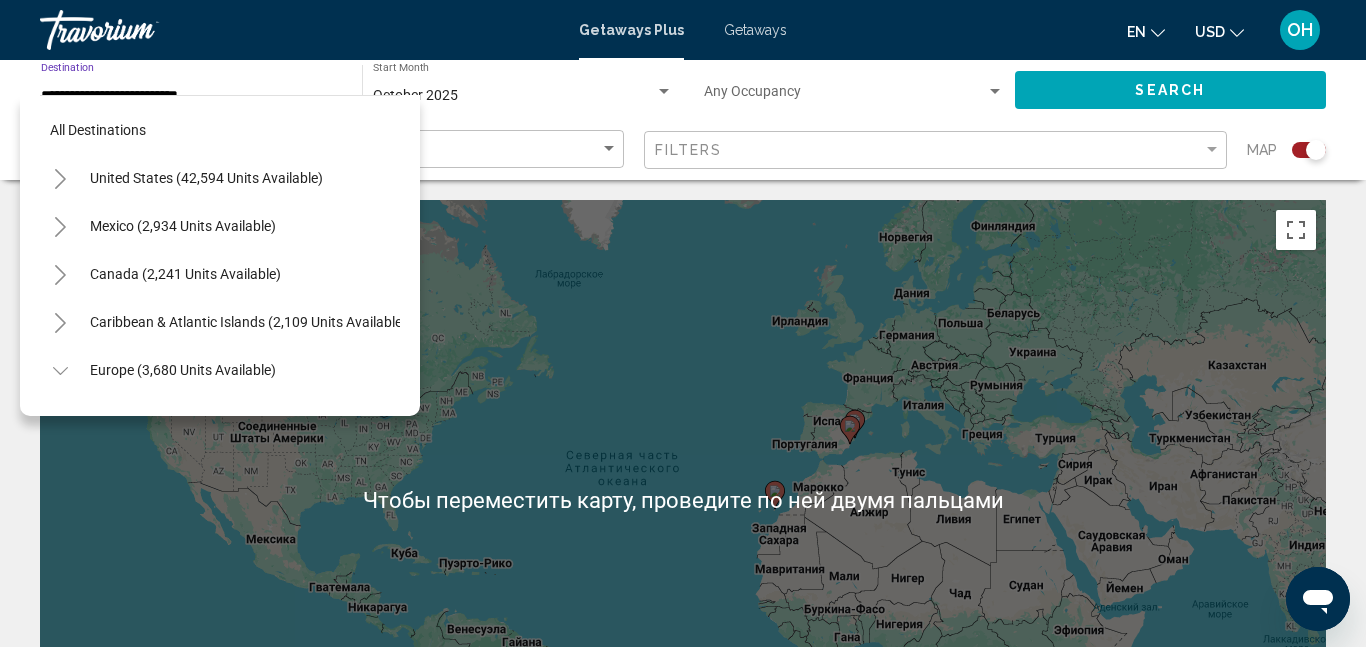 scroll, scrollTop: 455, scrollLeft: 0, axis: vertical 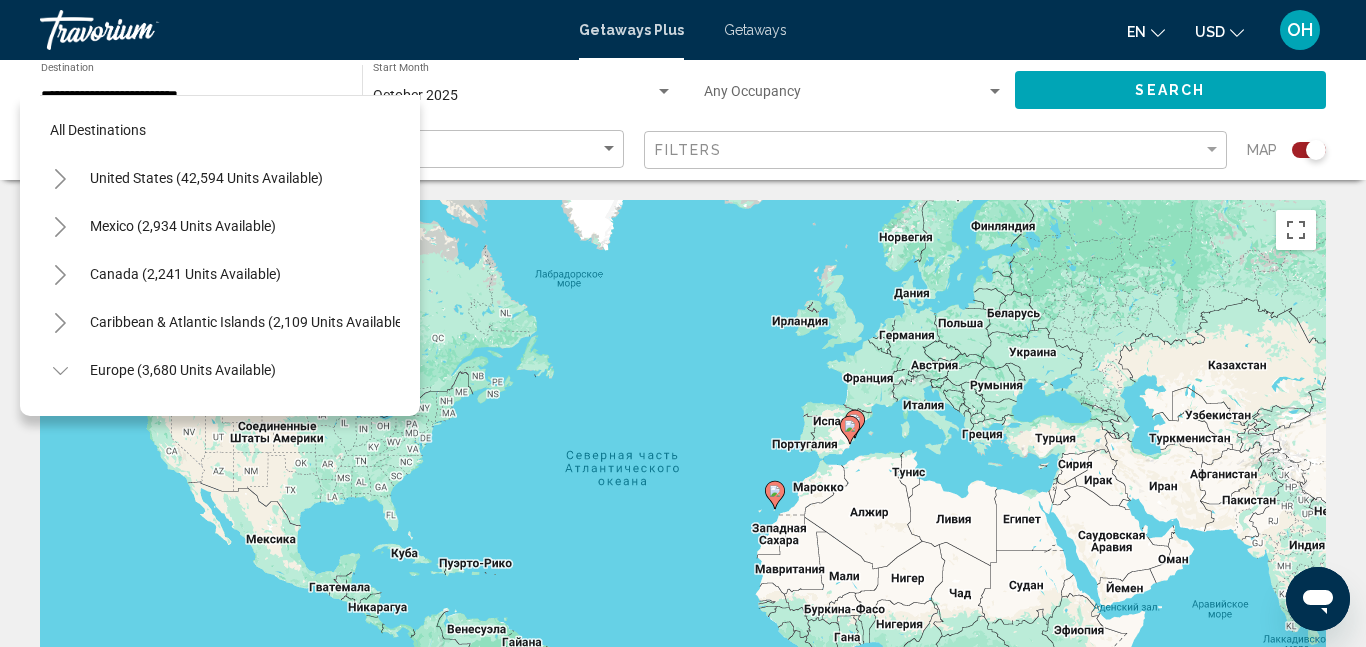 click on "All destinations
United States ([NUMBER] units available)
Mexico ([NUMBER] units available)
Canada ([NUMBER] units available)
Caribbean [STATE] Islands ([NUMBER] units available)
Europe ([NUMBER] units available)   Andorra ([NUMBER] units available)   Austria ([NUMBER] units available)   Croatia ([NUMBER] units available)   Finland ([NUMBER] units available)   Greece and Cyprus ([NUMBER] units available)   Hungary ([NUMBER] units available)   Italy ([NUMBER] units available)   Portugal ([NUMBER] units available)   Serbia ([NUMBER] units available)   Slovakia ([NUMBER] units available)   Spain ([NUMBER] units available)
Spain - Canary Islands ([NUMBER] units available)   Sweden ([NUMBER] units available)   Switzerland ([NUMBER] units available)   Turkey ([NUMBER] units available)   UK - England ([NUMBER] units available)   UK - Scotland ([NUMBER] units available)
Australia ([NUMBER] units available)" at bounding box center [220, 255] 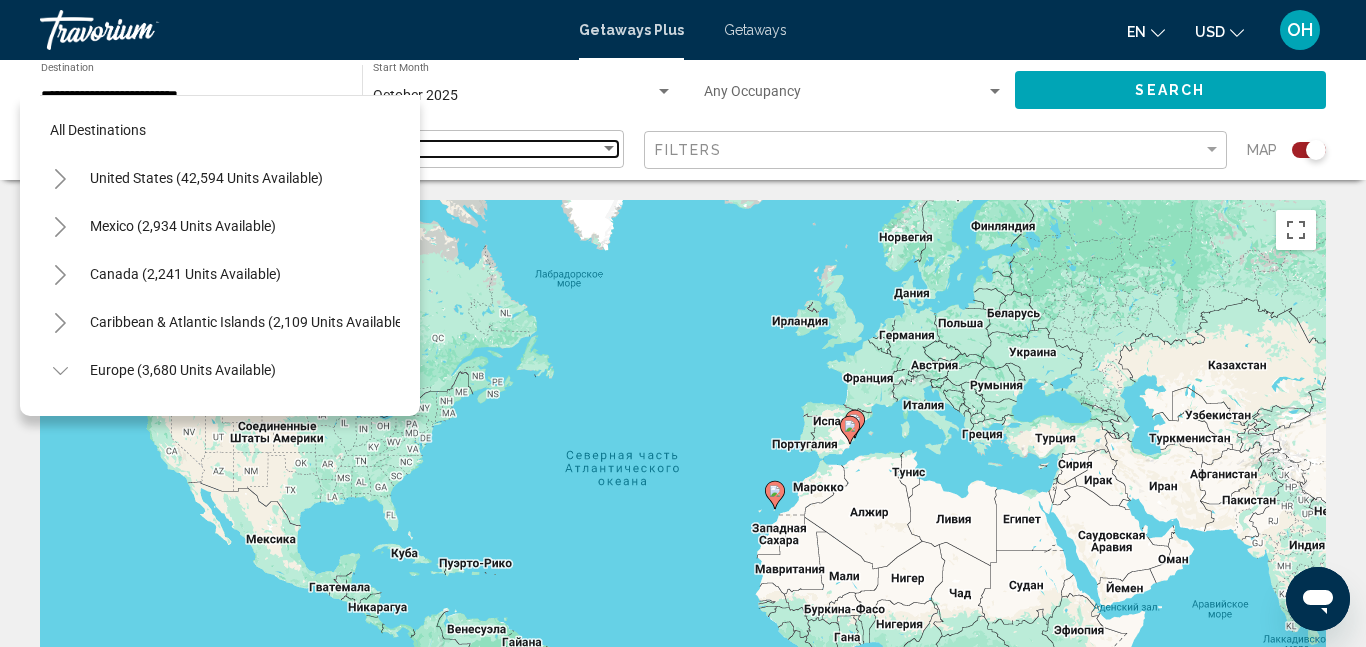 click on "Best Deals" at bounding box center [325, 149] 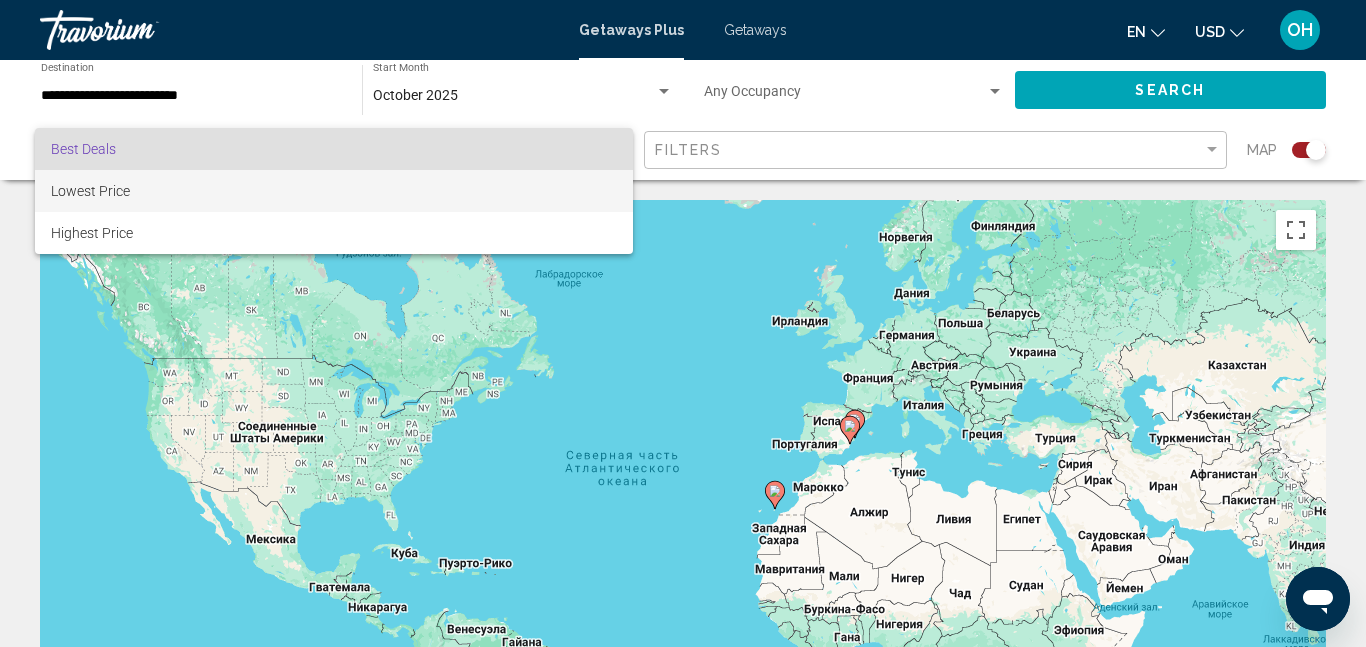 click on "Lowest Price" at bounding box center [334, 191] 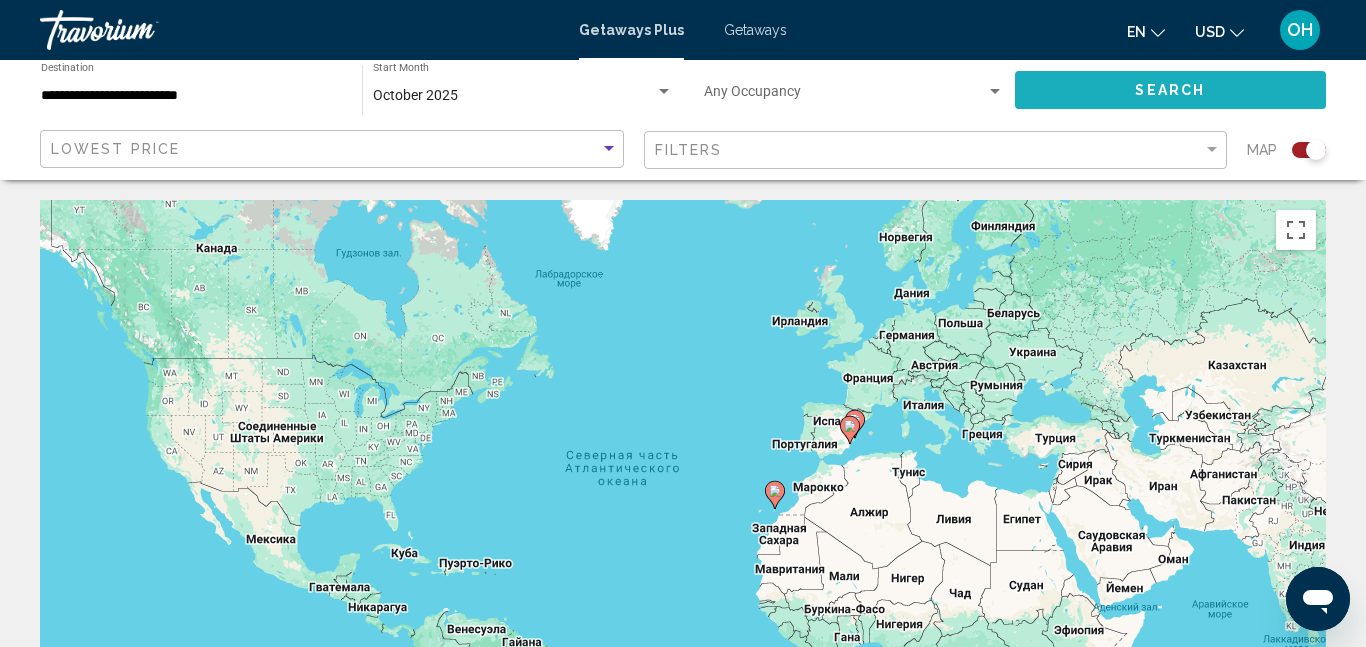 click on "Search" 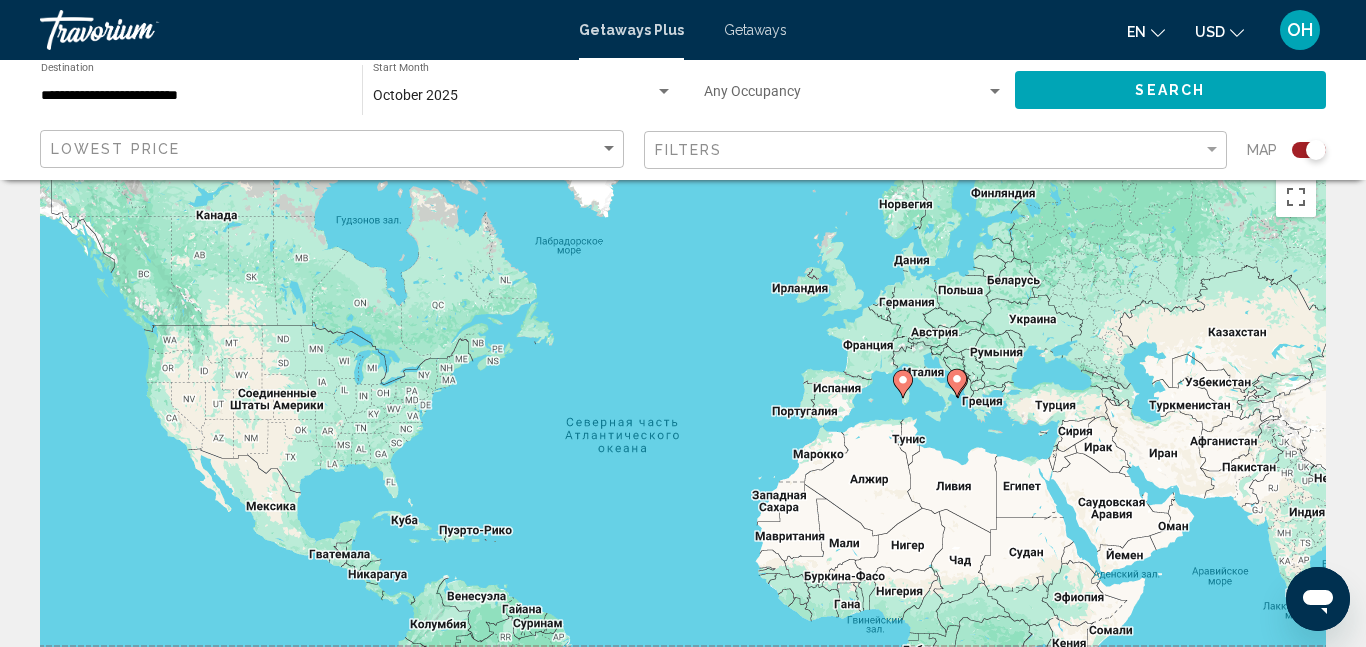 scroll, scrollTop: 21, scrollLeft: 0, axis: vertical 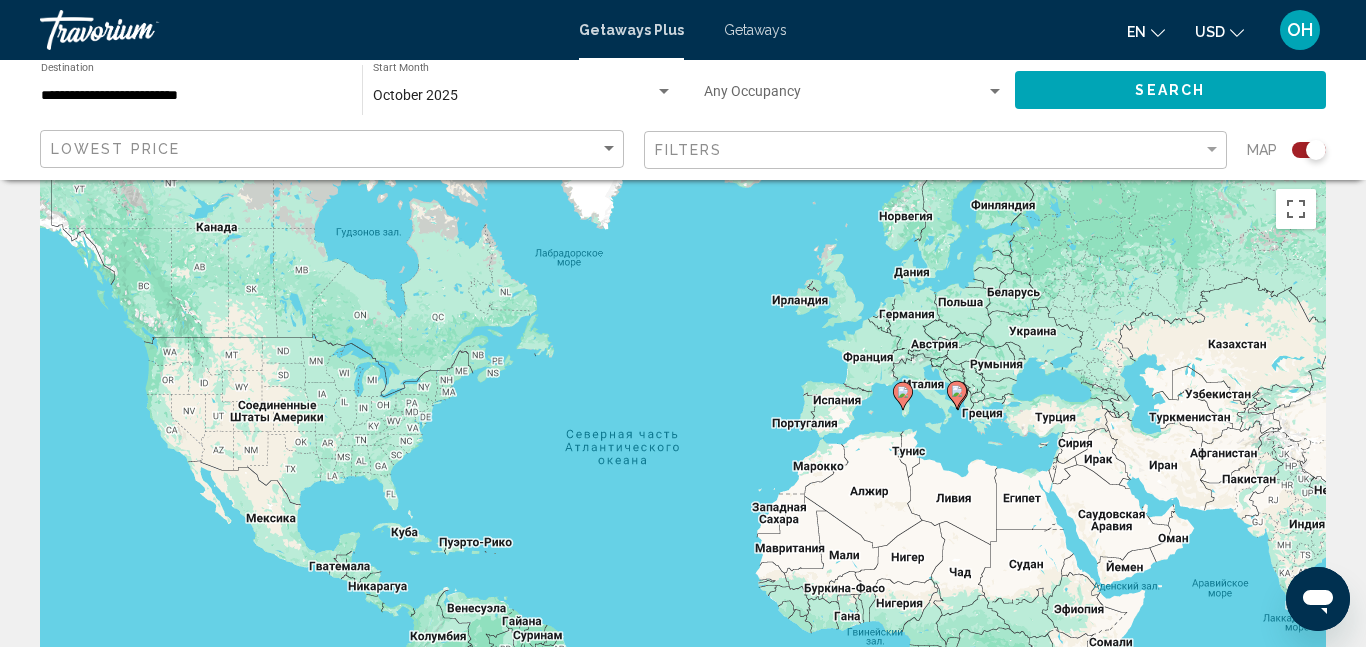click on "**********" at bounding box center (191, 96) 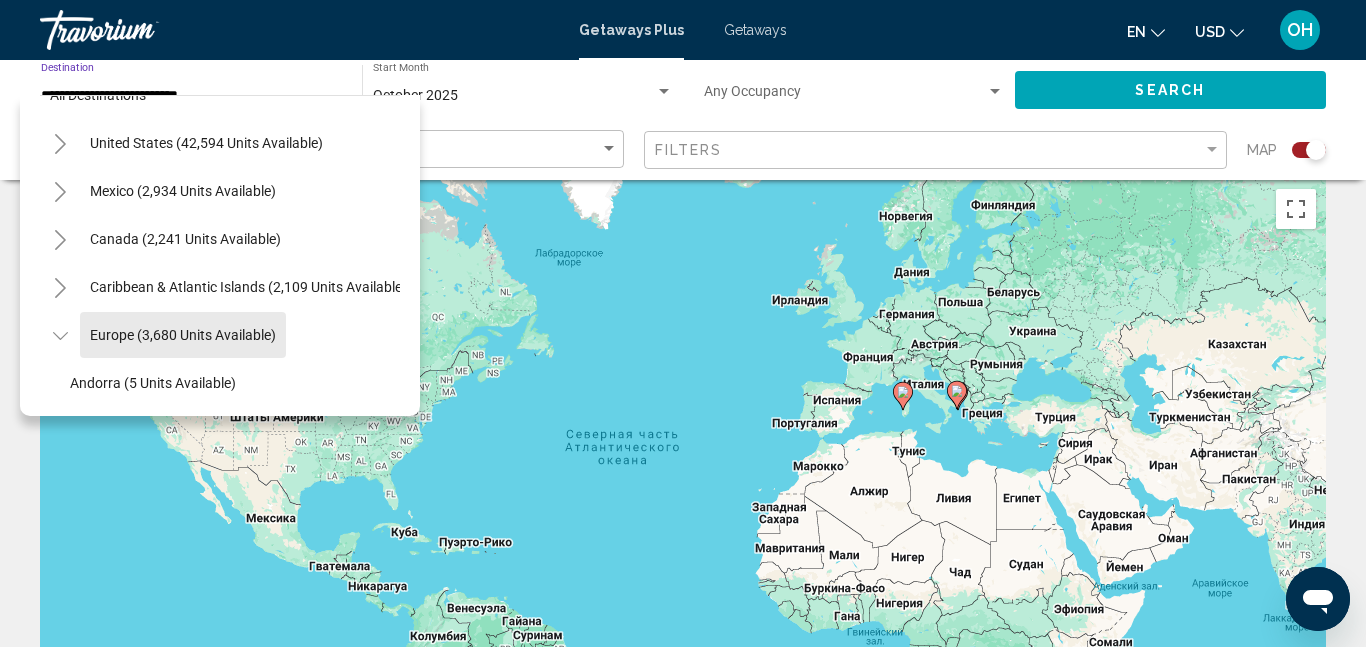 scroll, scrollTop: 0, scrollLeft: 0, axis: both 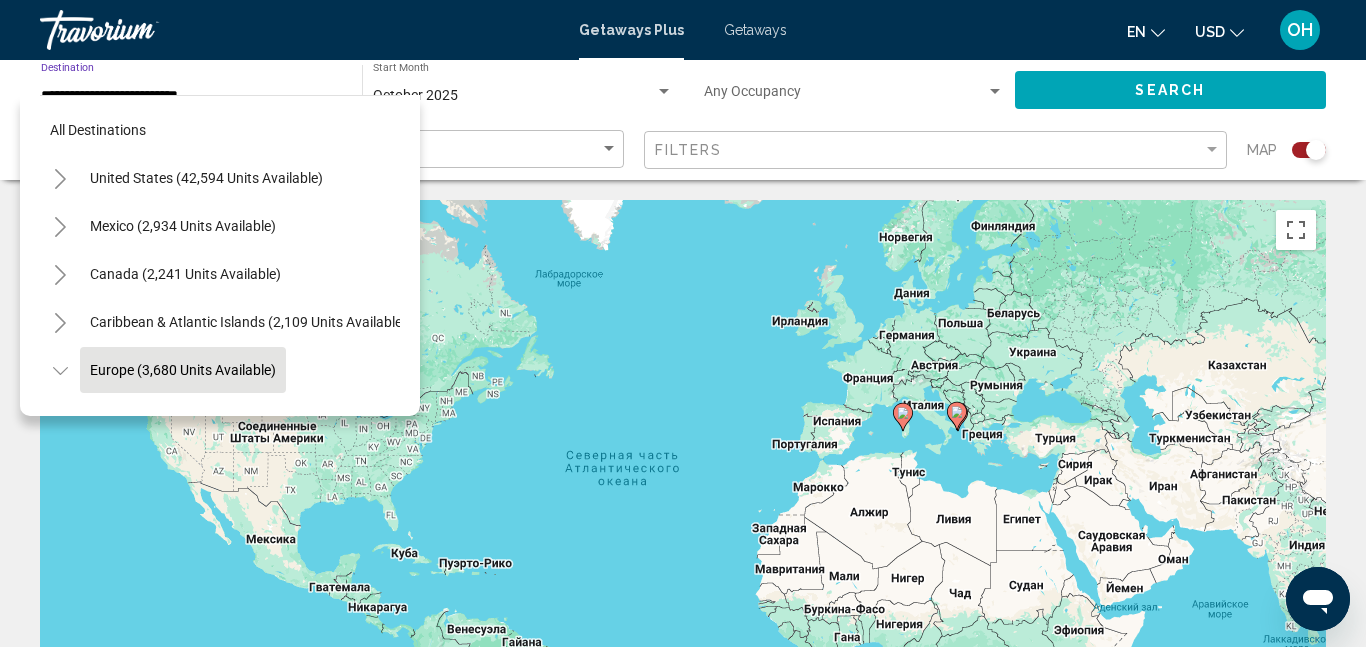 click on "Europe (3,680 units available)" at bounding box center (183, 1234) 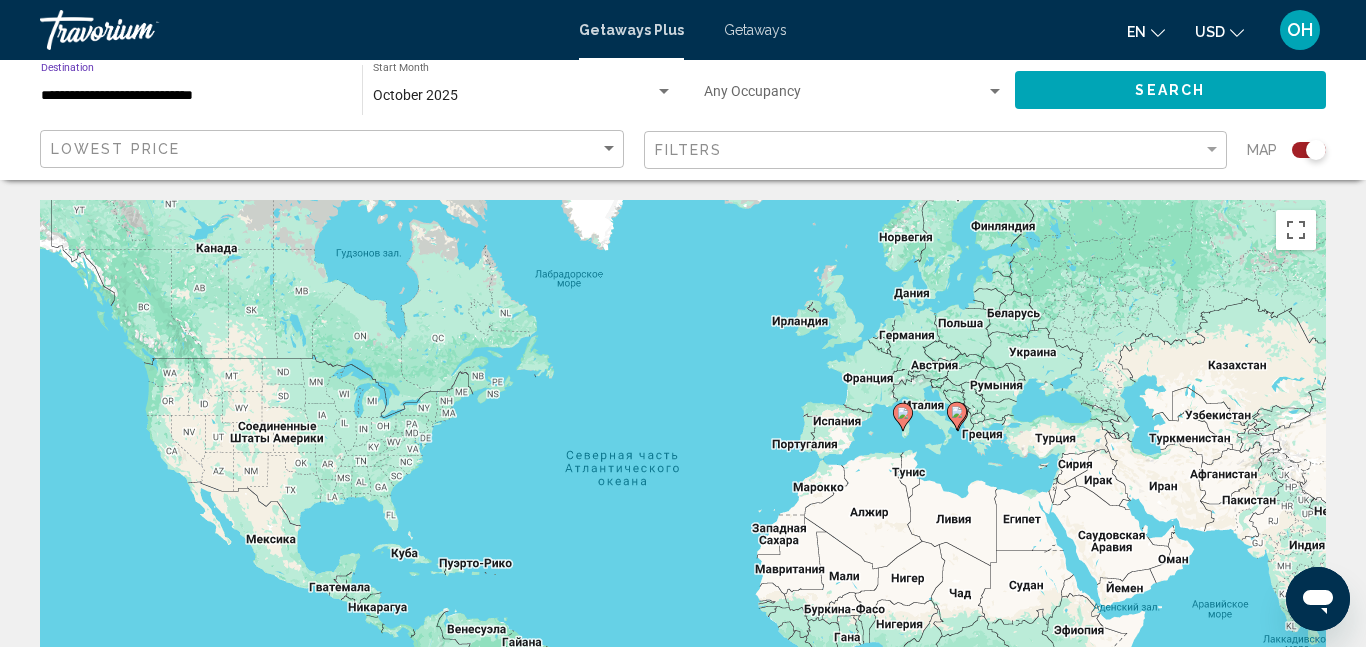 click on "**********" at bounding box center (191, 96) 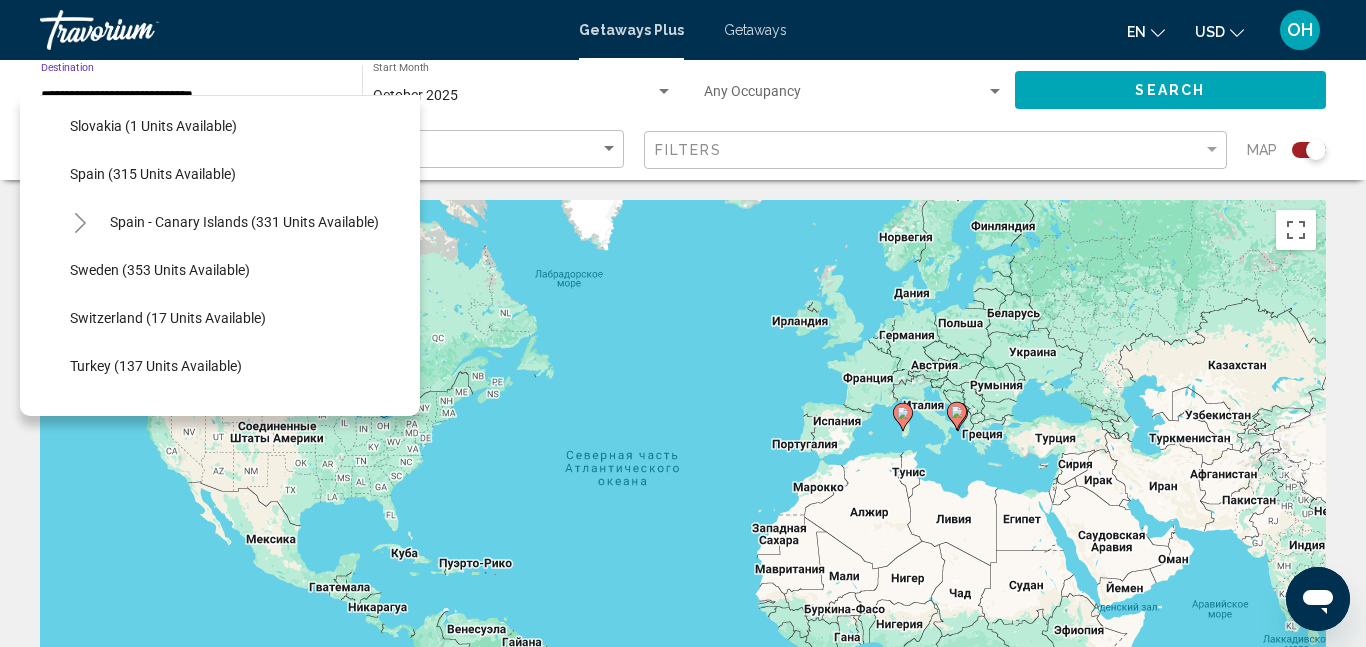 scroll, scrollTop: 725, scrollLeft: 0, axis: vertical 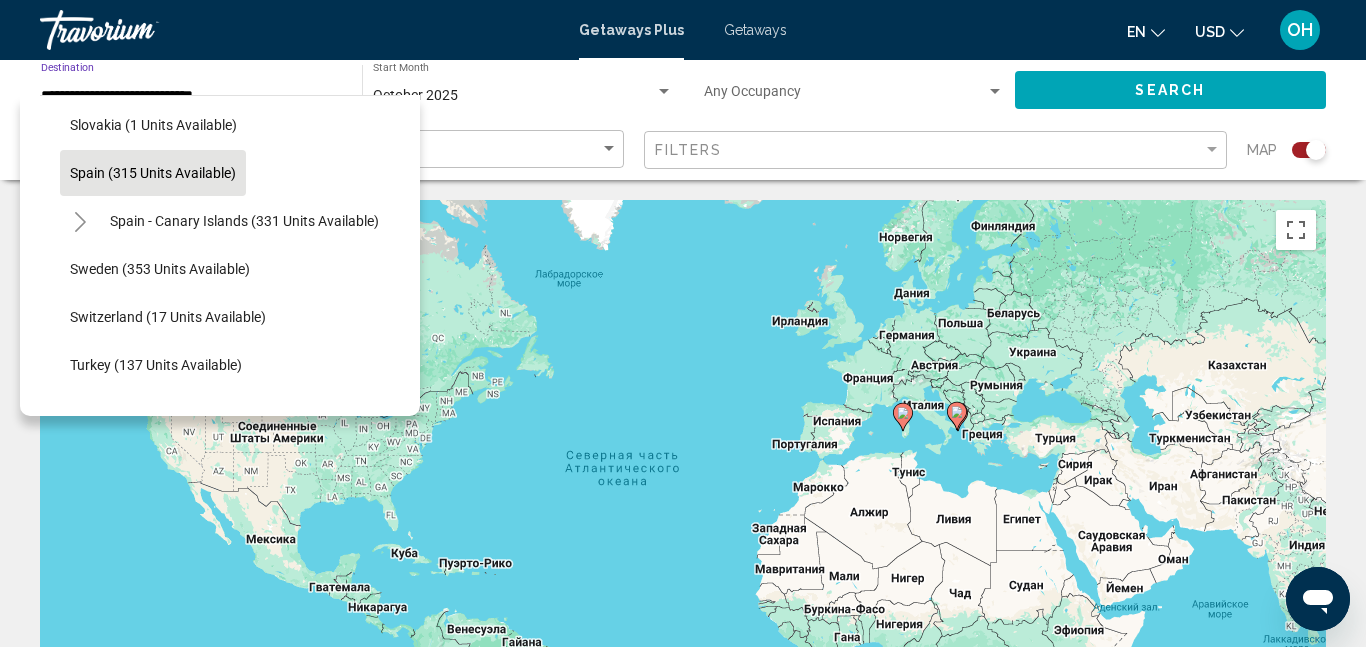 click on "Spain (315 units available)" 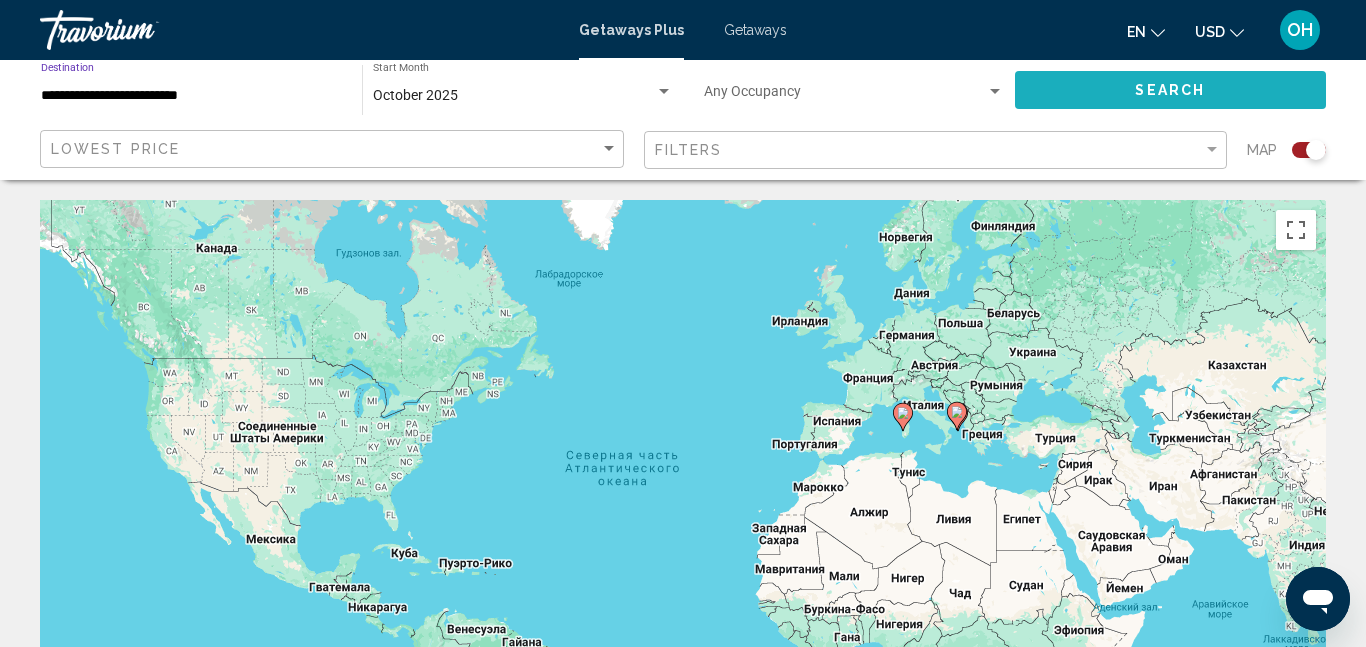 click on "Search" 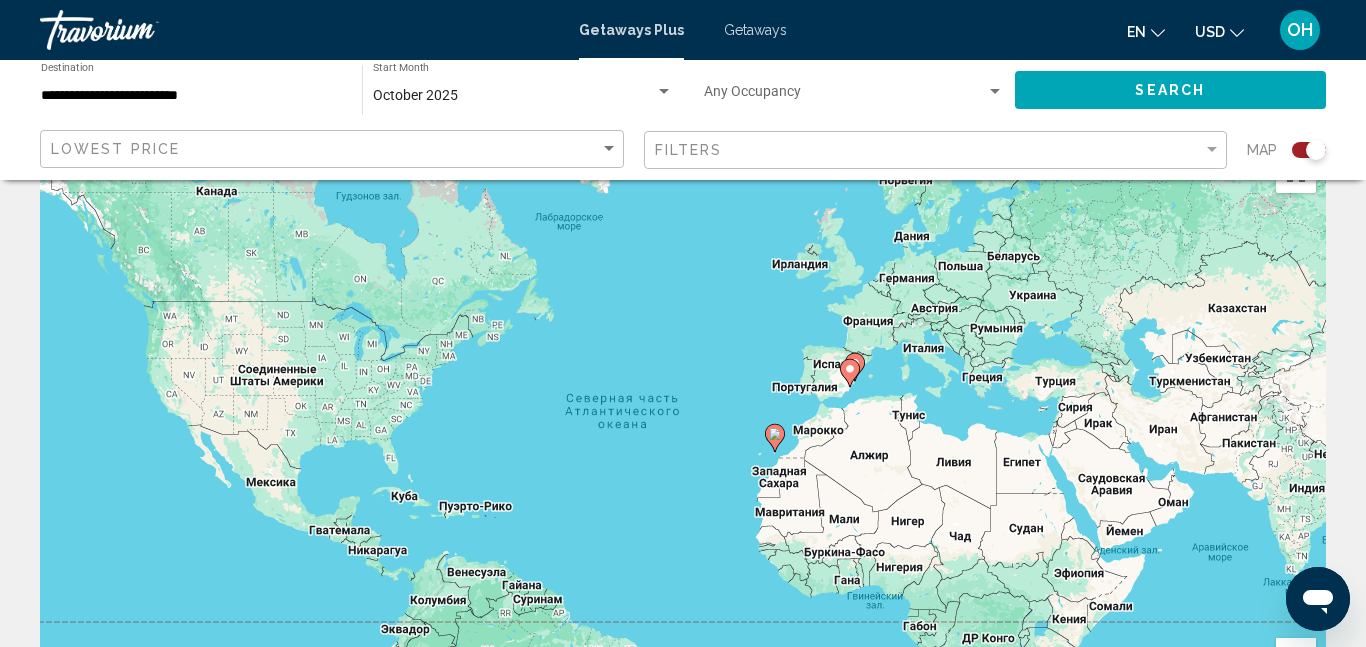 scroll, scrollTop: 0, scrollLeft: 0, axis: both 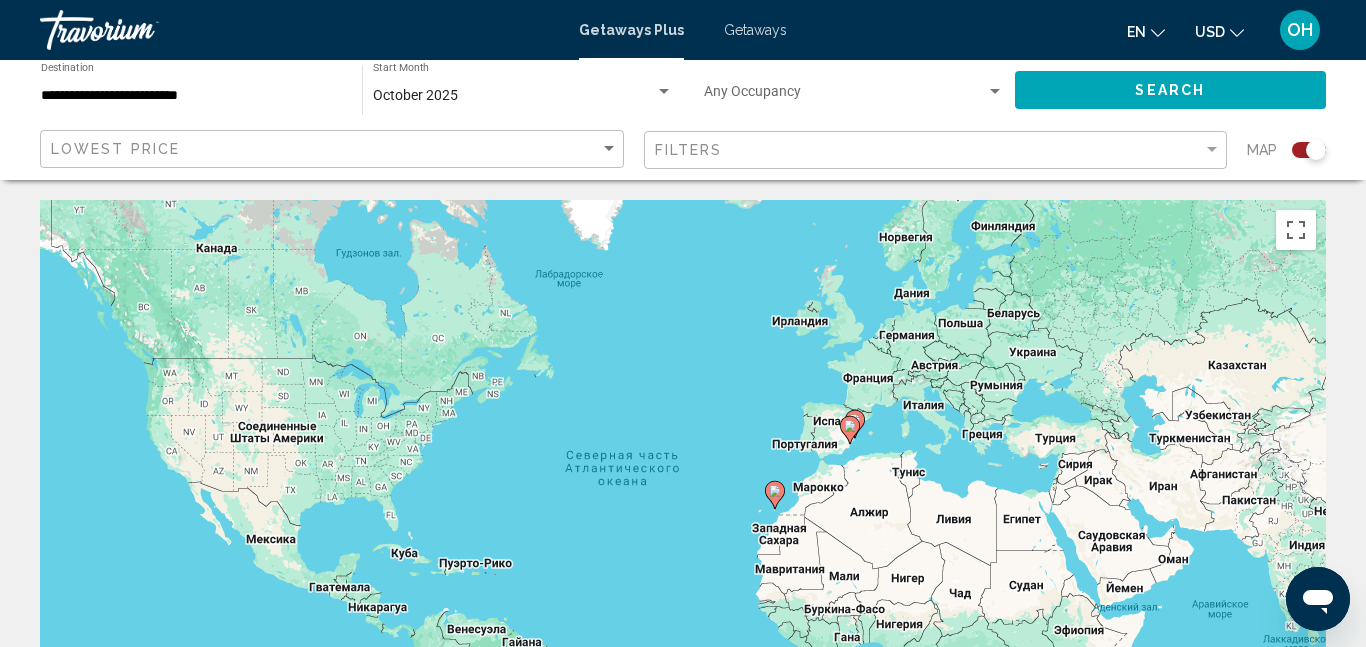 click on "**********" at bounding box center [191, 96] 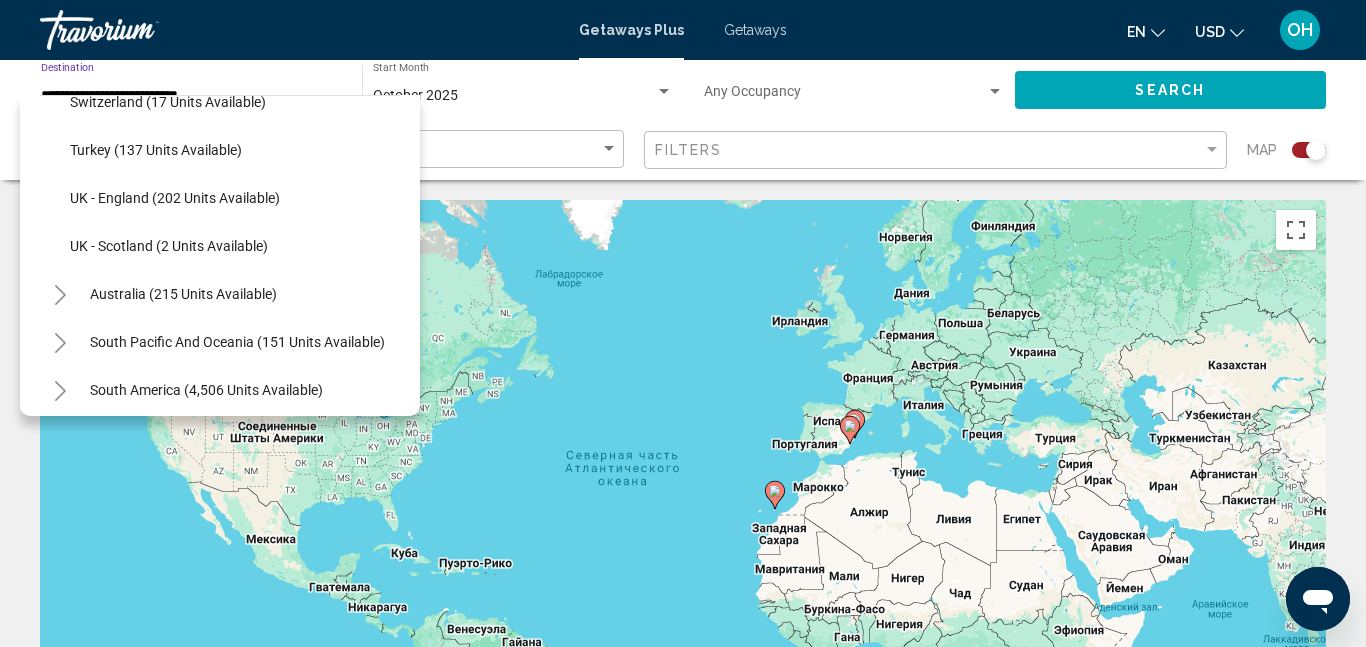 scroll, scrollTop: 947, scrollLeft: 0, axis: vertical 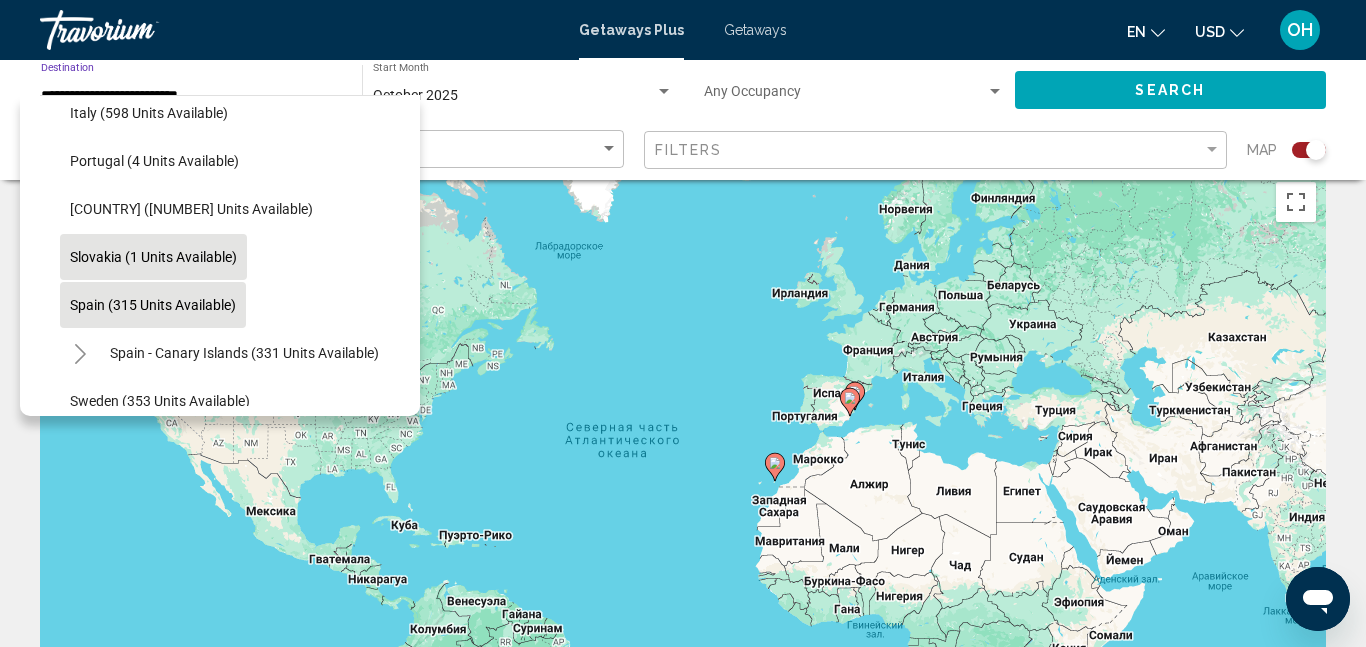 click on "Slovakia (1 units available)" 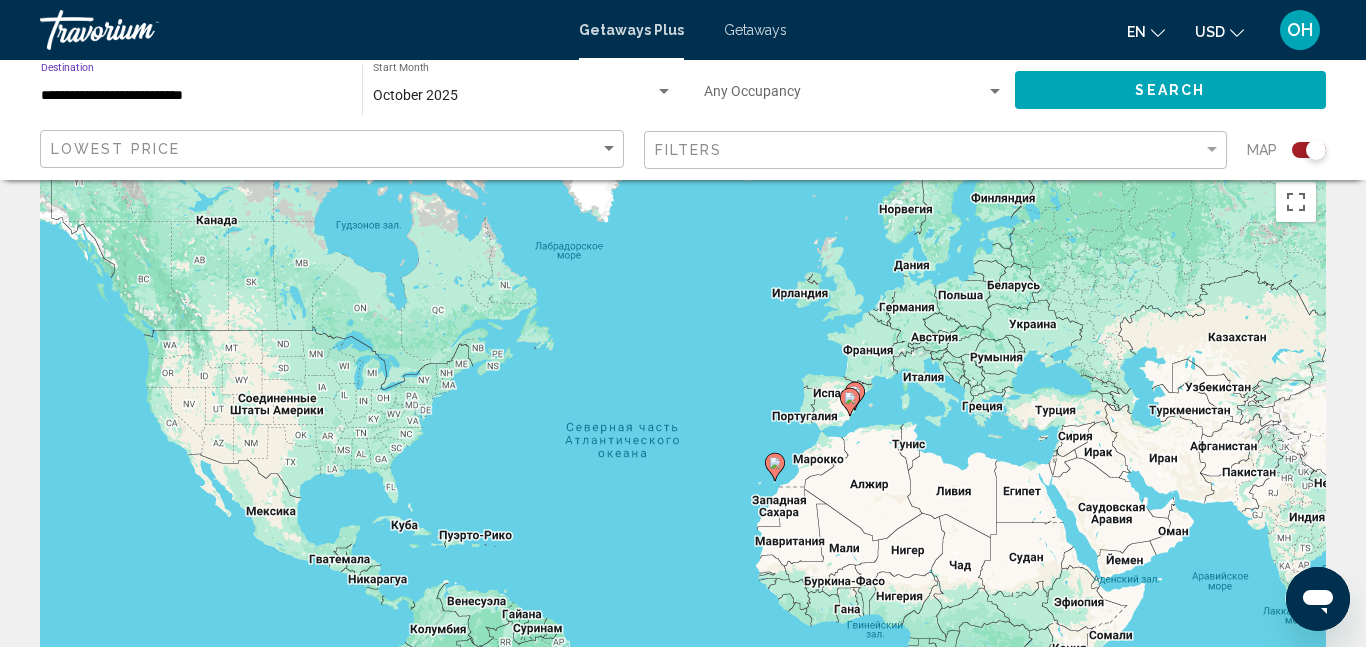 click on "Search" 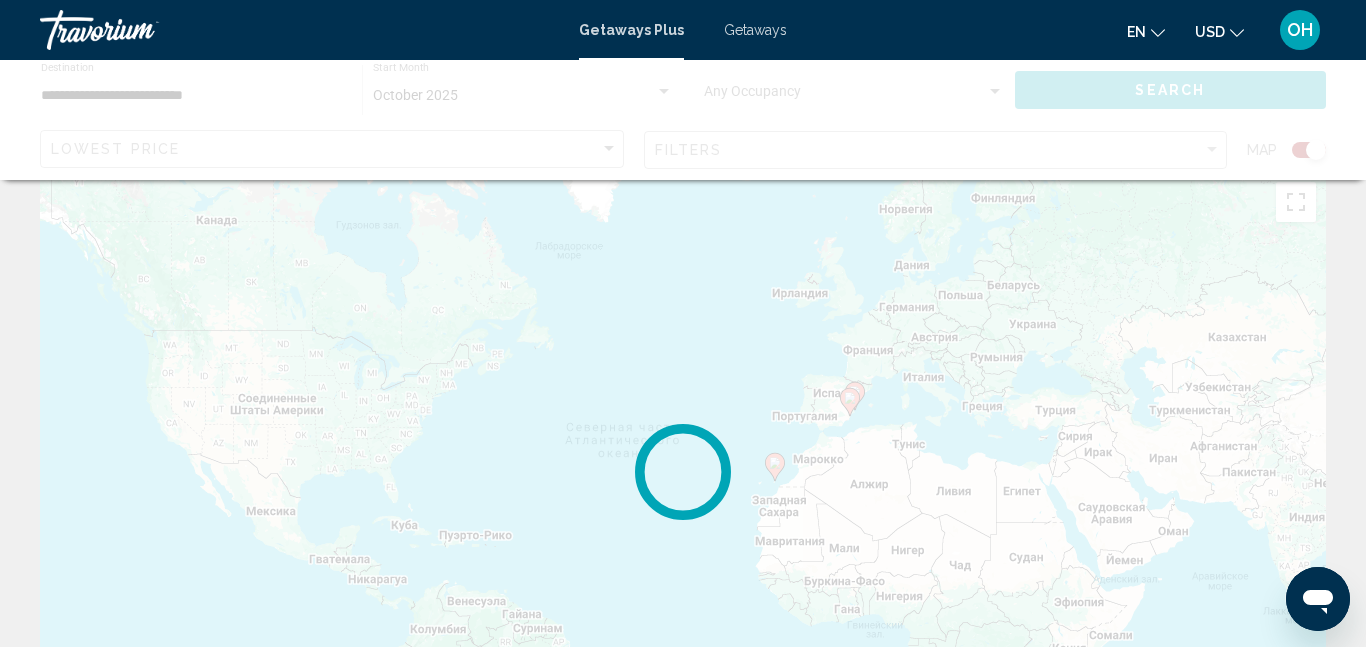 scroll, scrollTop: 0, scrollLeft: 0, axis: both 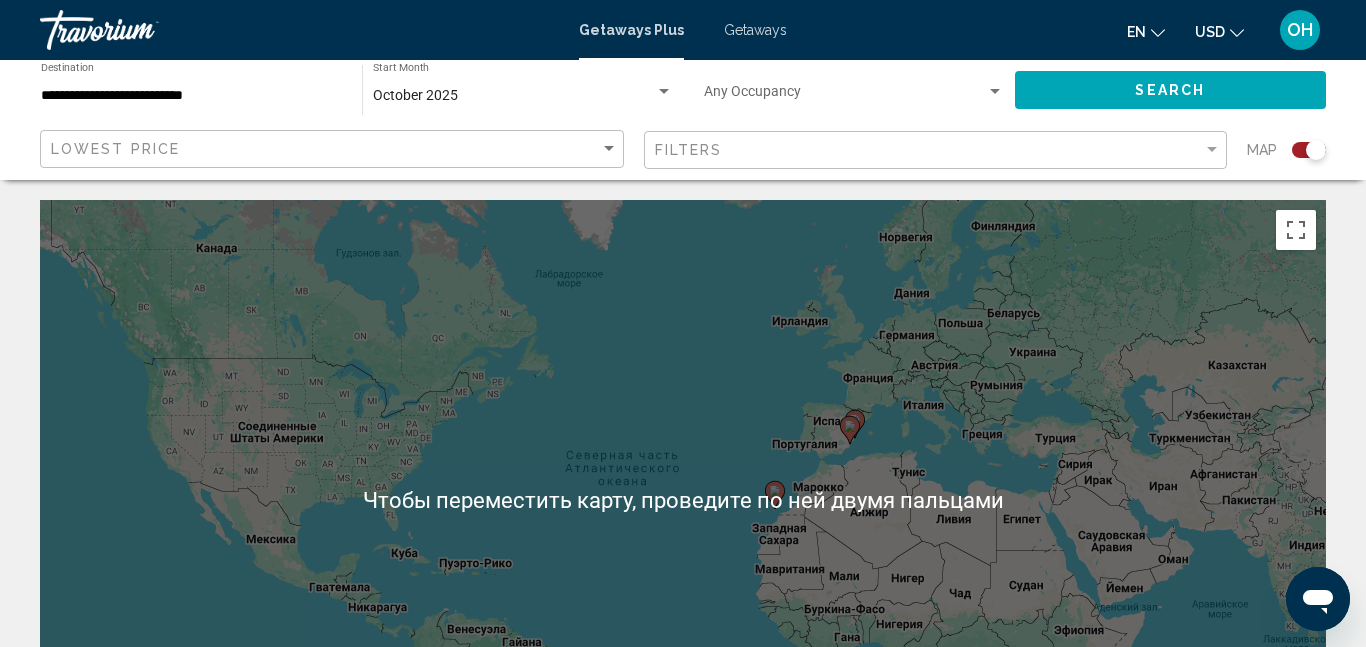 click on "**********" at bounding box center [191, 96] 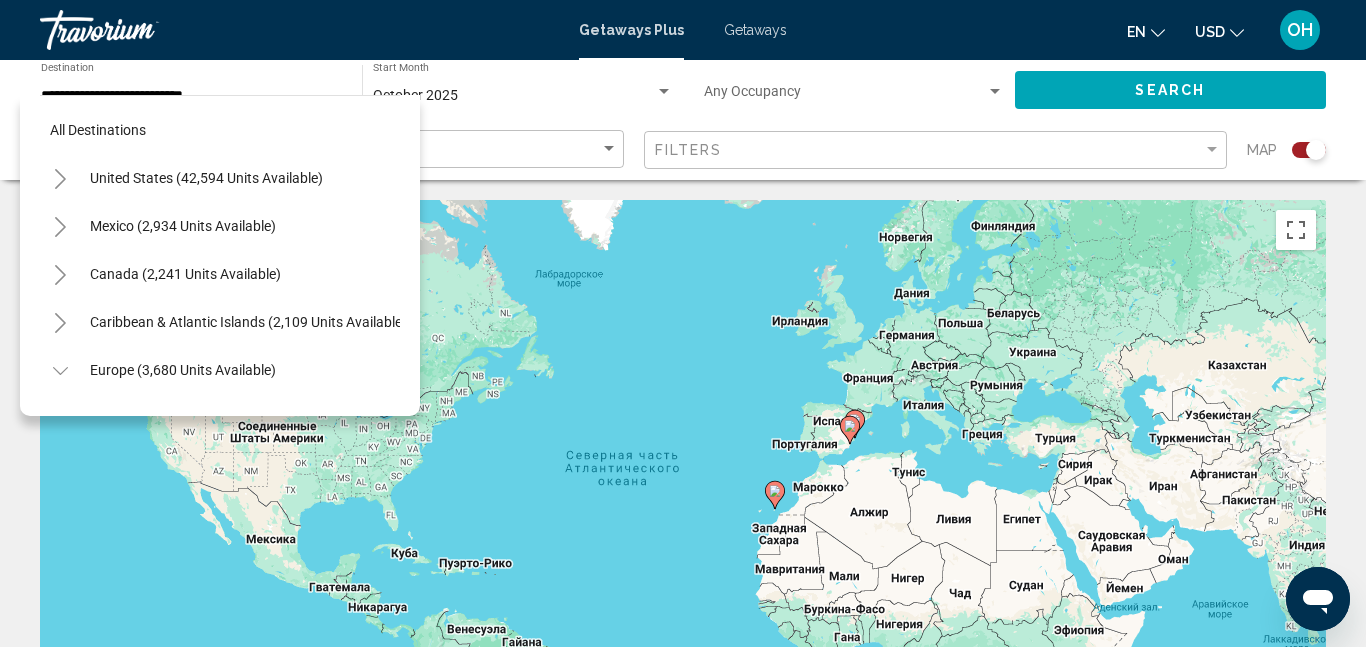 scroll, scrollTop: 599, scrollLeft: 0, axis: vertical 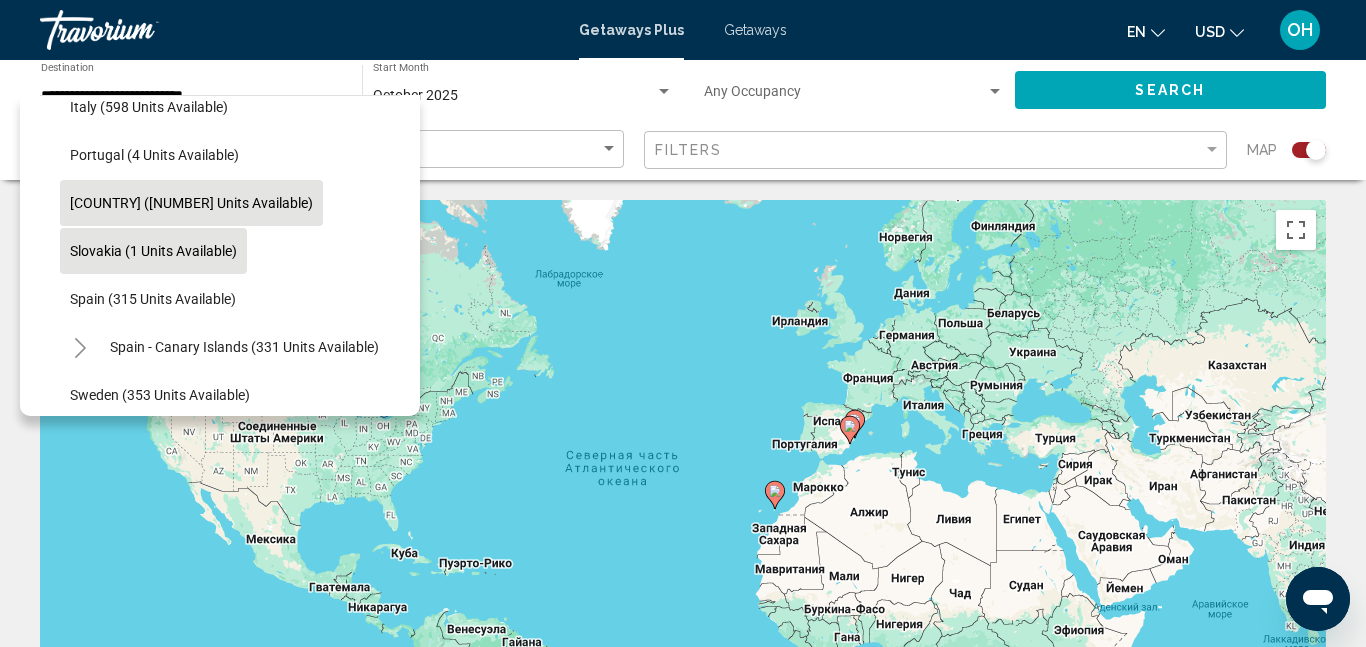 click on "[COUNTRY] ([NUMBER] units available)" 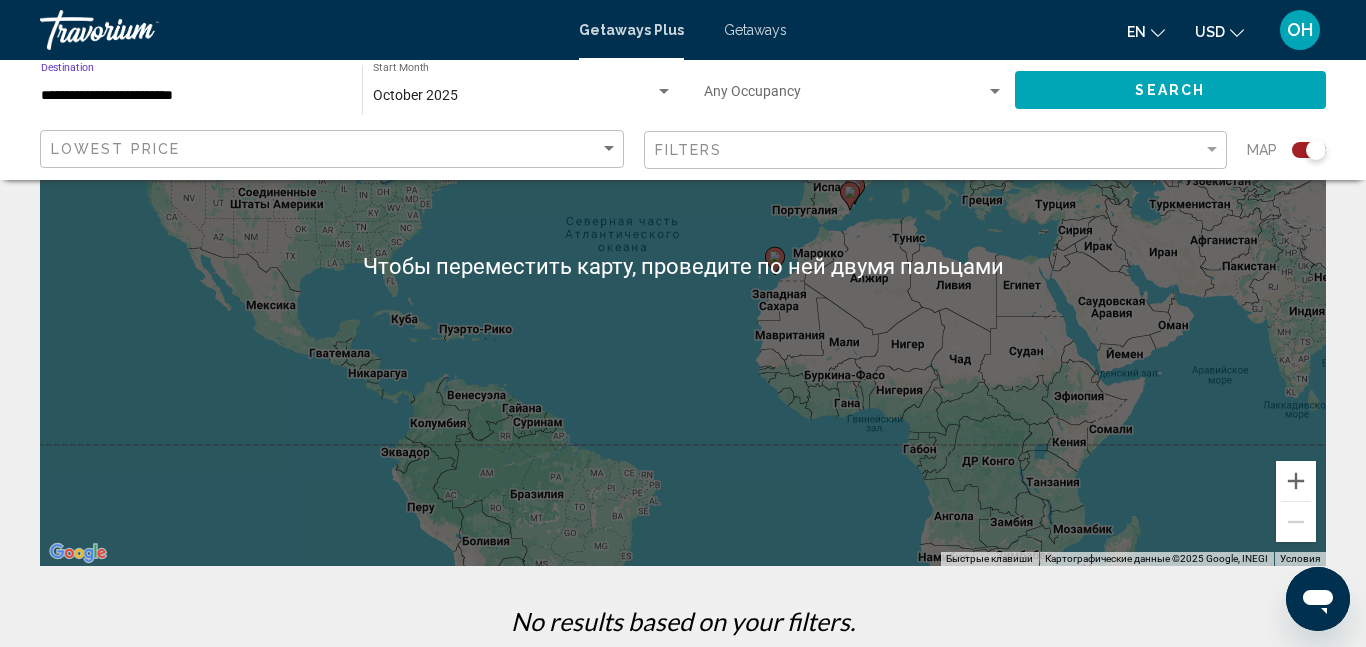 scroll, scrollTop: 235, scrollLeft: 0, axis: vertical 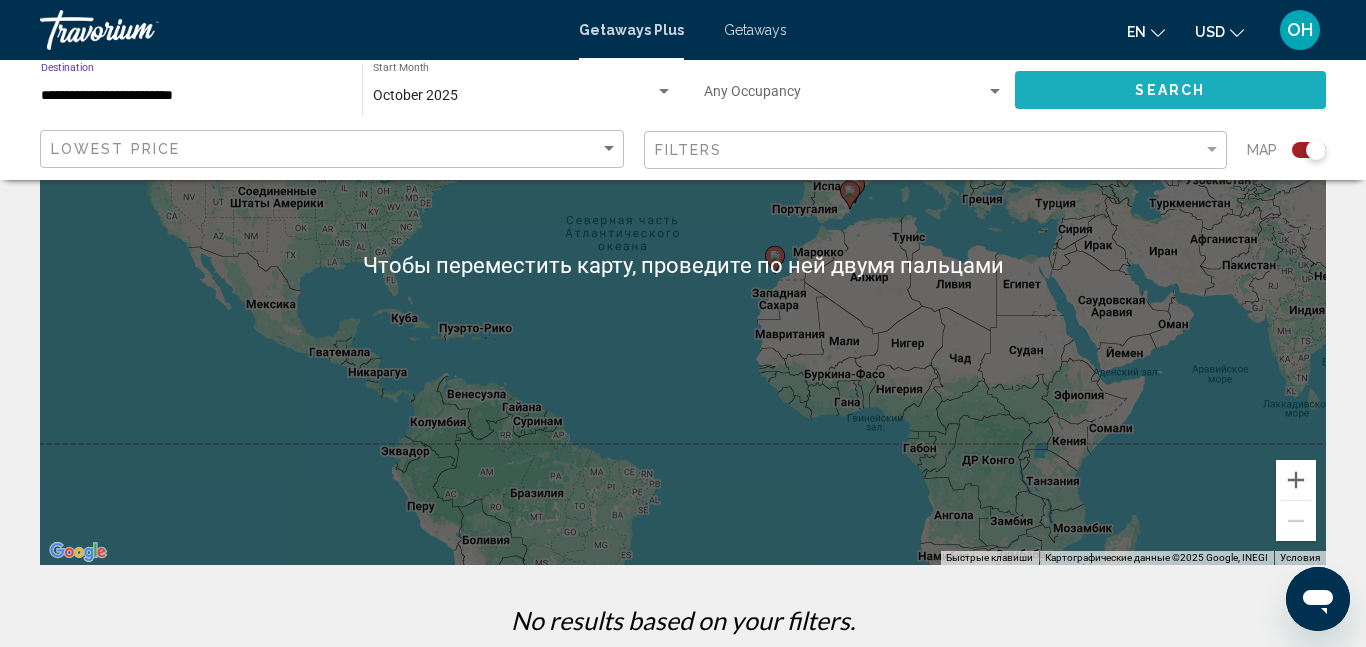 click on "Search" 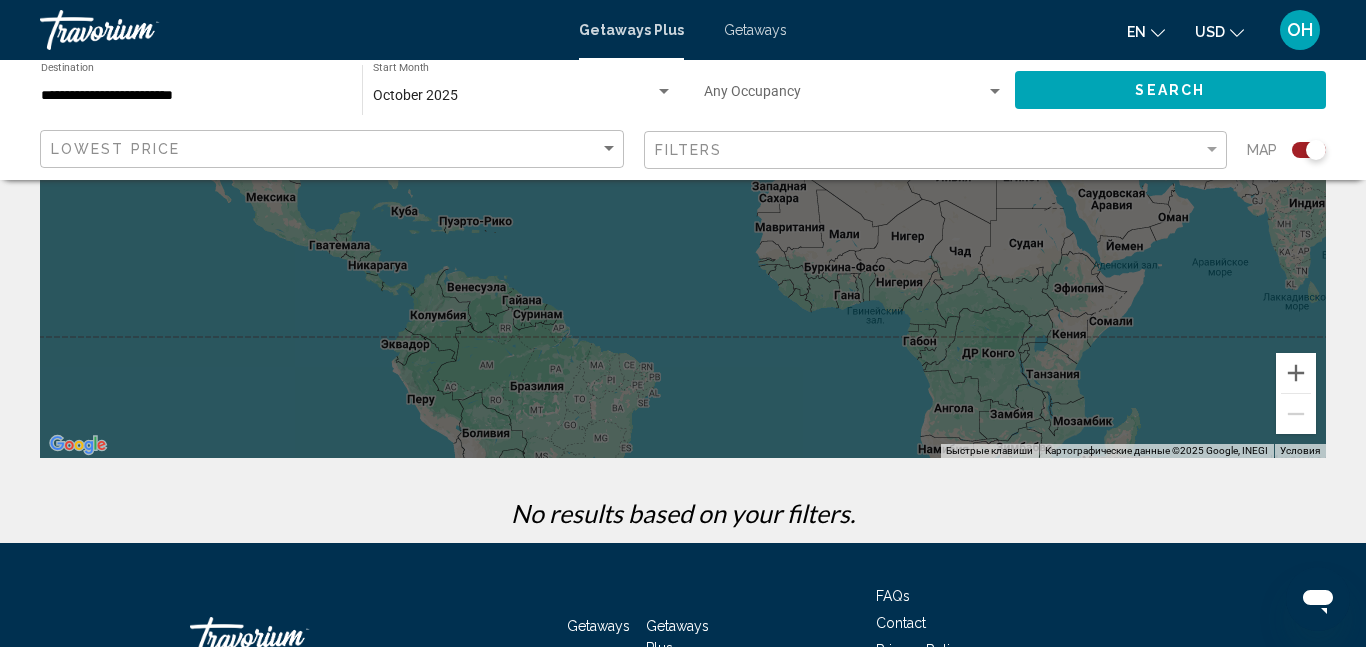 scroll, scrollTop: 0, scrollLeft: 0, axis: both 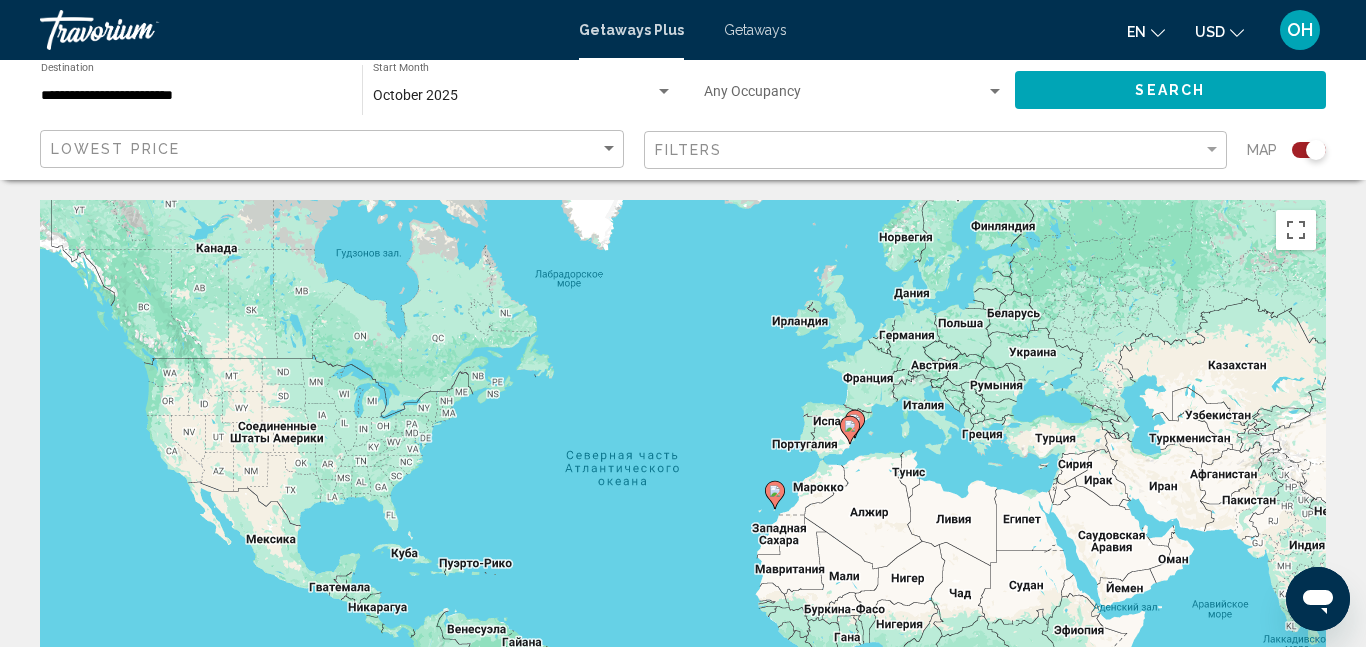 click on "**********" at bounding box center (191, 96) 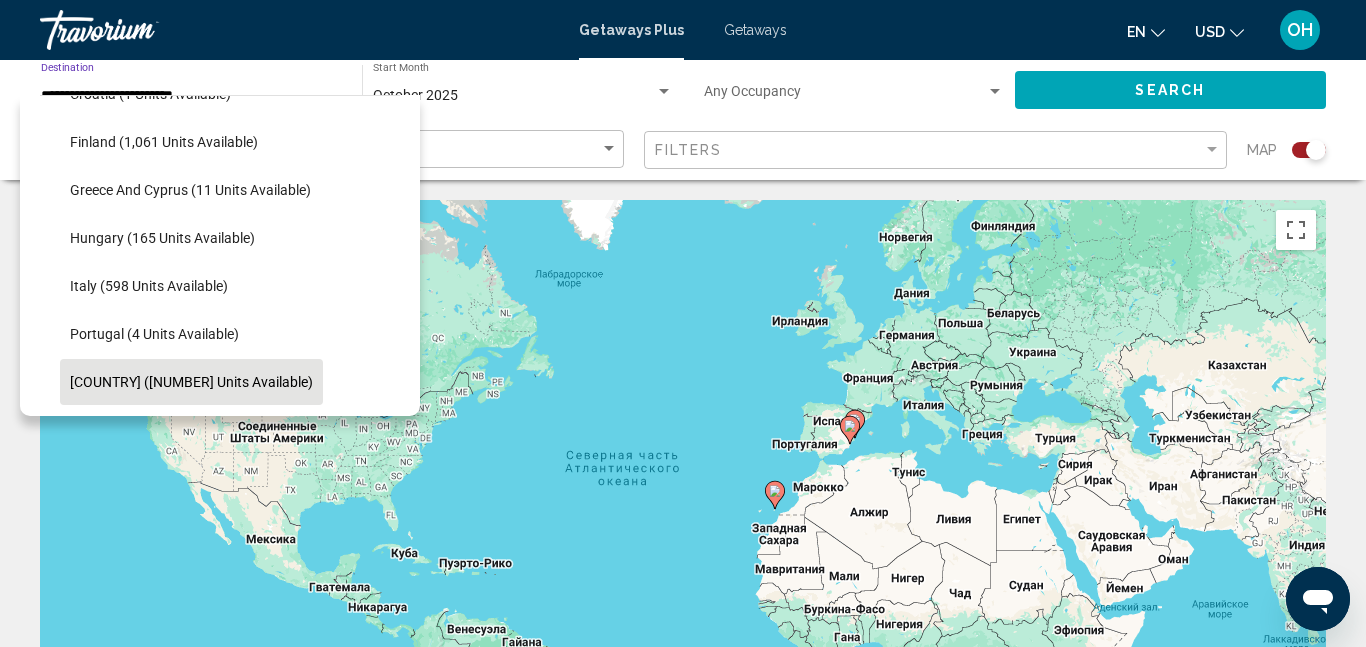 scroll, scrollTop: 414, scrollLeft: 0, axis: vertical 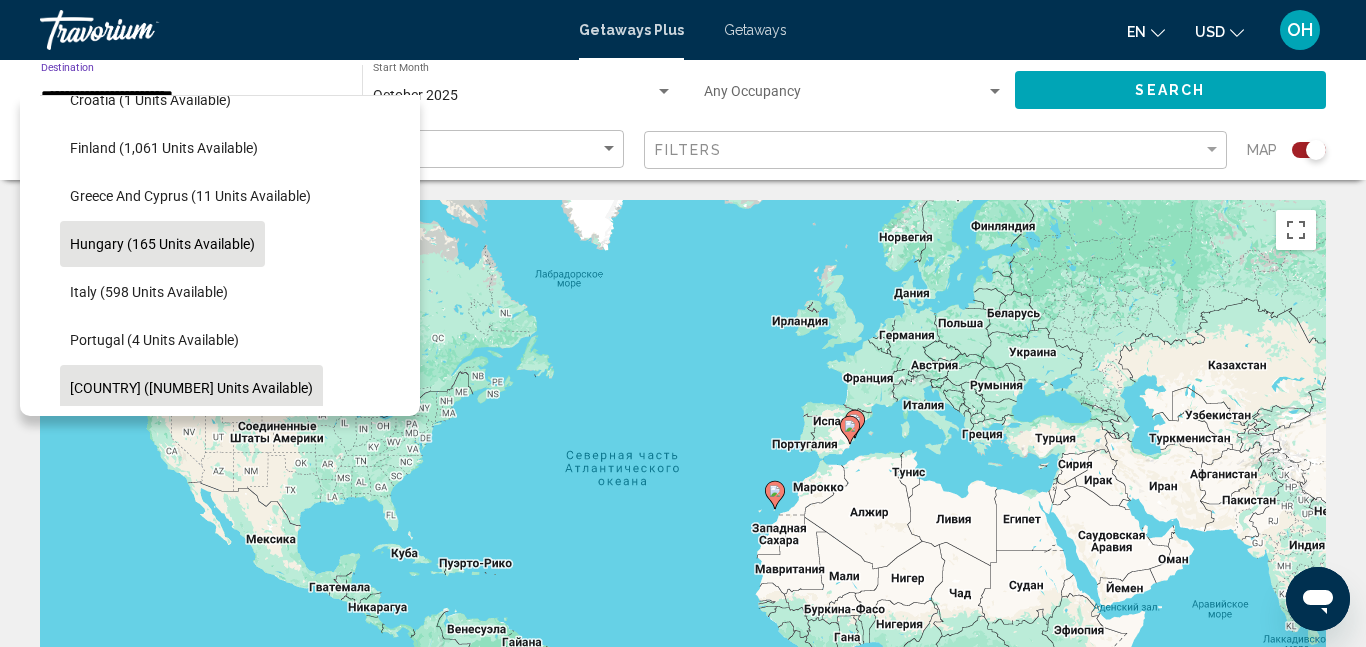 click on "Hungary (165 units available)" 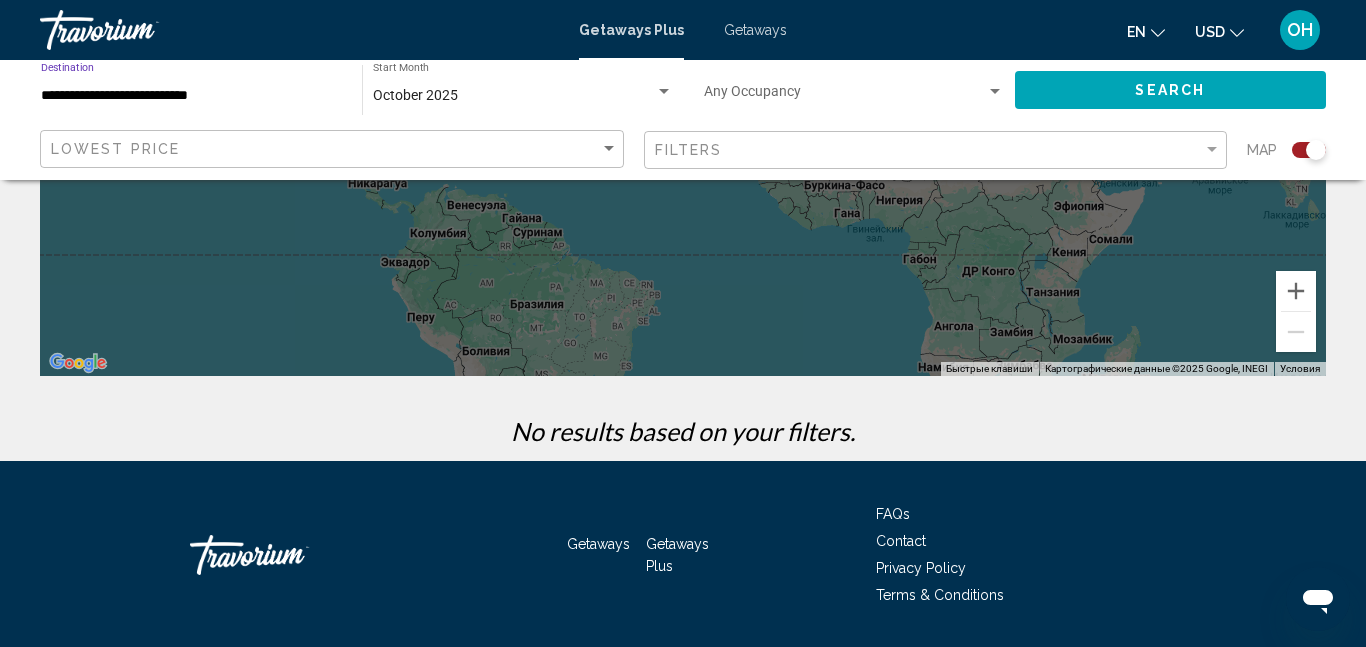 scroll, scrollTop: 483, scrollLeft: 0, axis: vertical 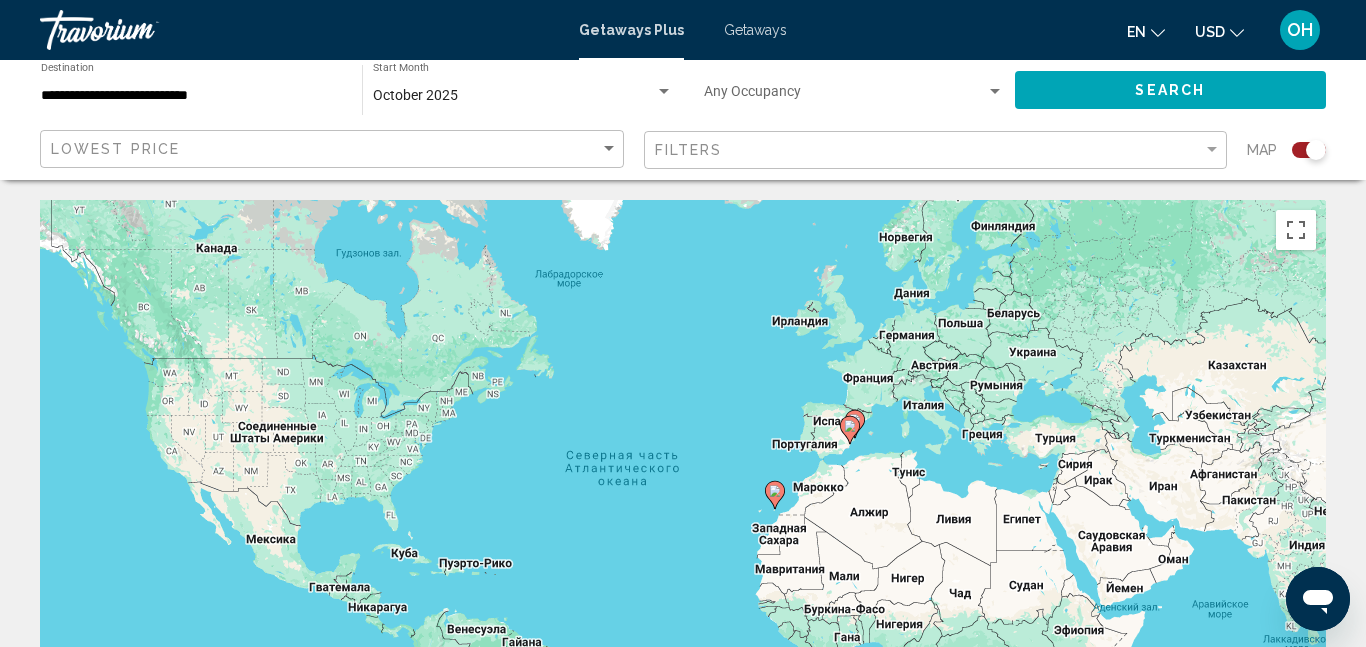 click on "Getaways" at bounding box center [755, 30] 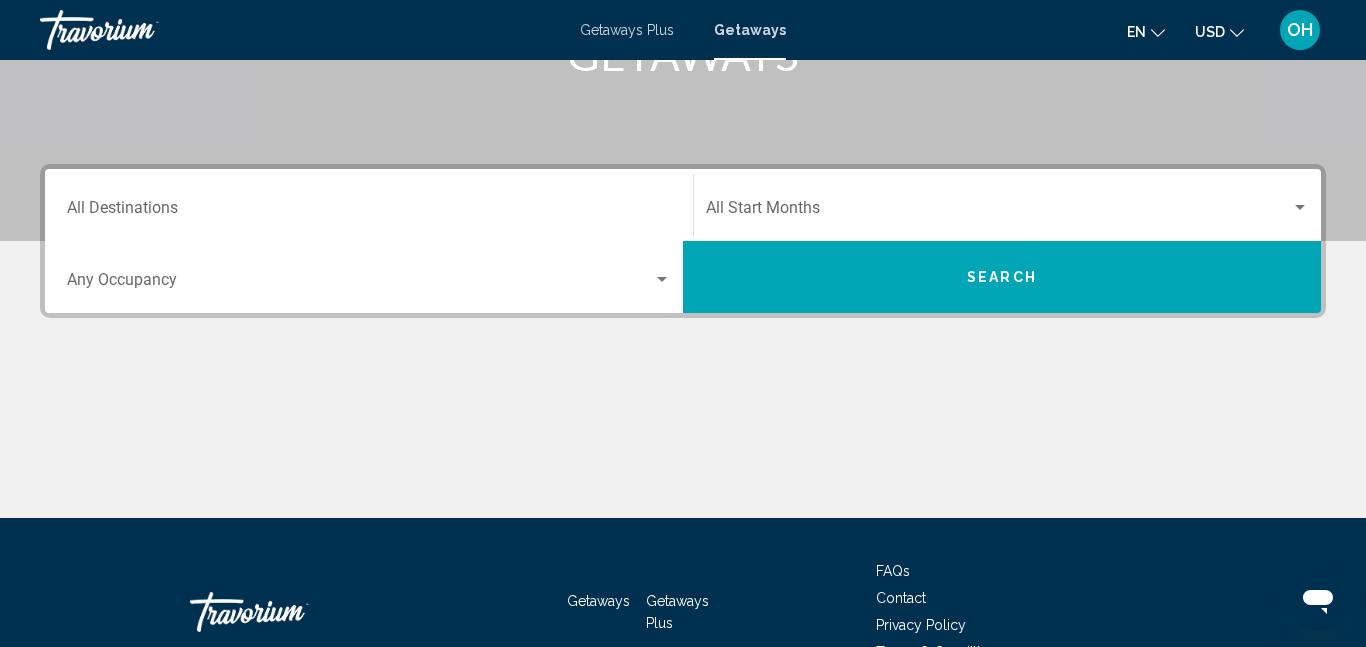 scroll, scrollTop: 368, scrollLeft: 0, axis: vertical 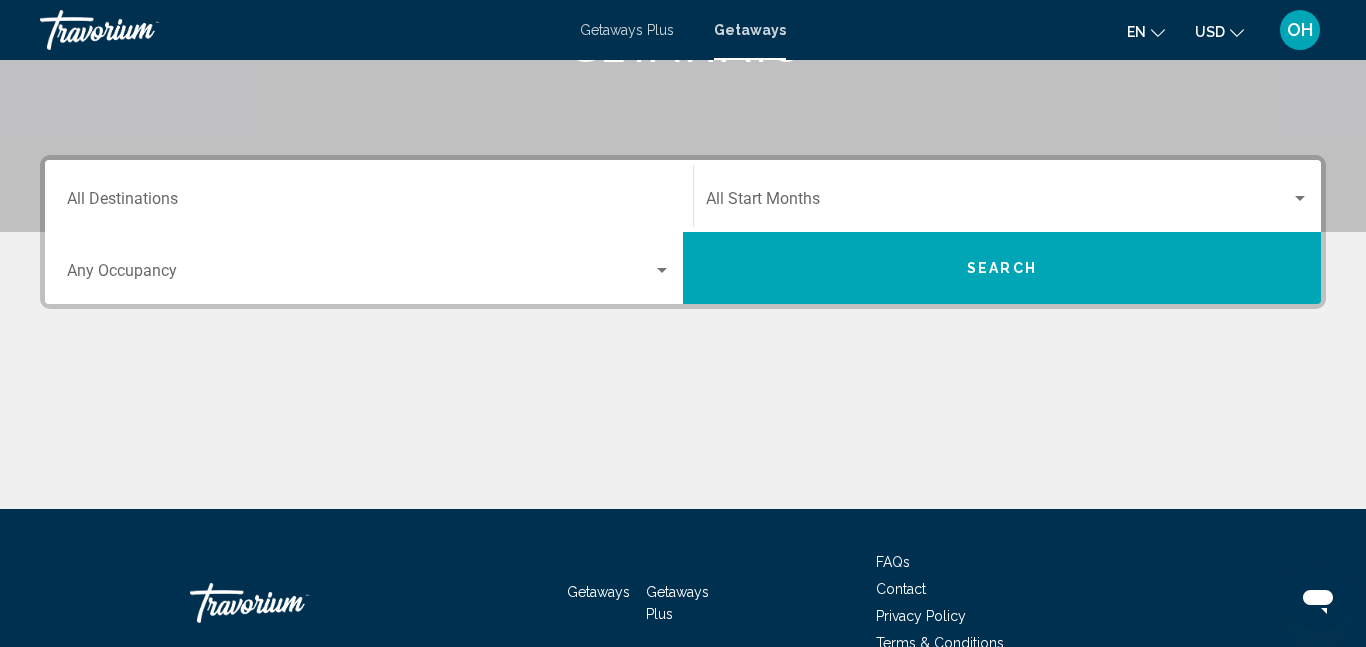 click on "Destination All Destinations" at bounding box center [369, 203] 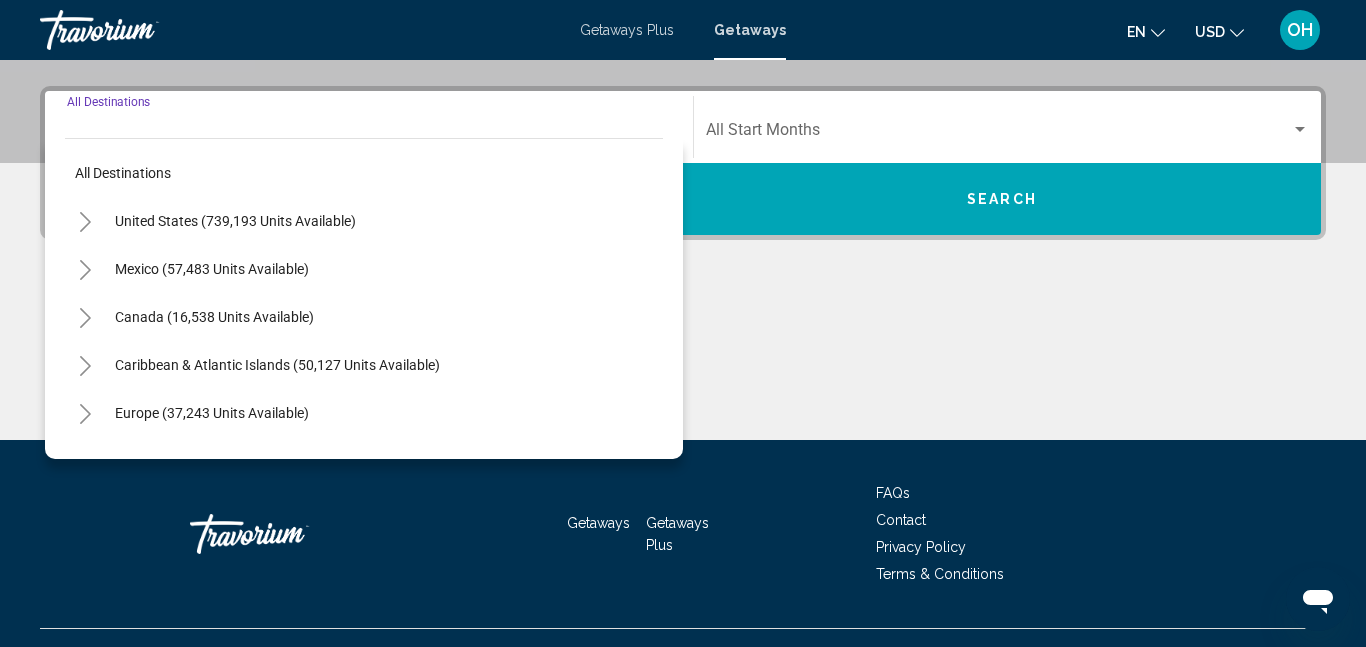 scroll, scrollTop: 427, scrollLeft: 0, axis: vertical 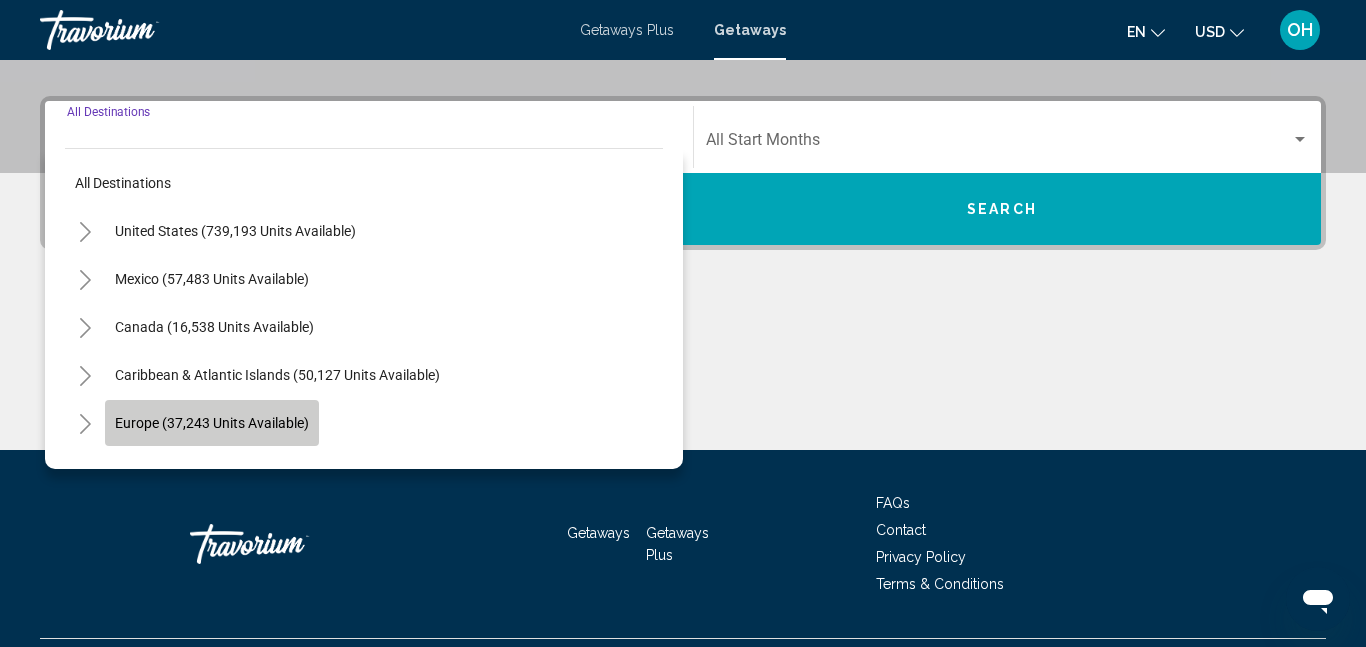 click on "Europe (37,243 units available)" at bounding box center [214, 471] 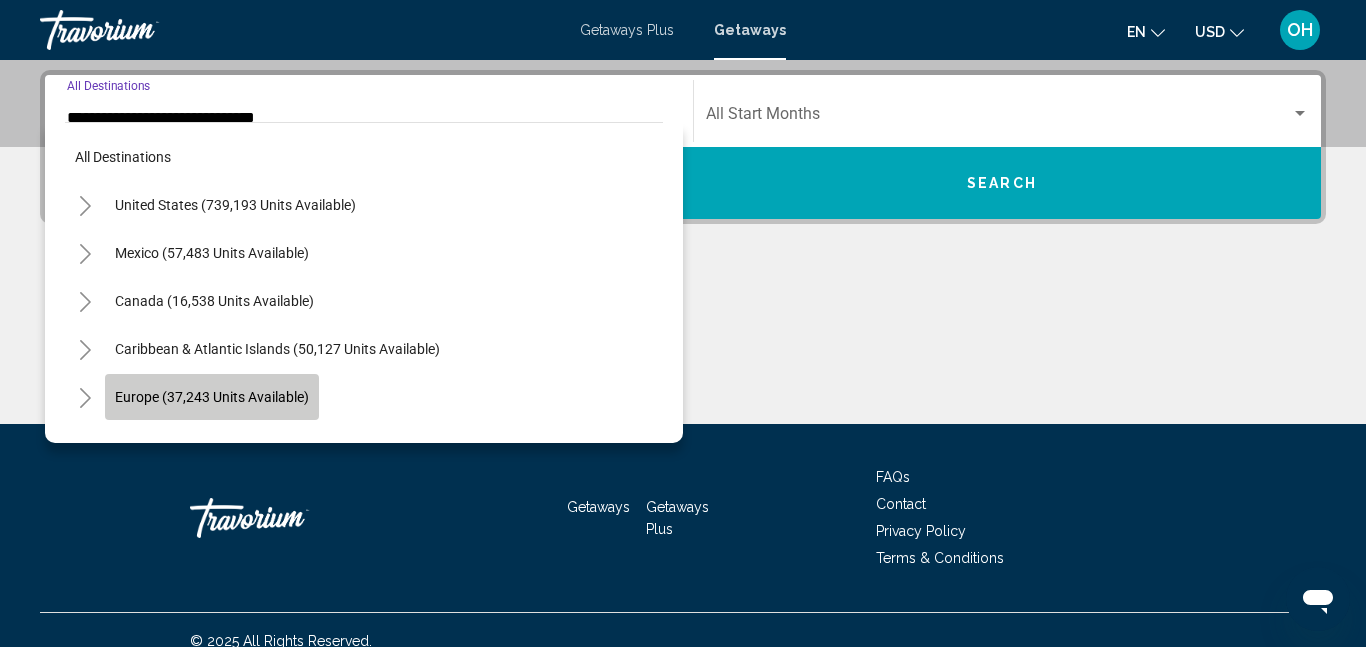 scroll, scrollTop: 458, scrollLeft: 0, axis: vertical 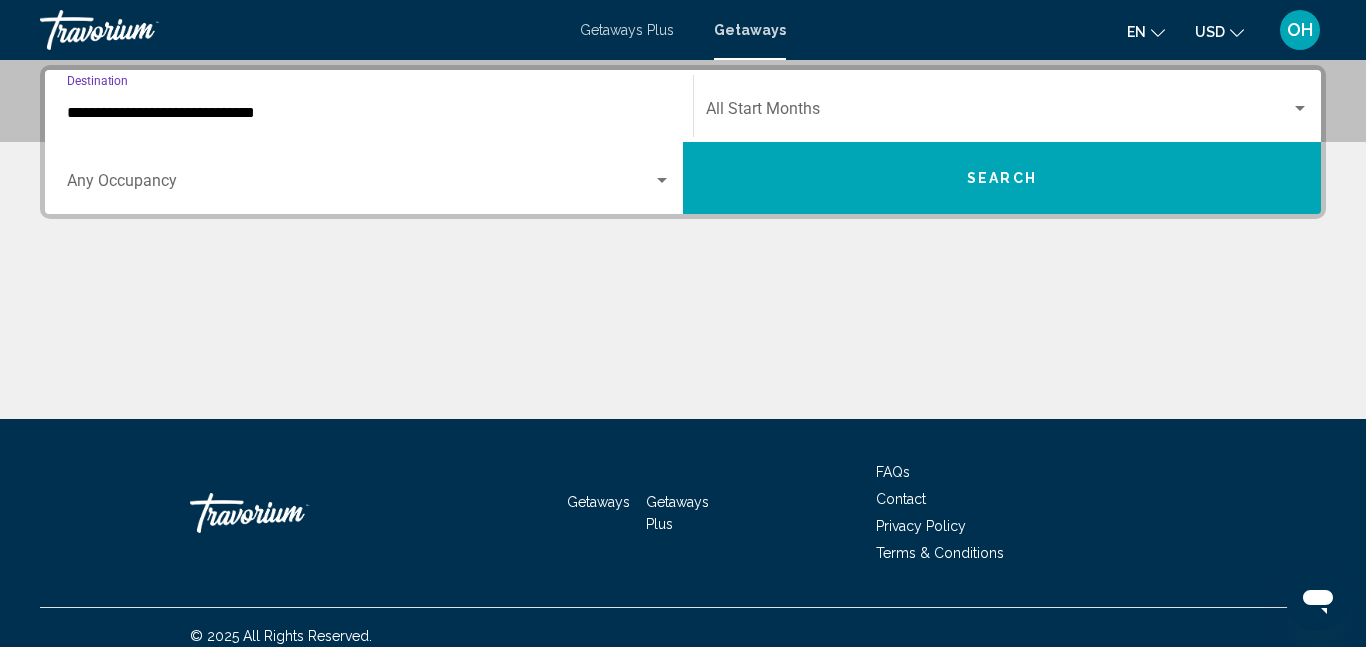 click on "**********" at bounding box center (369, 113) 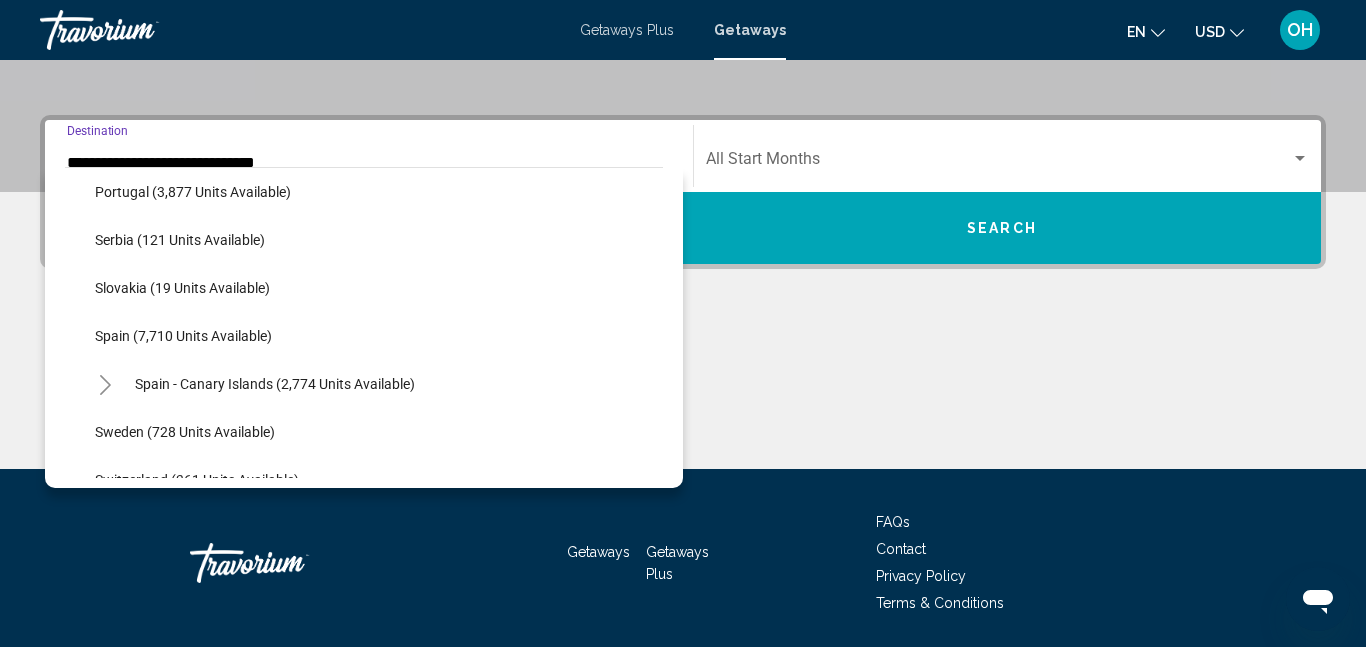 scroll, scrollTop: 923, scrollLeft: 0, axis: vertical 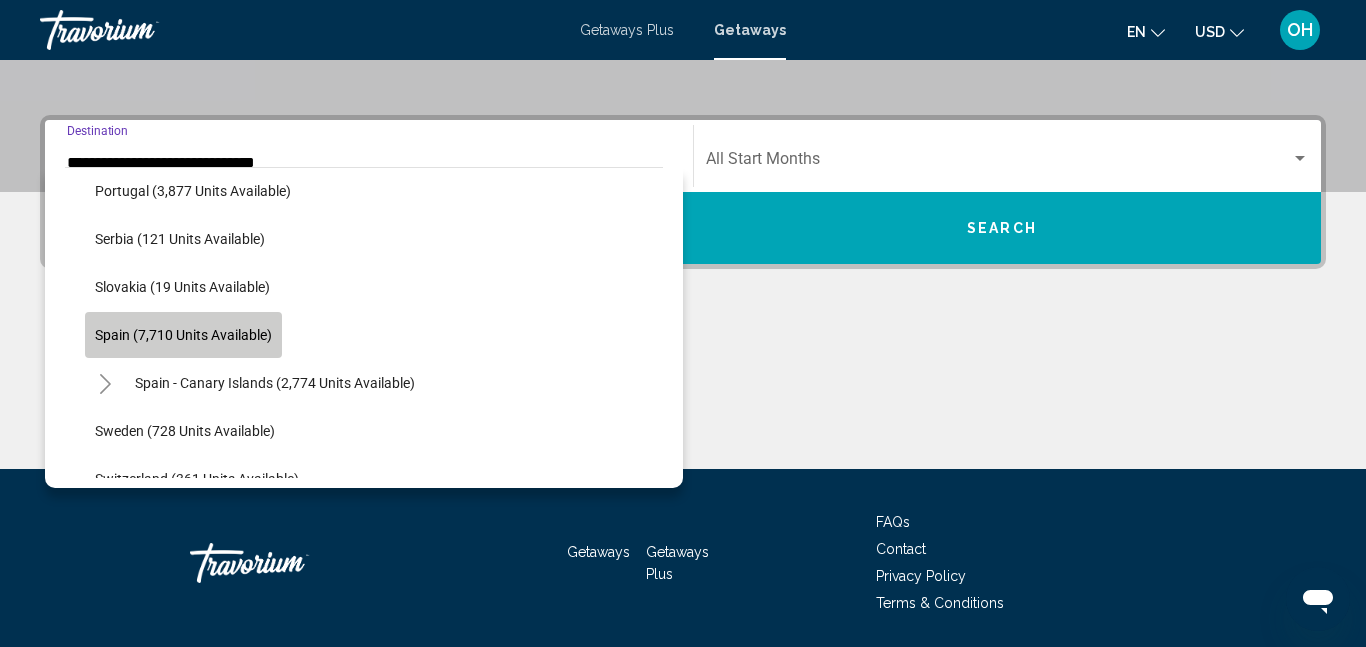 click on "Spain (7,710 units available)" 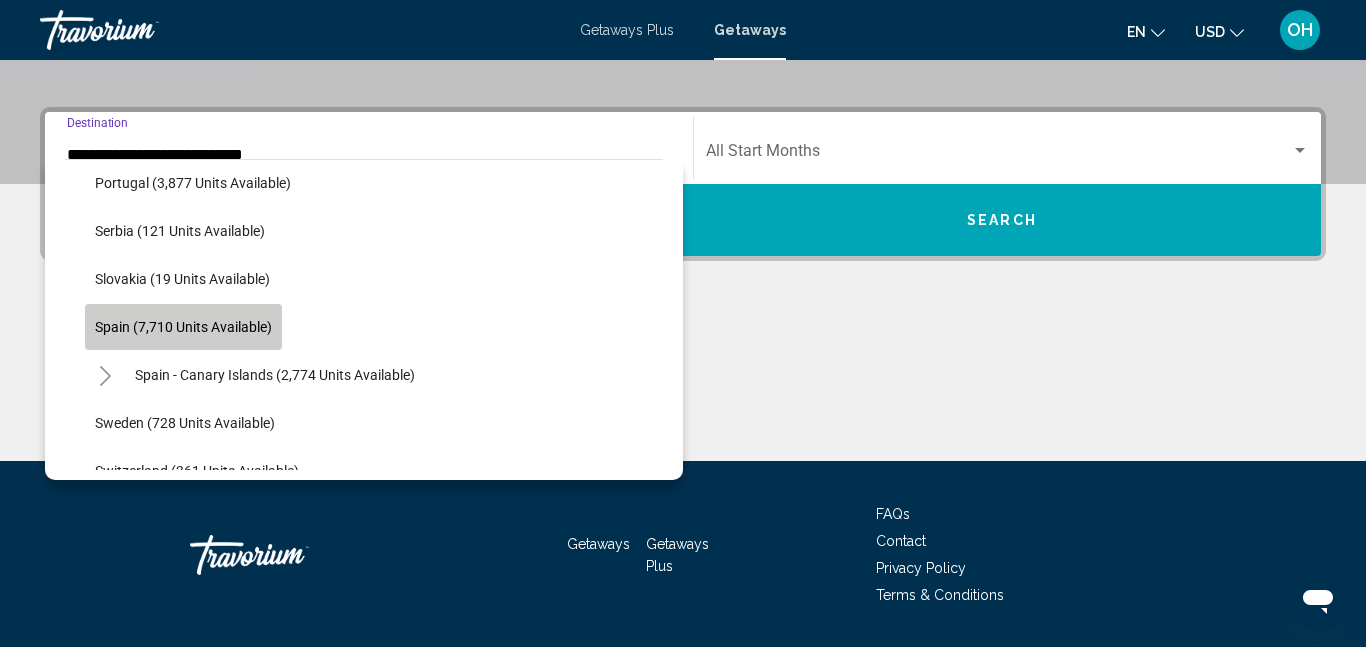 scroll, scrollTop: 458, scrollLeft: 0, axis: vertical 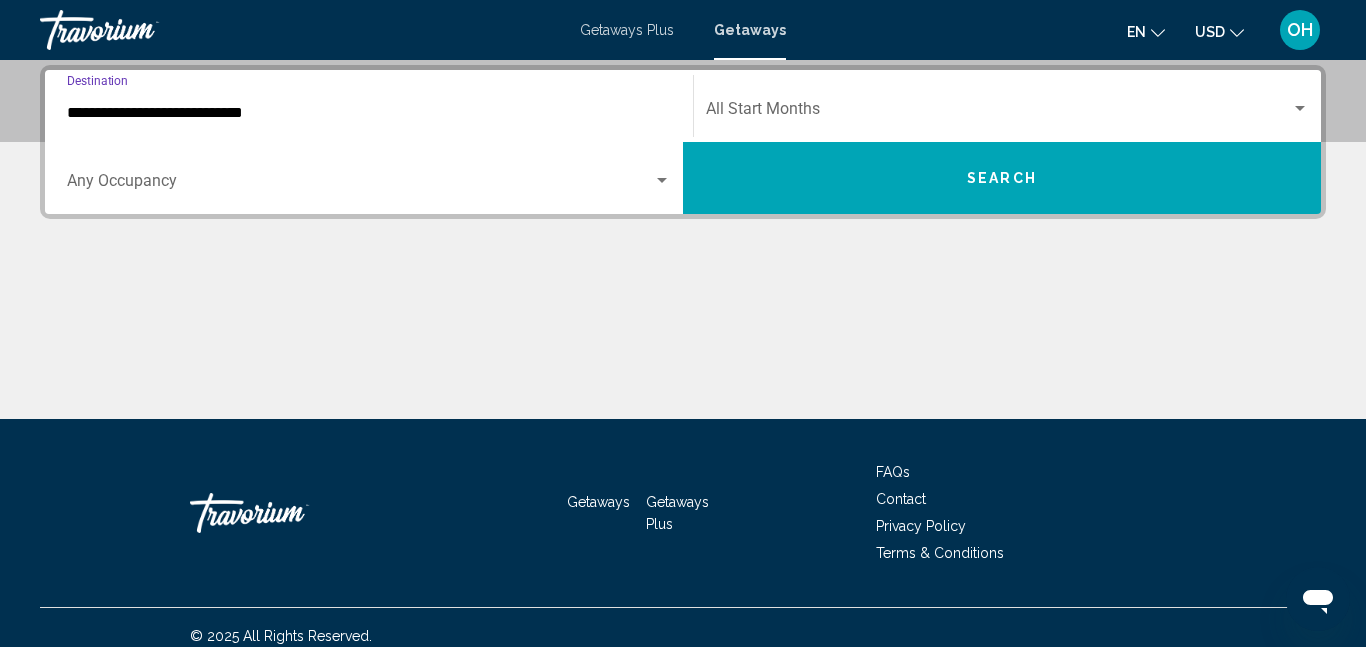click on "Search" at bounding box center (1002, 178) 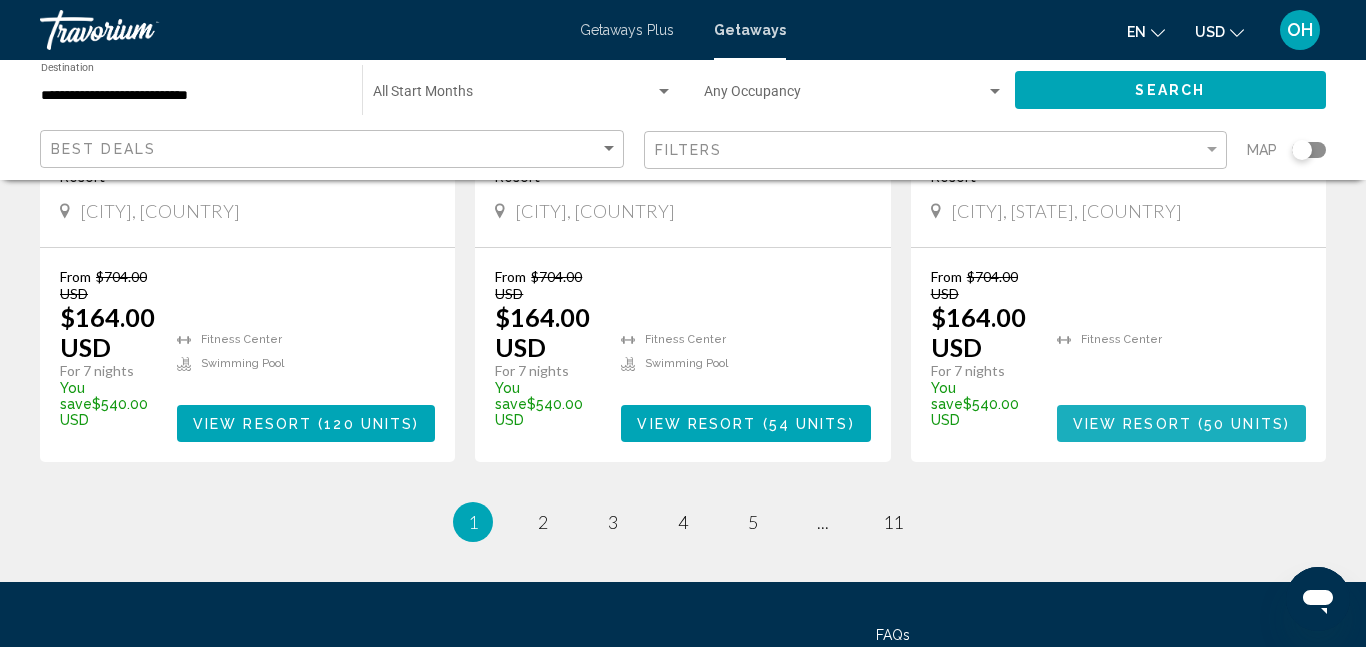 scroll, scrollTop: 2746, scrollLeft: 0, axis: vertical 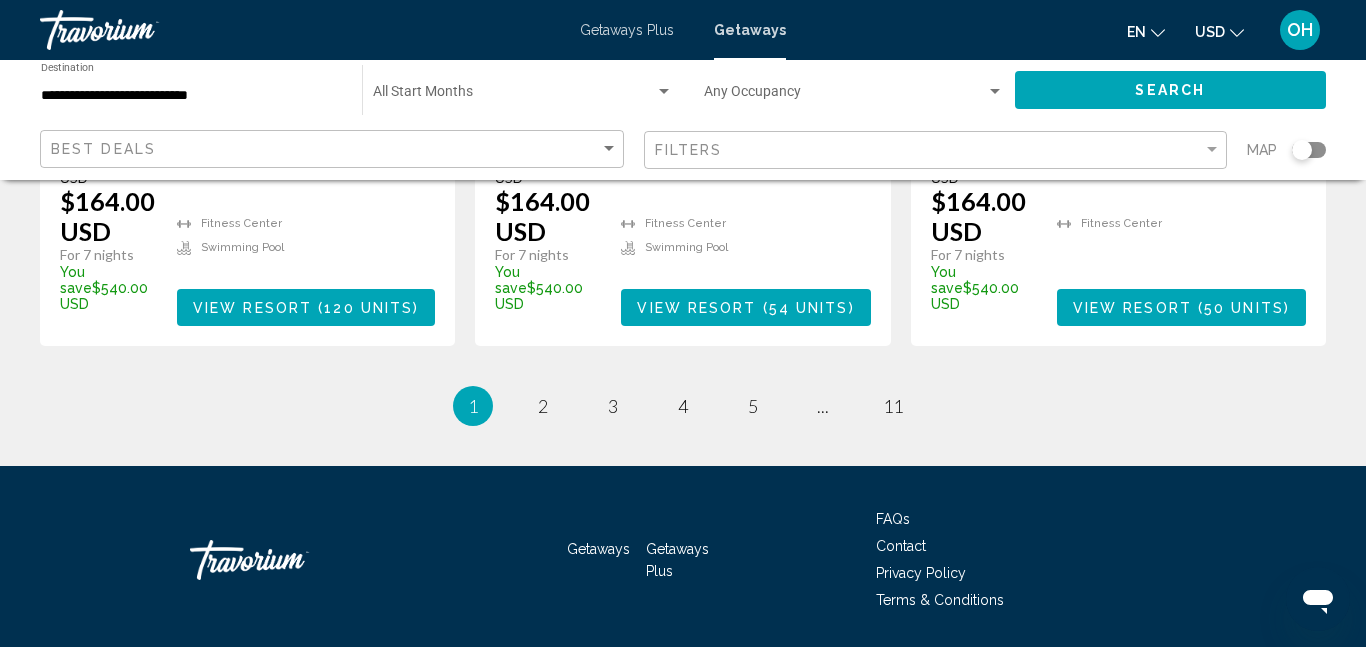 click on "page  2" at bounding box center (543, 406) 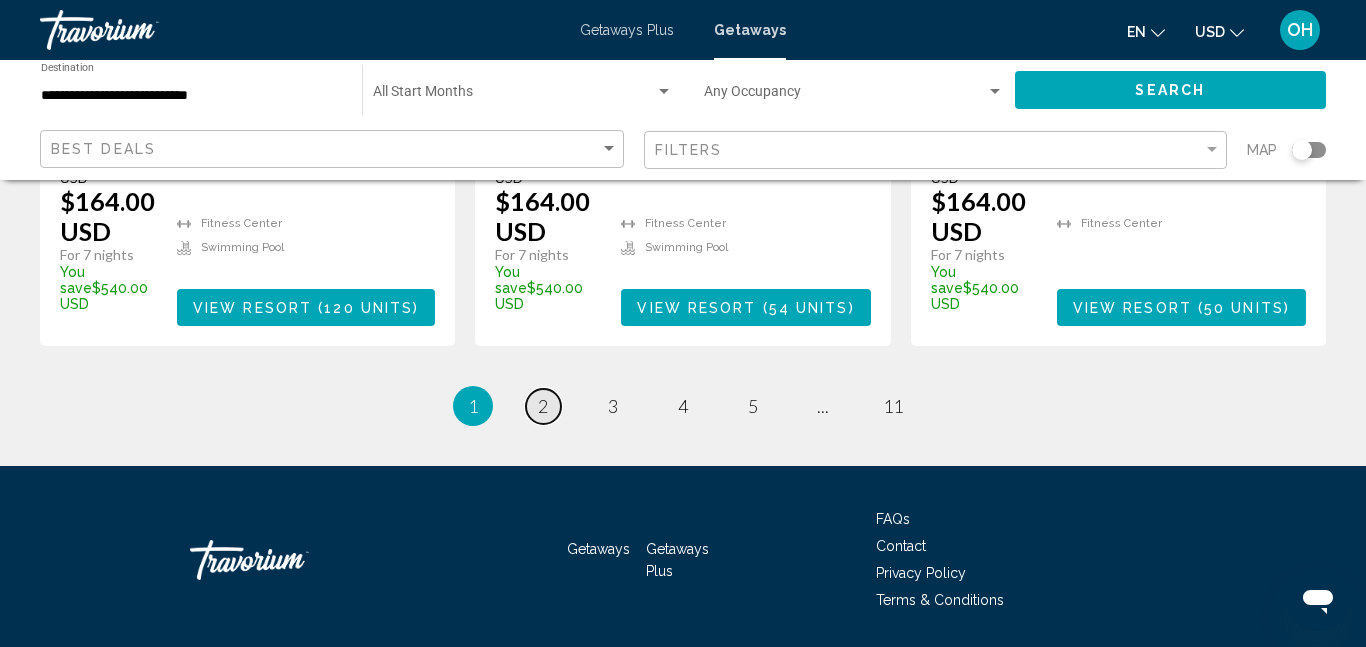 click on "page  2" at bounding box center (543, 406) 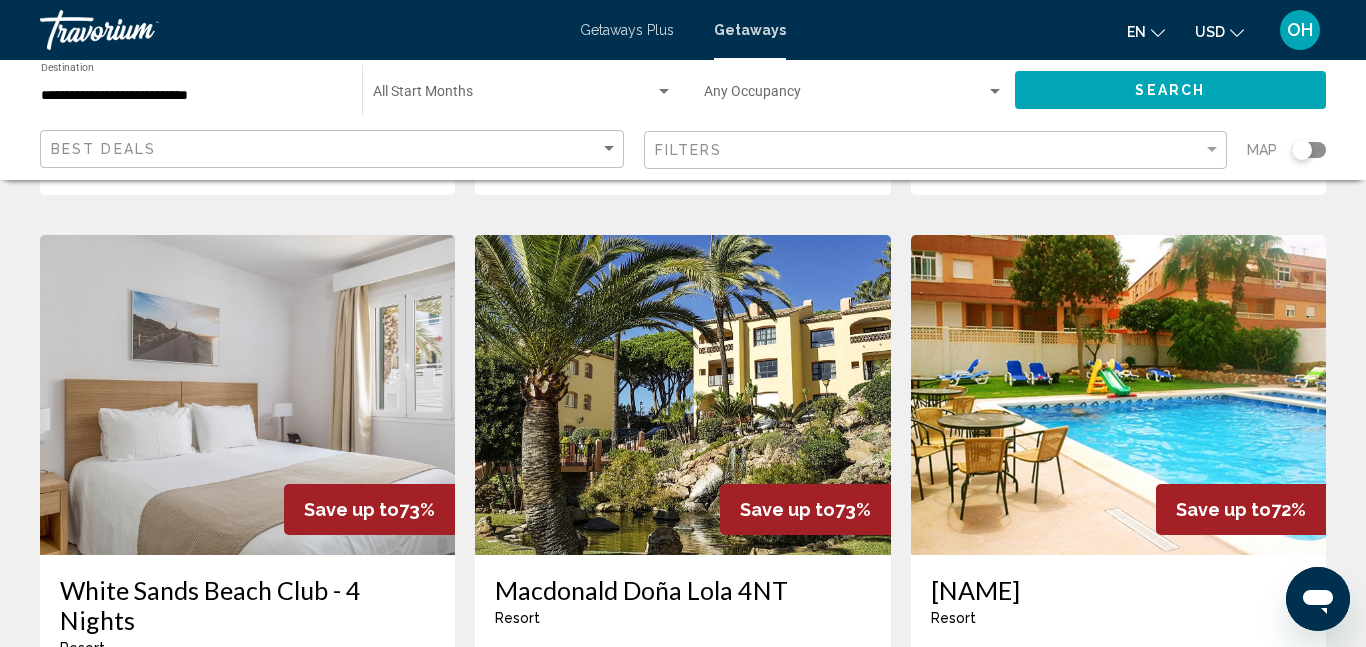scroll, scrollTop: 1452, scrollLeft: 0, axis: vertical 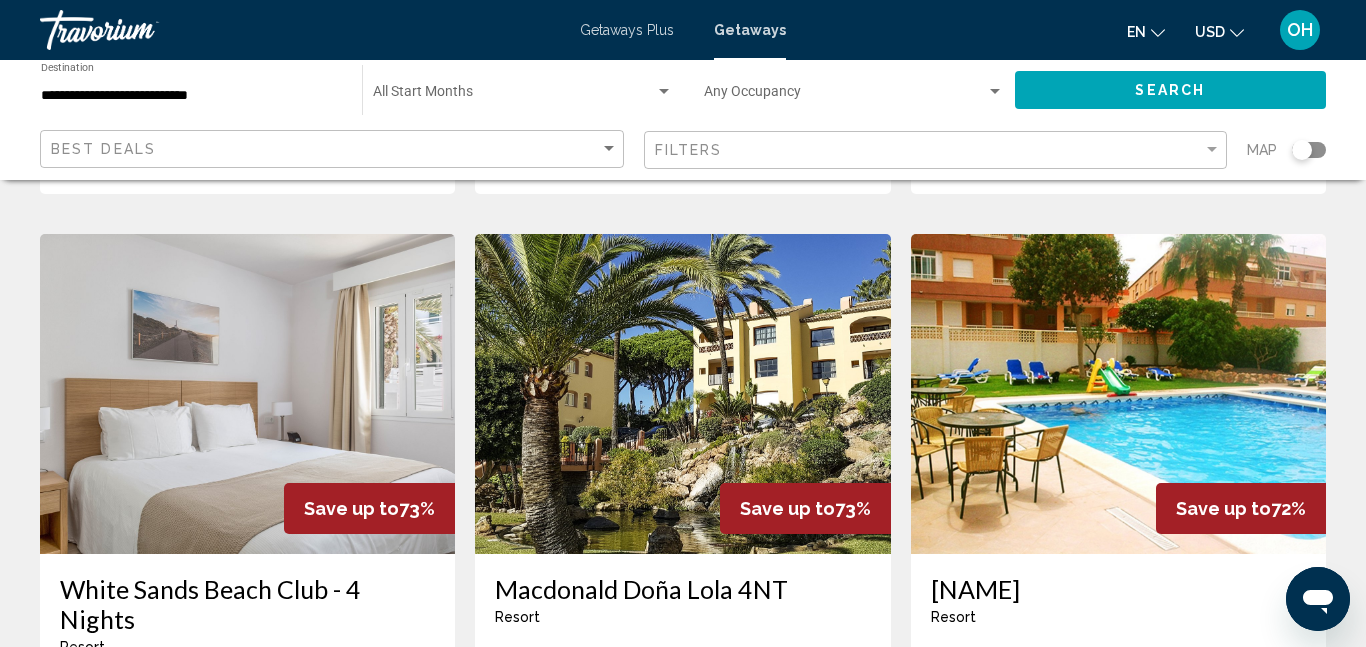click at bounding box center [247, 394] 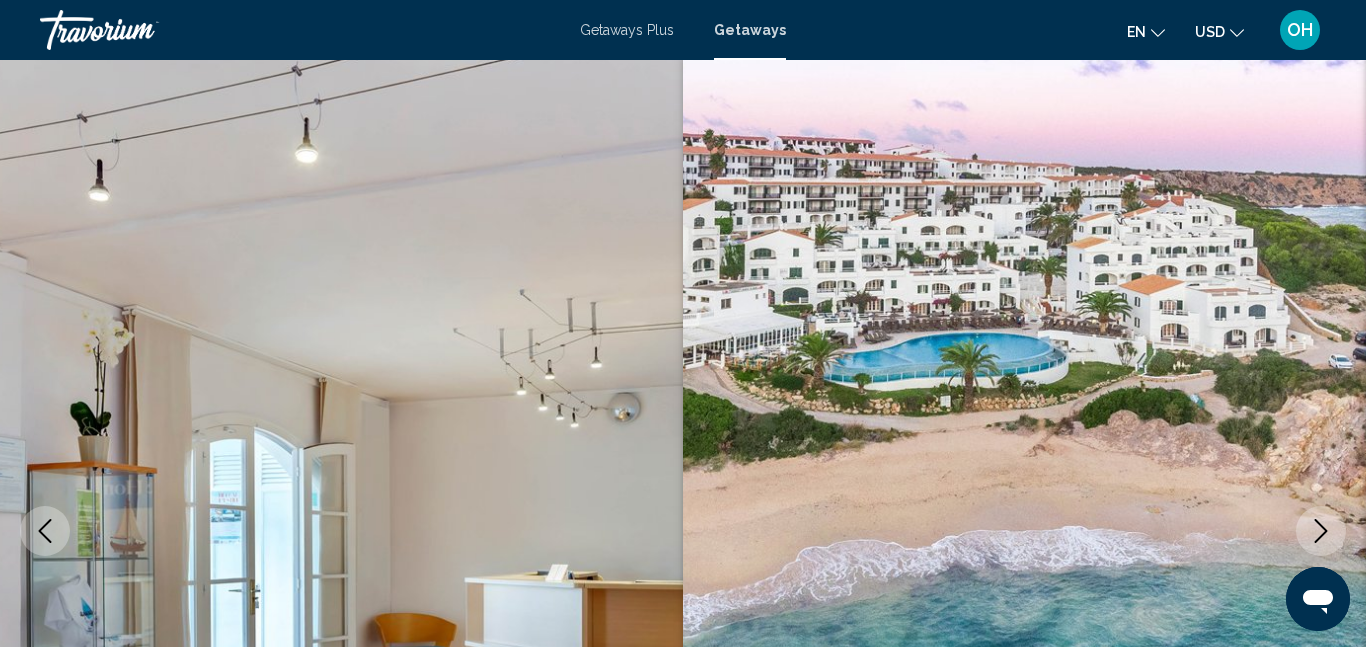 scroll, scrollTop: 0, scrollLeft: 0, axis: both 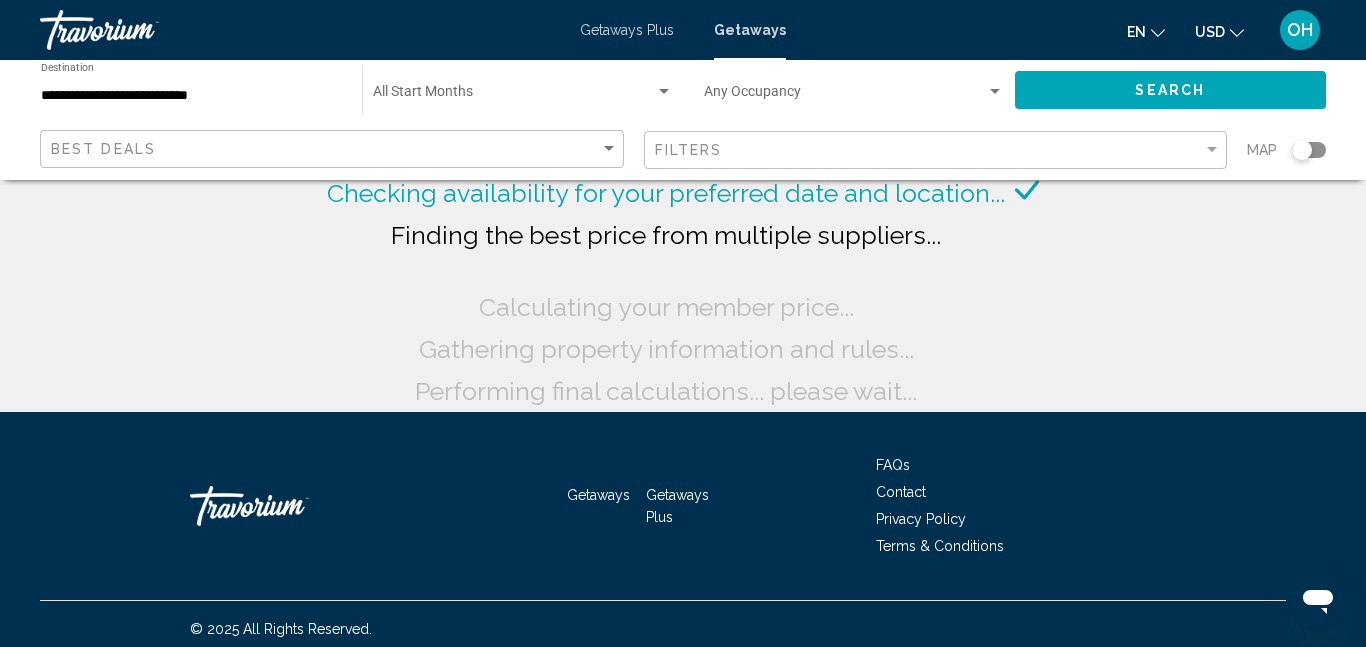 click on "**********" at bounding box center (191, 96) 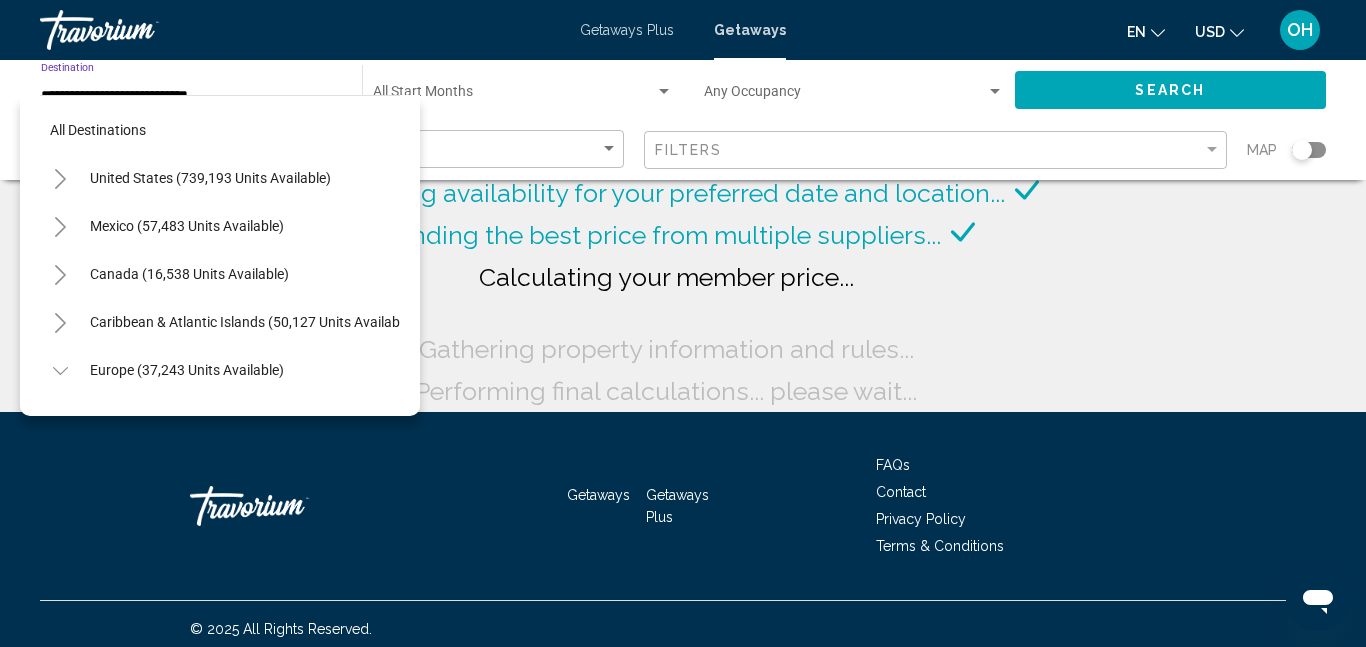 scroll, scrollTop: 935, scrollLeft: 0, axis: vertical 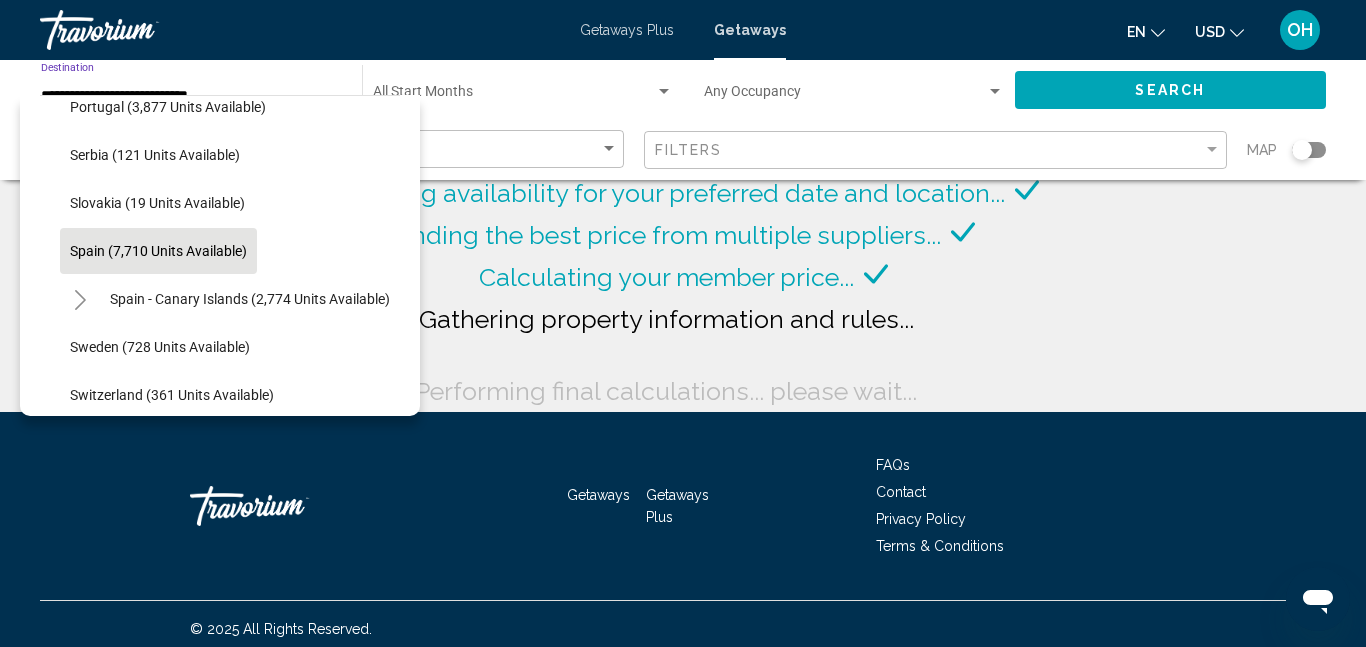 click on "Spain (7,710 units available)" 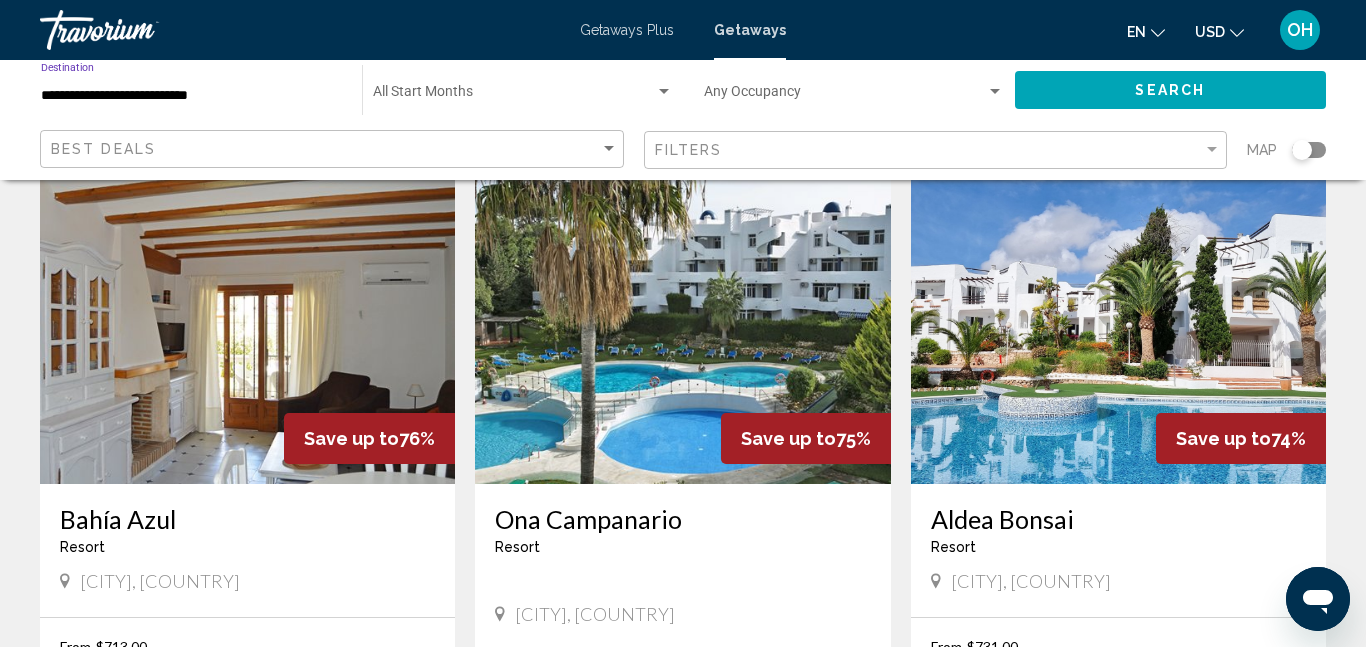 scroll, scrollTop: 807, scrollLeft: 0, axis: vertical 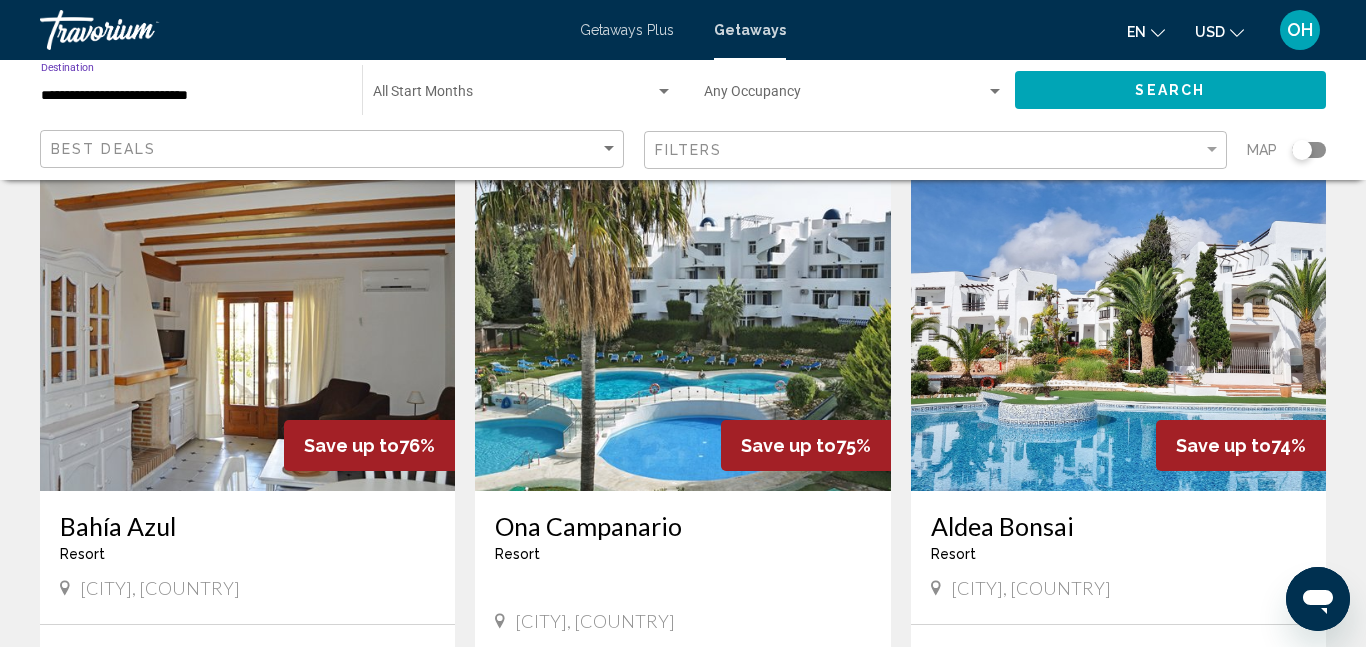 click at bounding box center [1118, 331] 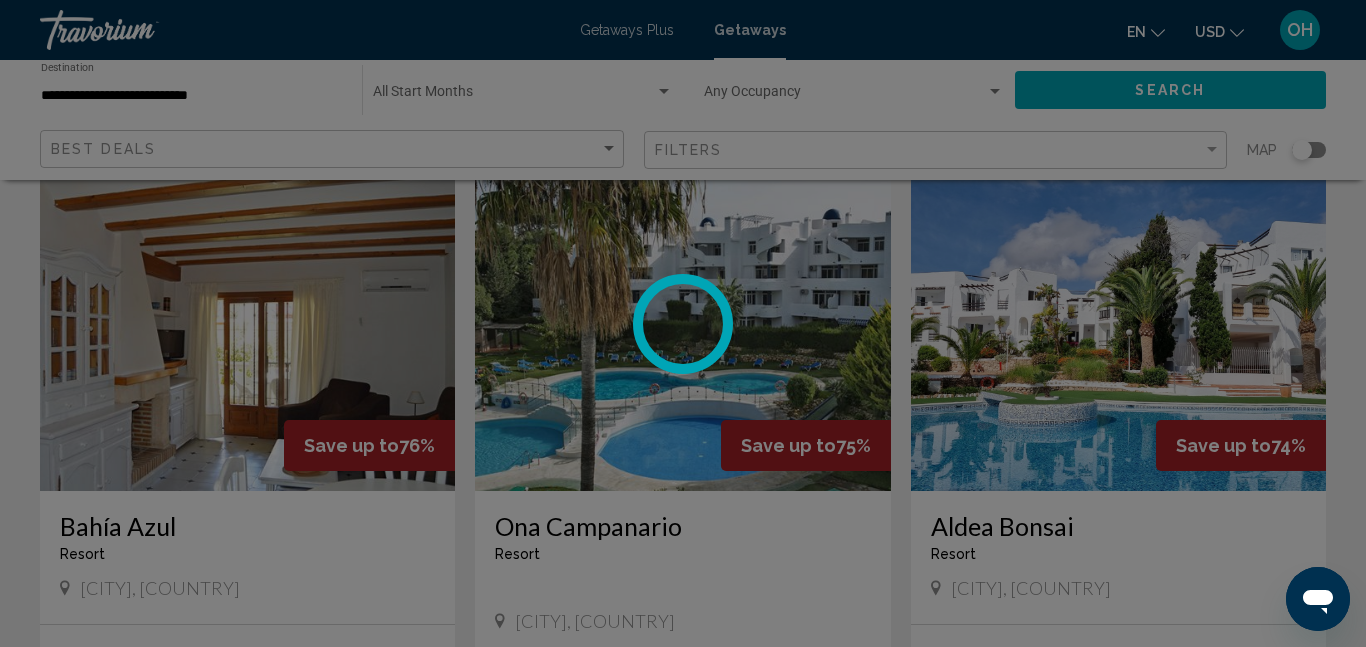 scroll, scrollTop: 212, scrollLeft: 0, axis: vertical 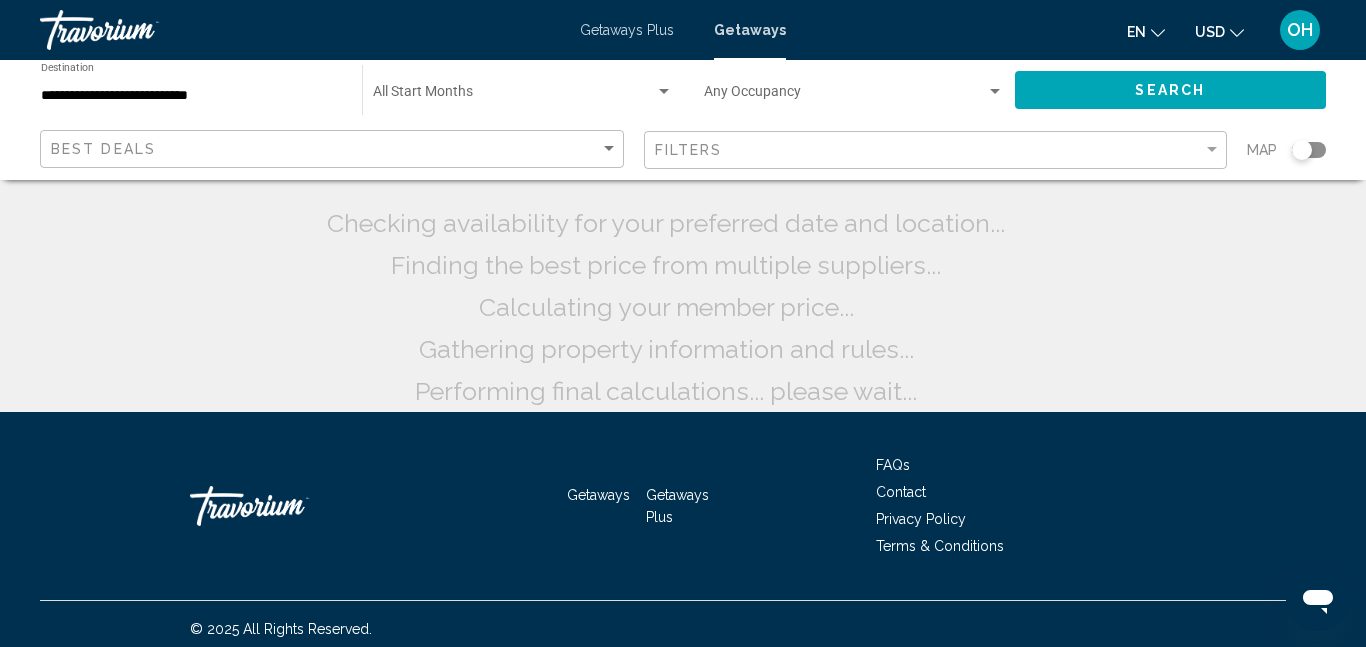 click on "**********" at bounding box center [191, 96] 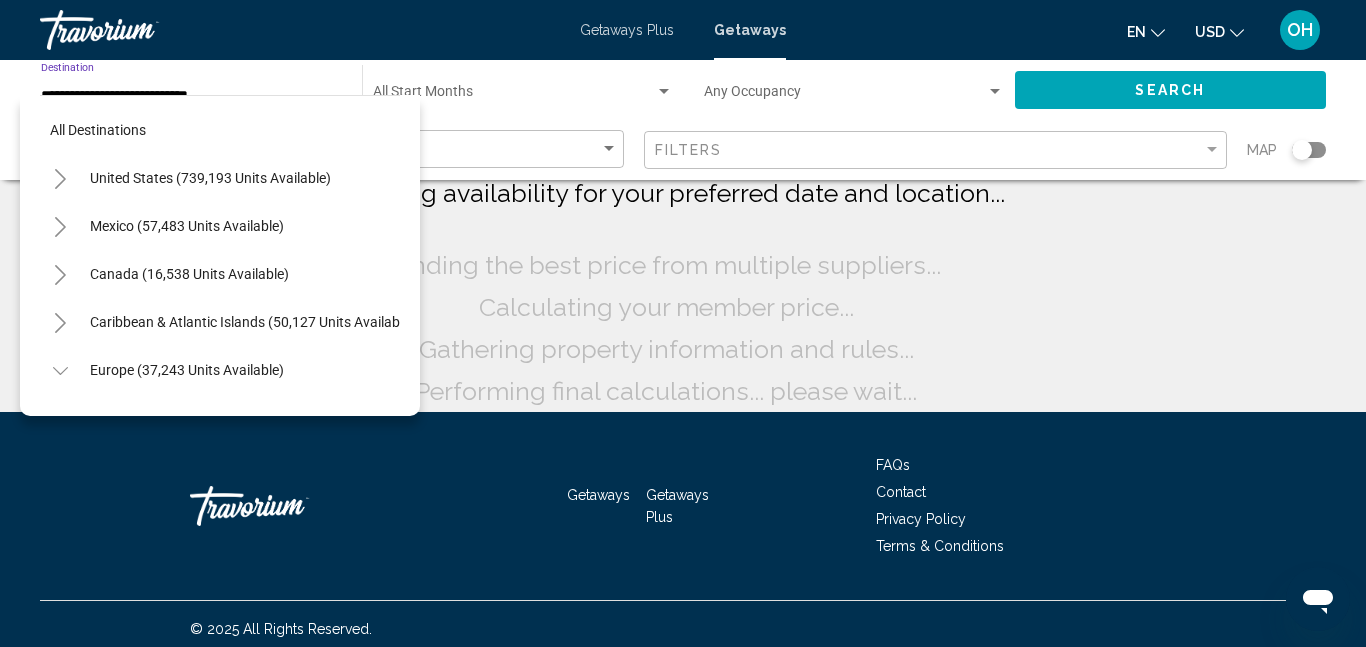scroll, scrollTop: 935, scrollLeft: 0, axis: vertical 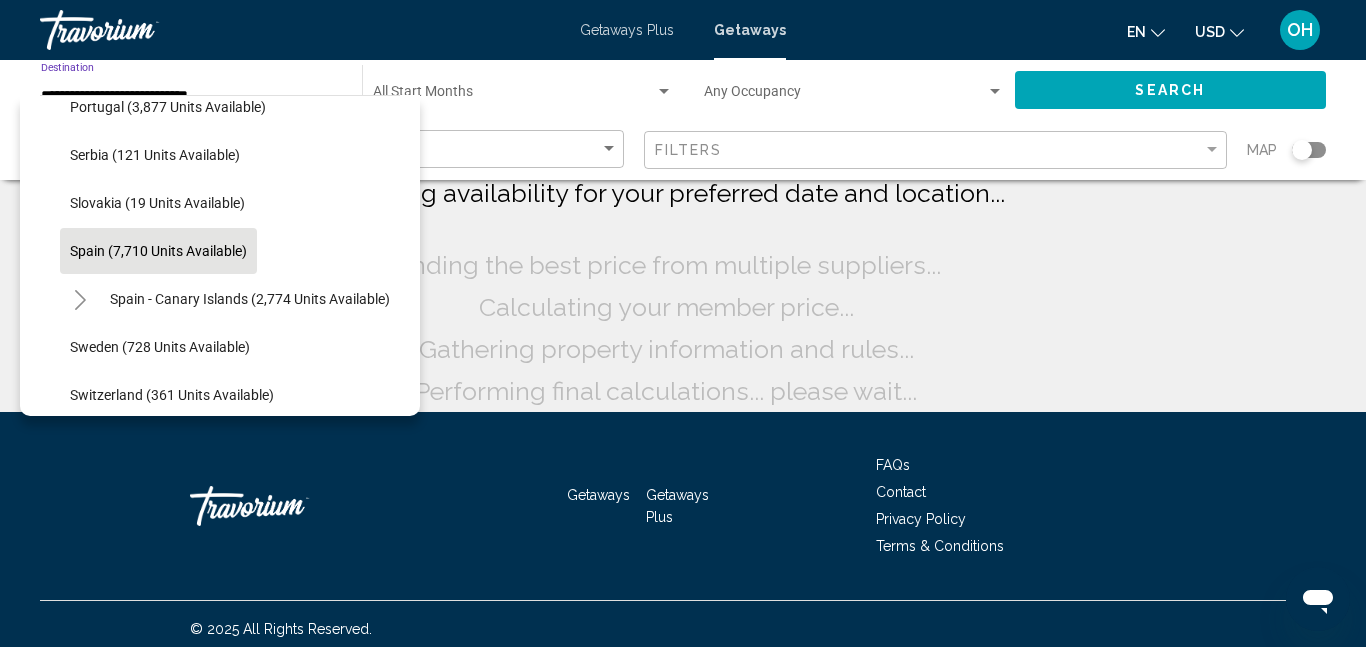 click on "Spain (7,710 units available)" 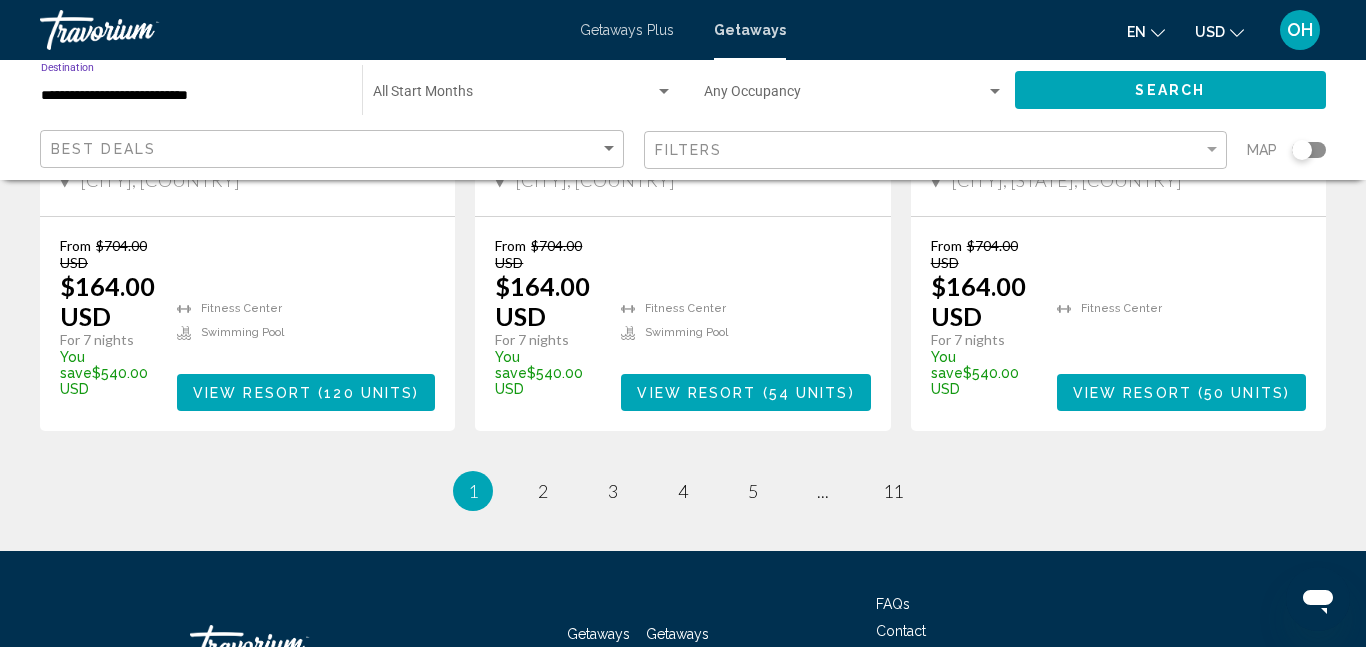 scroll, scrollTop: 2659, scrollLeft: 0, axis: vertical 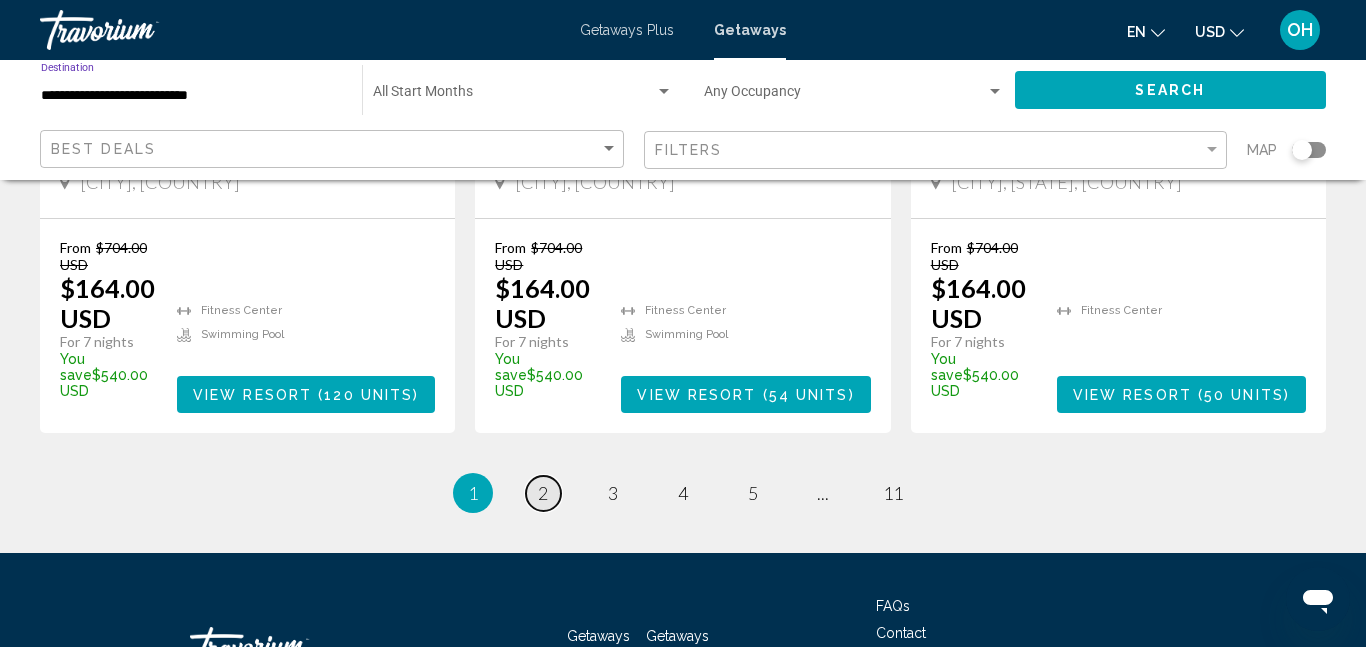click on "page  2" at bounding box center (543, 493) 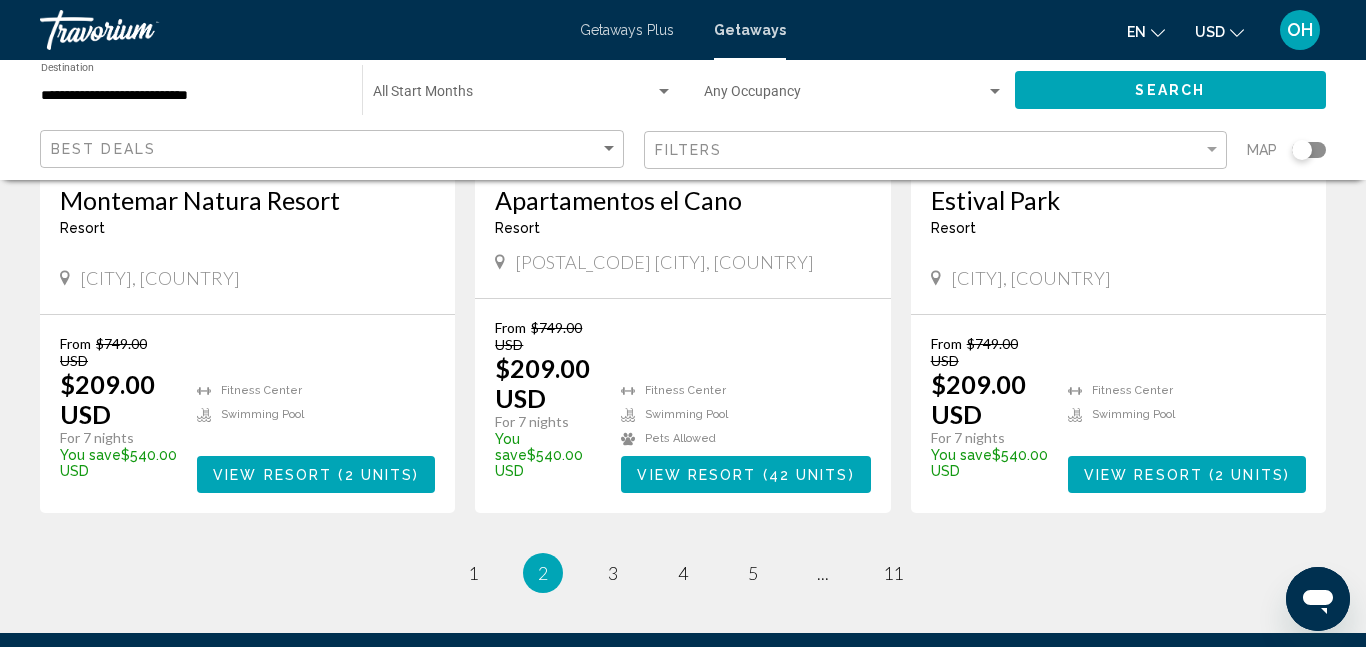 scroll, scrollTop: 2582, scrollLeft: 0, axis: vertical 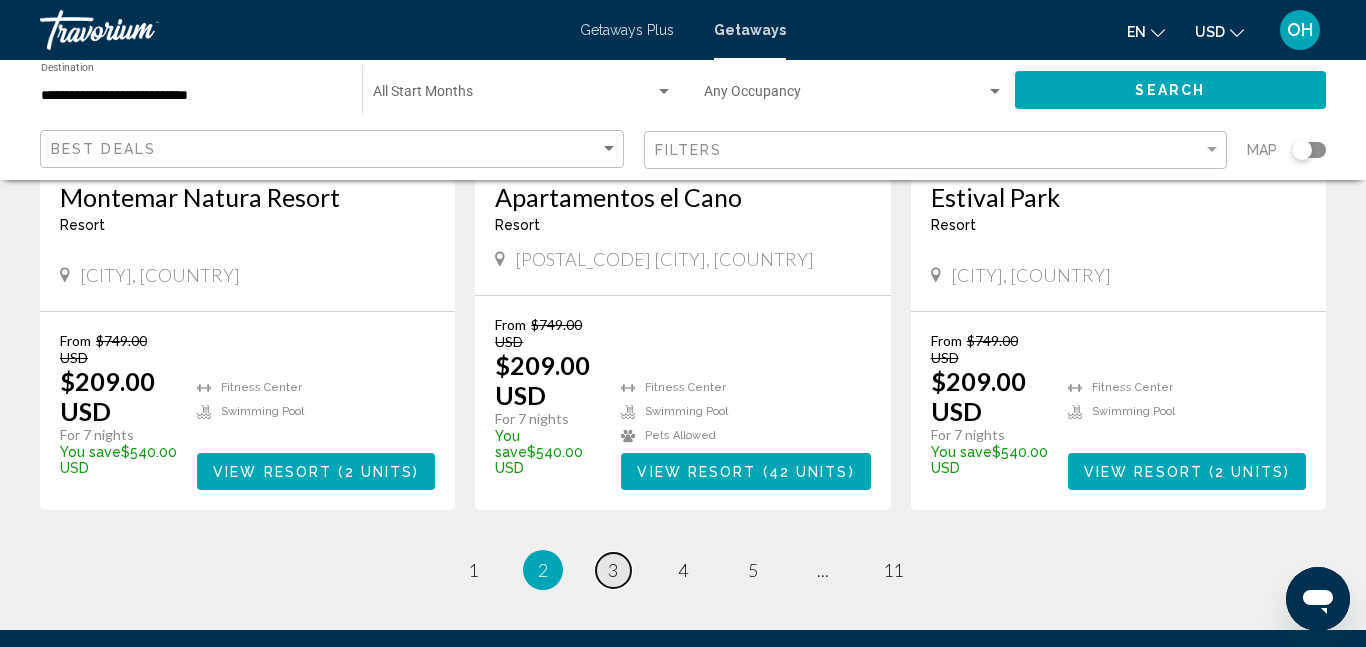 click on "page  3" at bounding box center (613, 570) 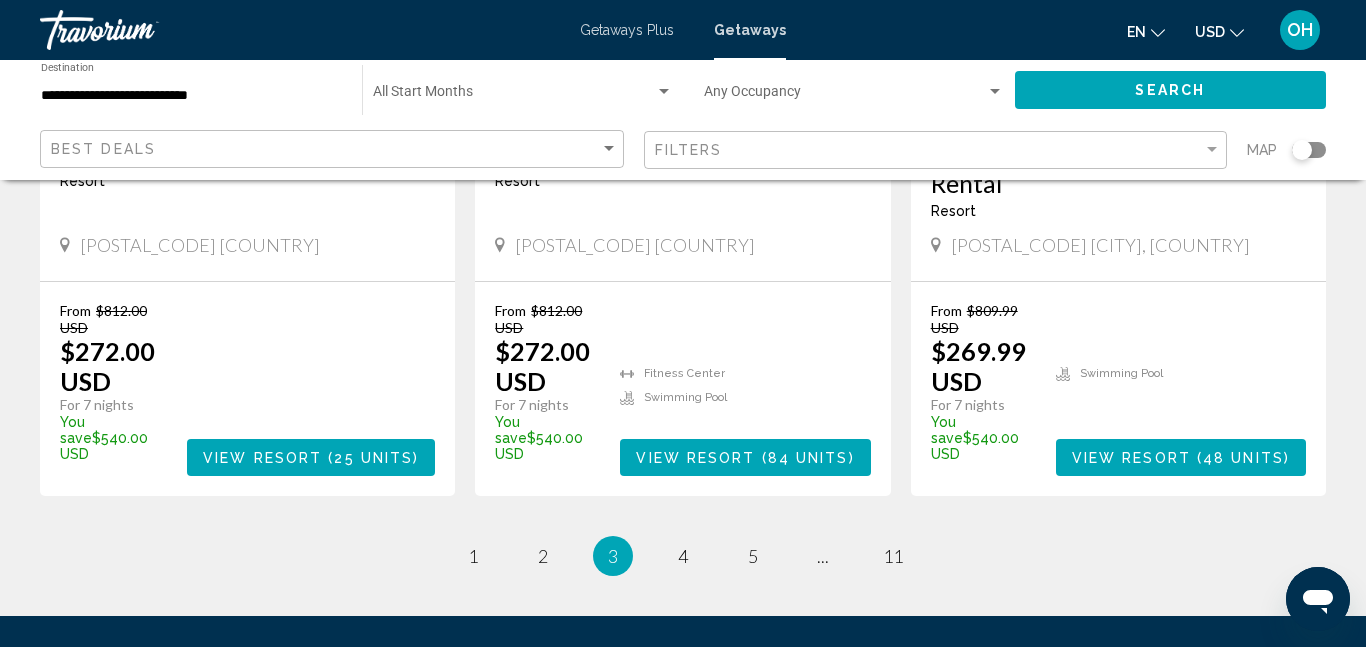 scroll, scrollTop: 2599, scrollLeft: 0, axis: vertical 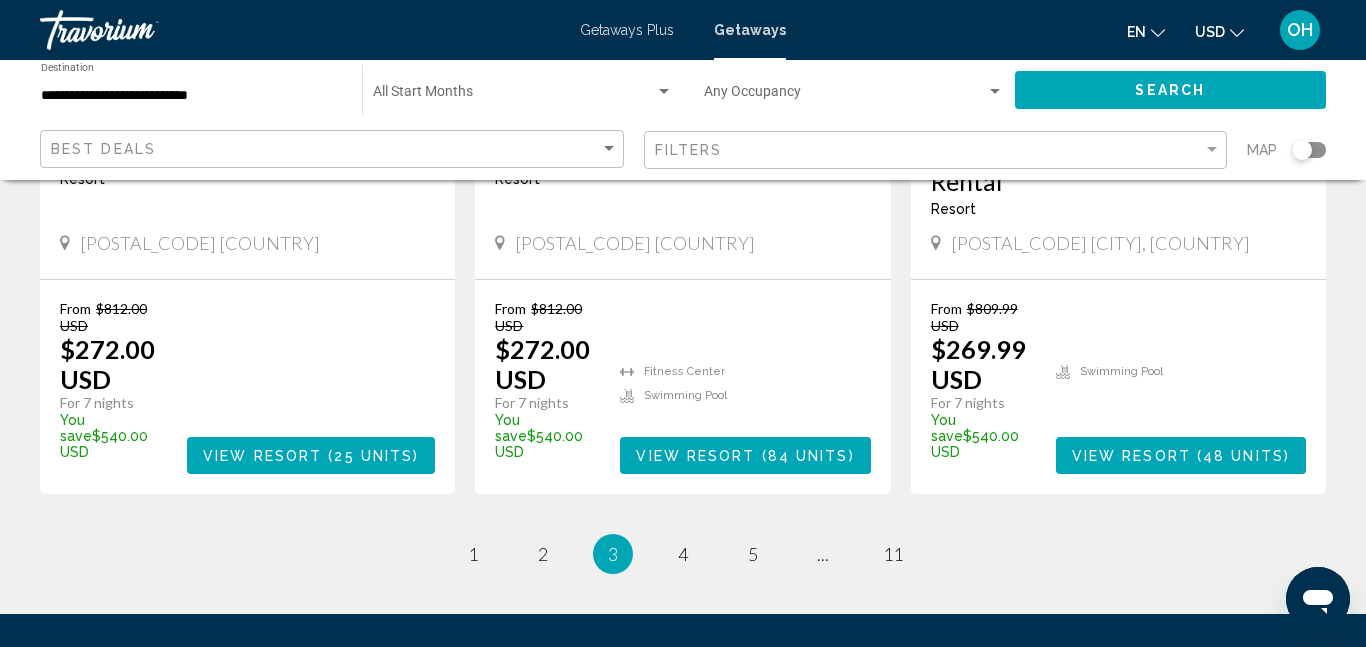 click on "page  4" at bounding box center [683, 554] 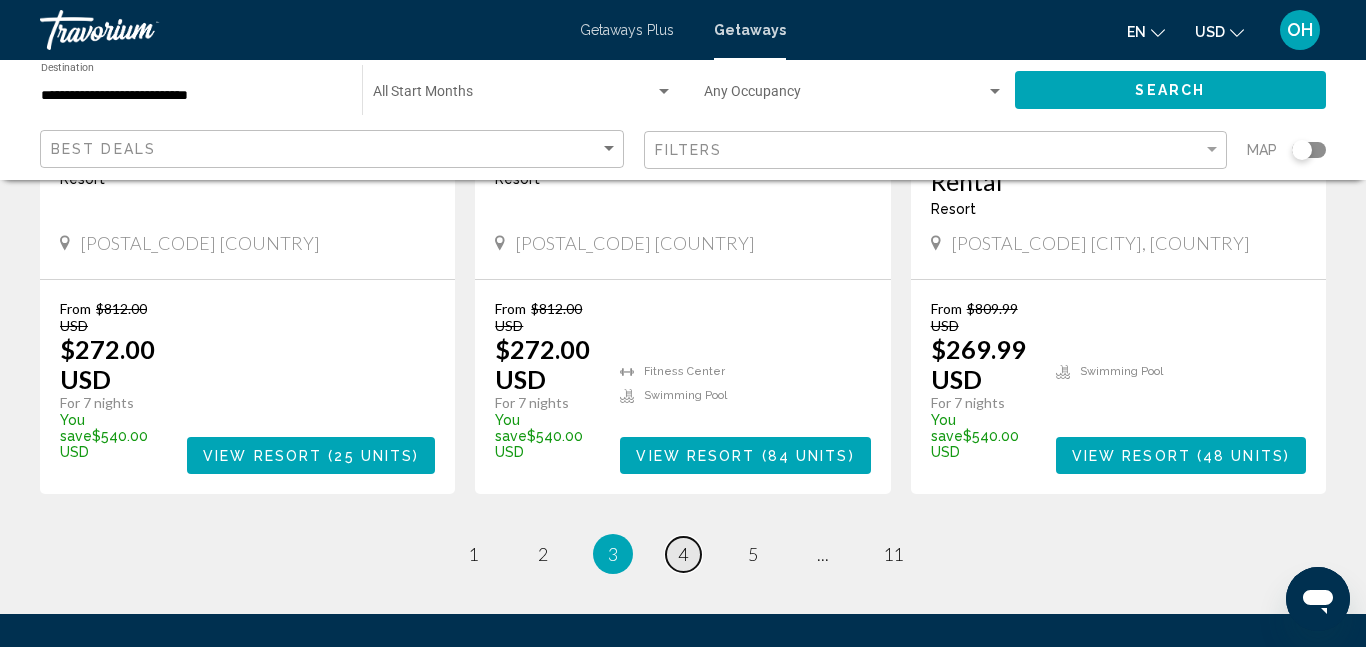 click on "4" at bounding box center [683, 554] 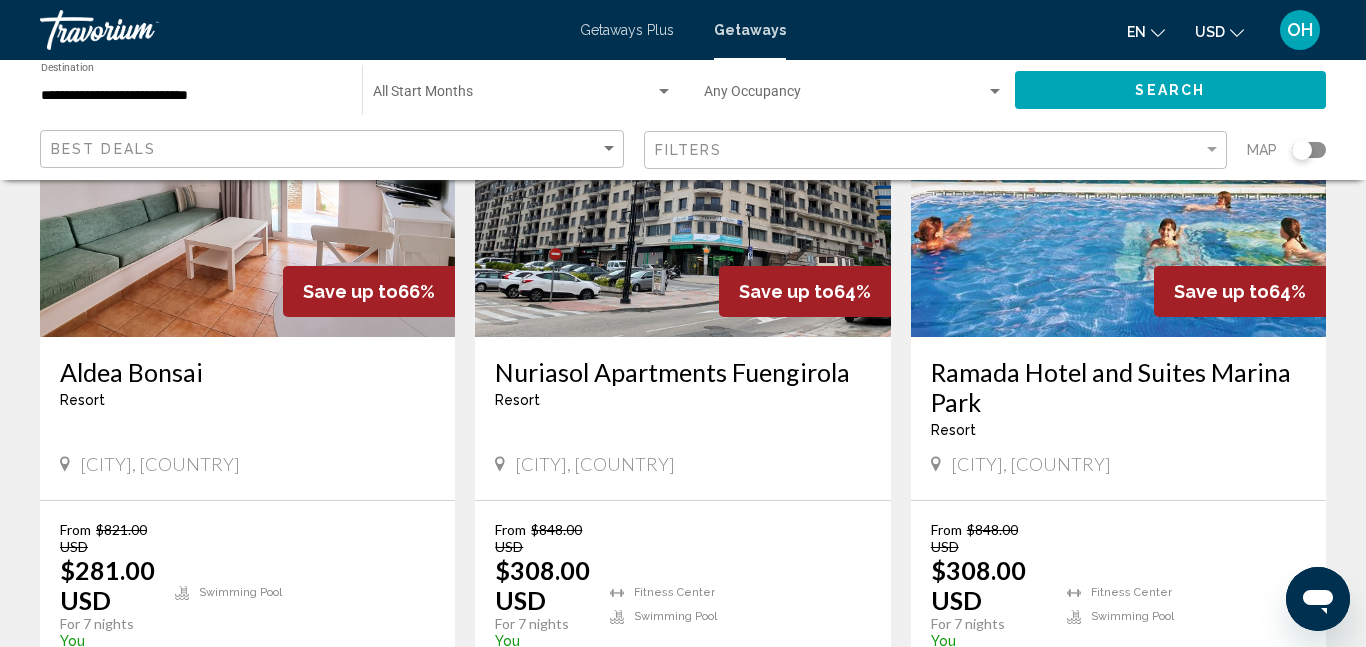 scroll, scrollTop: 260, scrollLeft: 0, axis: vertical 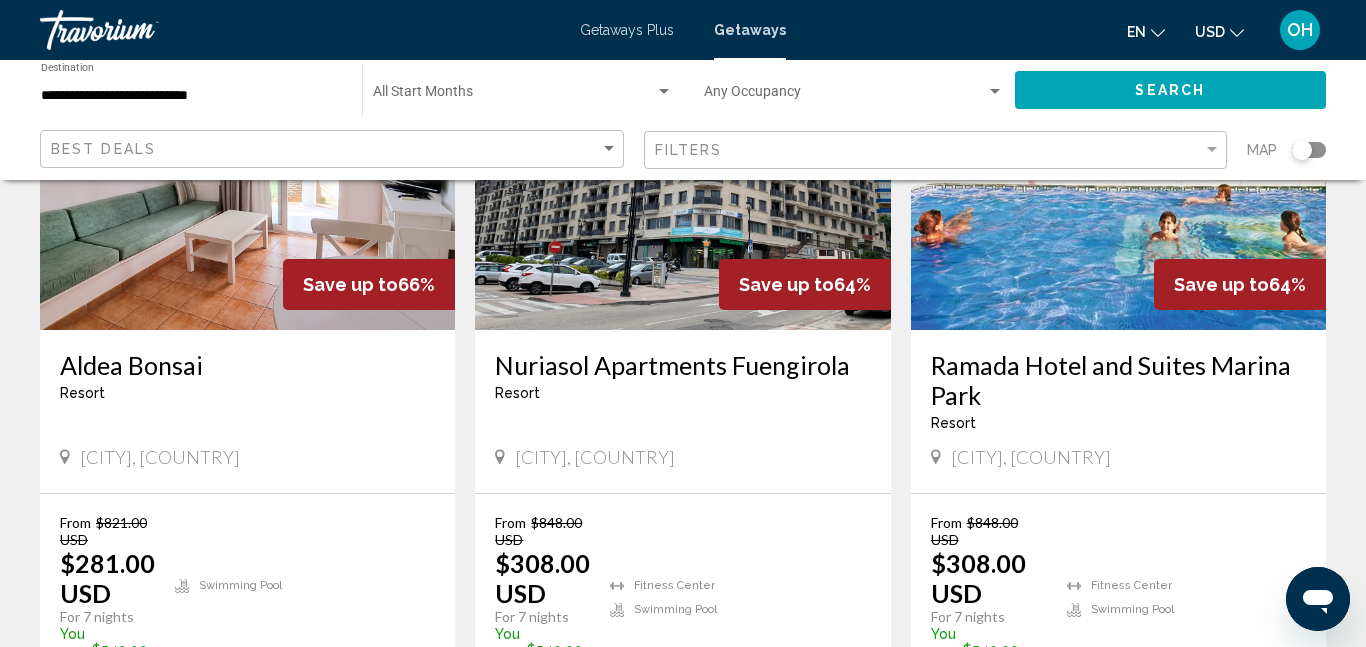 click at bounding box center (247, 170) 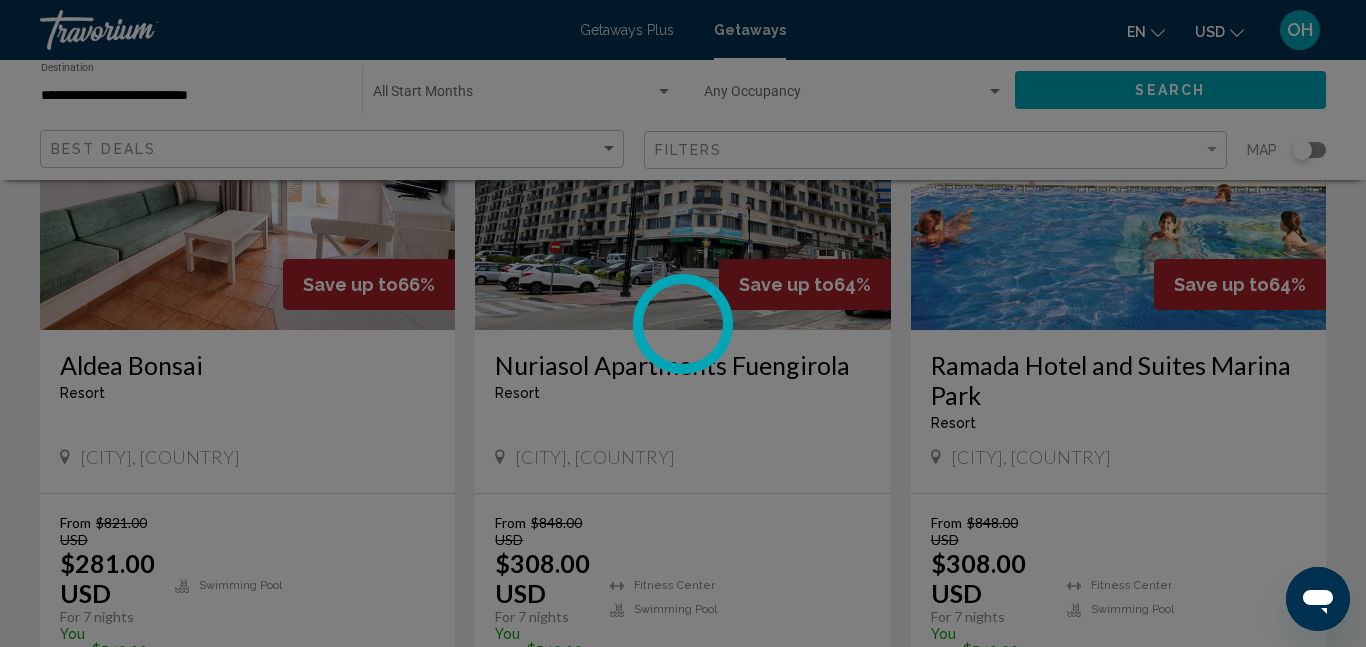 scroll, scrollTop: 212, scrollLeft: 0, axis: vertical 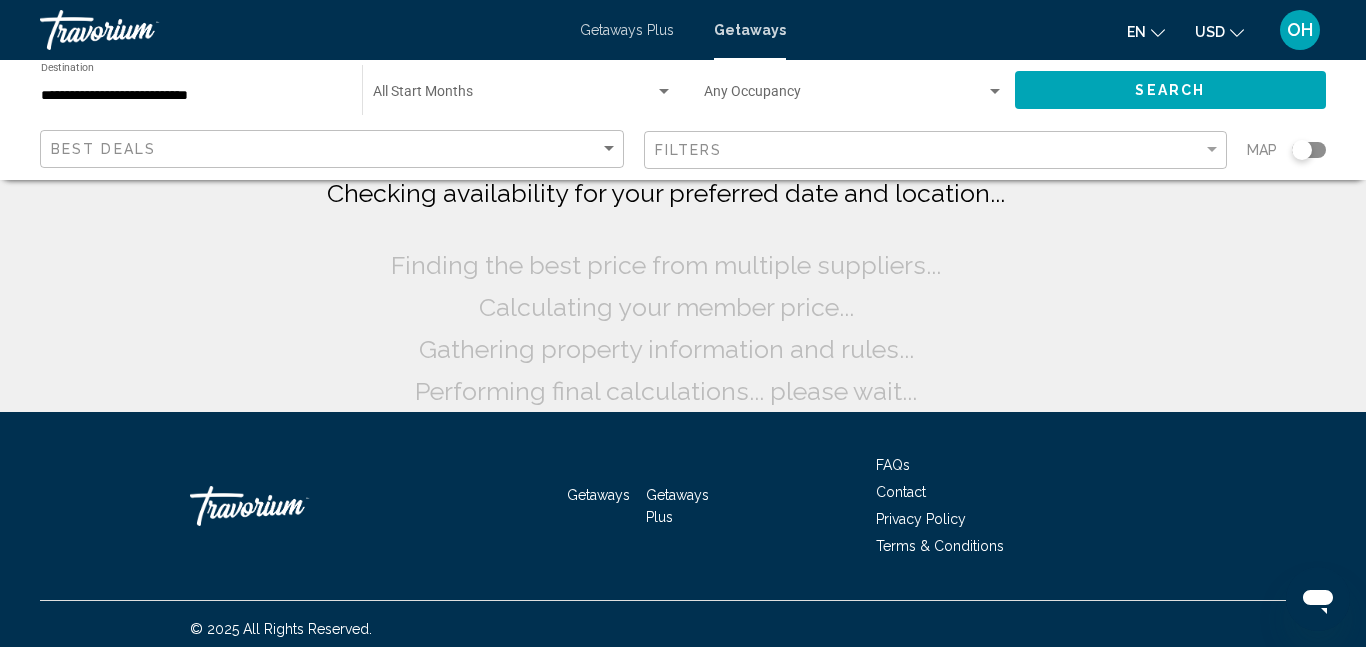 click on "**********" at bounding box center [191, 96] 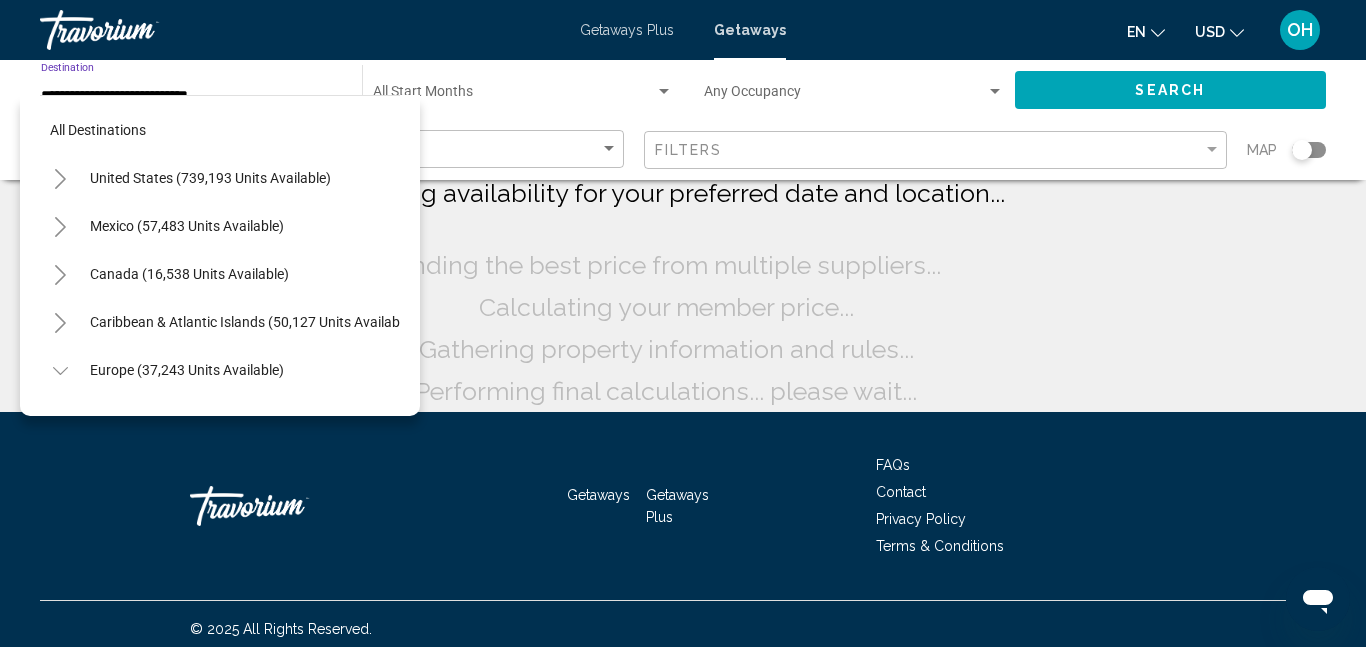 scroll, scrollTop: 935, scrollLeft: 0, axis: vertical 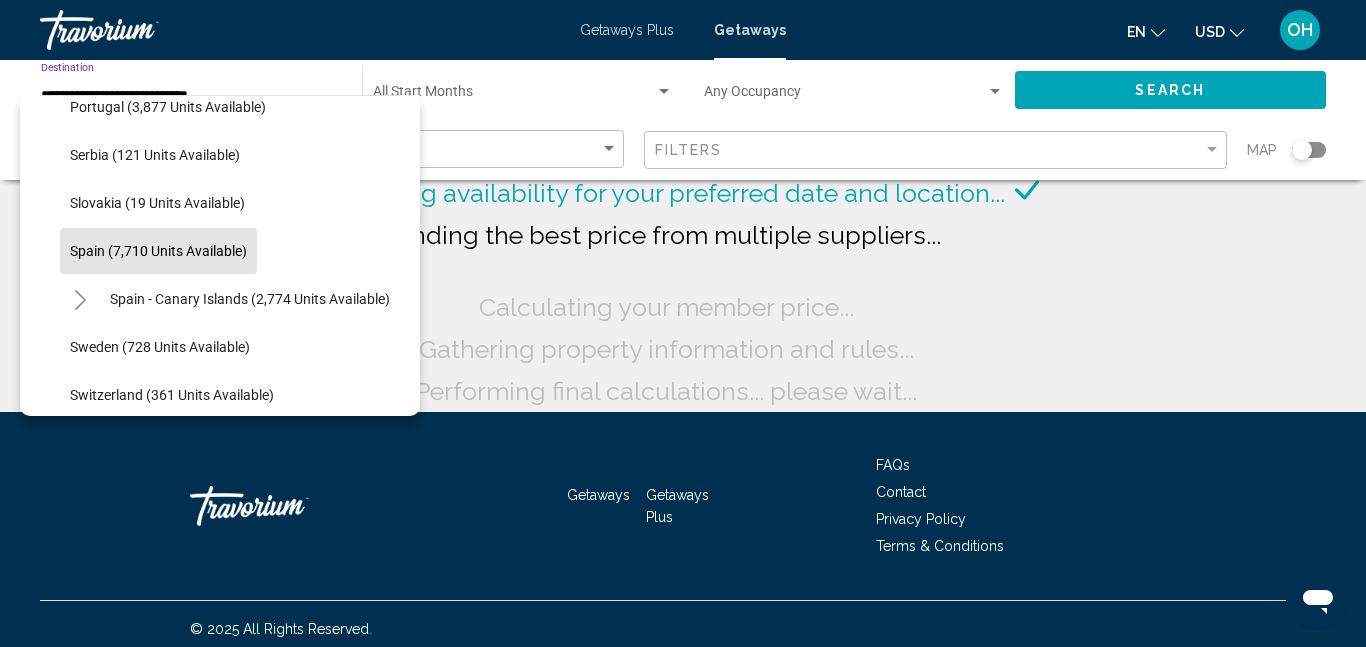 click on "Spain (7,710 units available)" 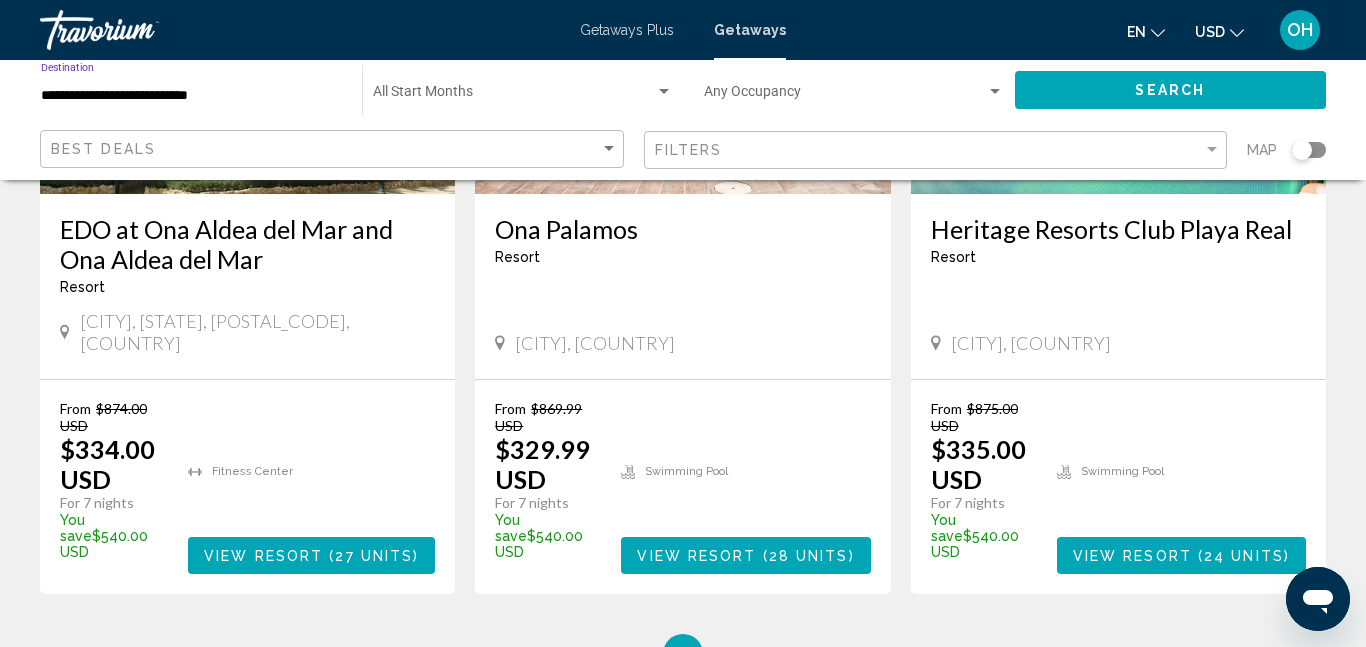 scroll, scrollTop: 2604, scrollLeft: 0, axis: vertical 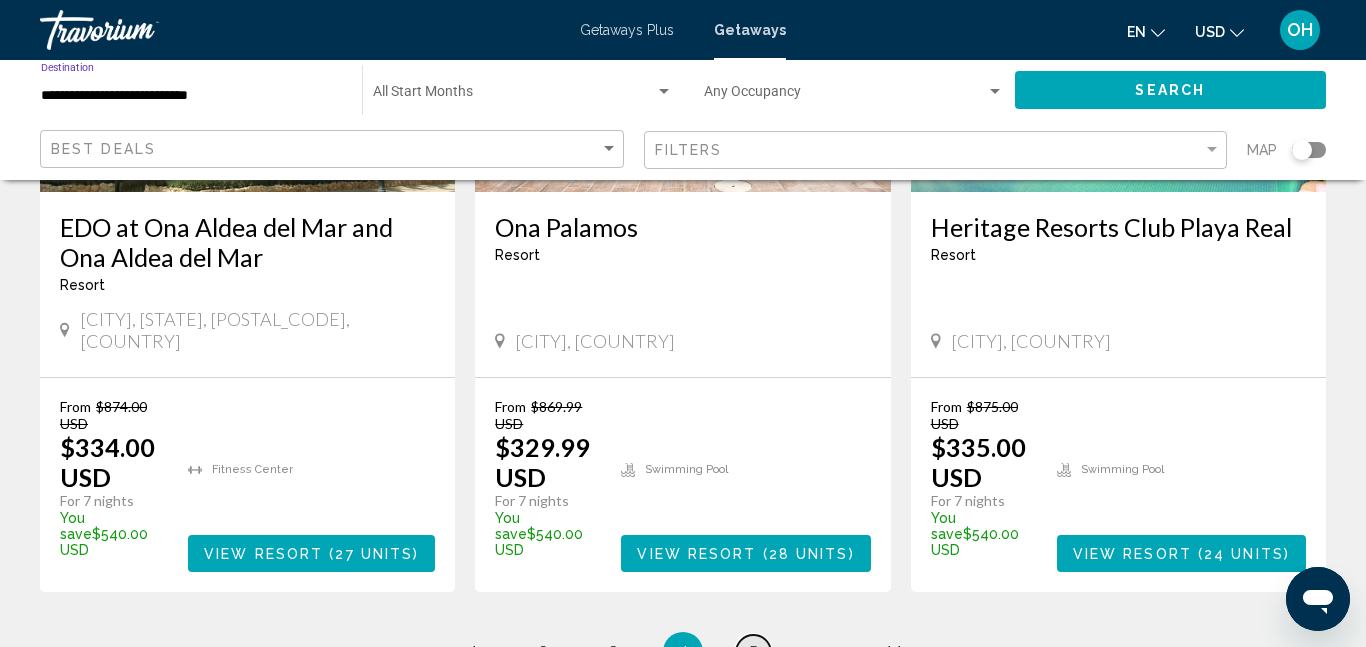 click on "page  5" at bounding box center (753, 652) 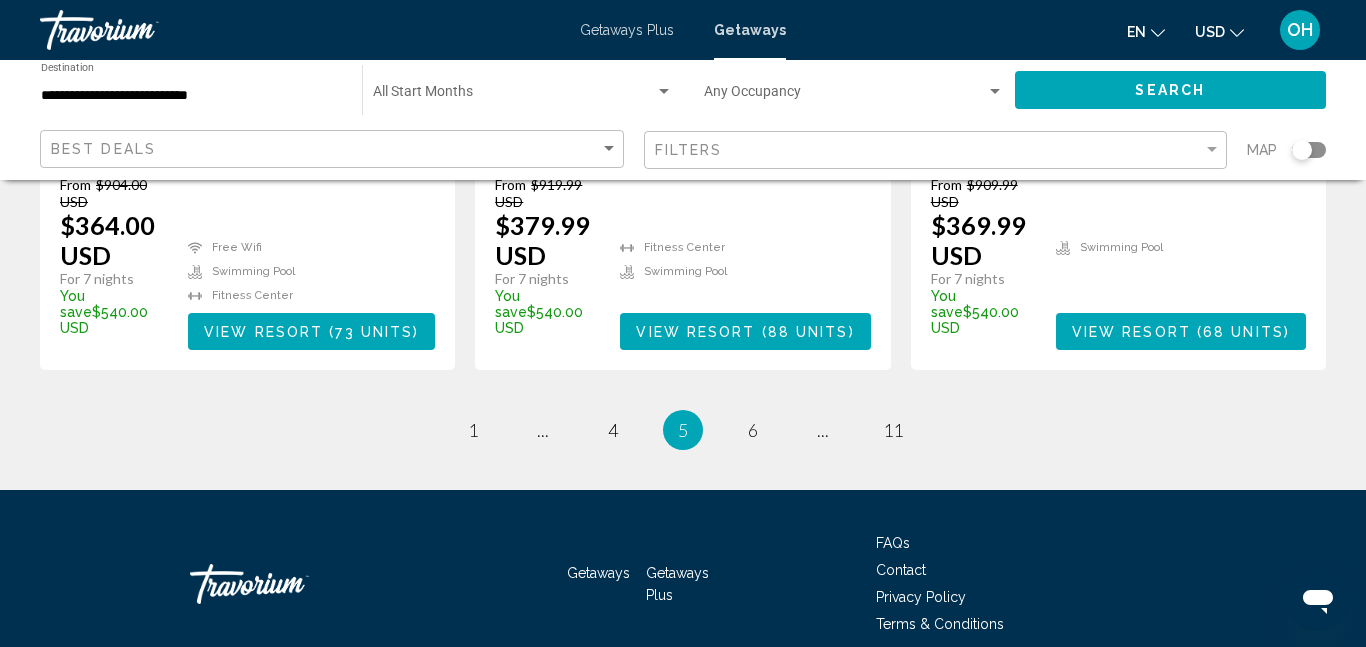 scroll, scrollTop: 2746, scrollLeft: 0, axis: vertical 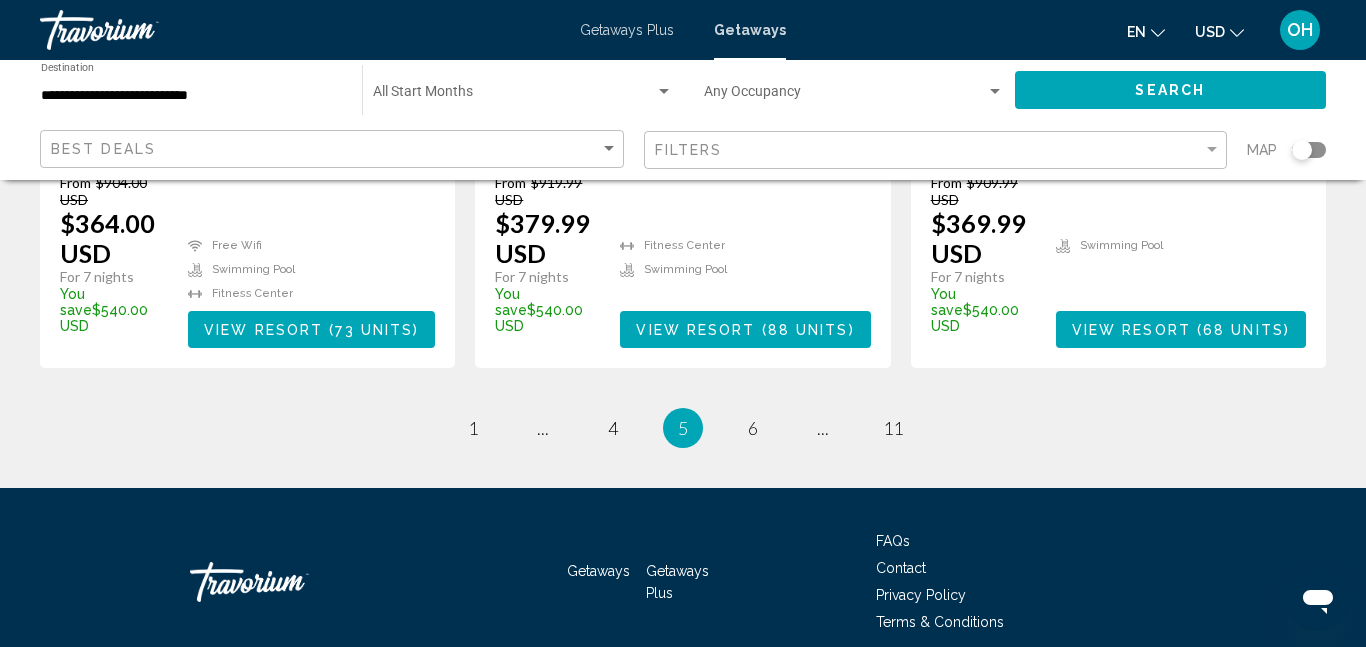 click on "[NUMBER] / [NUMBER]  page  [NUMBER] page  ... page  [NUMBER] You're on page  [NUMBER] page  [NUMBER] page  ... page  [NUMBER]" at bounding box center (683, 428) 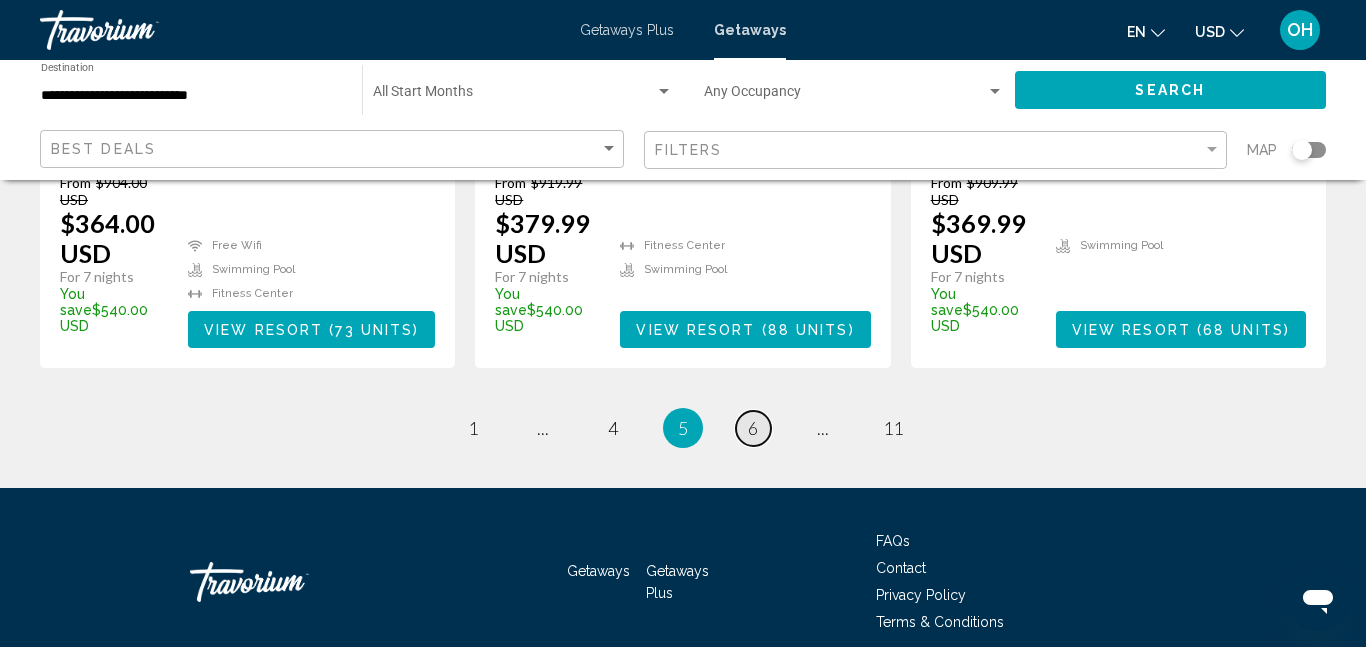 click on "6" at bounding box center [753, 428] 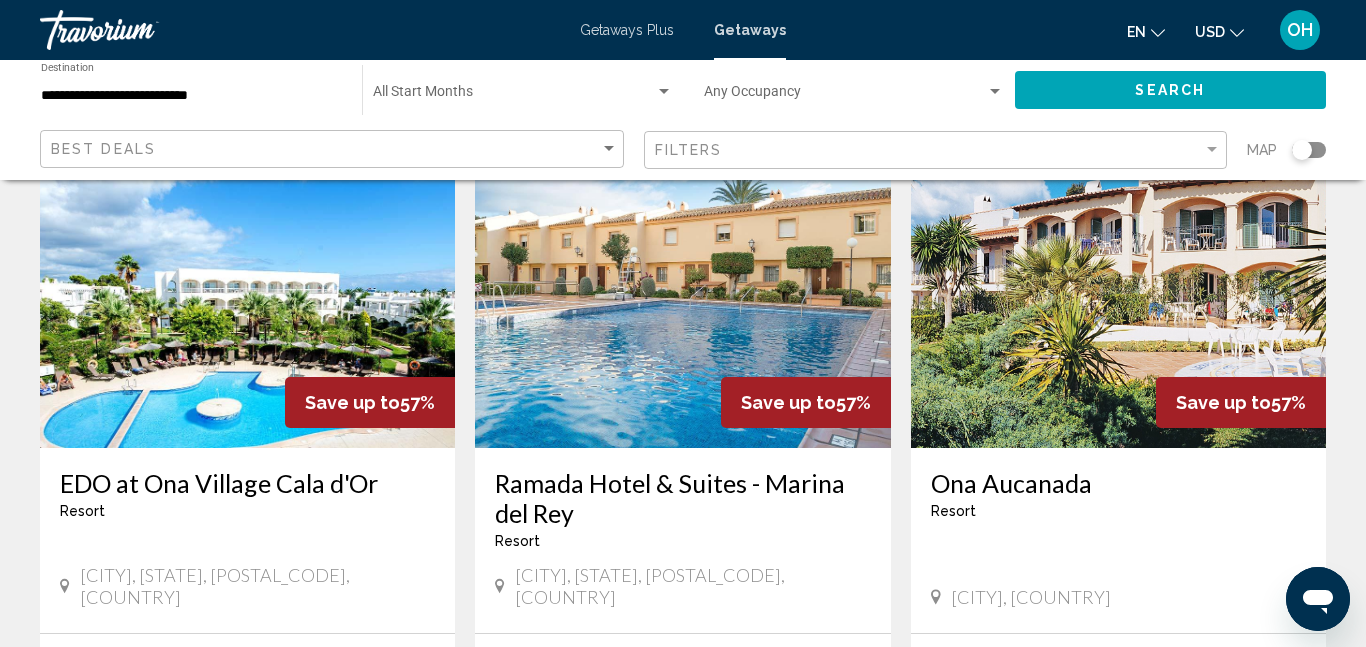 scroll, scrollTop: 1563, scrollLeft: 0, axis: vertical 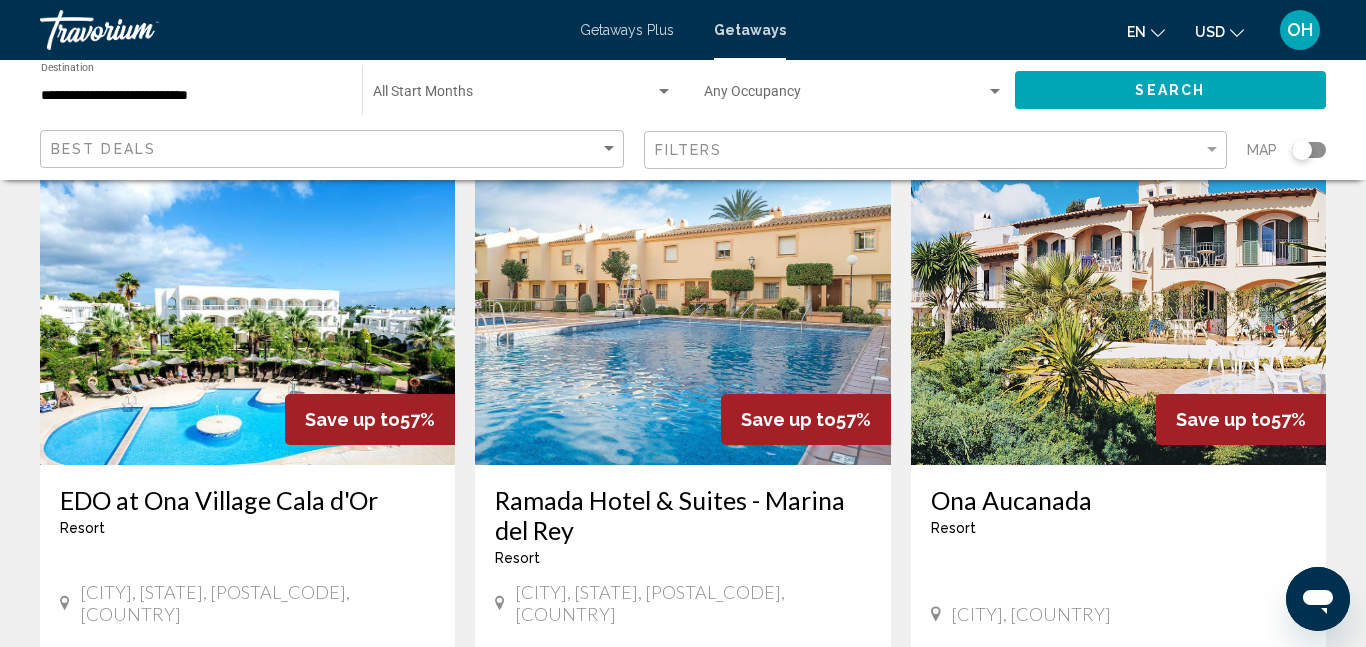 click at bounding box center (1118, 305) 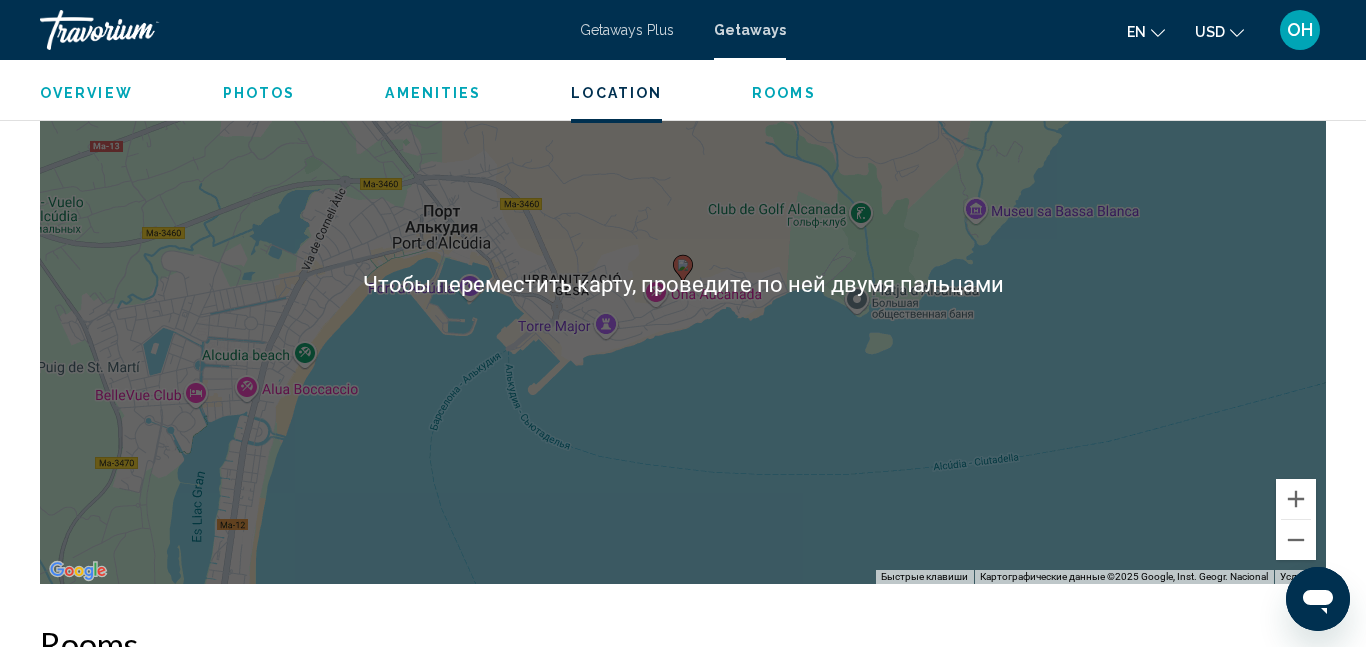 scroll, scrollTop: 2992, scrollLeft: 0, axis: vertical 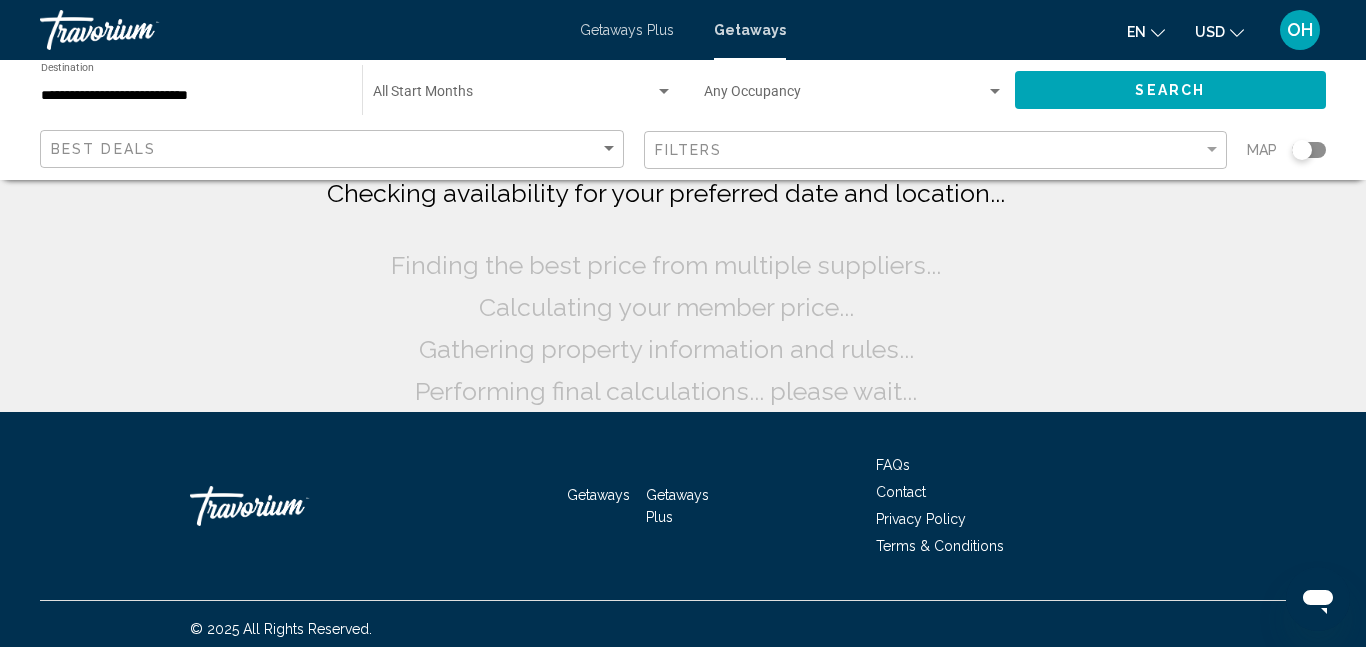 click on "**********" at bounding box center (191, 96) 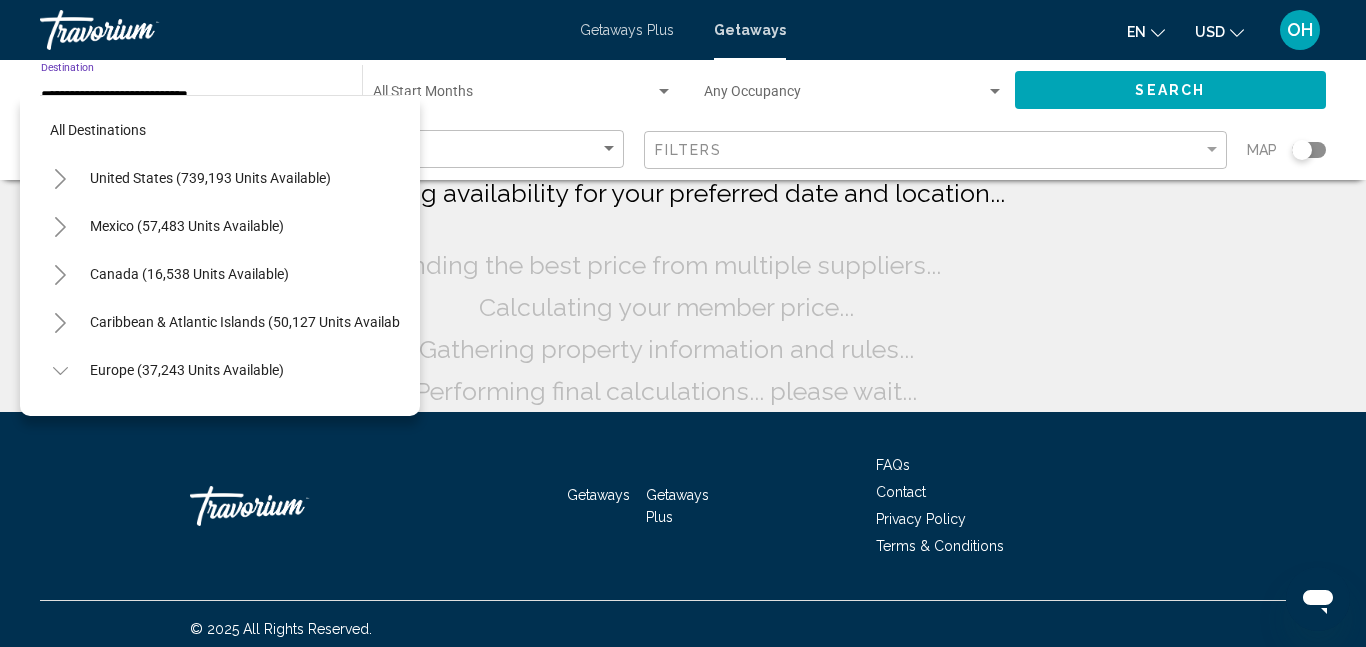scroll, scrollTop: 935, scrollLeft: 0, axis: vertical 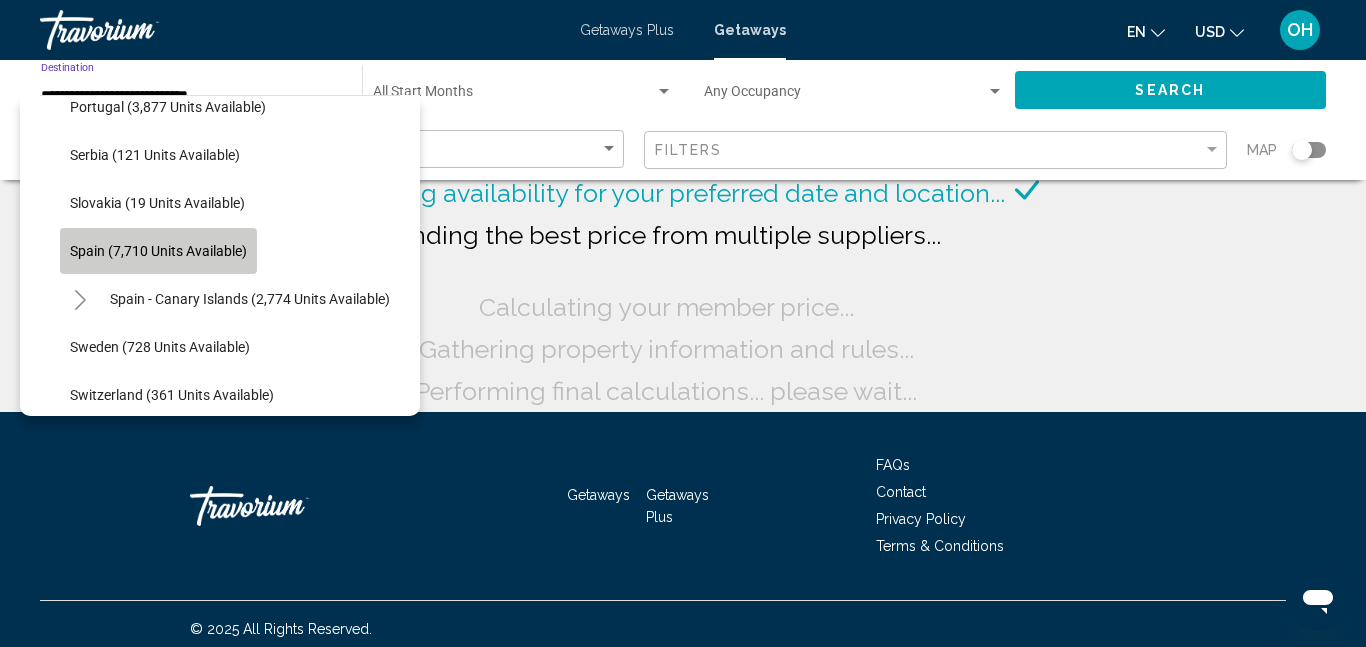 click on "Spain (7,710 units available)" 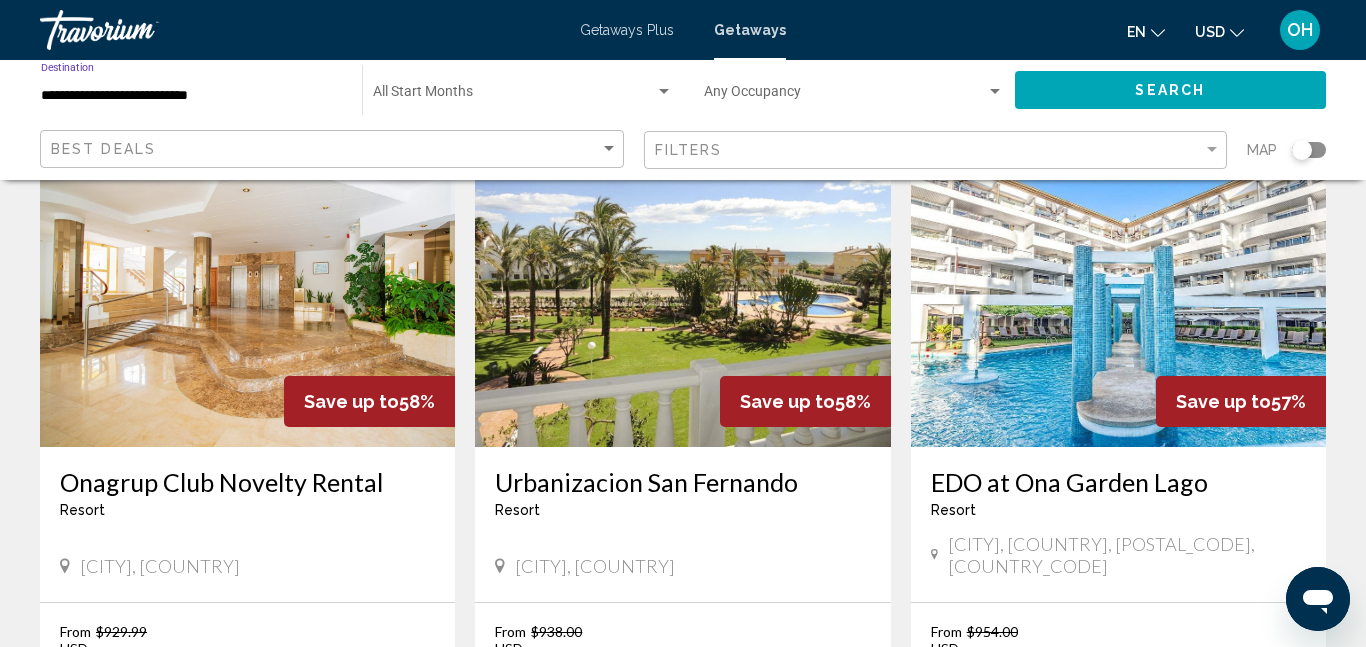 scroll, scrollTop: 850, scrollLeft: 0, axis: vertical 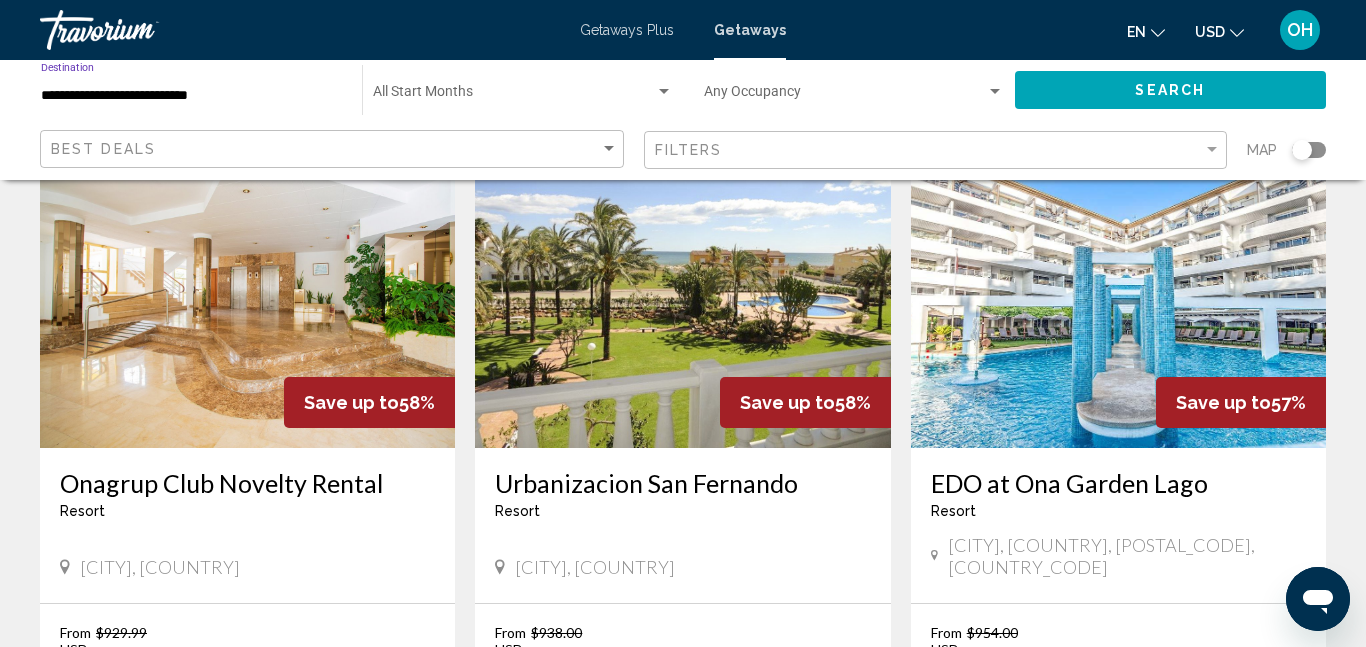 click at bounding box center (1118, 288) 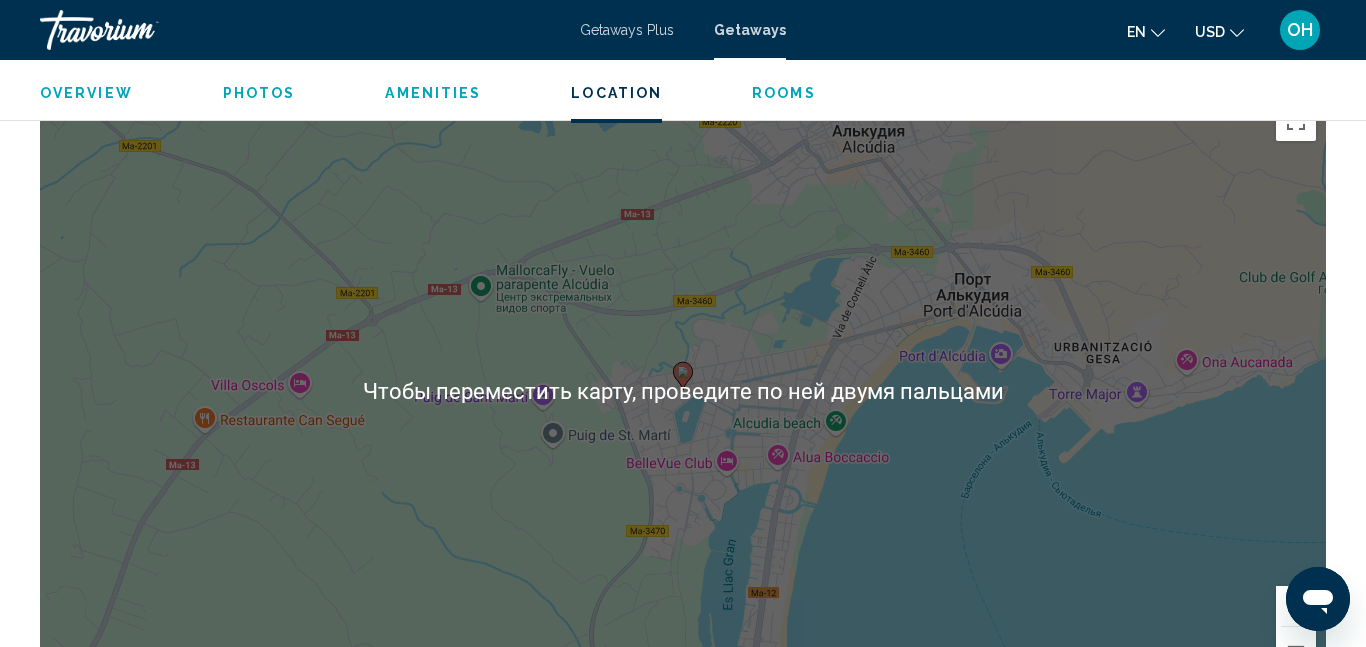 scroll, scrollTop: 2729, scrollLeft: 0, axis: vertical 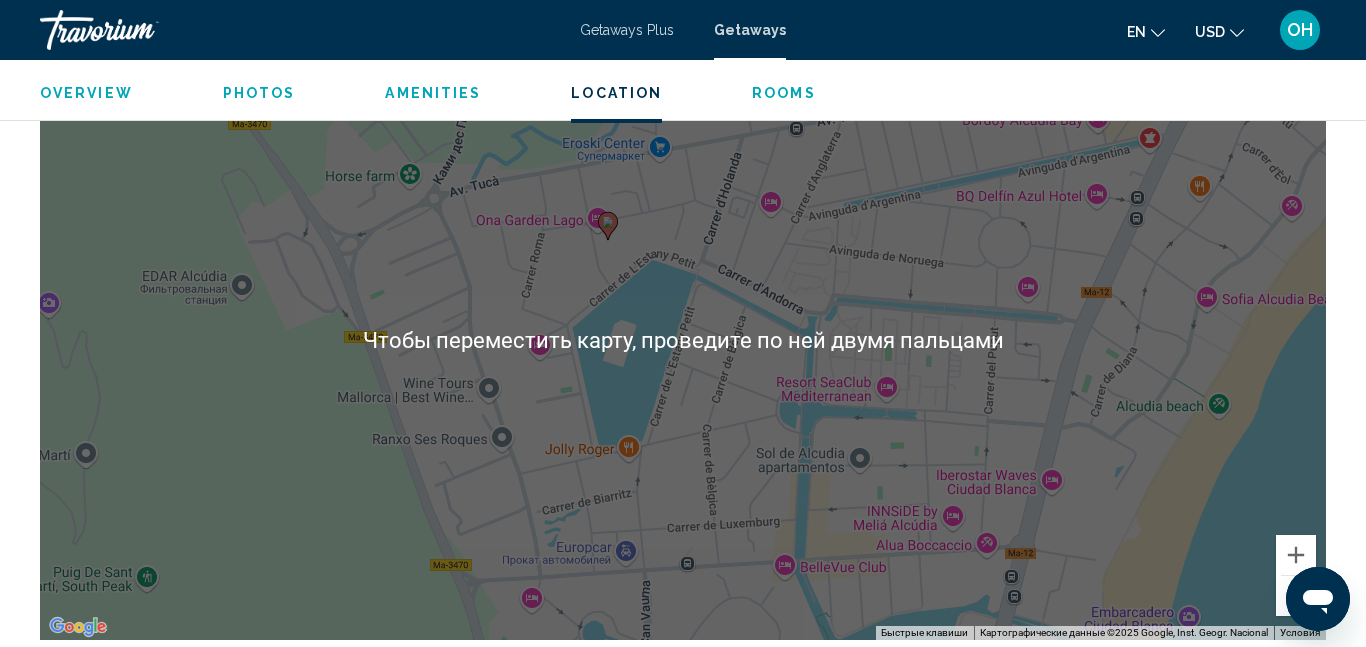 click on "Для навигации используйте клавиши со стрелками. Чтобы активировать перетаскивание с помощью клавиатуры, нажмите Alt + Ввод. После этого перемещайте маркер, используя клавиши со стрелками. Чтобы завершить перетаскивание, нажмите клавишу Ввод. Чтобы отменить действие, нажмите клавишу Esc." at bounding box center (683, 340) 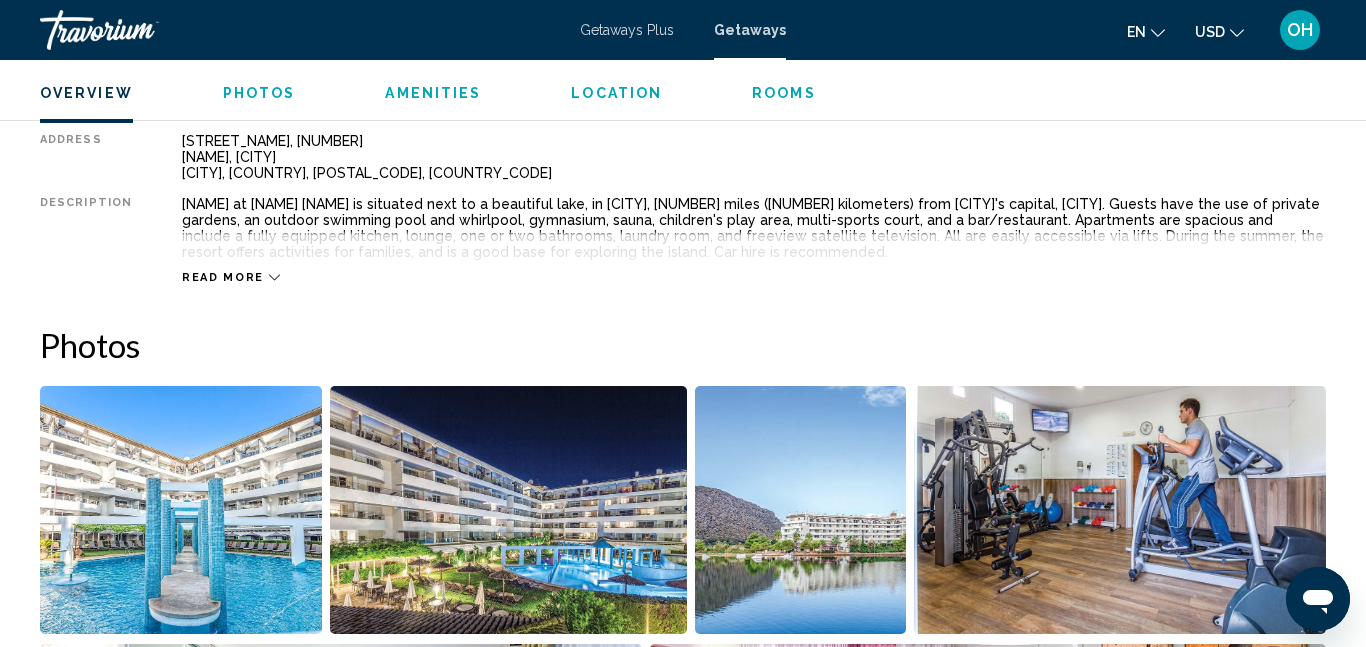 scroll, scrollTop: 1049, scrollLeft: 0, axis: vertical 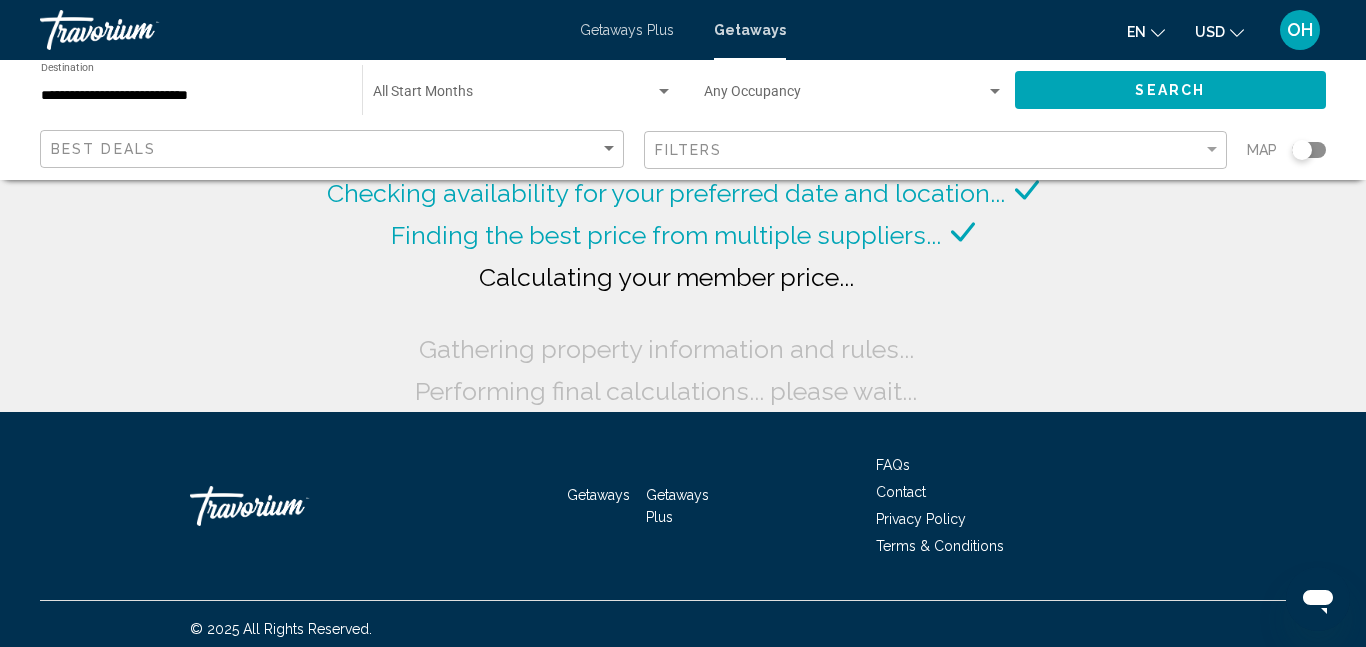 click on "**********" at bounding box center [191, 96] 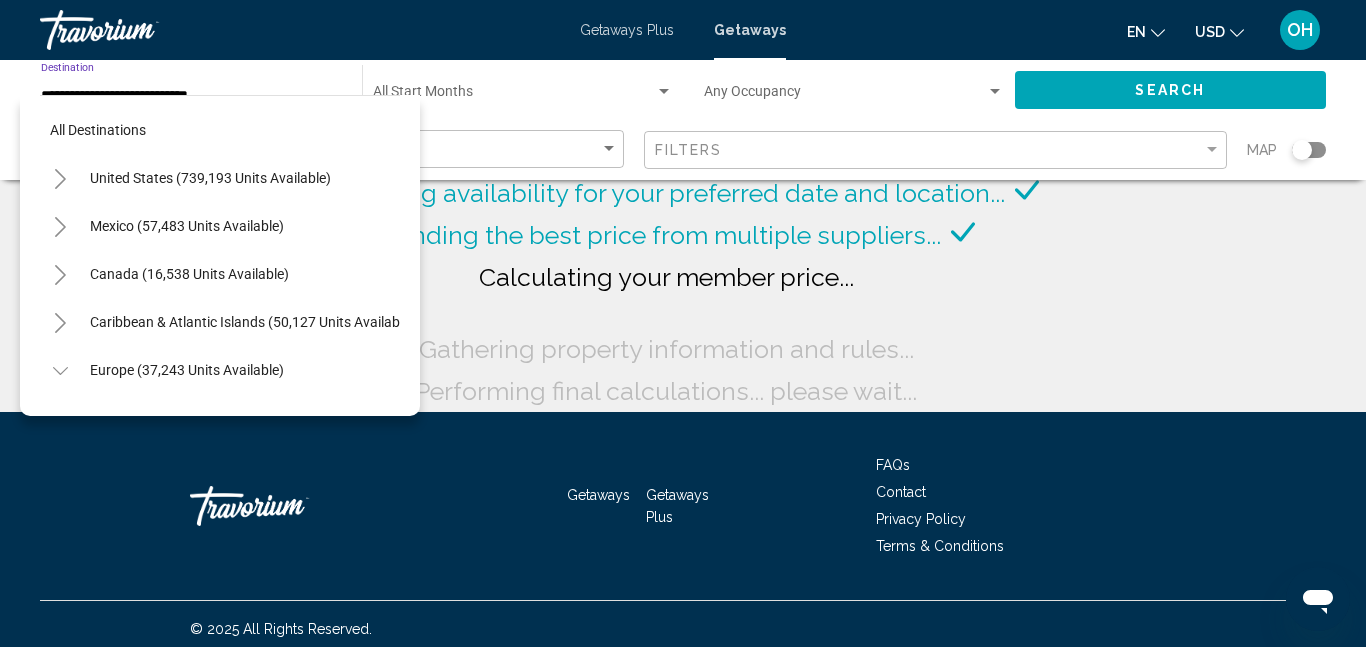 scroll, scrollTop: 935, scrollLeft: 0, axis: vertical 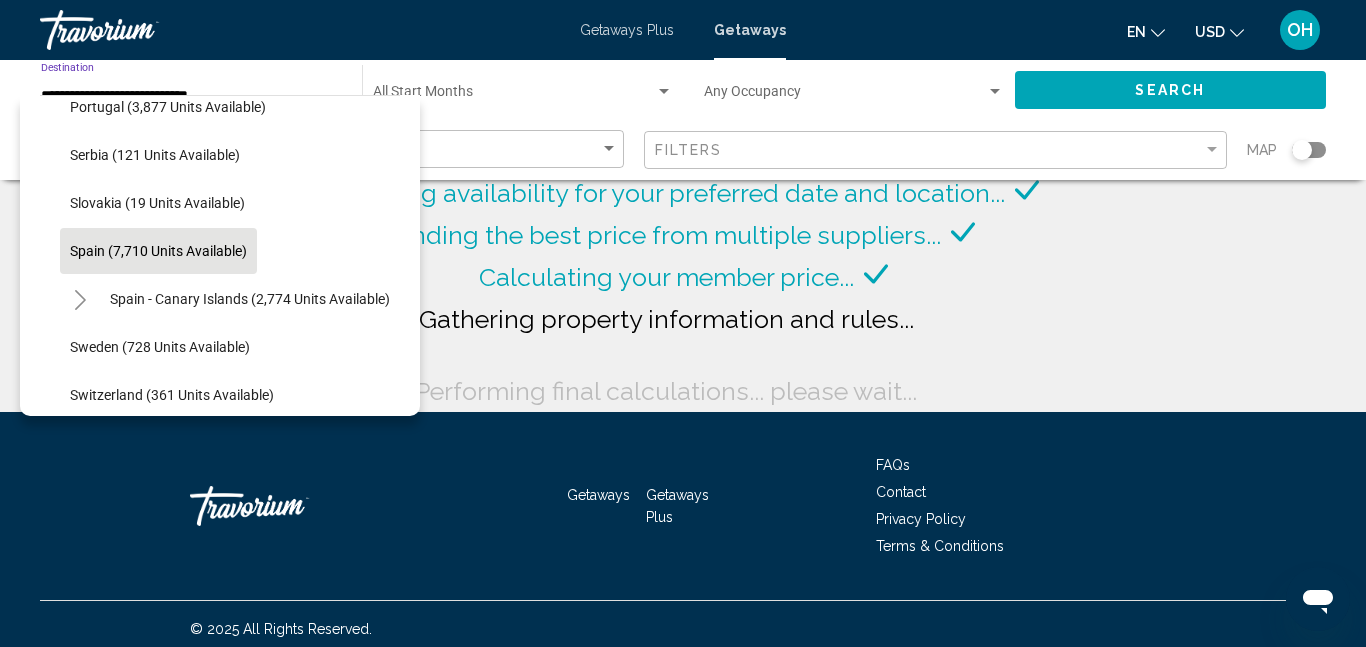click on "Spain (7,710 units available)" 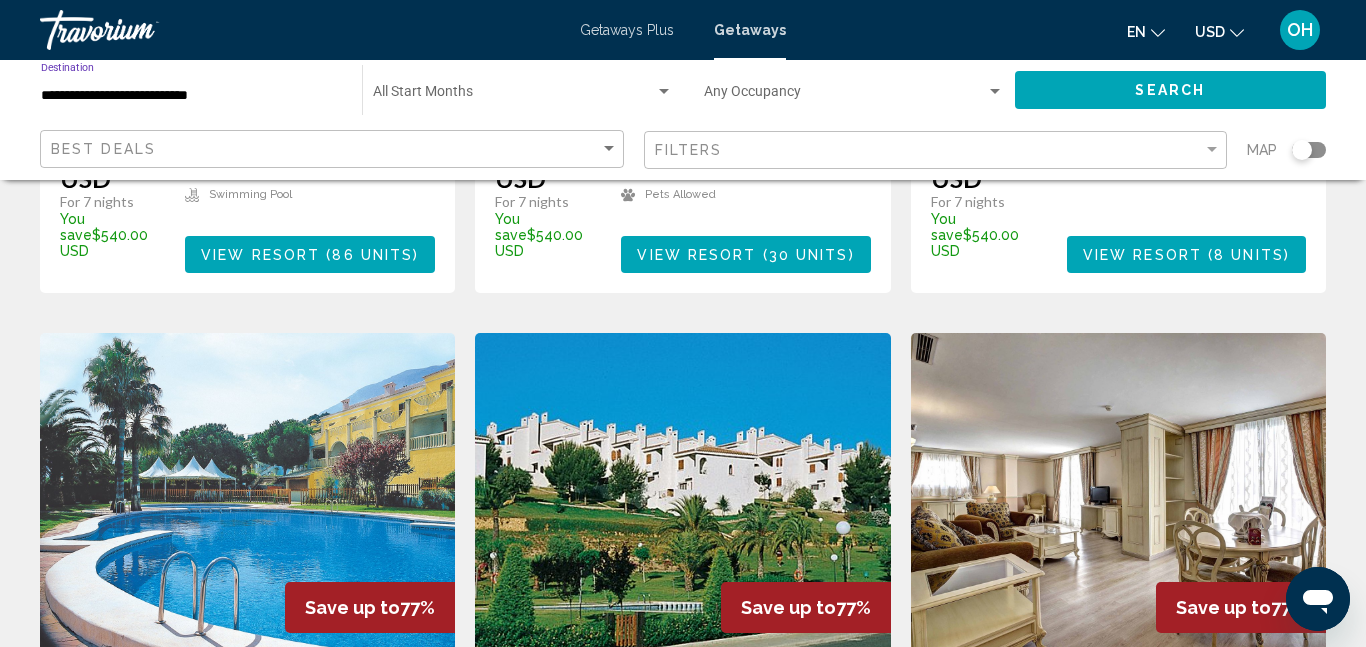 scroll, scrollTop: 2746, scrollLeft: 0, axis: vertical 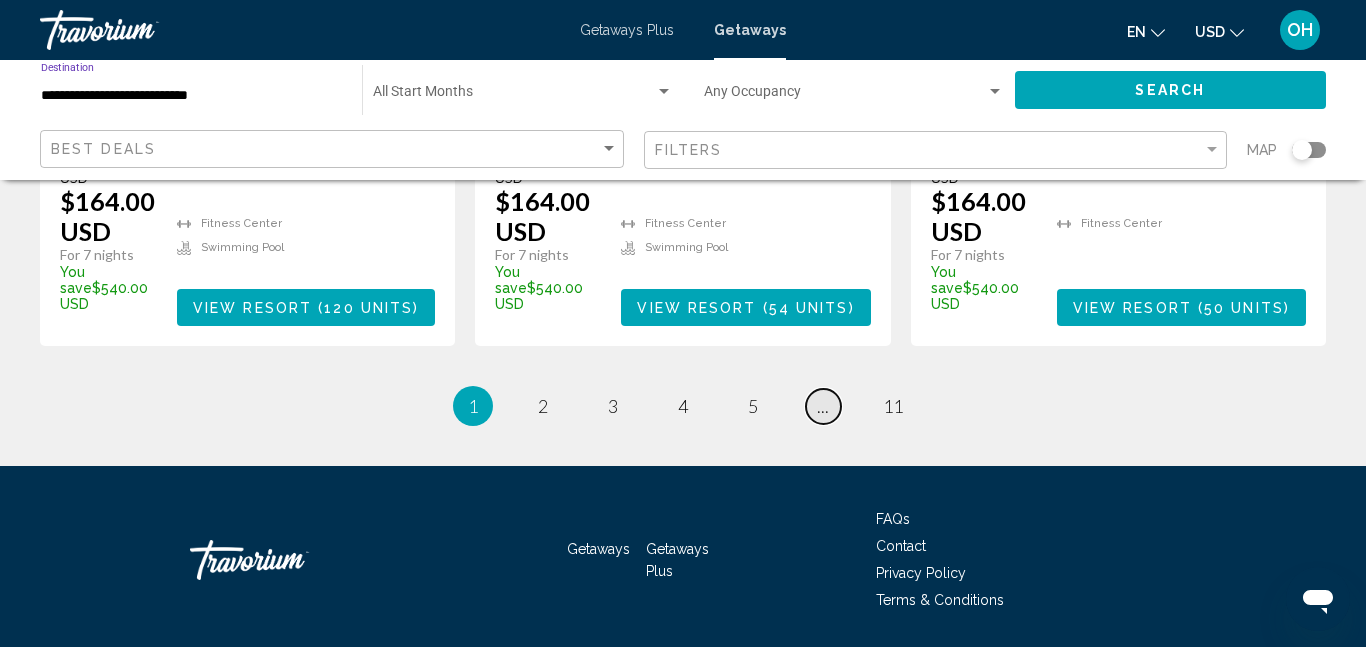 click on "page  ..." at bounding box center [823, 406] 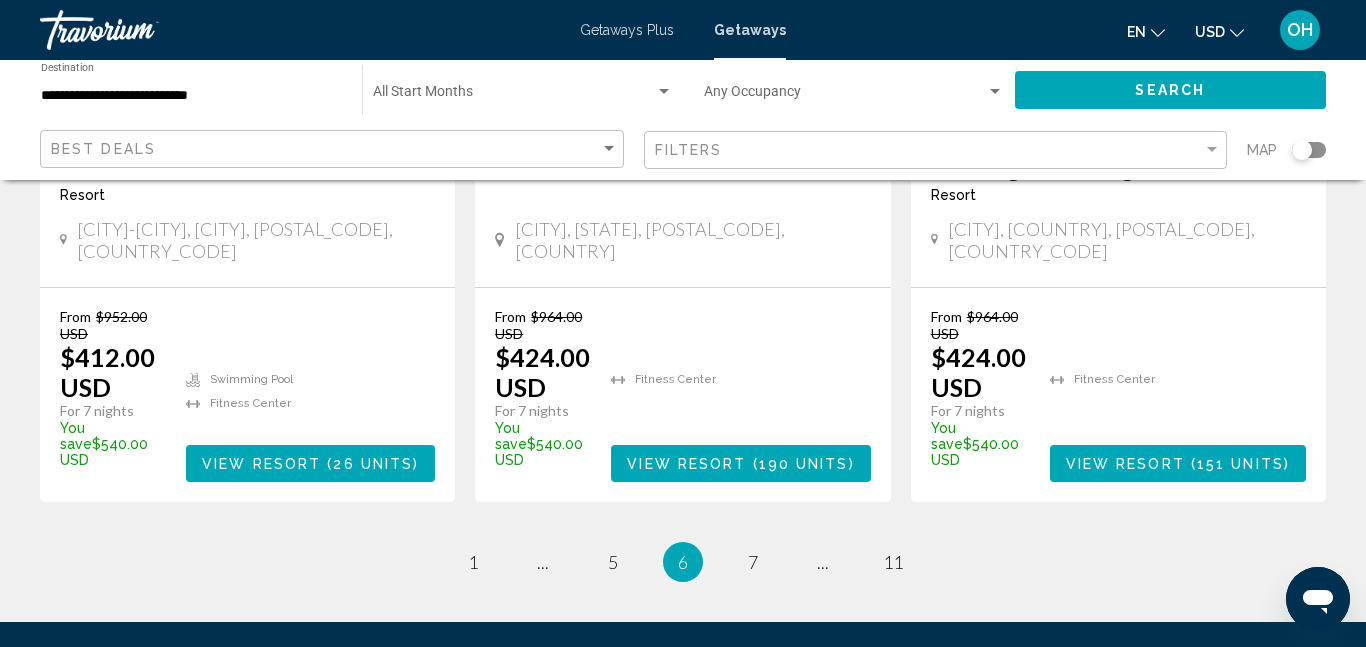 scroll, scrollTop: 2681, scrollLeft: 0, axis: vertical 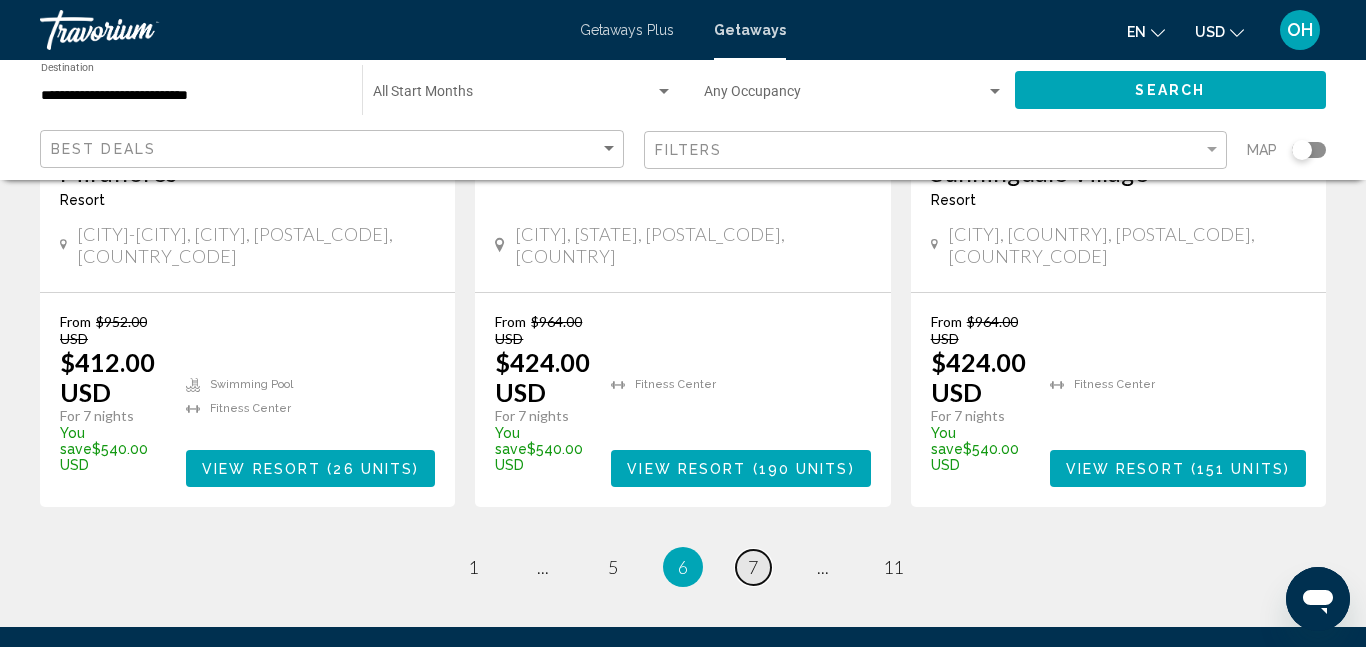 click on "7" at bounding box center (753, 567) 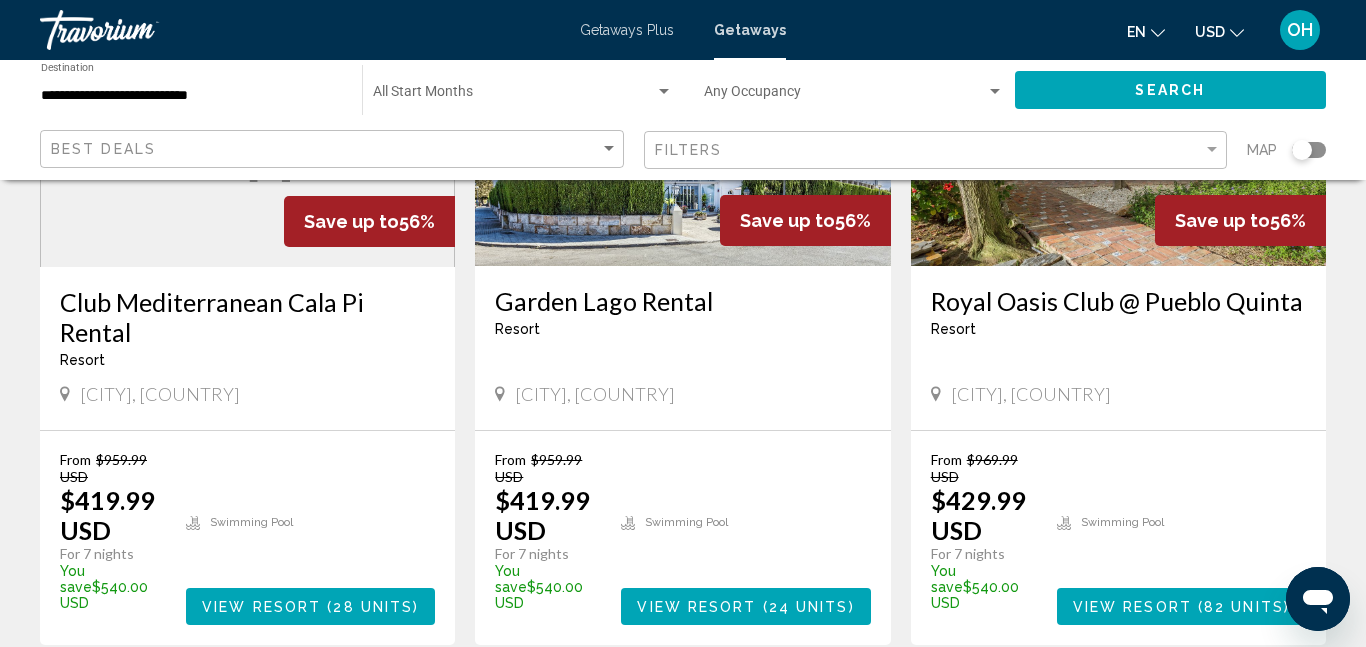 scroll, scrollTop: 1105, scrollLeft: 0, axis: vertical 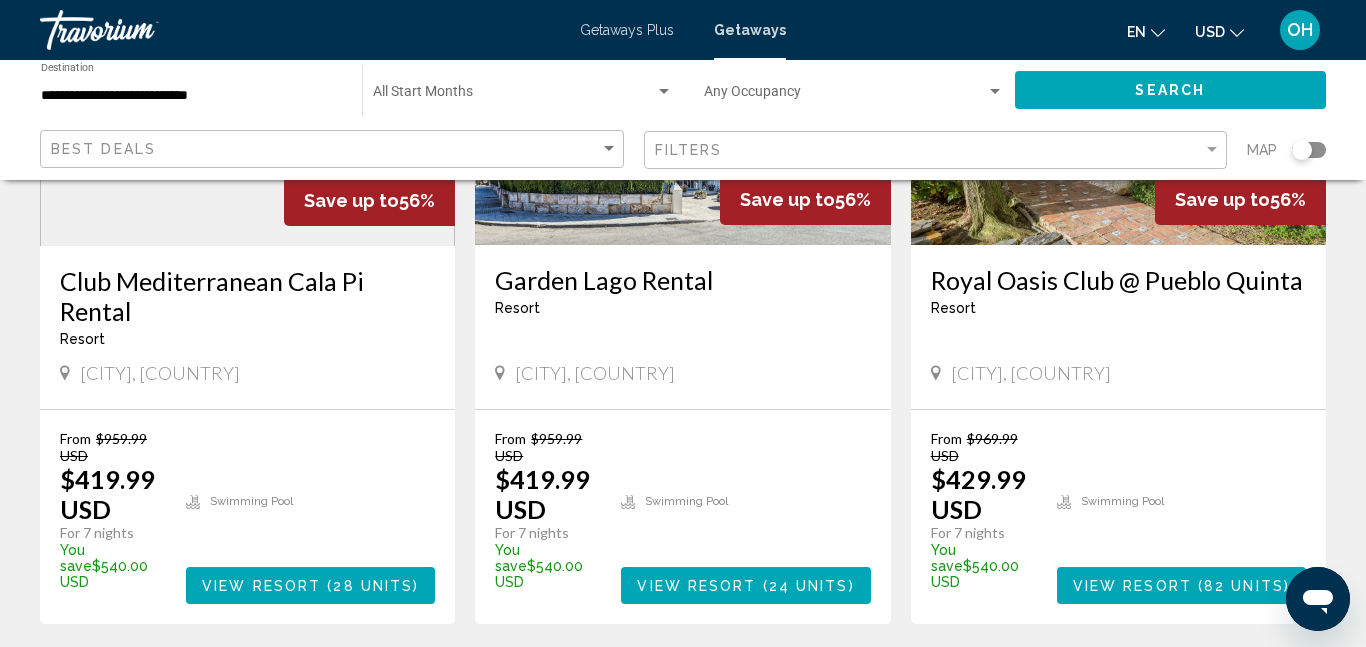 click on "Llucmajor, Spain" at bounding box center (247, 373) 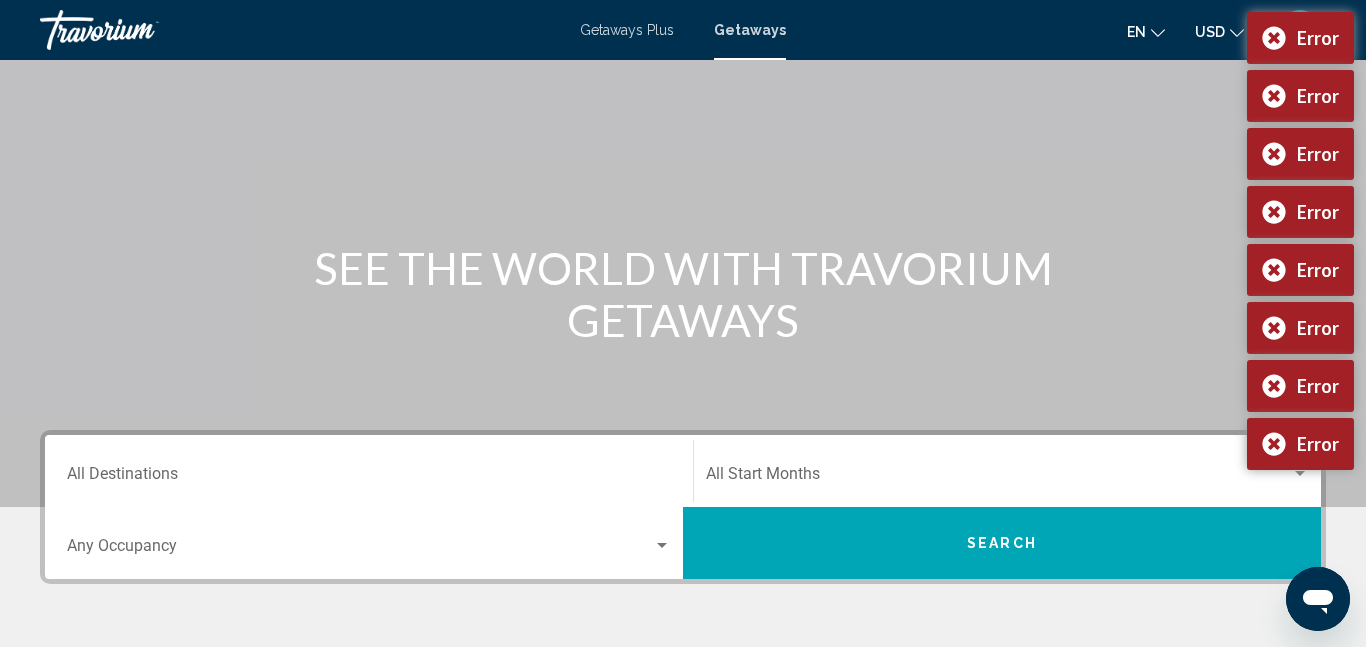 scroll, scrollTop: 0, scrollLeft: 0, axis: both 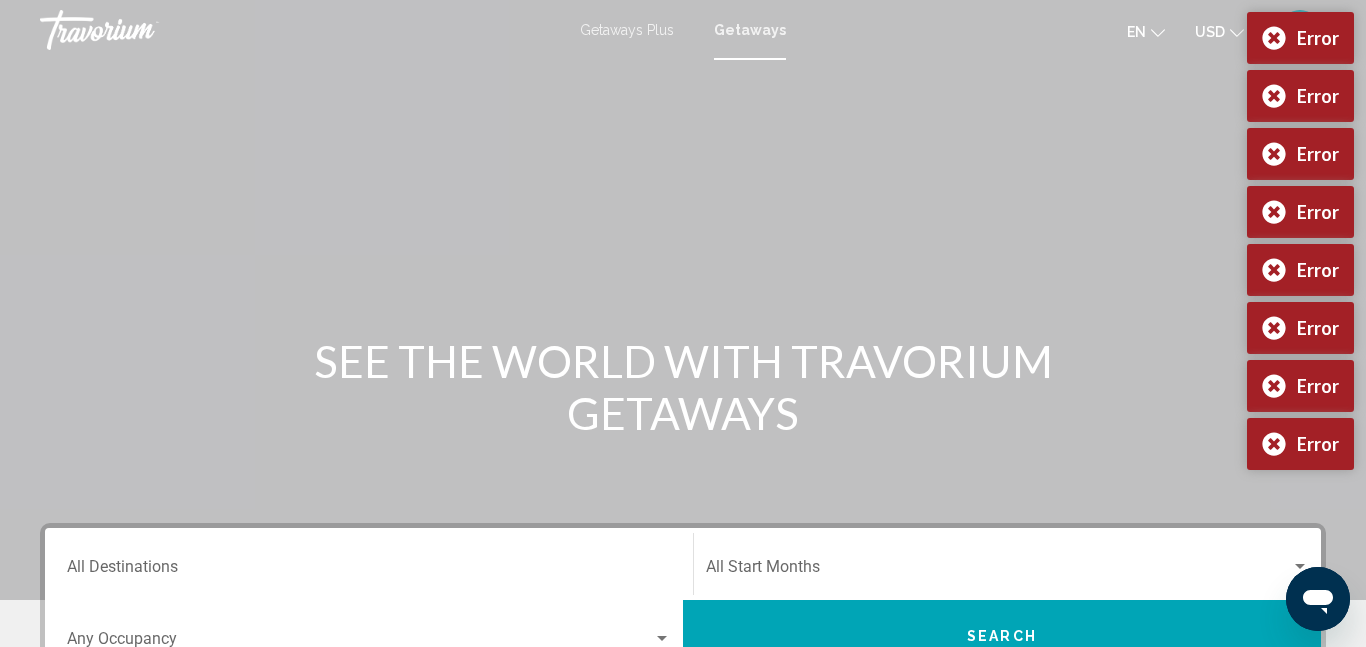 click on "Destination All Destinations" at bounding box center (369, 571) 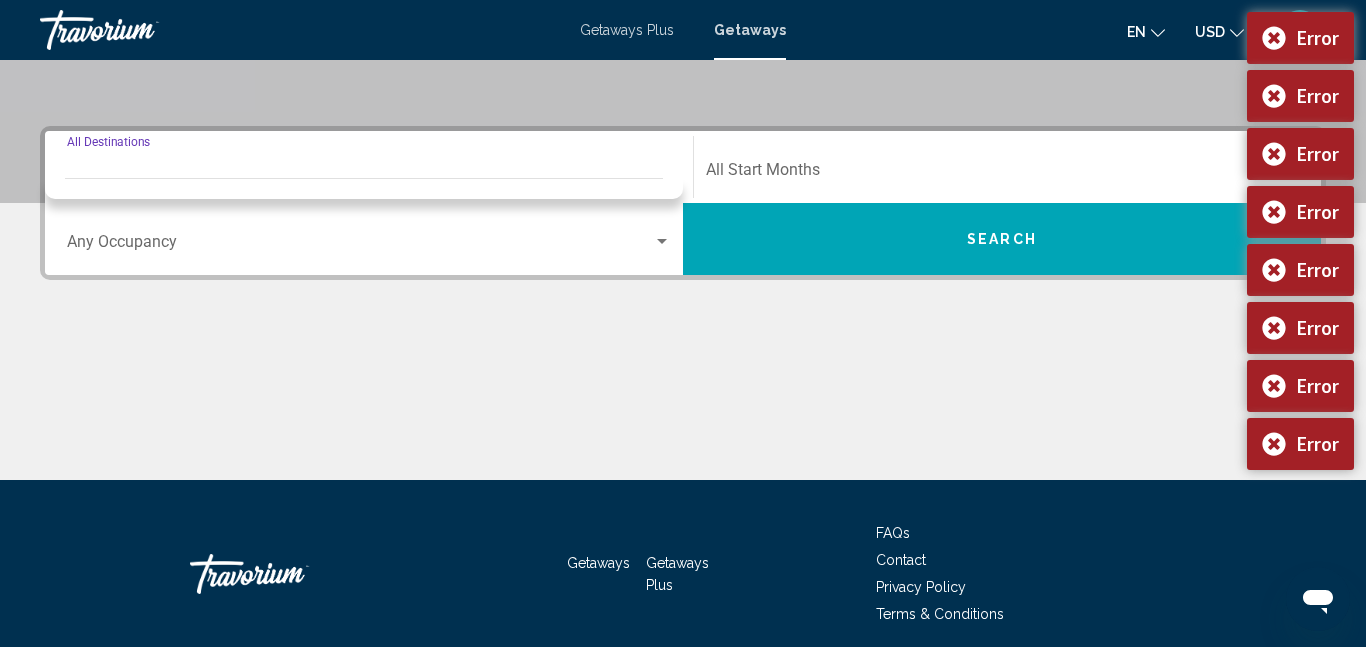 scroll, scrollTop: 458, scrollLeft: 0, axis: vertical 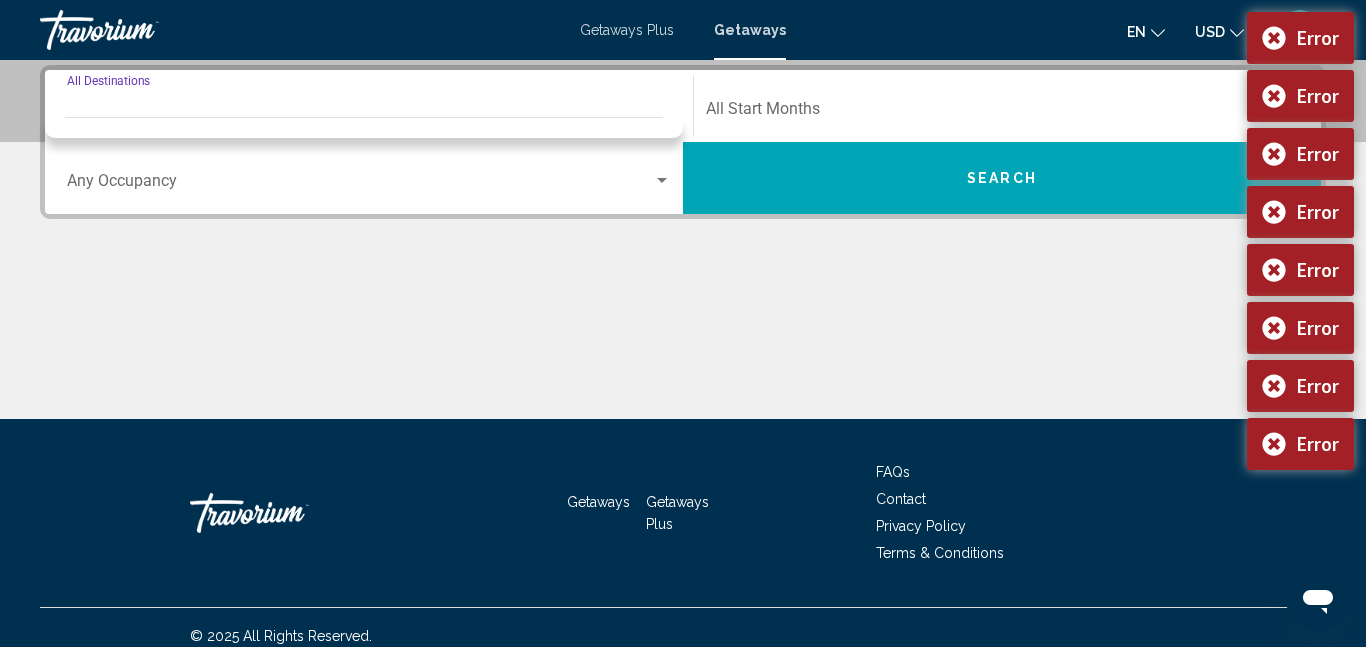 click on "Destination All Destinations" at bounding box center [369, 113] 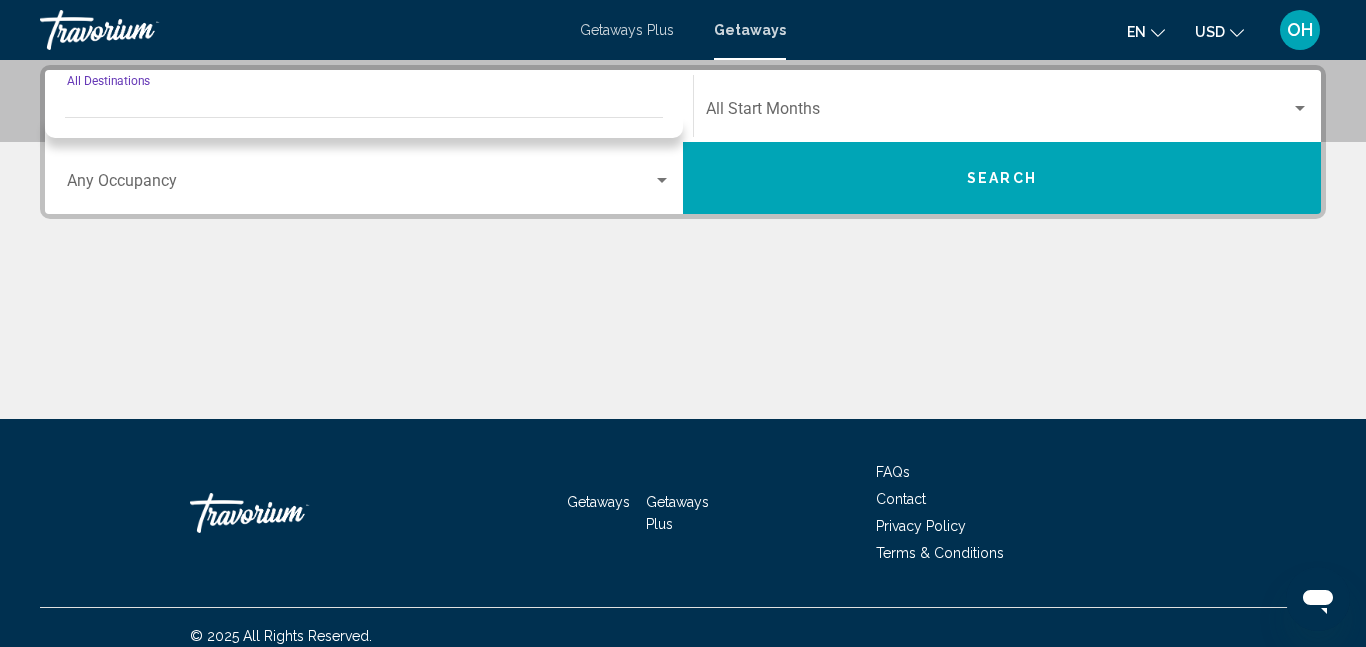 click on "Destination All Destinations" at bounding box center (369, 113) 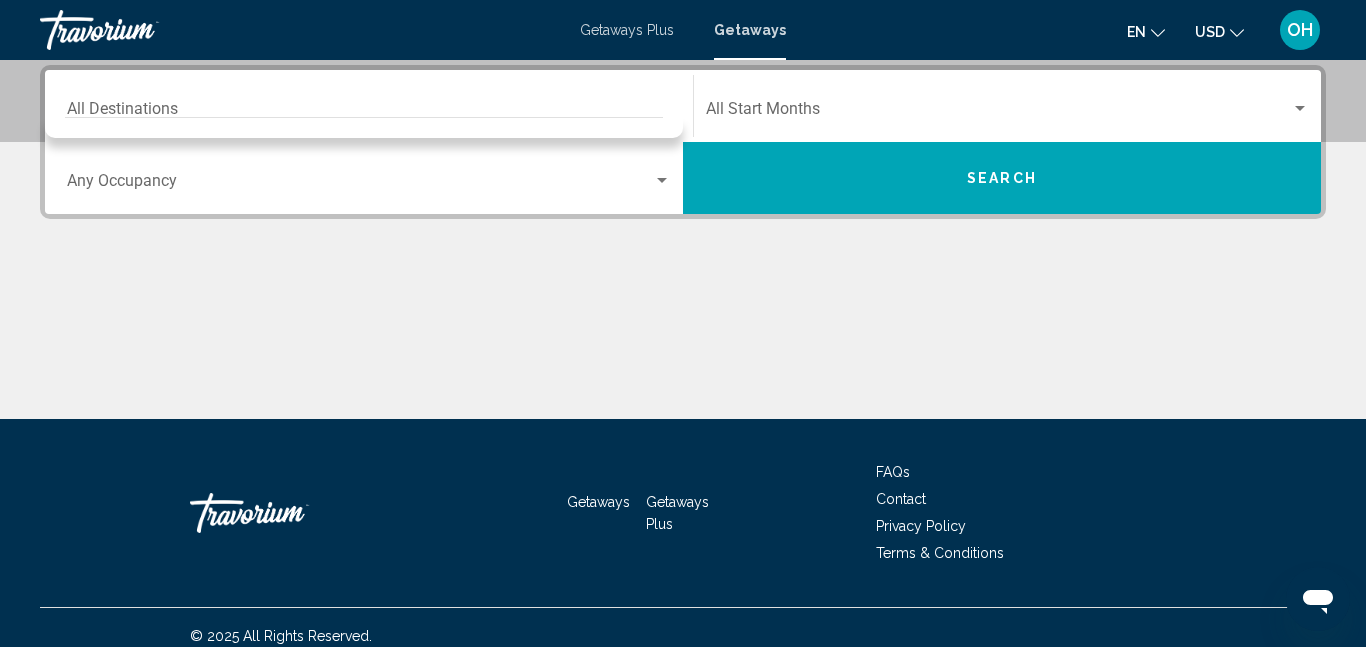 click on "Destination All Destinations" at bounding box center [369, 106] 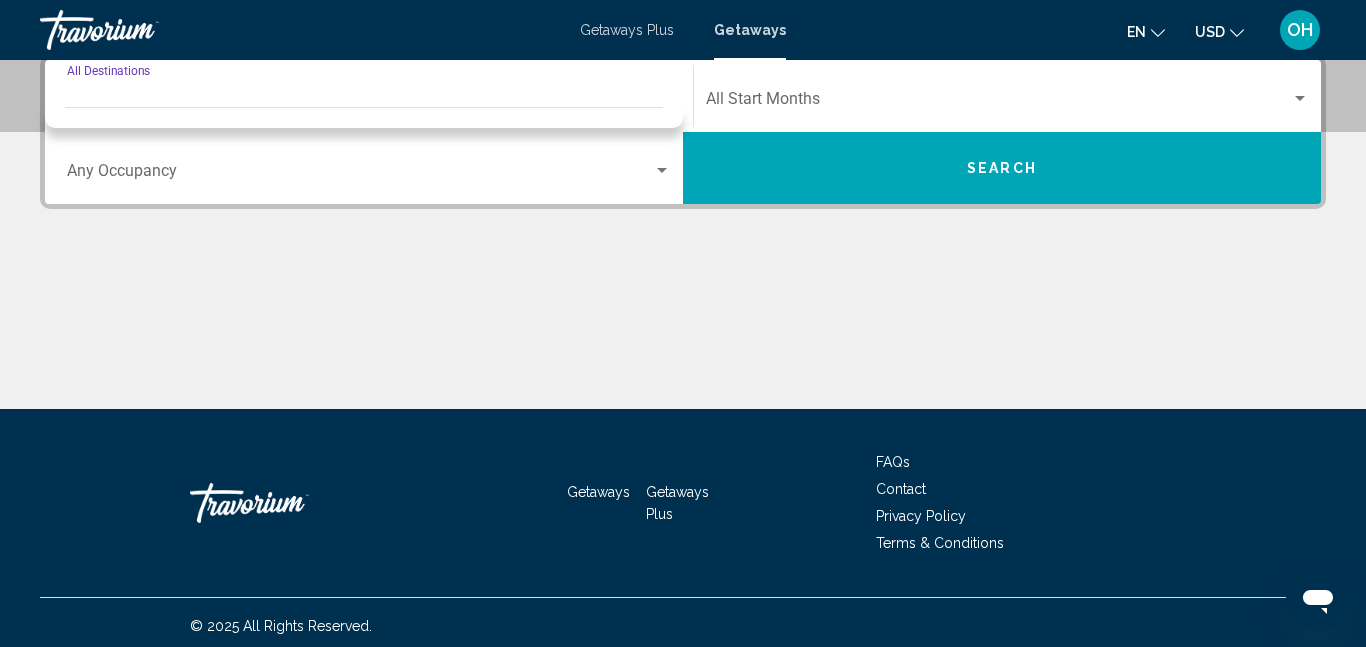 scroll, scrollTop: 448, scrollLeft: 0, axis: vertical 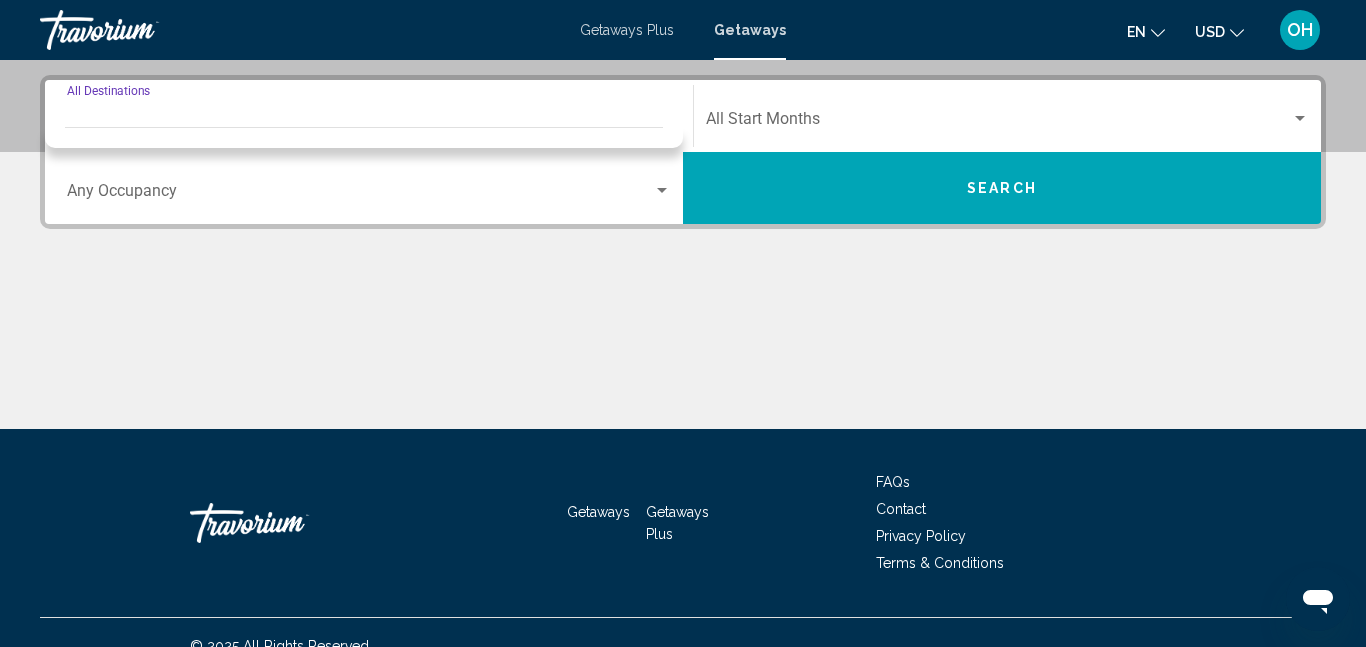 click at bounding box center [662, 191] 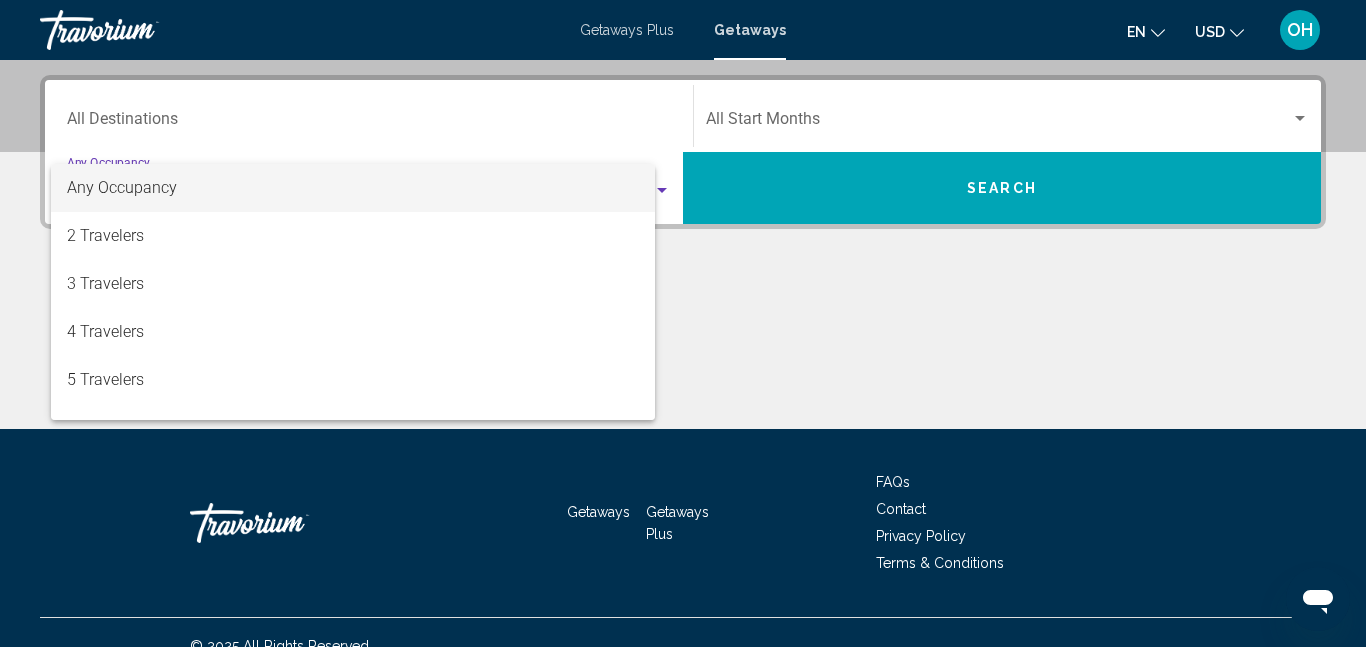 scroll, scrollTop: 458, scrollLeft: 0, axis: vertical 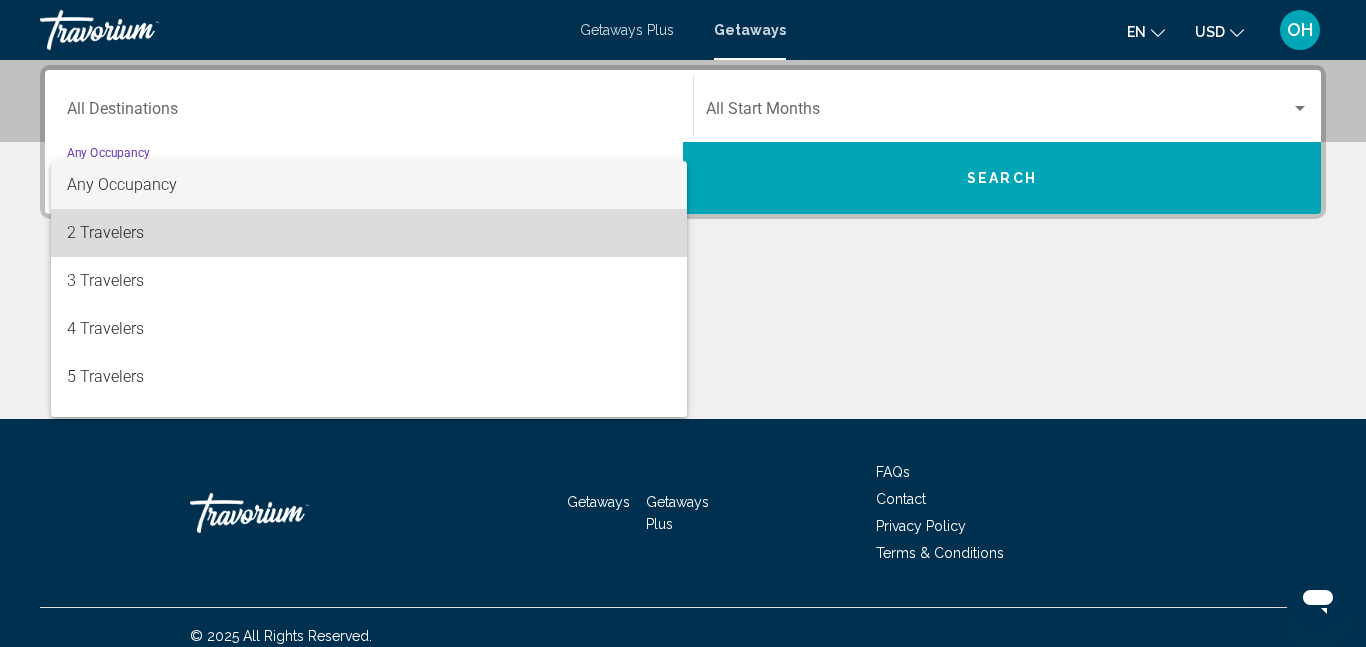 click on "2 Travelers" at bounding box center (369, 233) 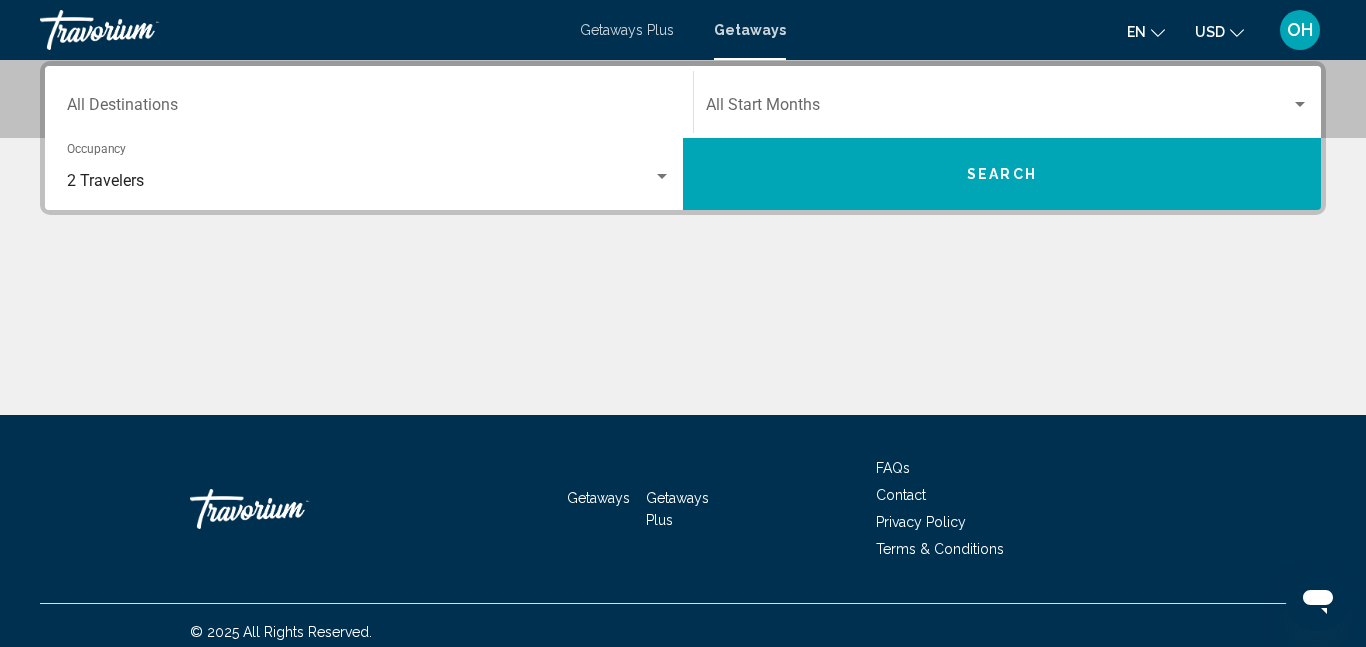 click on "Destination All Destinations" at bounding box center [369, 102] 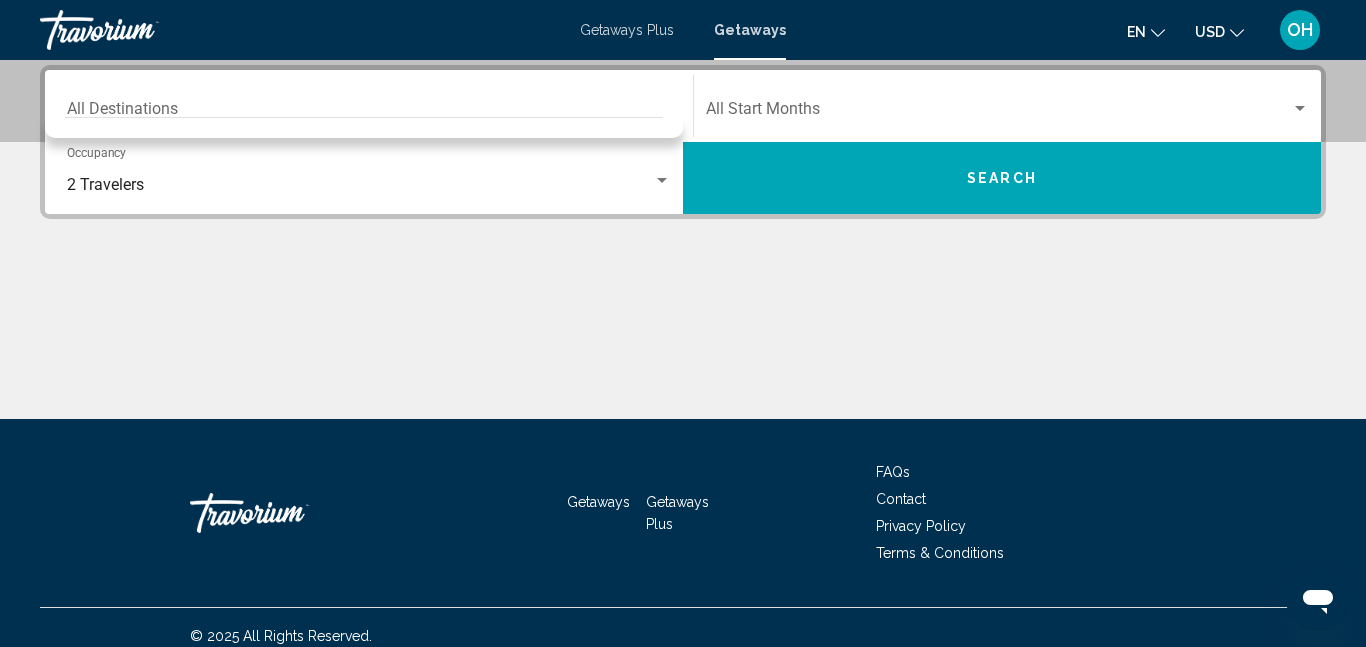 click on "Start Month All Start Months" 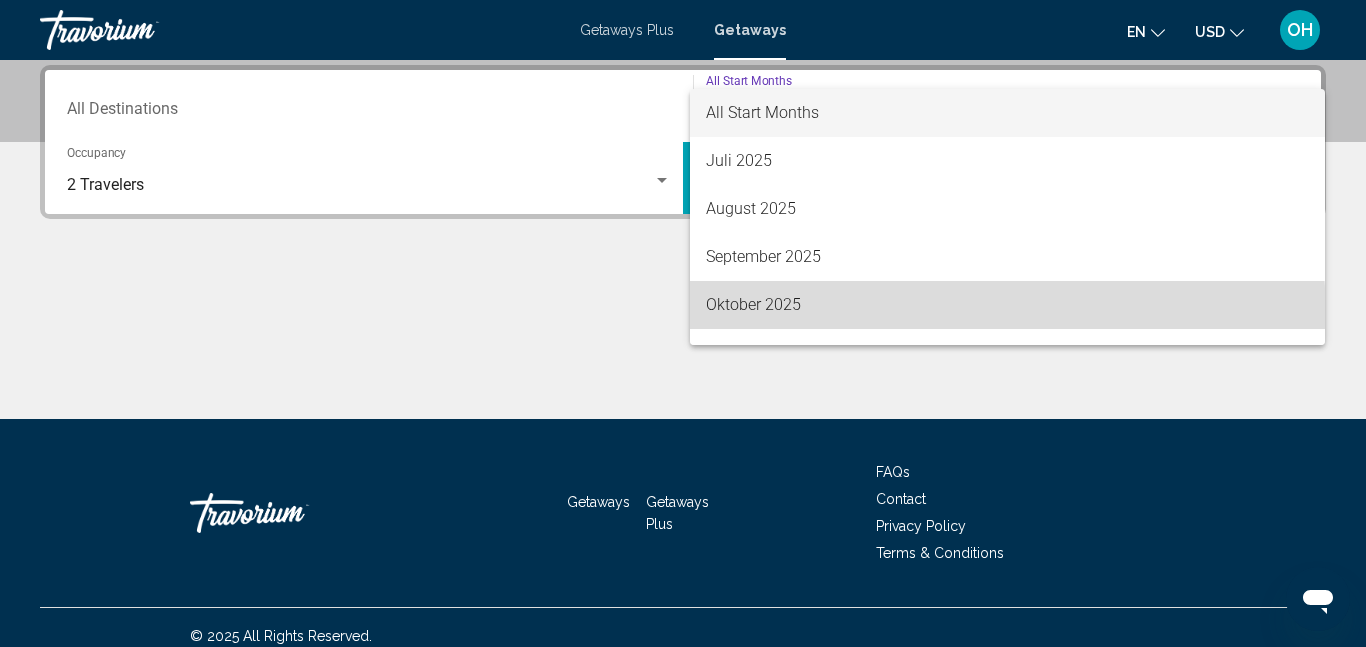 click on "Oktober 2025" at bounding box center (1007, 305) 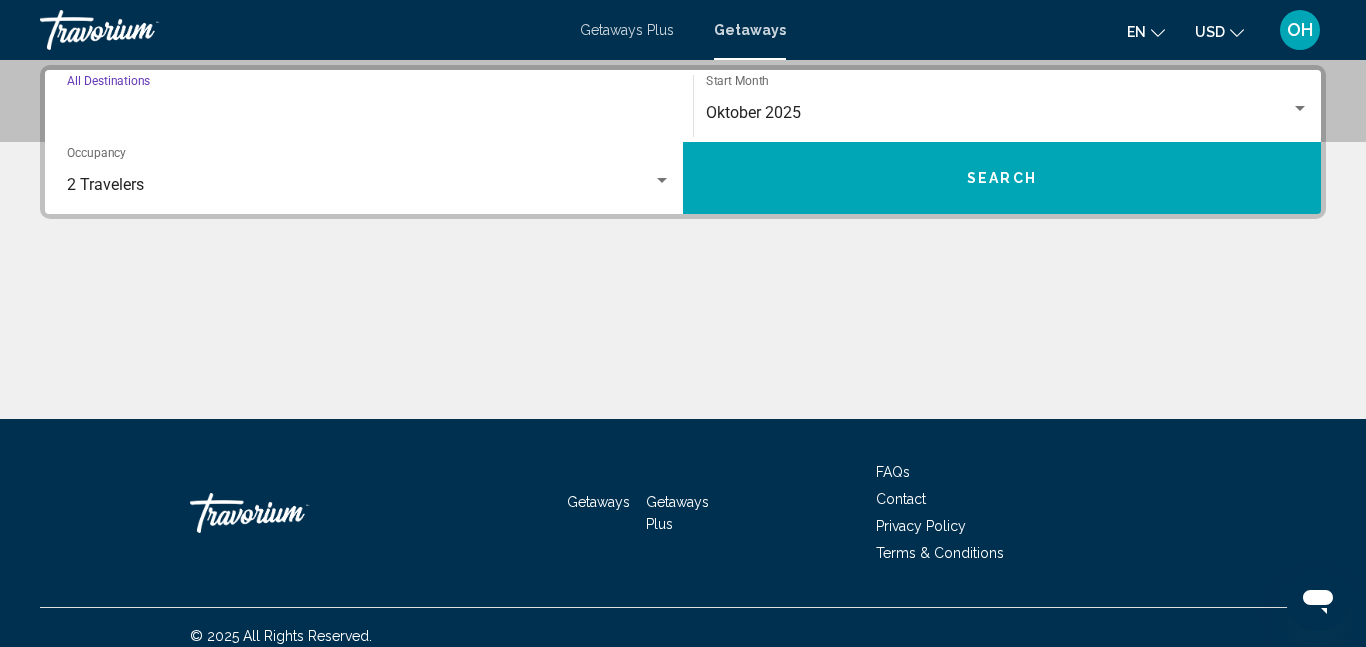 click on "Destination All Destinations" at bounding box center [369, 113] 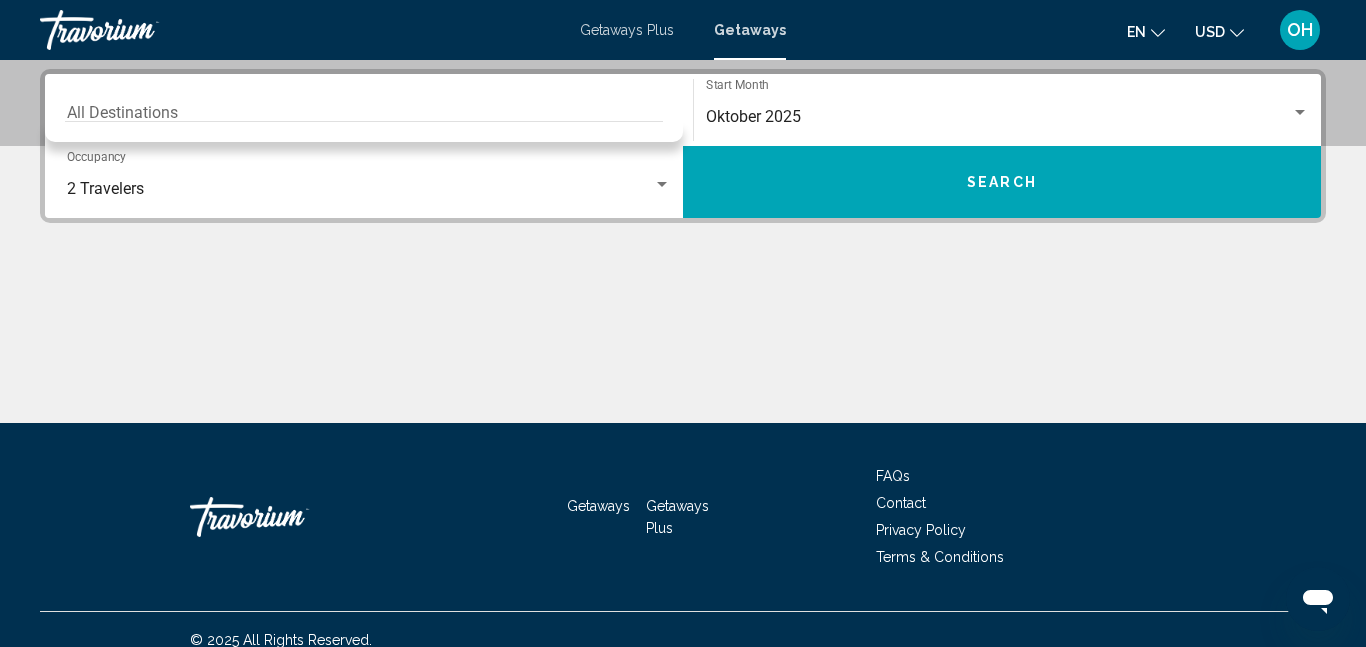 click on "Destination All Destinations" at bounding box center [369, 110] 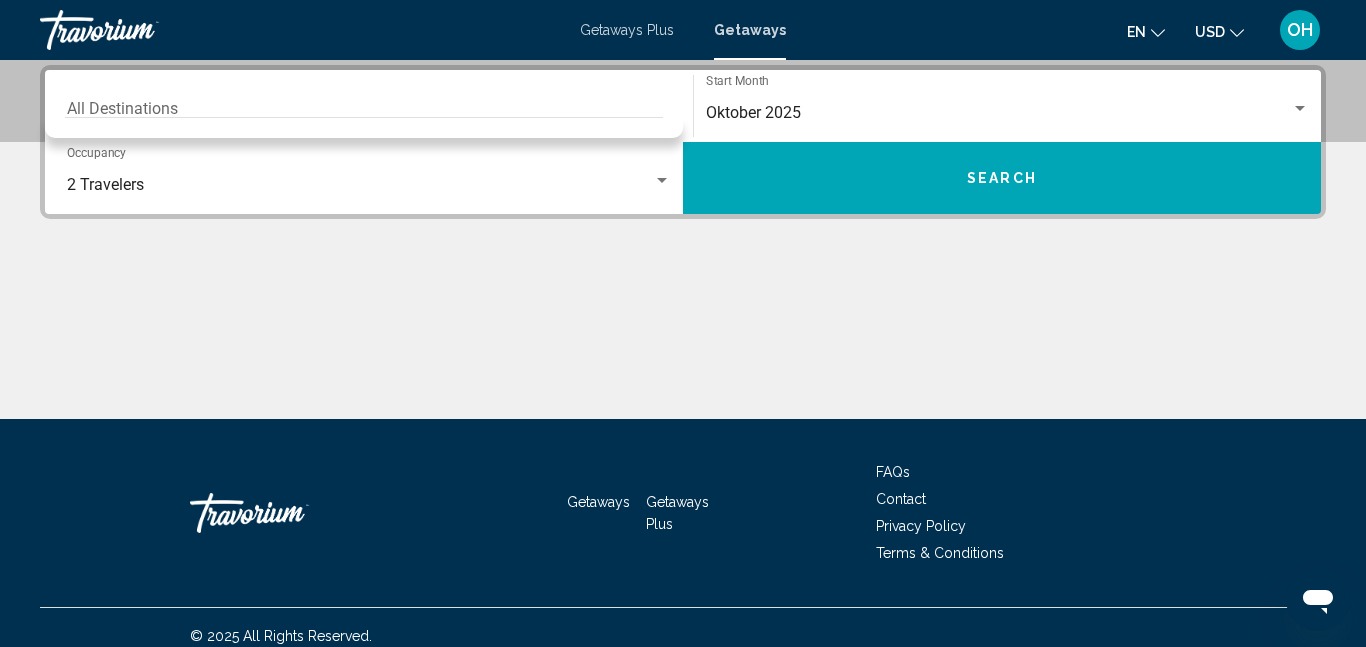 click on "Destination All Destinations" at bounding box center (369, 106) 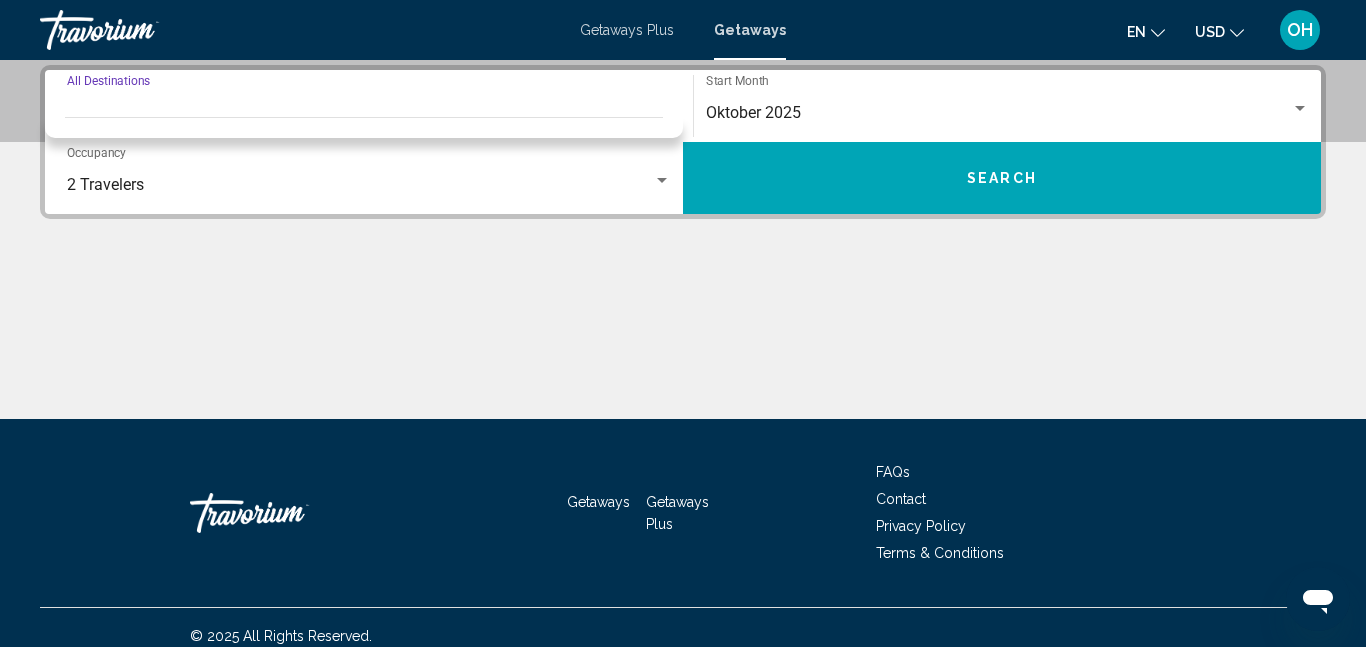 click on "Destination All Destinations" at bounding box center (369, 113) 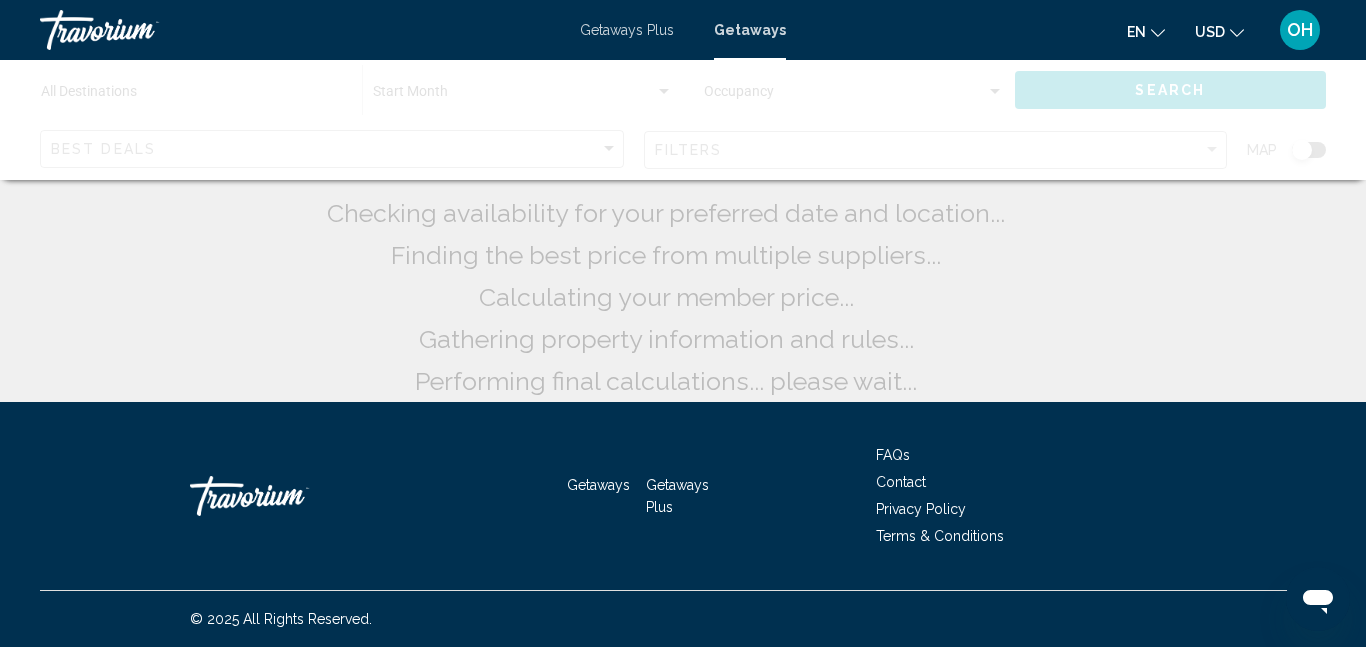 scroll, scrollTop: 0, scrollLeft: 0, axis: both 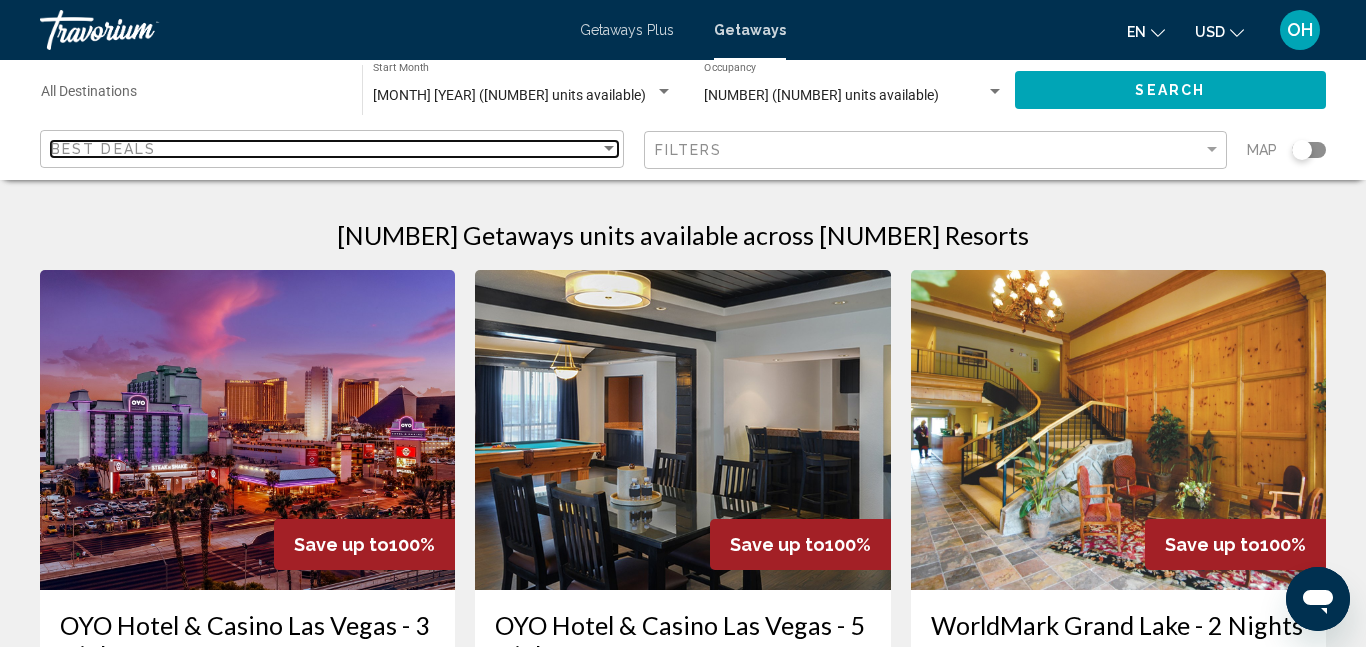 click at bounding box center [609, 149] 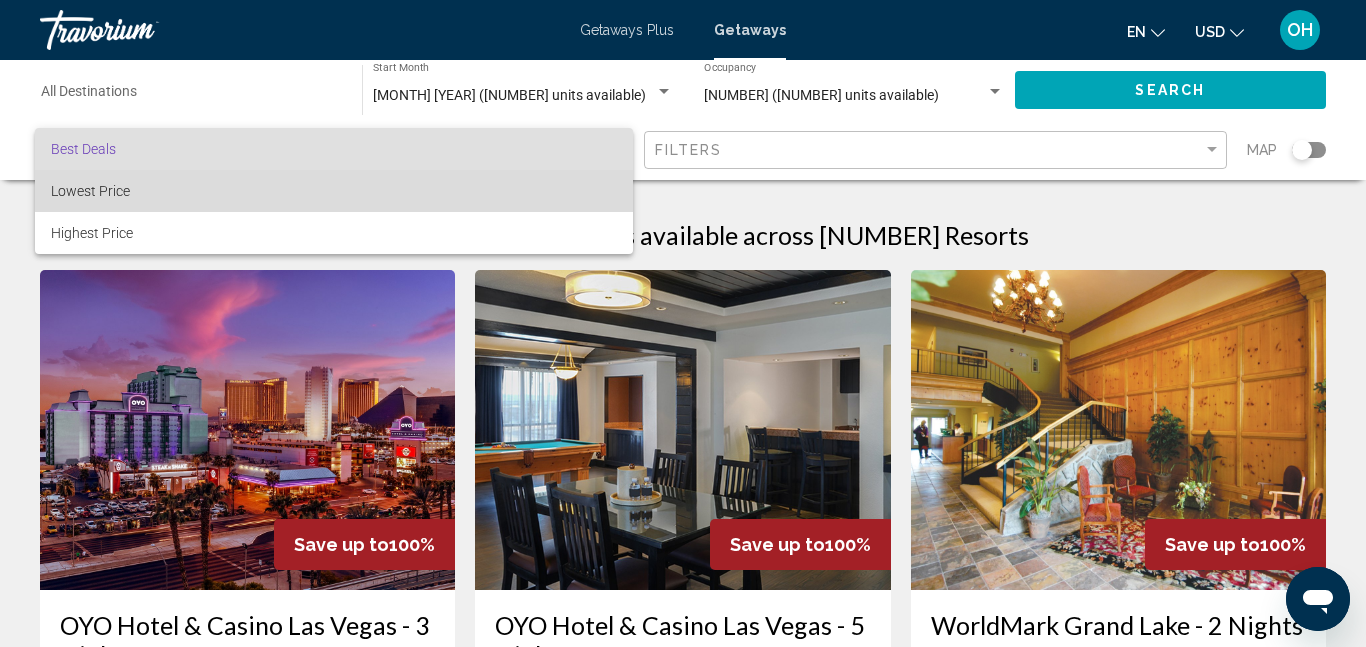 click on "Lowest Price" at bounding box center (334, 191) 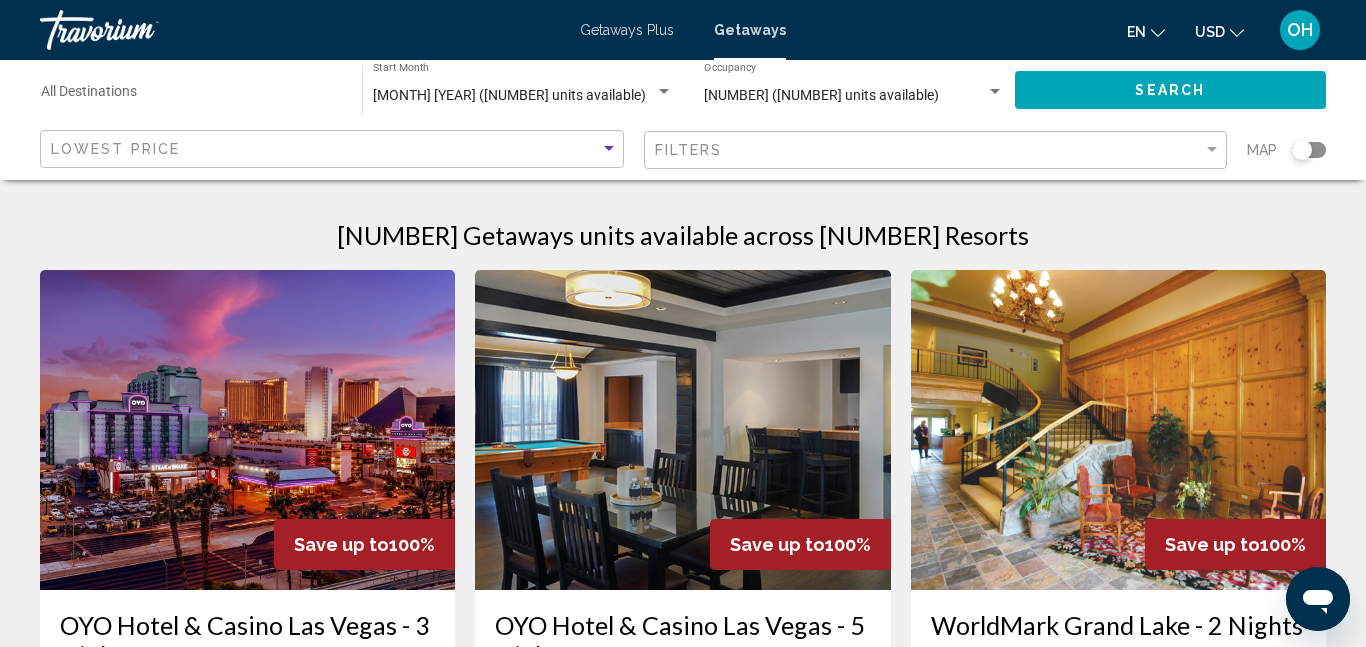 click on "Destination All Destinations" at bounding box center (191, 96) 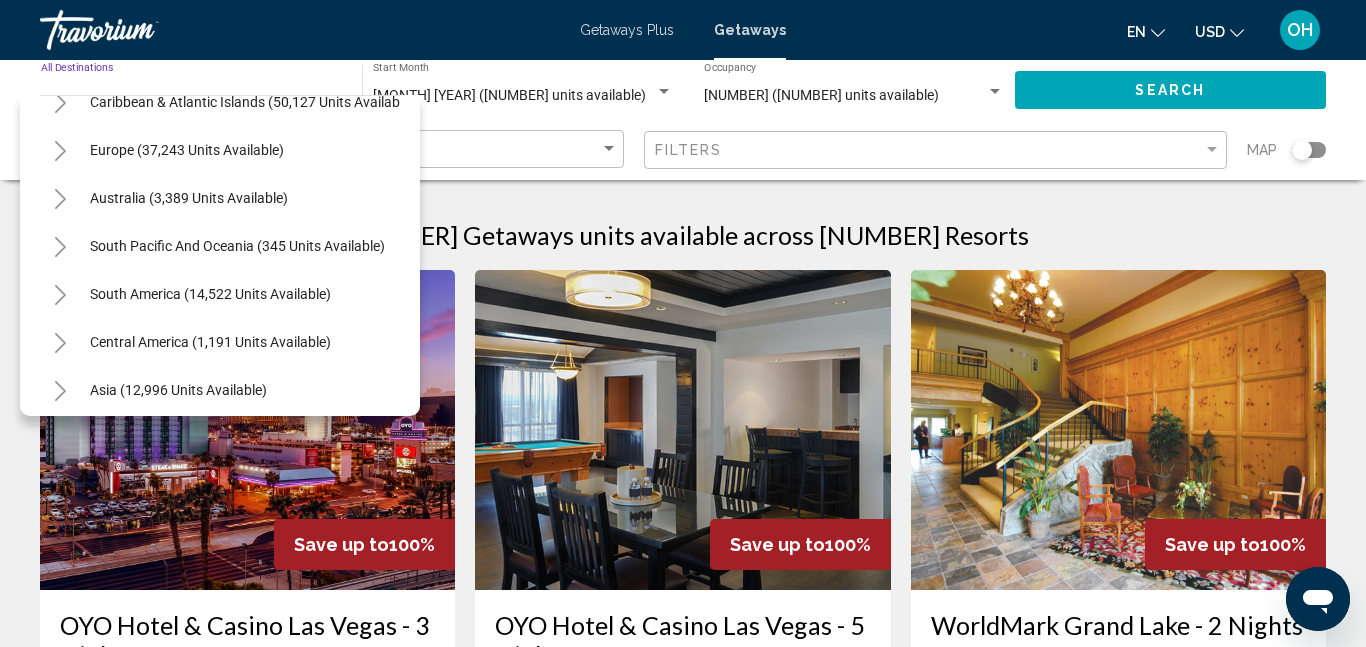 scroll, scrollTop: 191, scrollLeft: 0, axis: vertical 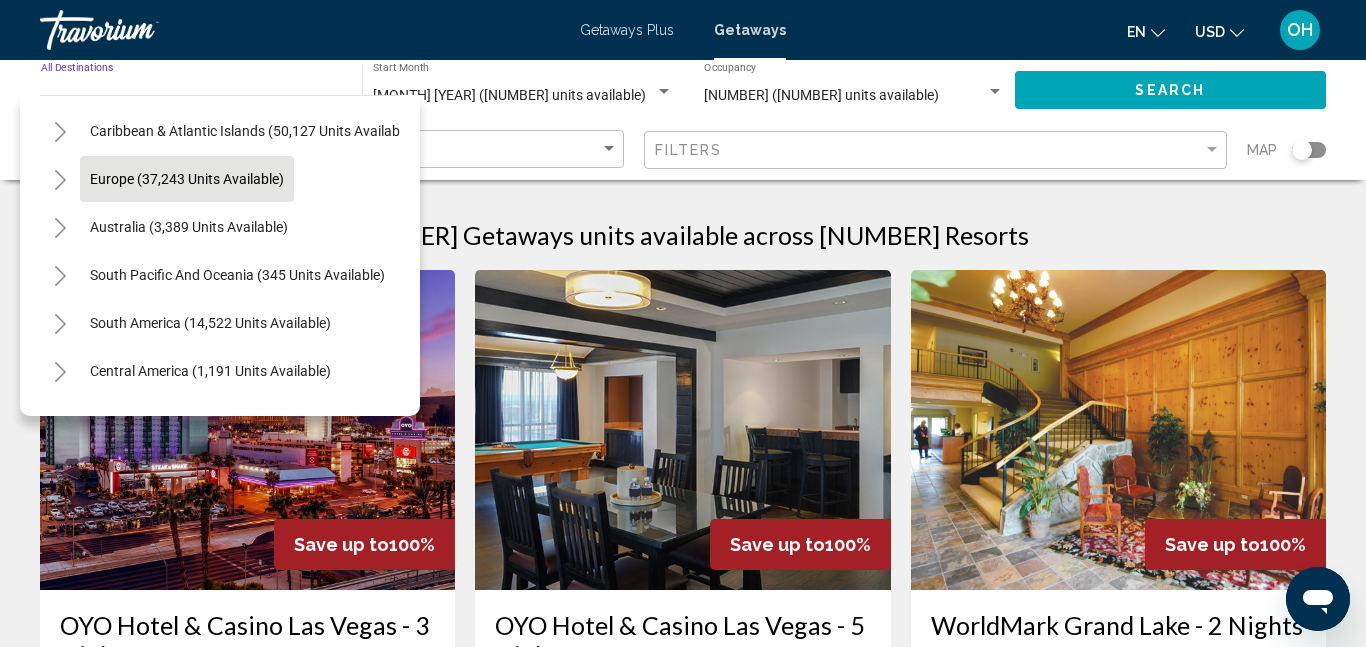 click on "Europe (37,243 units available)" at bounding box center (189, 227) 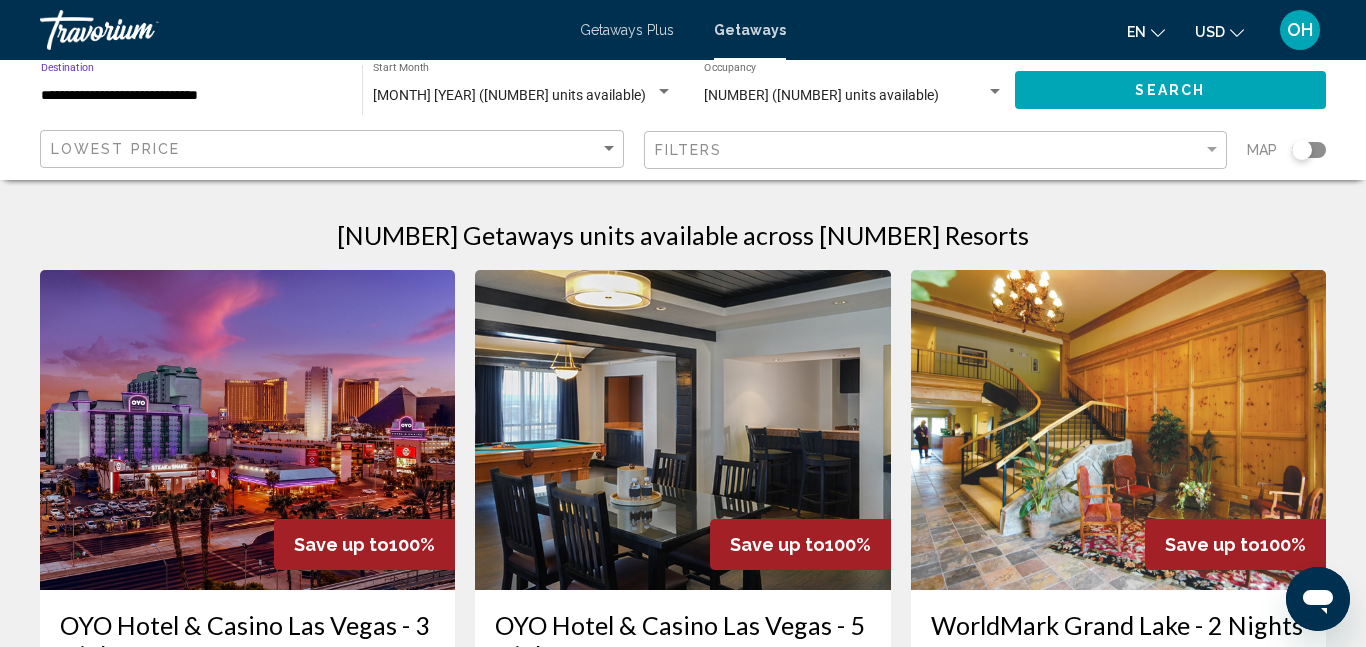 click on "**********" at bounding box center [191, 96] 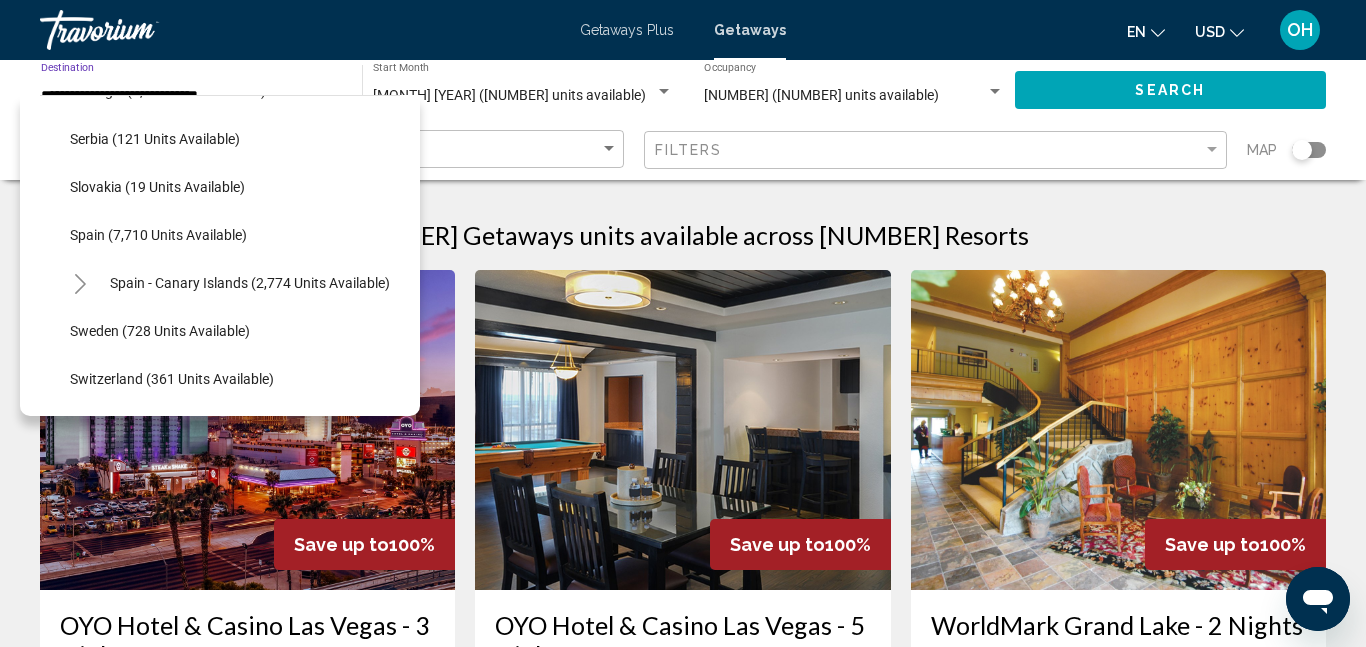 scroll, scrollTop: 958, scrollLeft: 0, axis: vertical 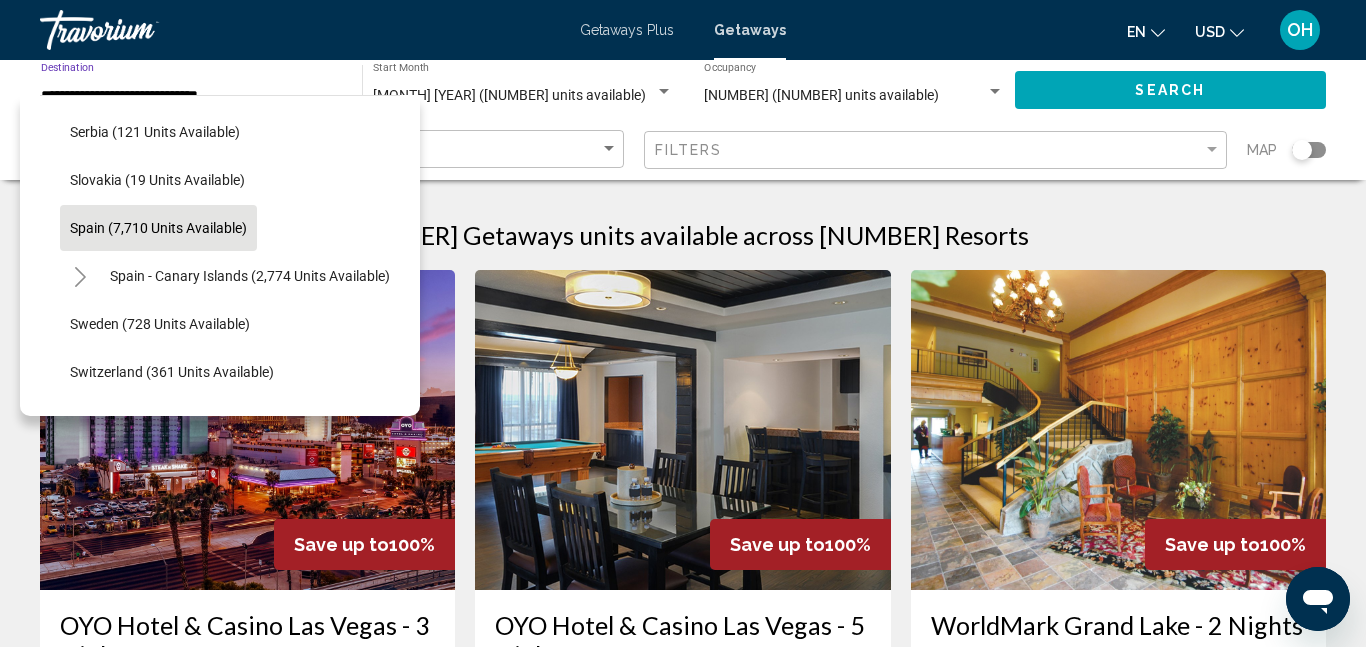 click on "Spain (7,710 units available)" 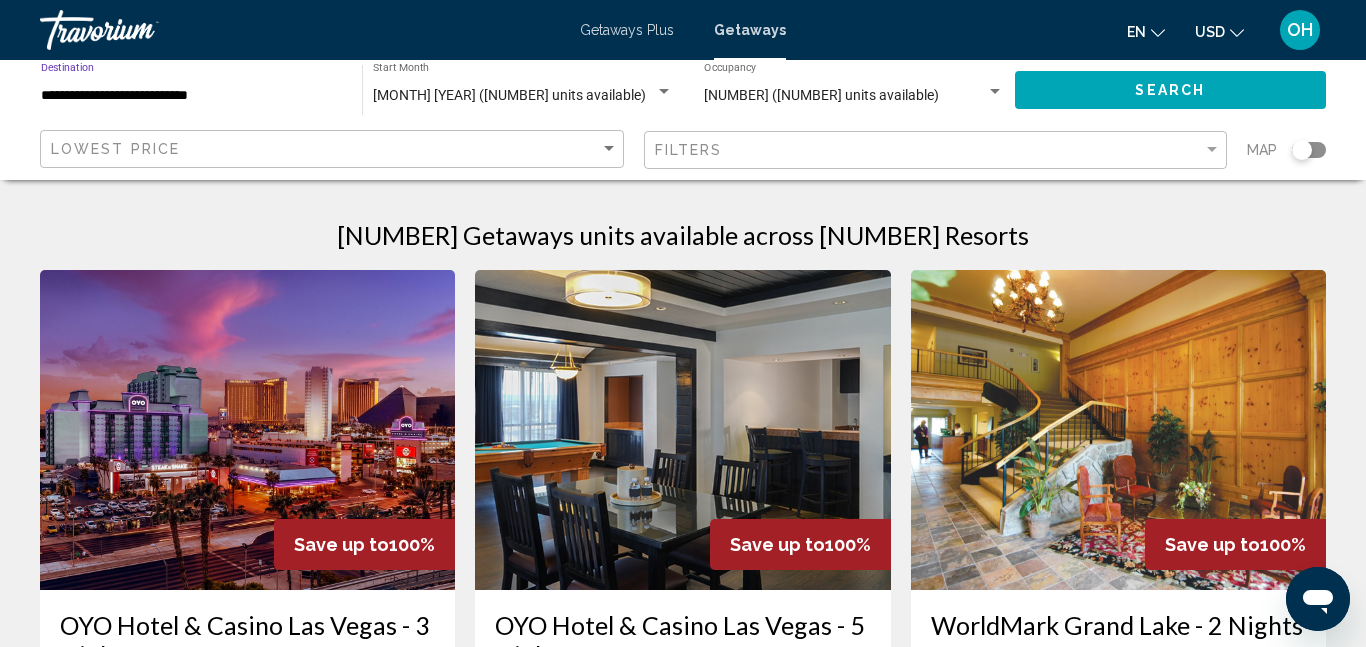 click on "Search" 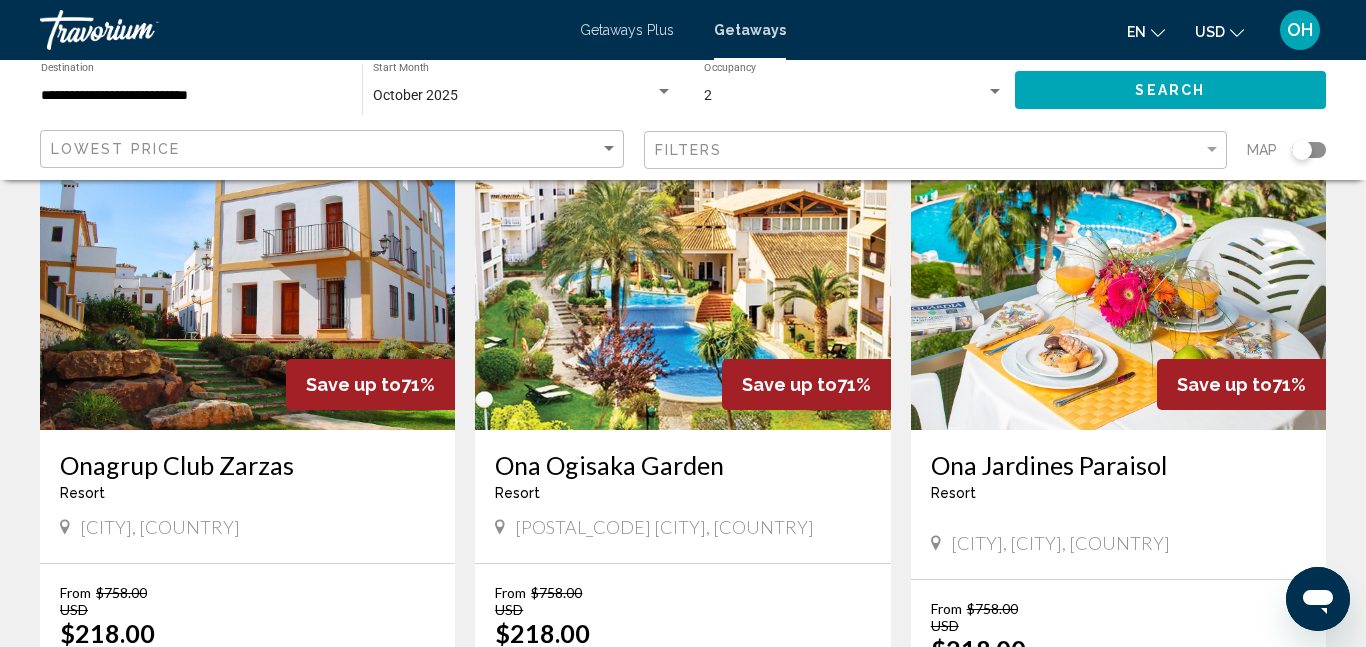 scroll, scrollTop: 2699, scrollLeft: 0, axis: vertical 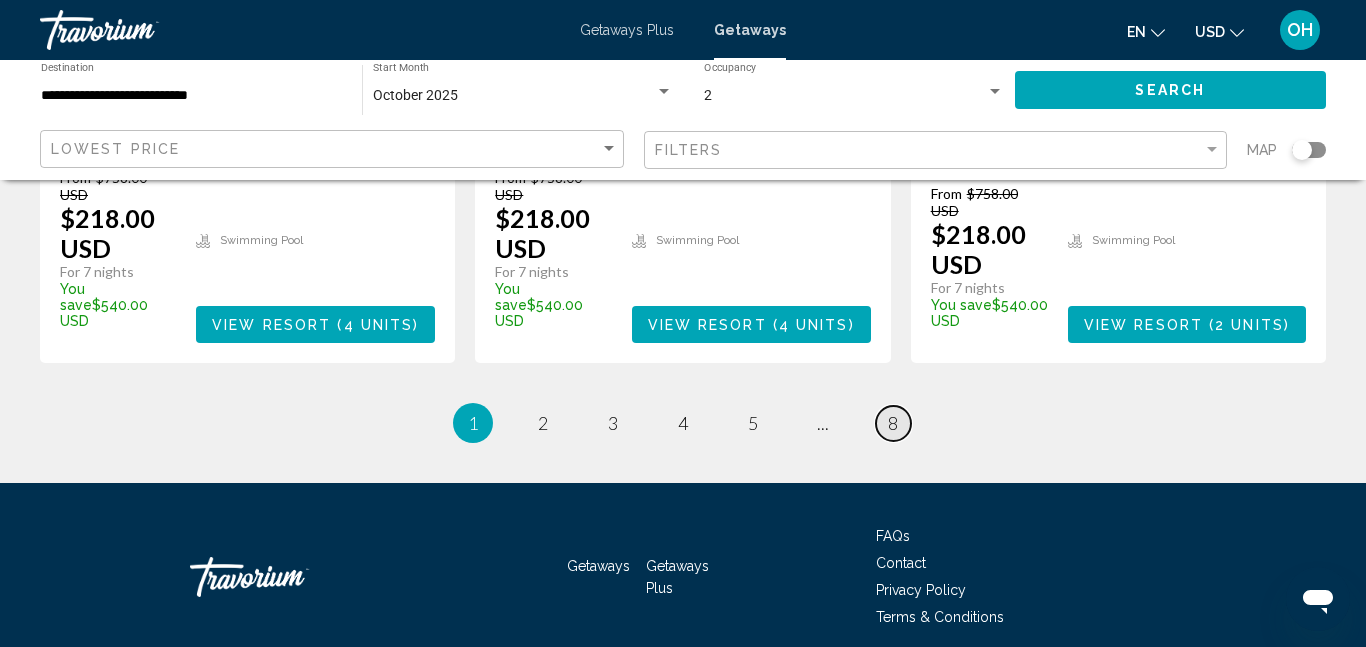click on "page  8" at bounding box center [893, 423] 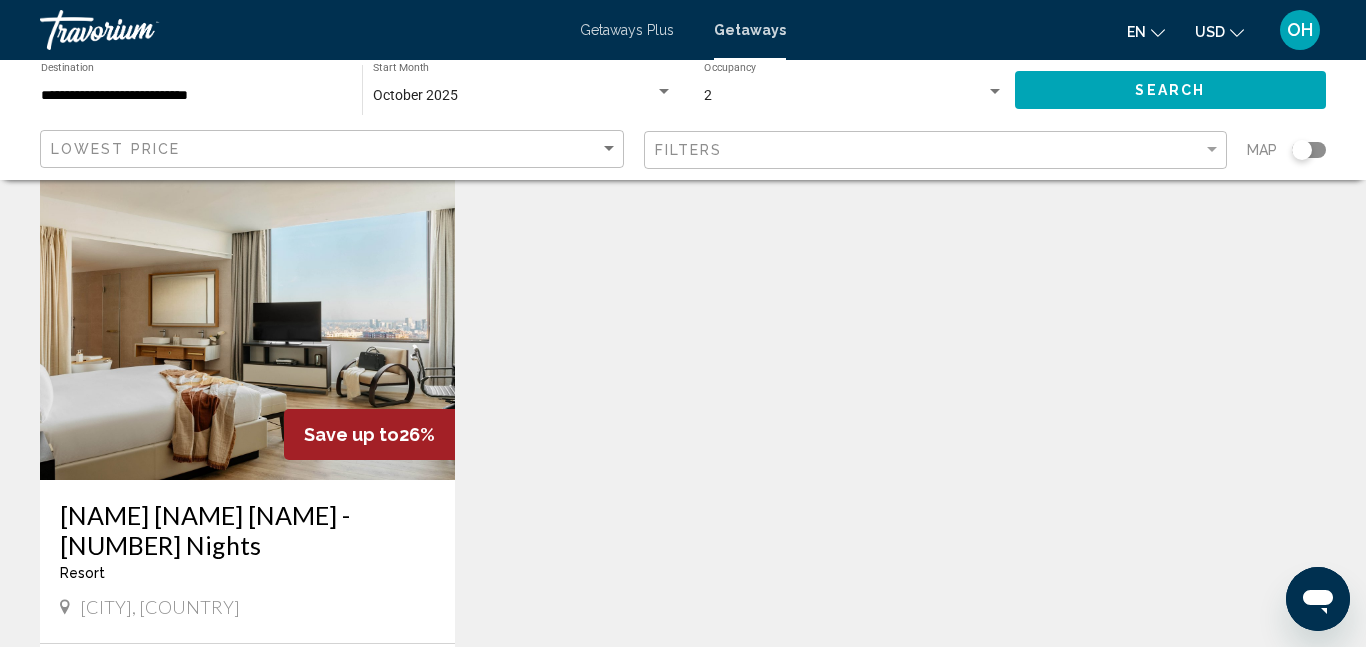 scroll, scrollTop: 109, scrollLeft: 0, axis: vertical 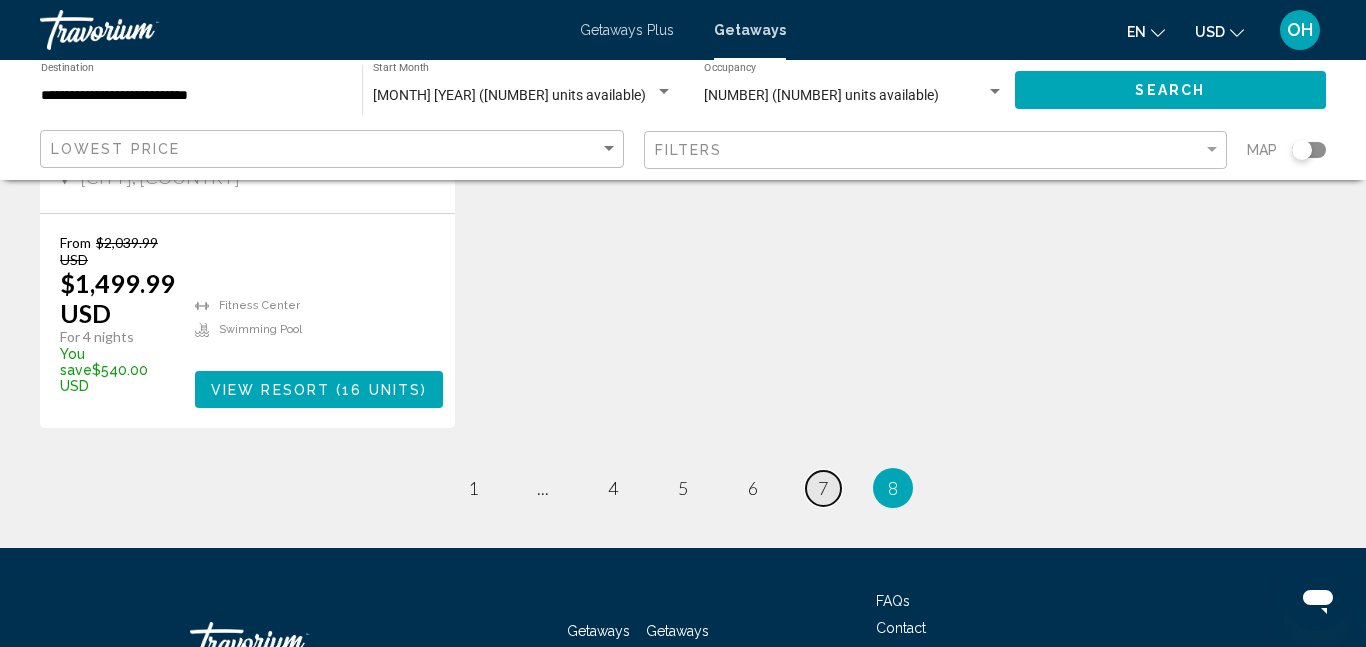 click on "page  7" at bounding box center [823, 488] 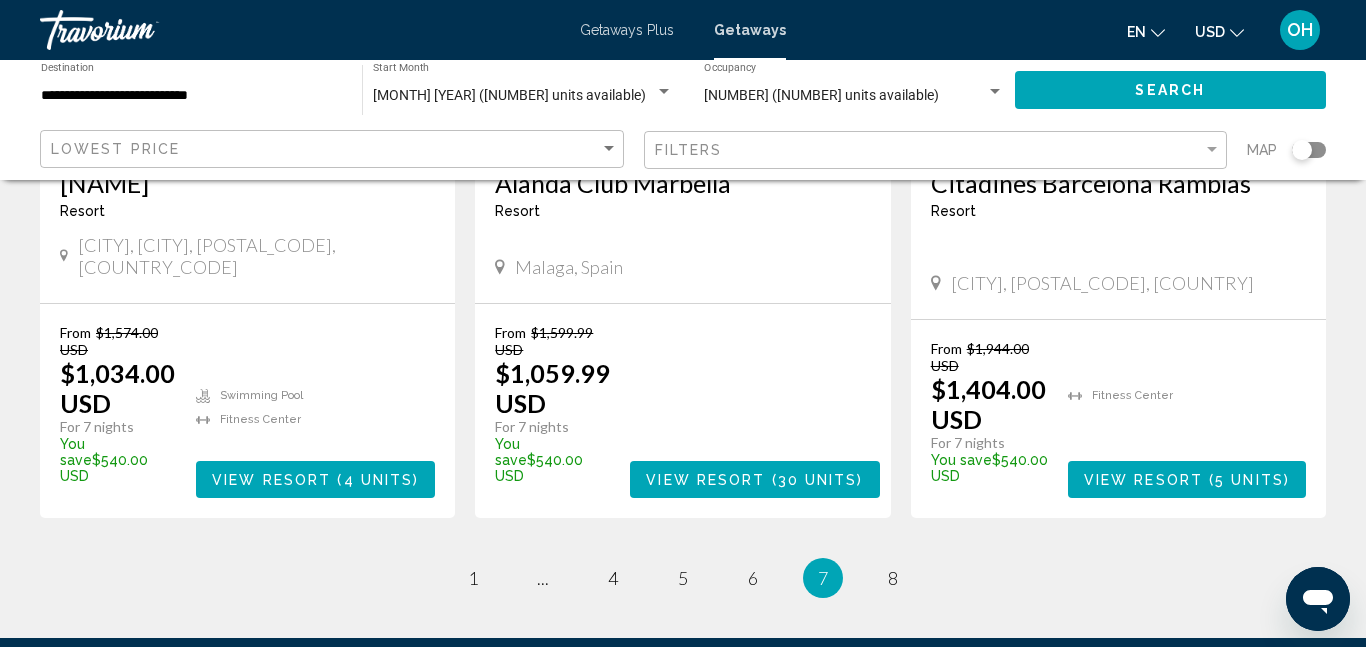 scroll, scrollTop: 2743, scrollLeft: 0, axis: vertical 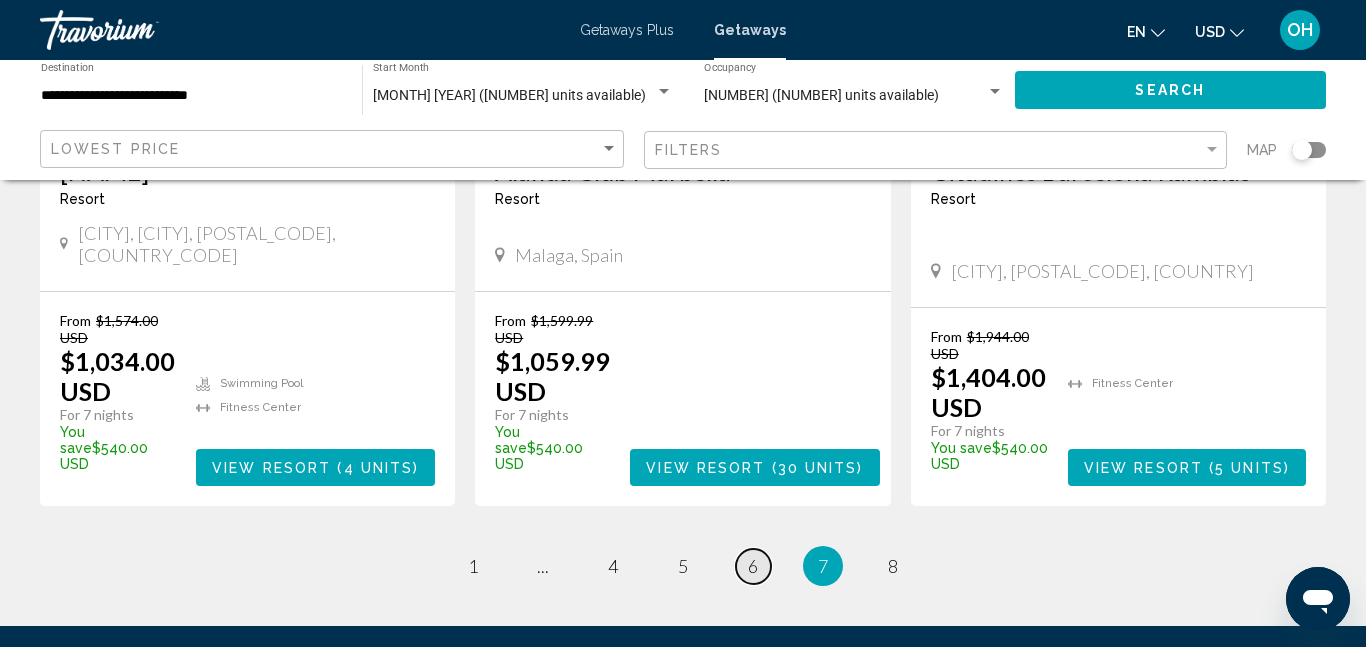 click on "6" at bounding box center (753, 566) 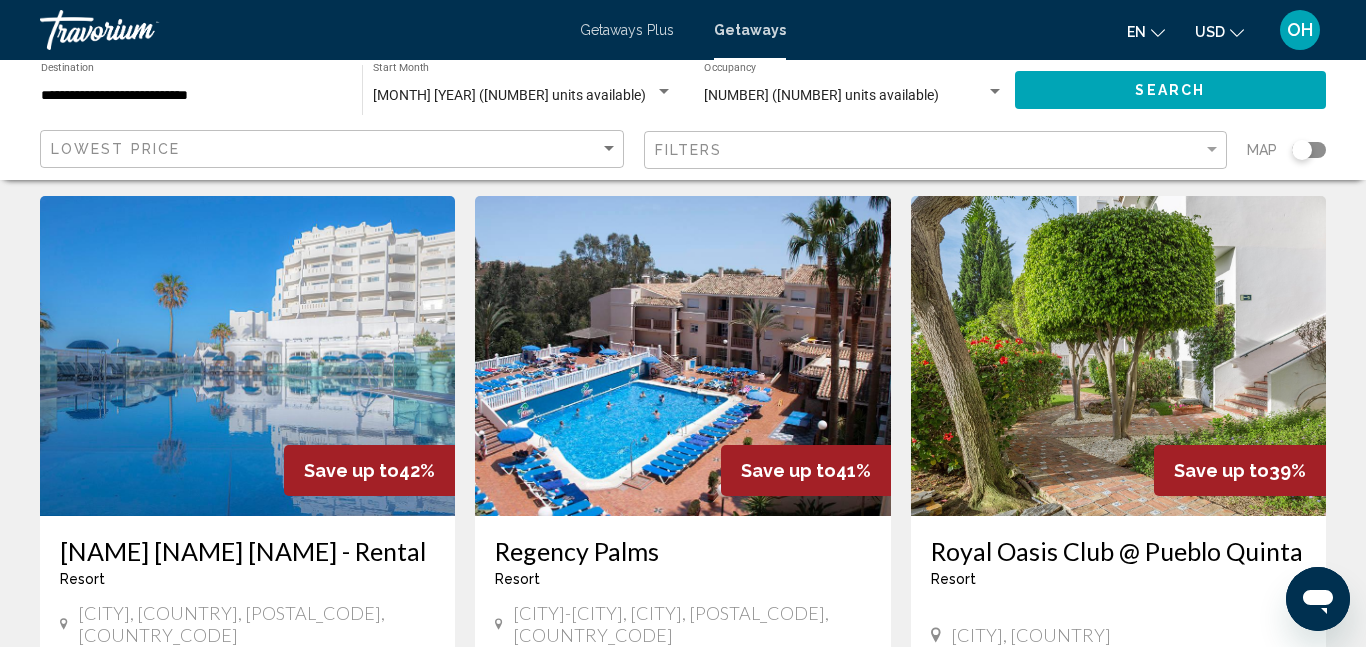 scroll, scrollTop: 2302, scrollLeft: 0, axis: vertical 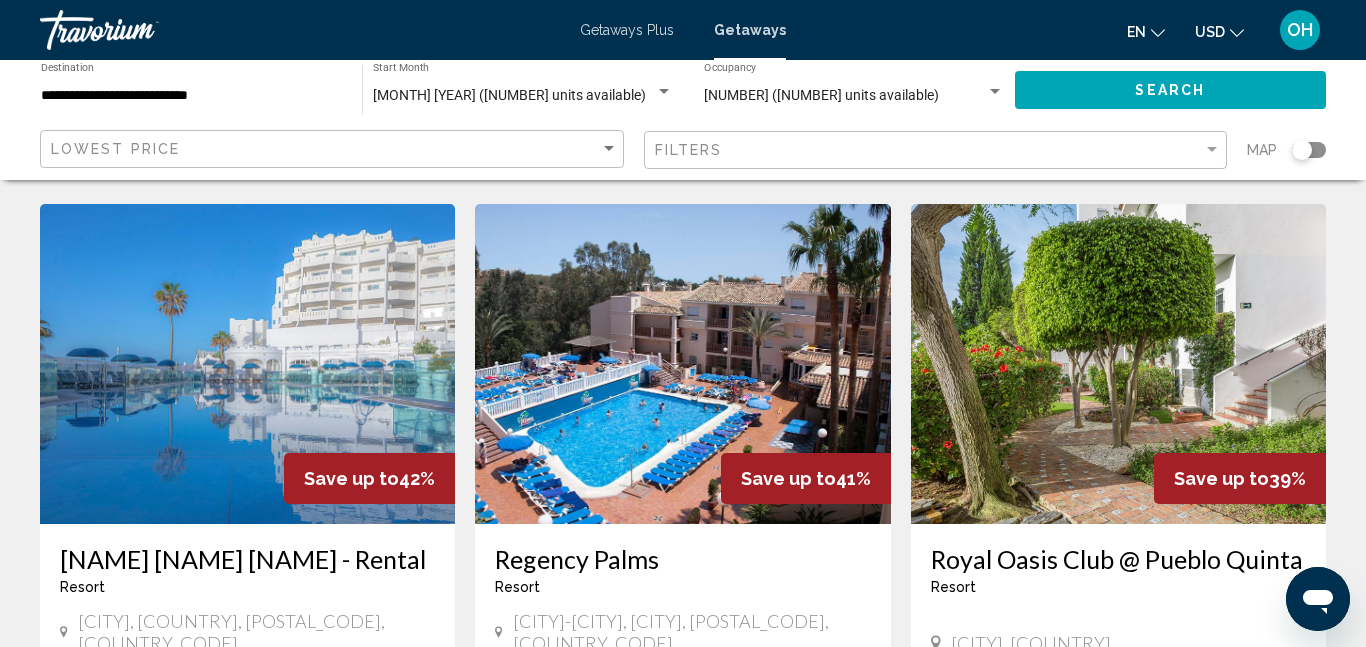 click at bounding box center [247, 364] 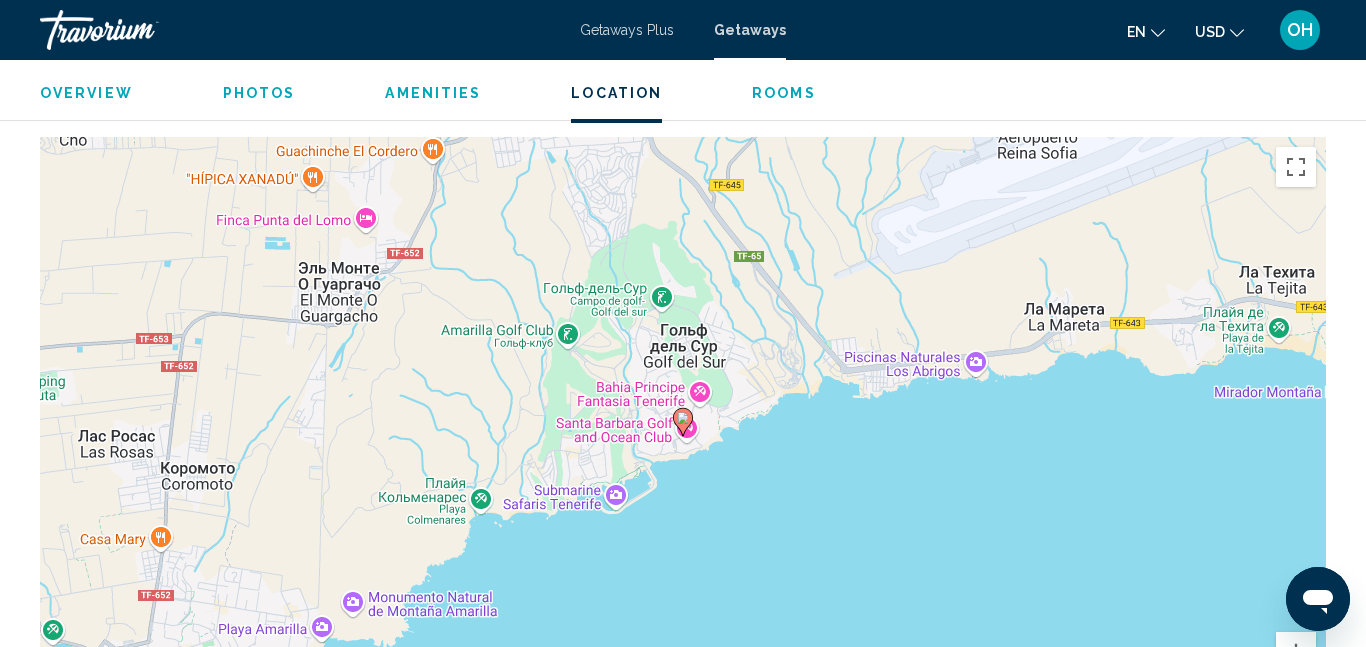 scroll, scrollTop: 2705, scrollLeft: 0, axis: vertical 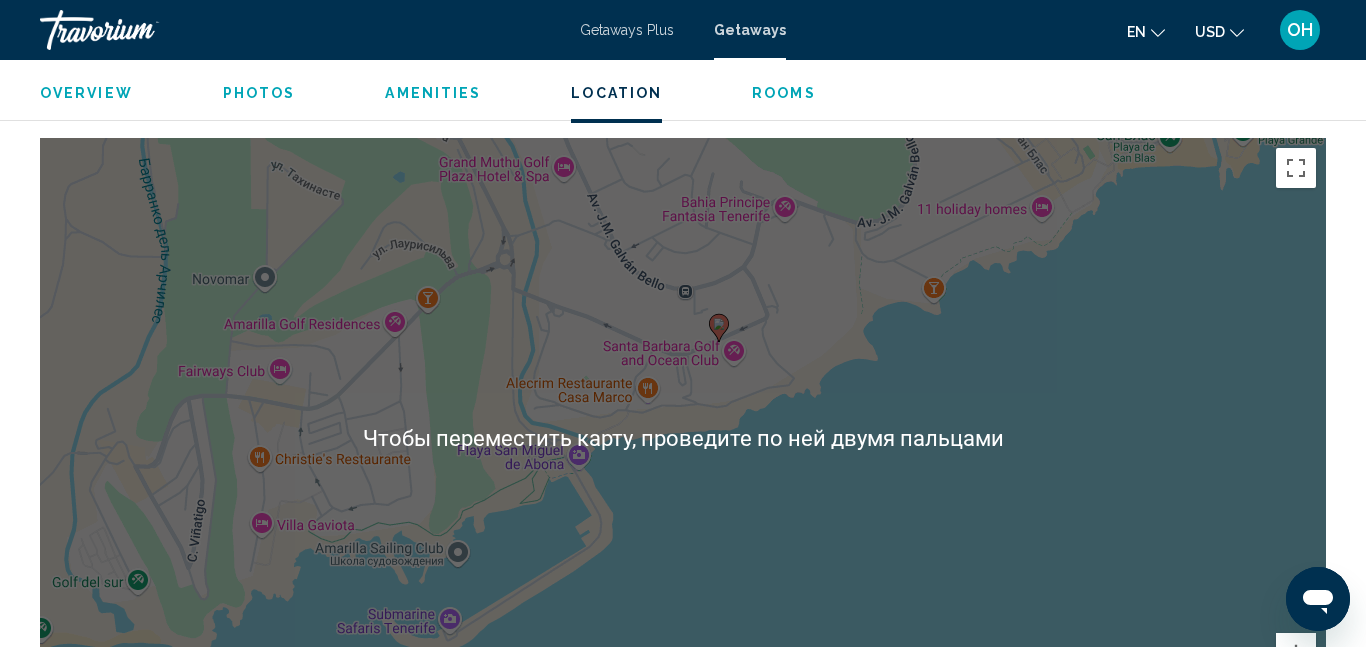 click on "Для навигации используйте клавиши со стрелками. Чтобы активировать перетаскивание с помощью клавиатуры, нажмите Alt + Ввод. После этого перемещайте маркер, используя клавиши со стрелками. Чтобы завершить перетаскивание, нажмите клавишу Ввод. Чтобы отменить действие, нажмите клавишу Esc." at bounding box center (683, 438) 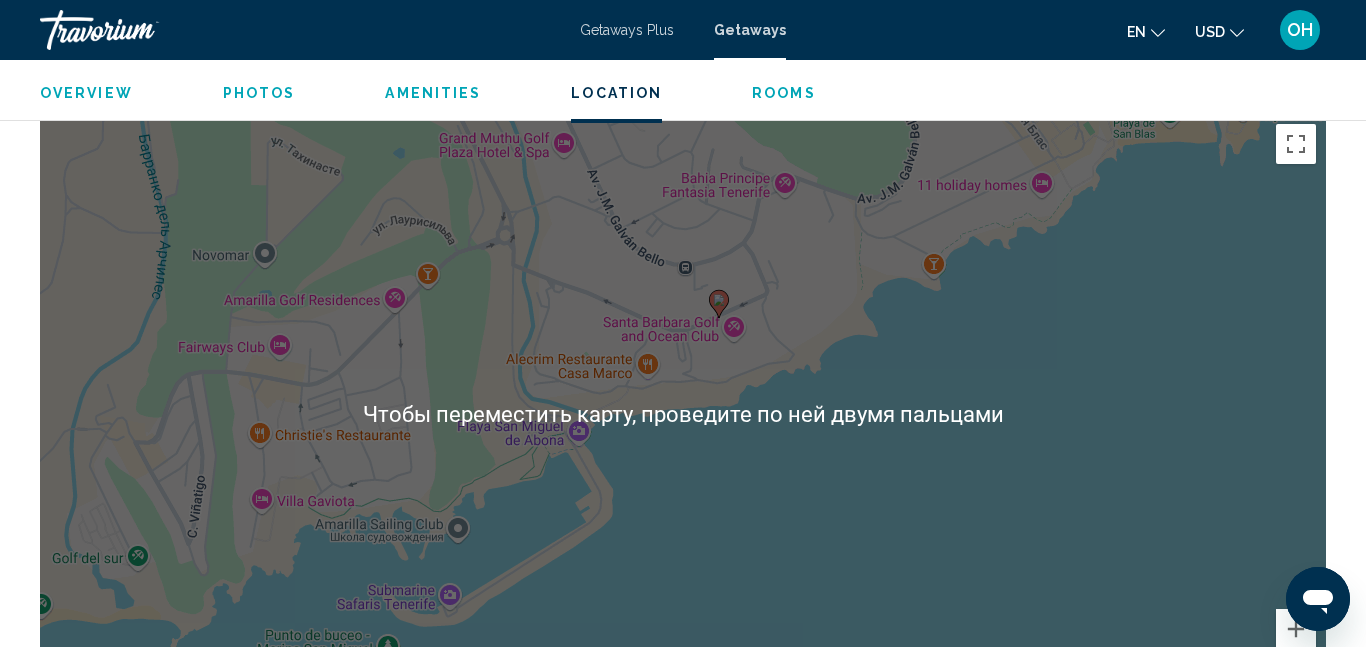scroll, scrollTop: 2717, scrollLeft: 0, axis: vertical 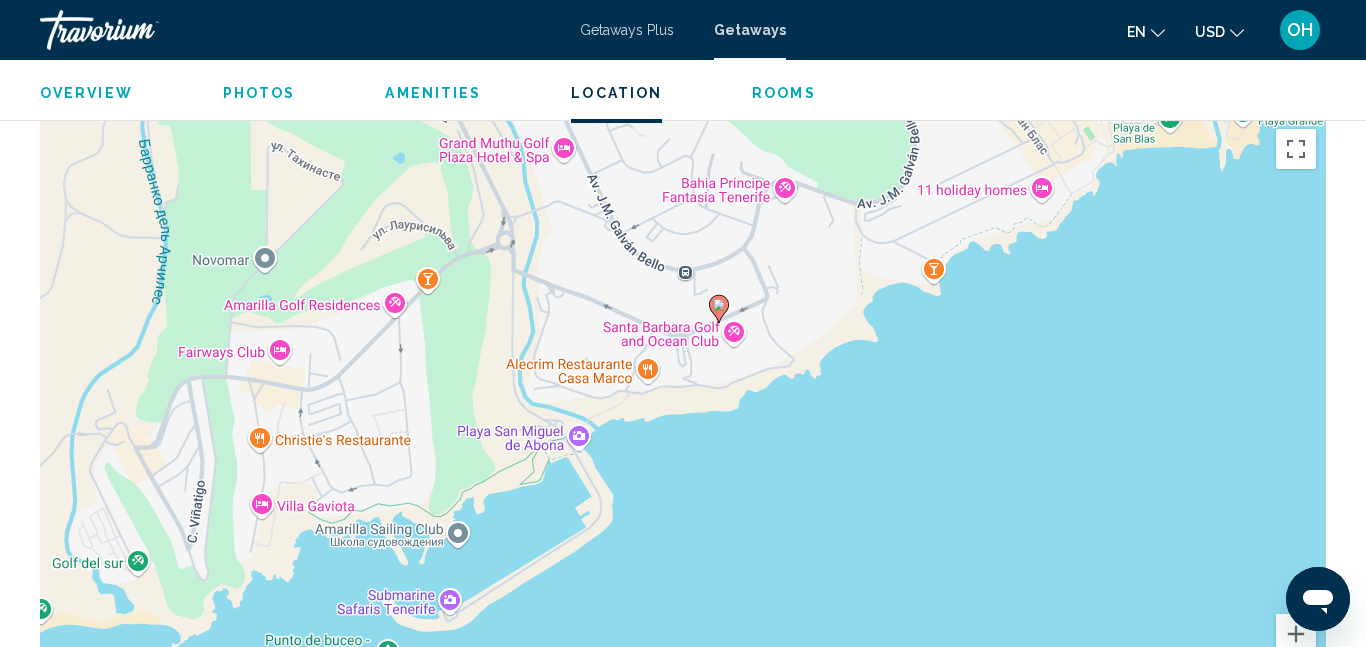 click on "Для навигации используйте клавиши со стрелками. Чтобы активировать перетаскивание с помощью клавиатуры, нажмите Alt + Ввод. После этого перемещайте маркер, используя клавиши со стрелками. Чтобы завершить перетаскивание, нажмите клавишу Ввод. Чтобы отменить действие, нажмите клавишу Esc." at bounding box center [683, 419] 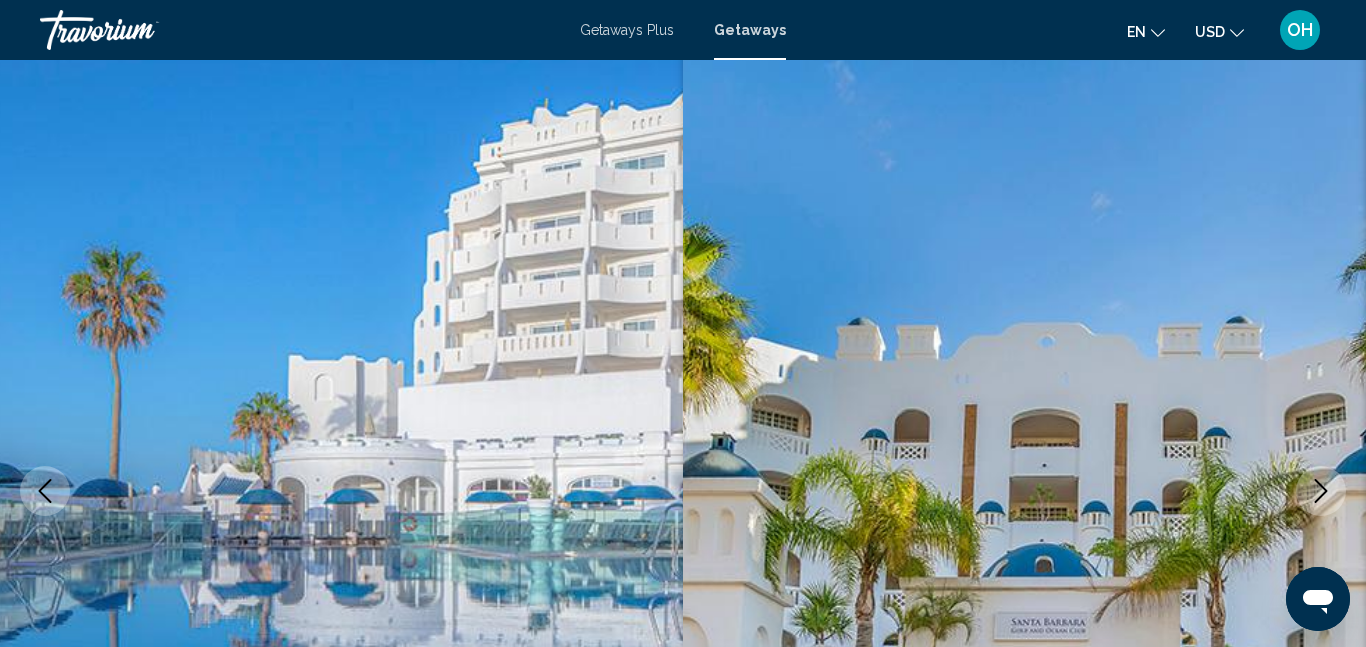 scroll, scrollTop: 0, scrollLeft: 0, axis: both 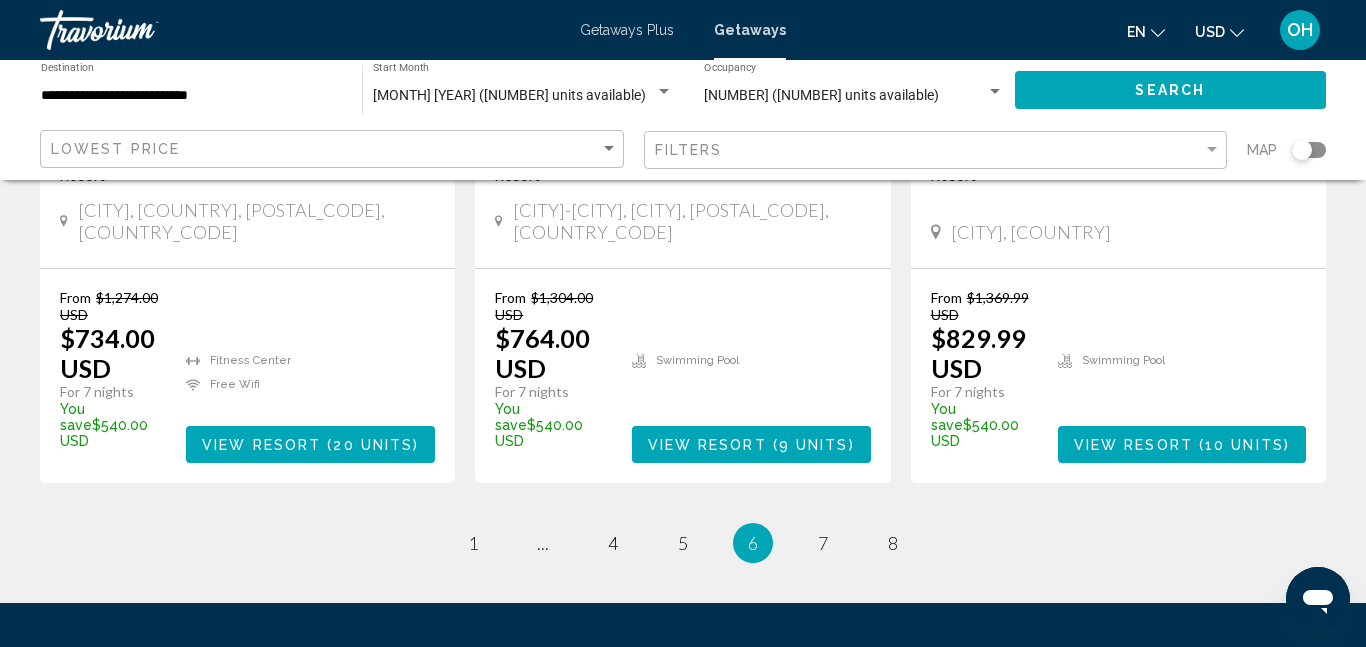 click on "6 / 8  page  1 page  ... page  4 page  5 You're on page  6 page  7 page  8" at bounding box center [683, 543] 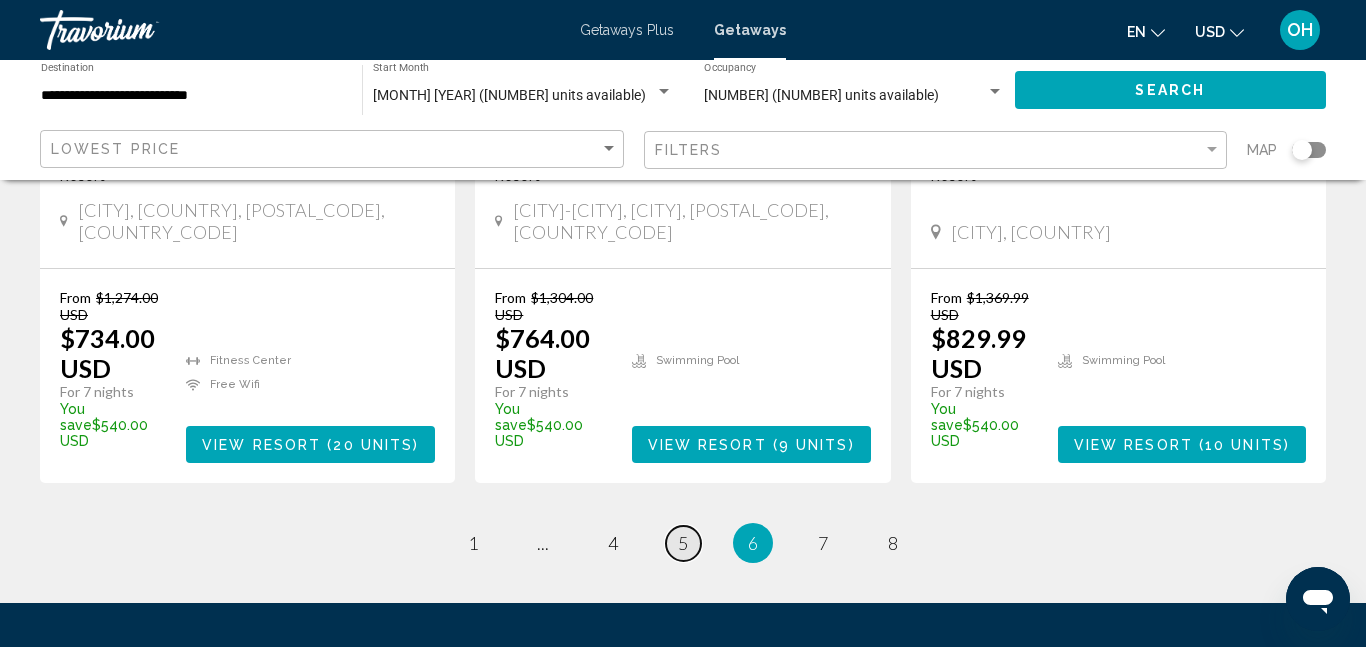 click on "page  5" at bounding box center (683, 543) 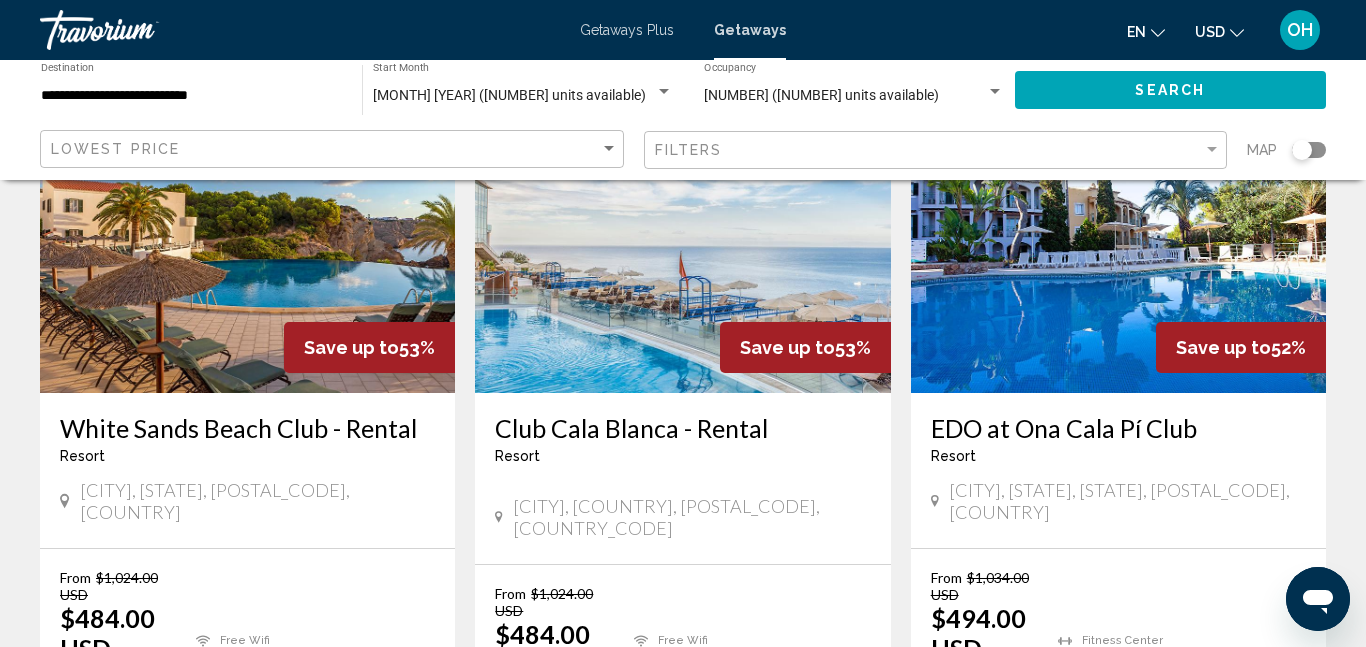scroll, scrollTop: 960, scrollLeft: 0, axis: vertical 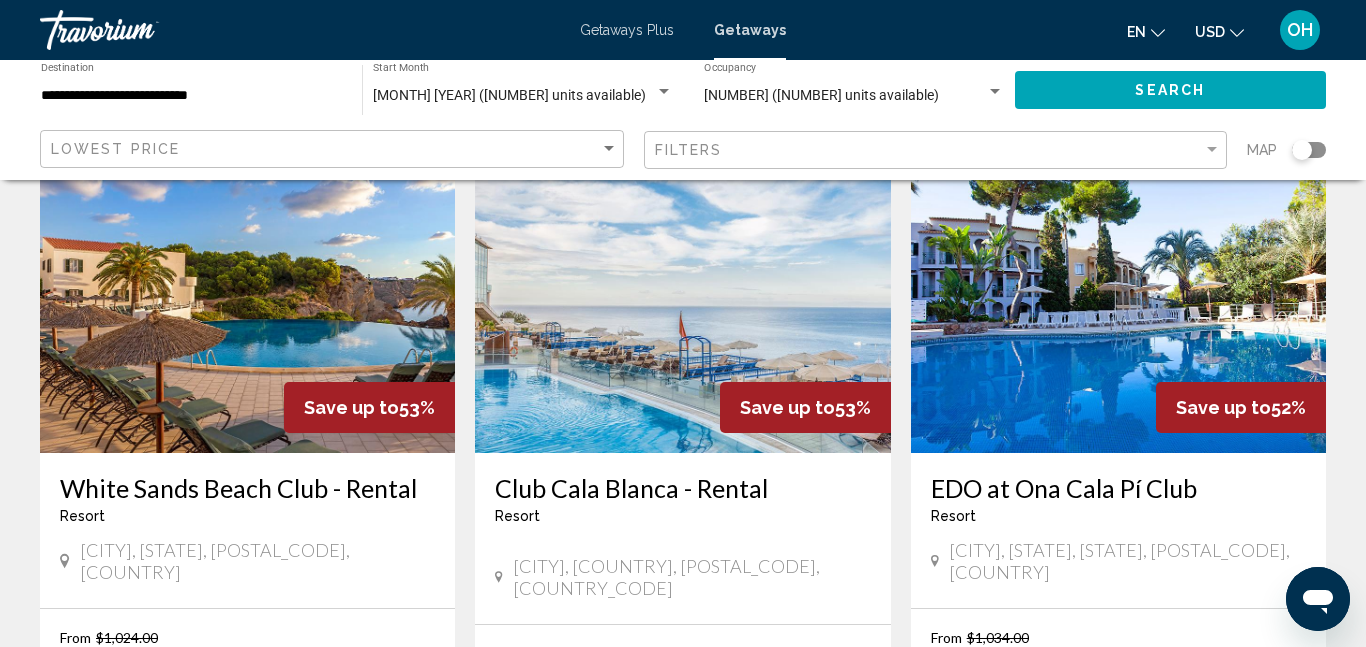 click at bounding box center [1118, 293] 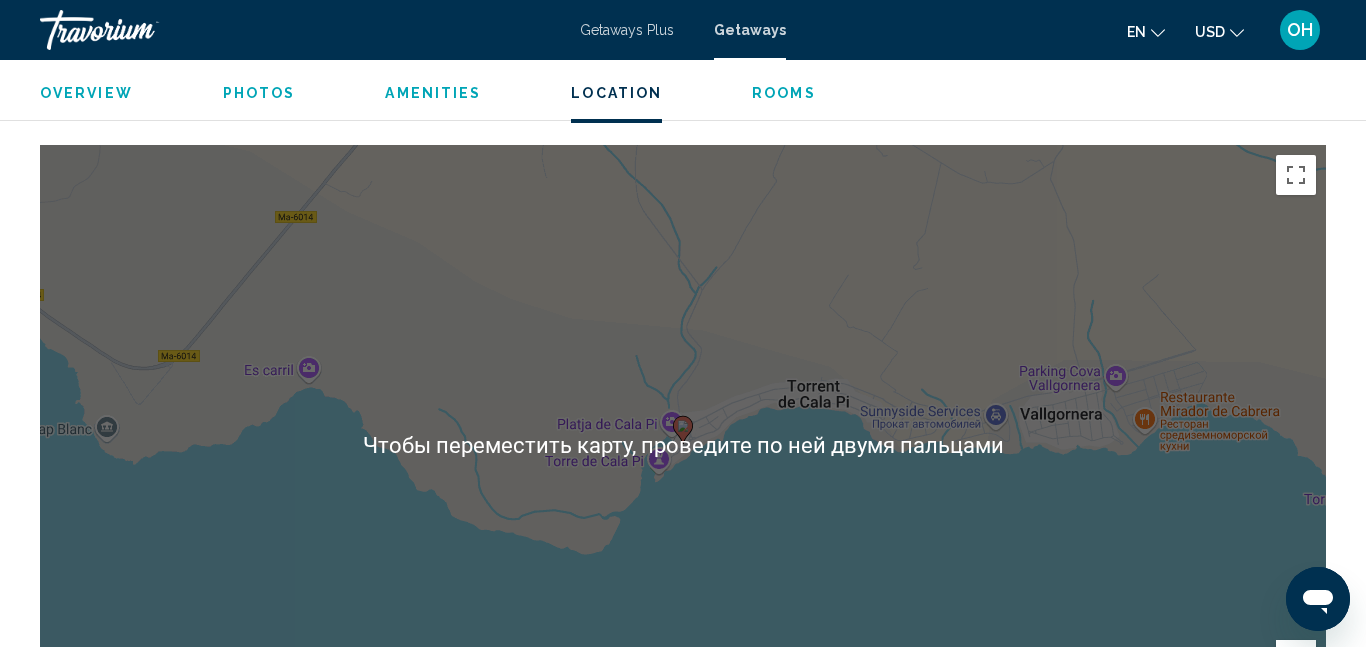 scroll, scrollTop: 2613, scrollLeft: 0, axis: vertical 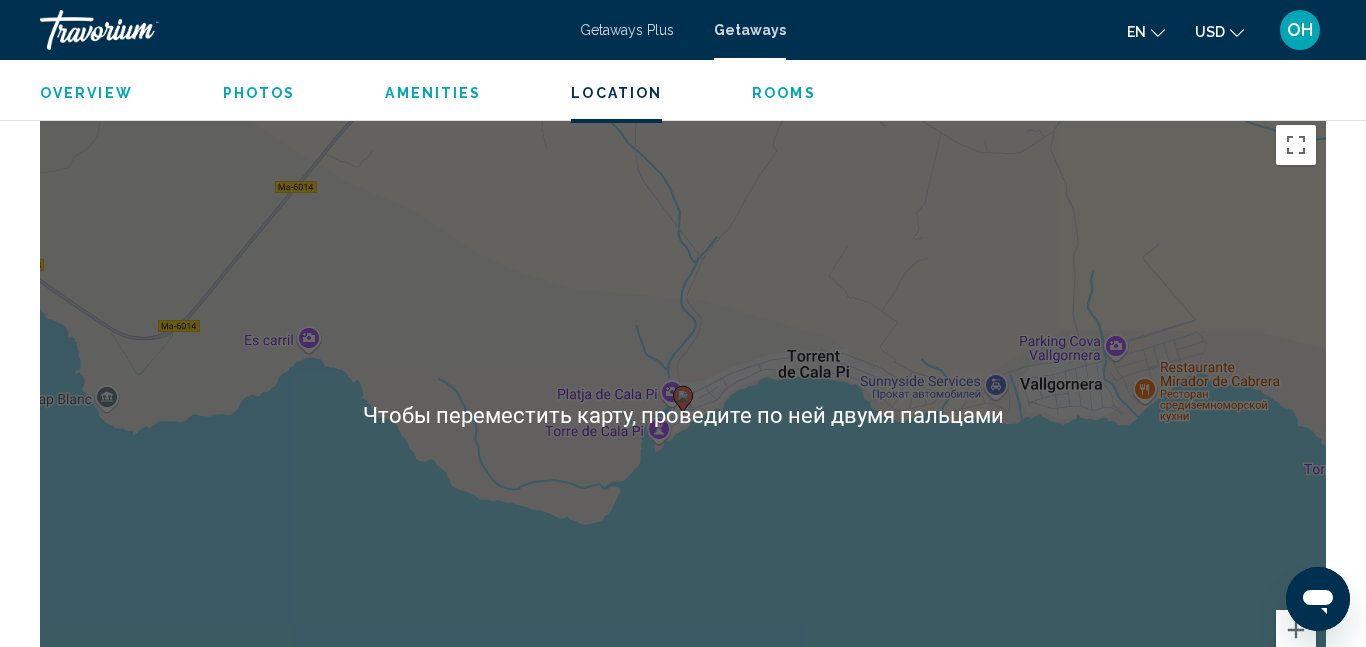 click on "Для навигации используйте клавиши со стрелками. Чтобы активировать перетаскивание с помощью клавиатуры, нажмите Alt + Ввод. После этого перемещайте маркер, используя клавиши со стрелками. Чтобы завершить перетаскивание, нажмите клавишу Ввод. Чтобы отменить действие, нажмите клавишу Esc." at bounding box center [683, 415] 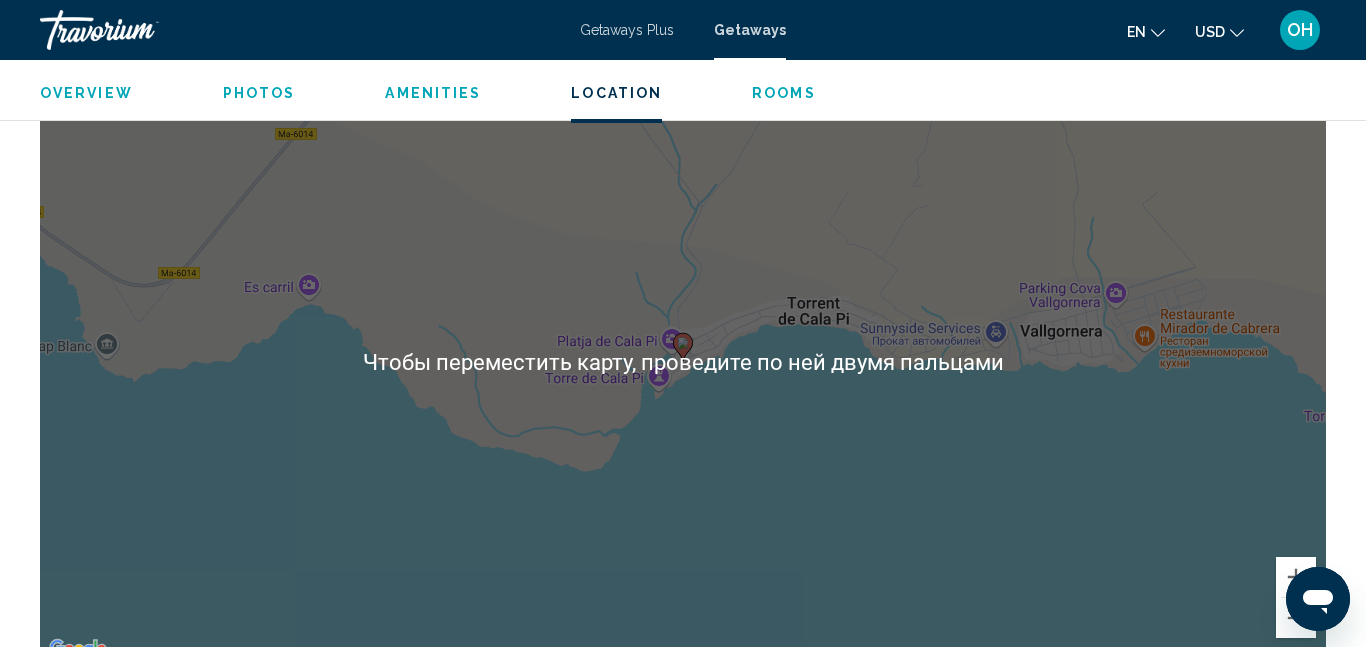 scroll, scrollTop: 2707, scrollLeft: 0, axis: vertical 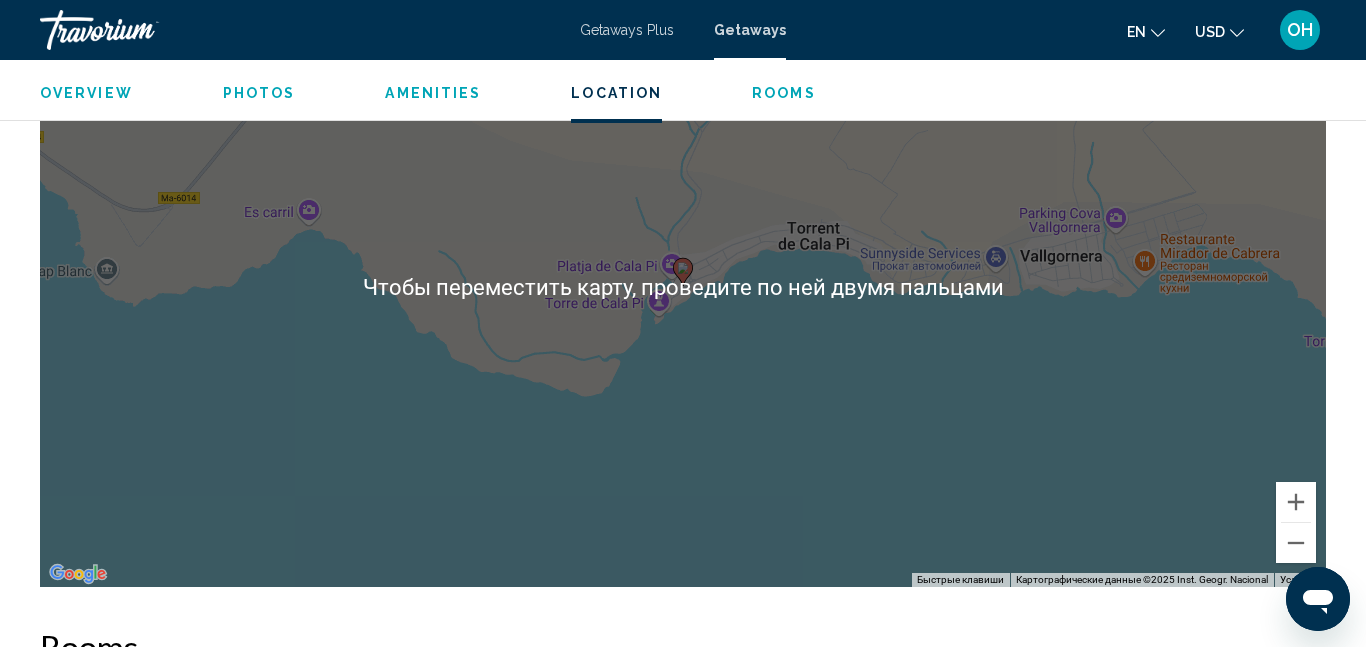 click on "Для навигации используйте клавиши со стрелками. Чтобы активировать перетаскивание с помощью клавиатуры, нажмите Alt + Ввод. После этого перемещайте маркер, используя клавиши со стрелками. Чтобы завершить перетаскивание, нажмите клавишу Ввод. Чтобы отменить действие, нажмите клавишу Esc." at bounding box center [683, 287] 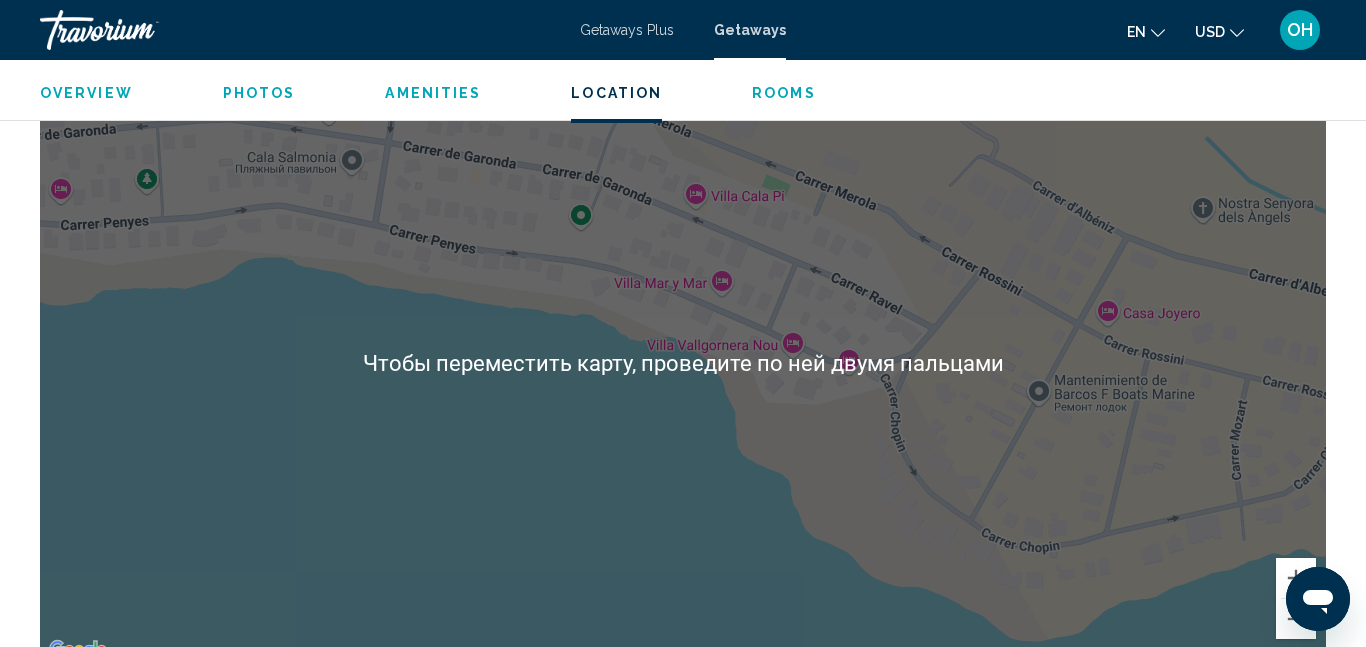scroll, scrollTop: 2698, scrollLeft: 0, axis: vertical 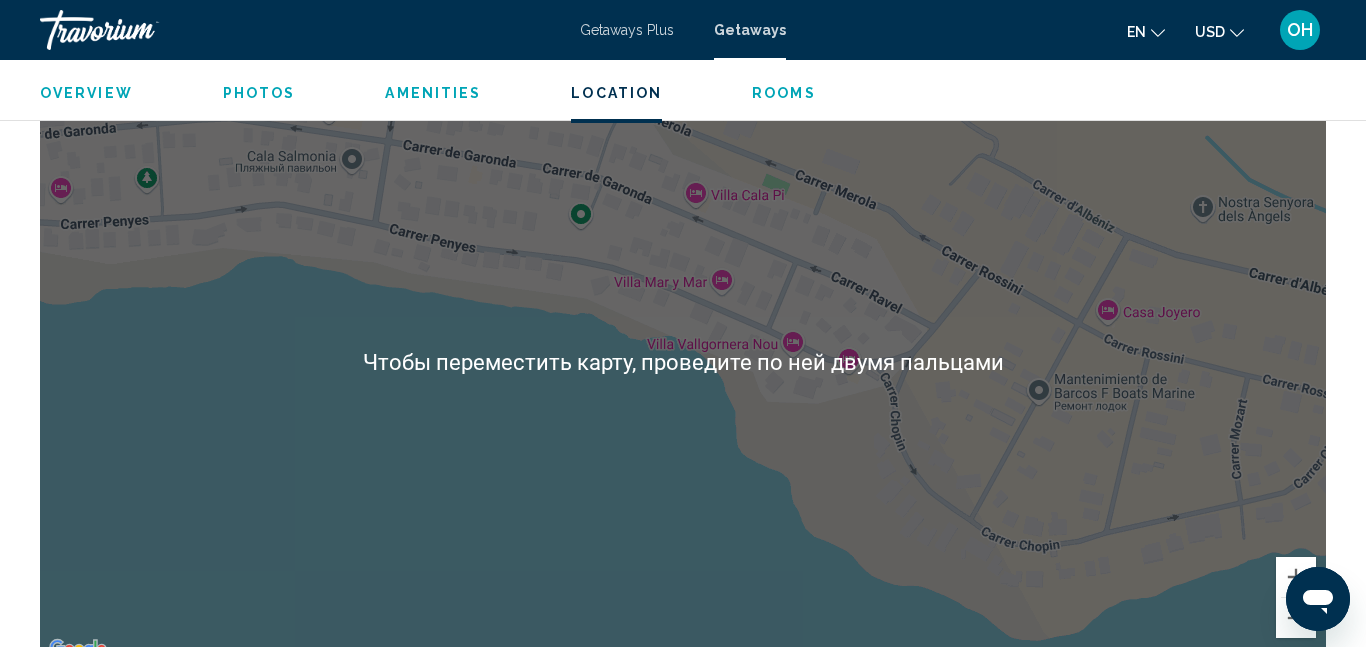 click on "Для навигации используйте клавиши со стрелками." at bounding box center (683, 362) 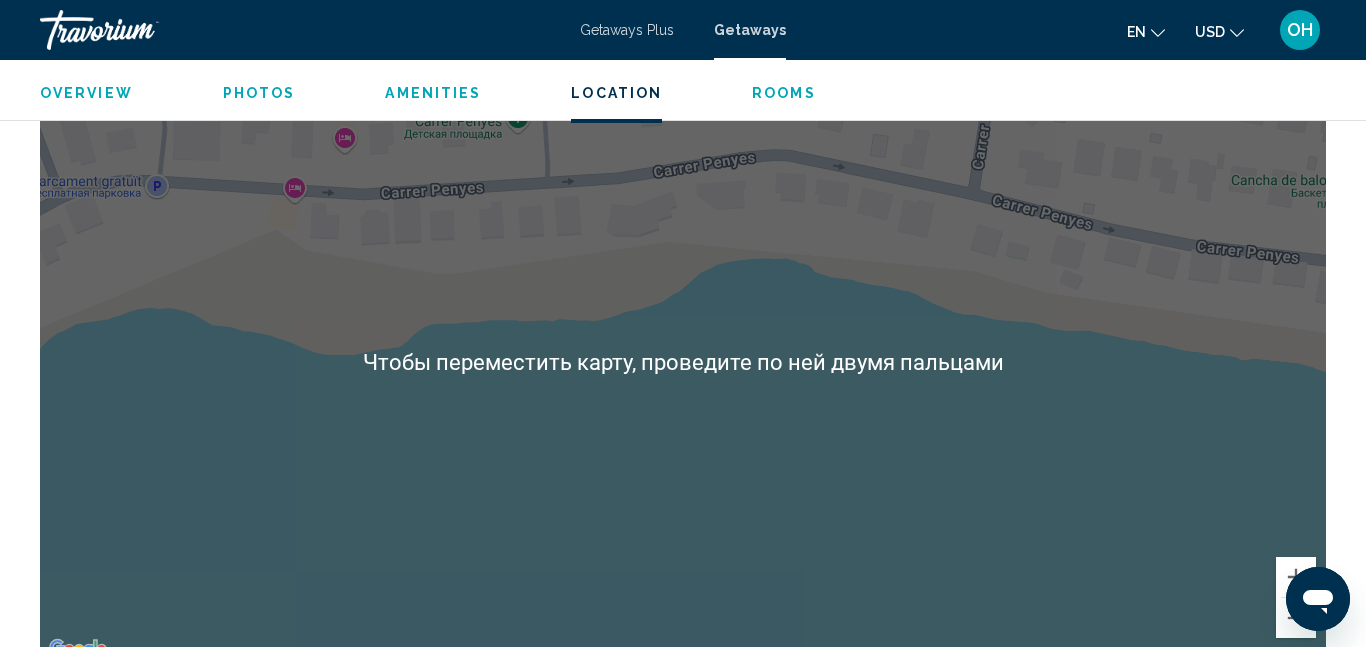 click on "Для навигации используйте клавиши со стрелками." at bounding box center [683, 362] 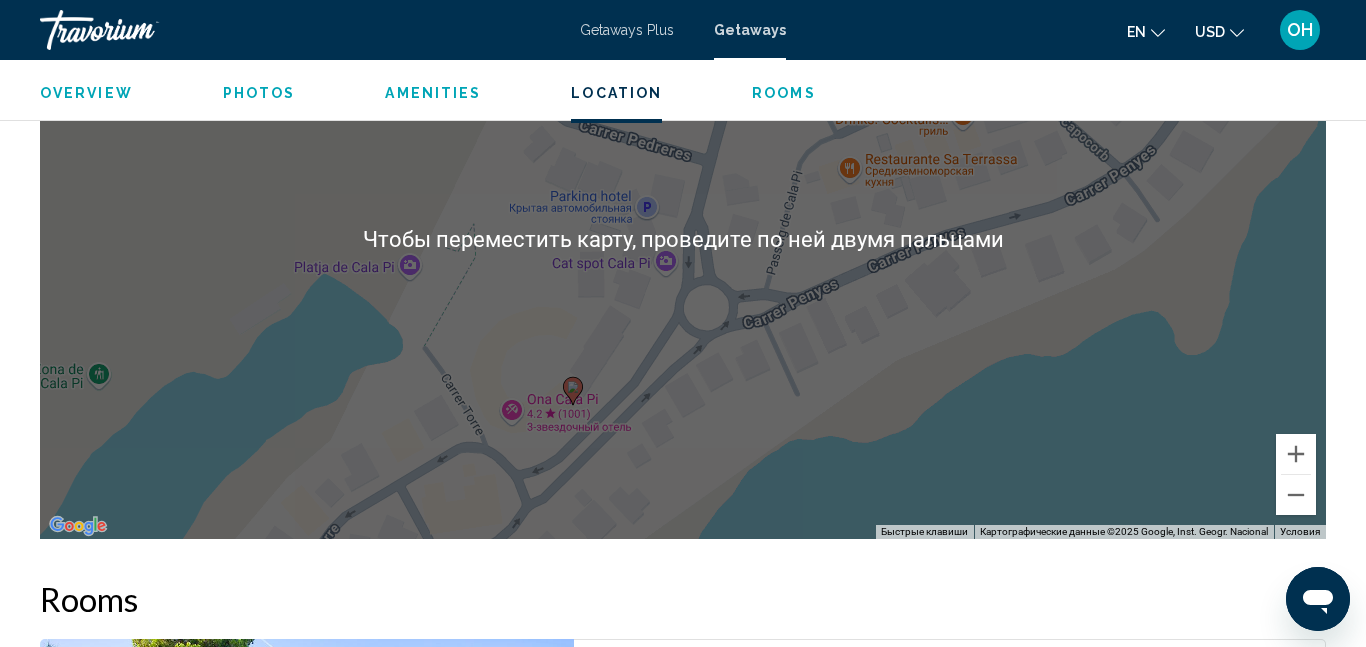 scroll, scrollTop: 2823, scrollLeft: 0, axis: vertical 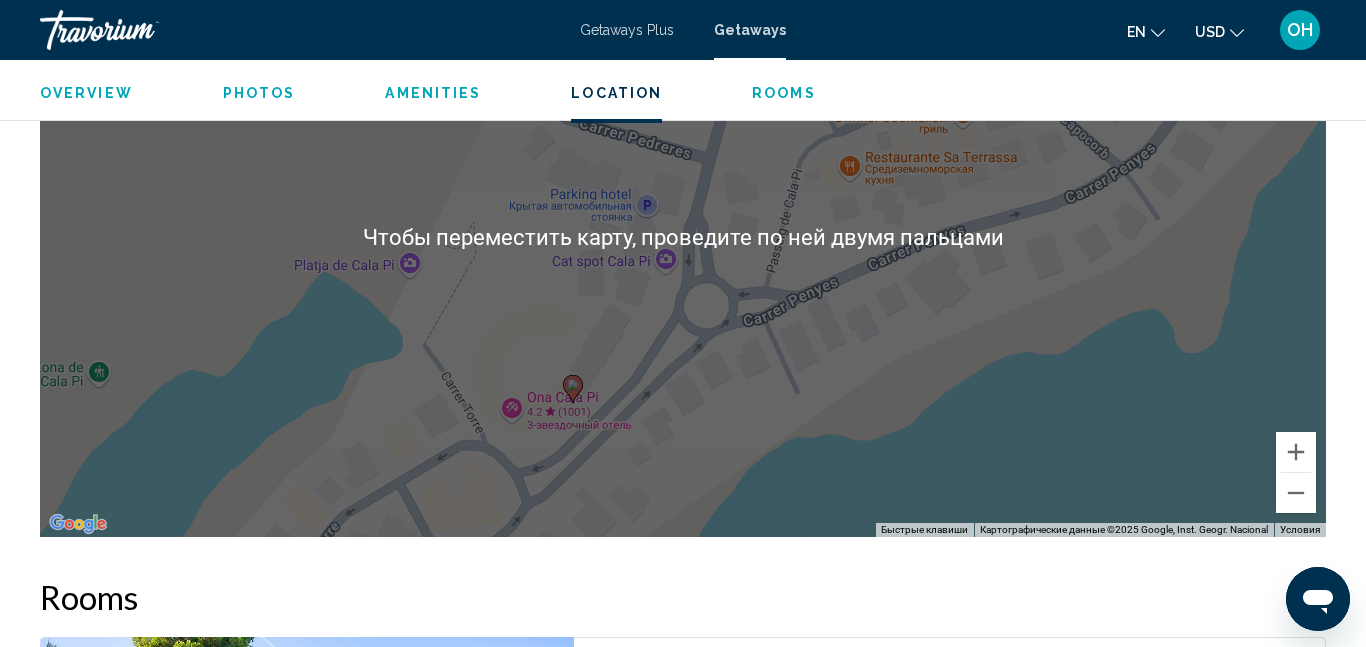 click on "Для навигации используйте клавиши со стрелками. Чтобы активировать перетаскивание с помощью клавиатуры, нажмите Alt + Ввод. После этого перемещайте маркер, используя клавиши со стрелками. Чтобы завершить перетаскивание, нажмите клавишу Ввод. Чтобы отменить действие, нажмите клавишу Esc." at bounding box center (683, 237) 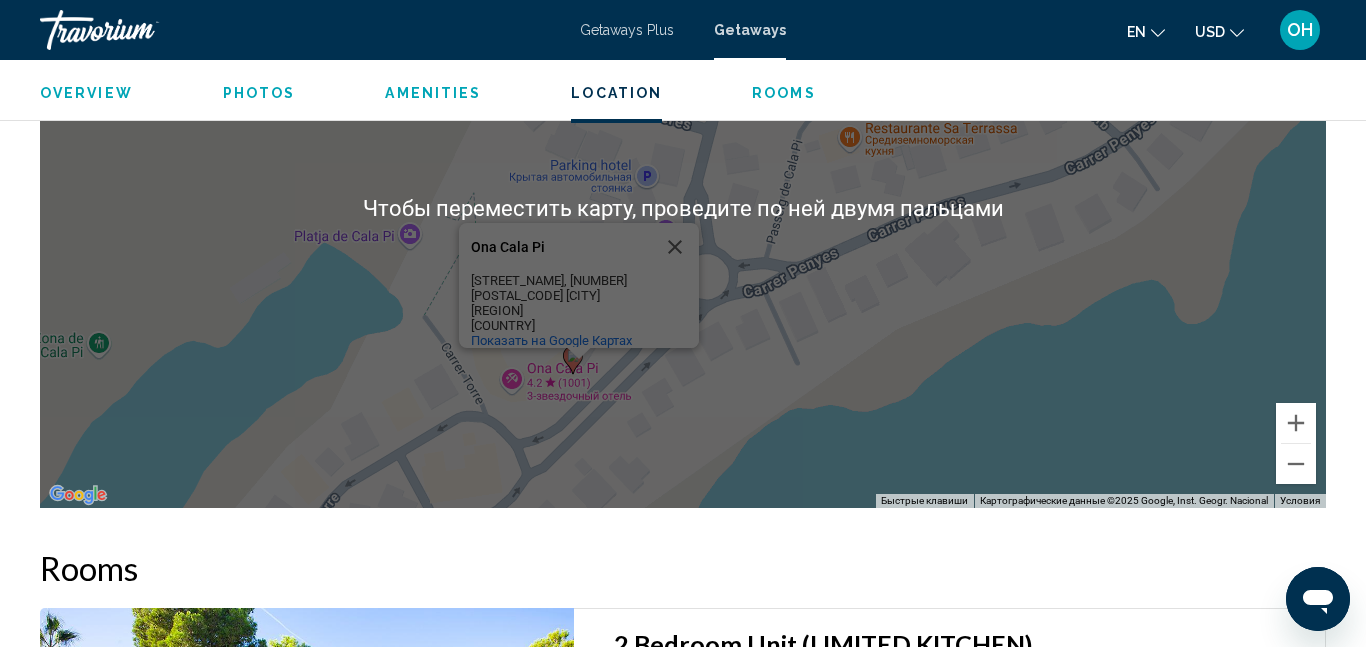 scroll, scrollTop: 2882, scrollLeft: 0, axis: vertical 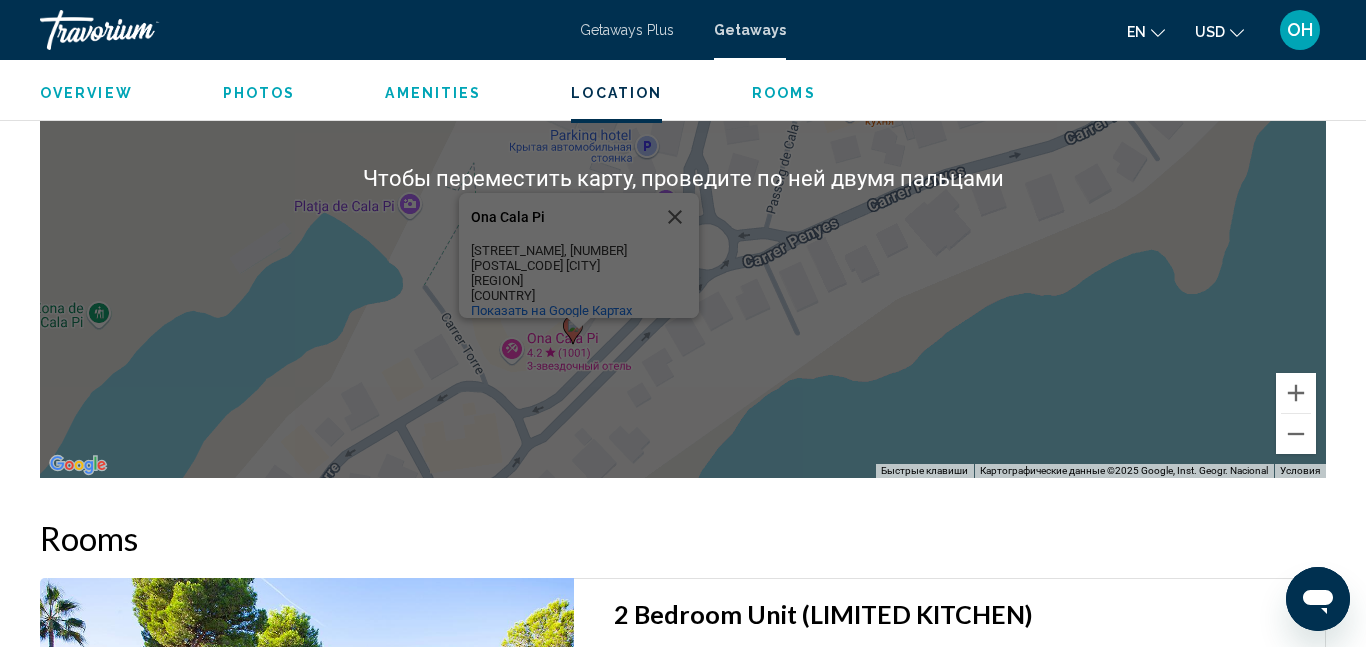 click on "Для навигации используйте клавиши со стрелками. Чтобы активировать перетаскивание с помощью клавиатуры, нажмите Alt + Ввод. После этого перемещайте маркер, используя клавиши со стрелками. Чтобы завершить перетаскивание, нажмите клавишу Ввод. Чтобы отменить действие, нажмите клавишу Esc.     Ona Cala Pi                     Ona Cala Pi                 Carrer Torre, 2 07639 Torrent de Cala Pi Balearic Islands Испания             Показать на Google Картах" at bounding box center [683, 178] 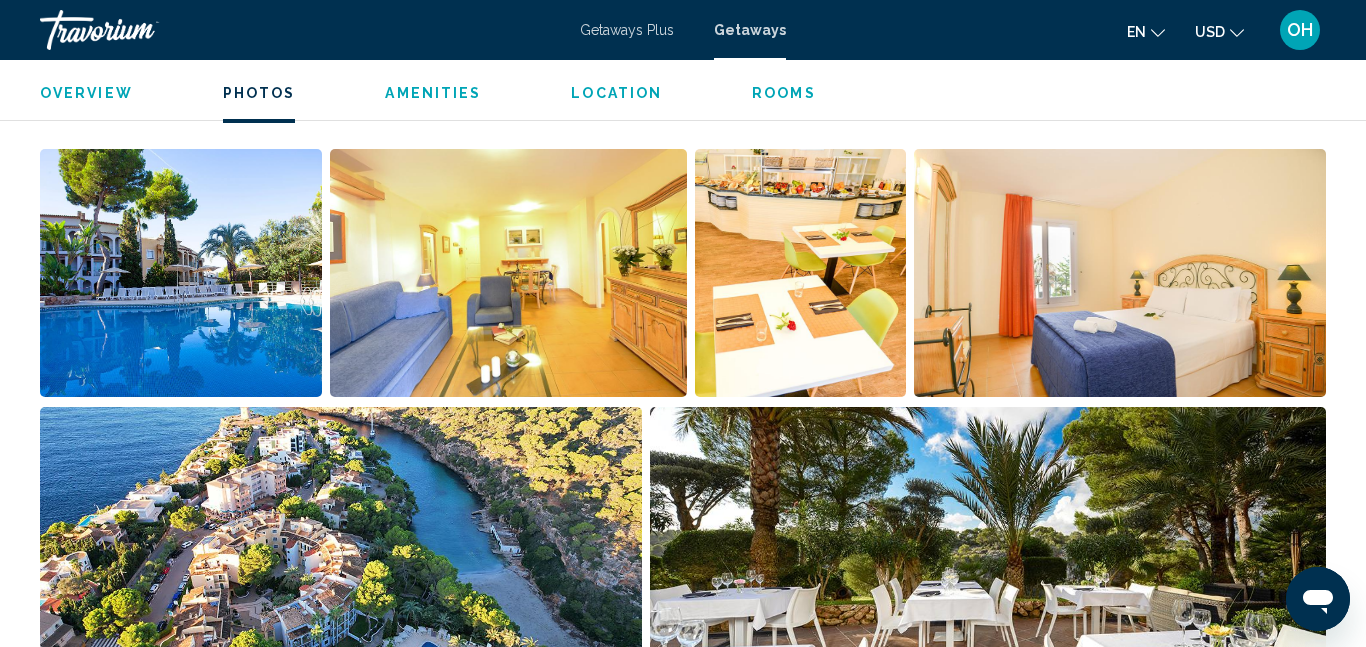scroll, scrollTop: 1254, scrollLeft: 0, axis: vertical 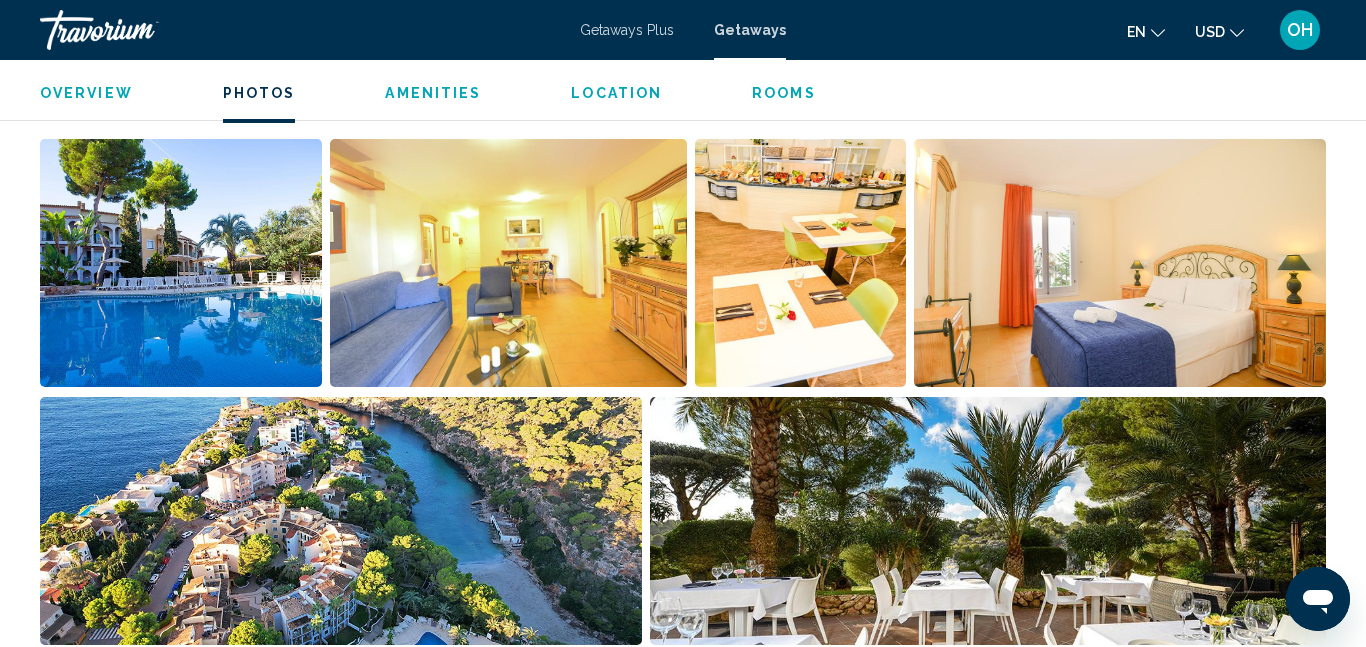 click on "Location" at bounding box center [616, 93] 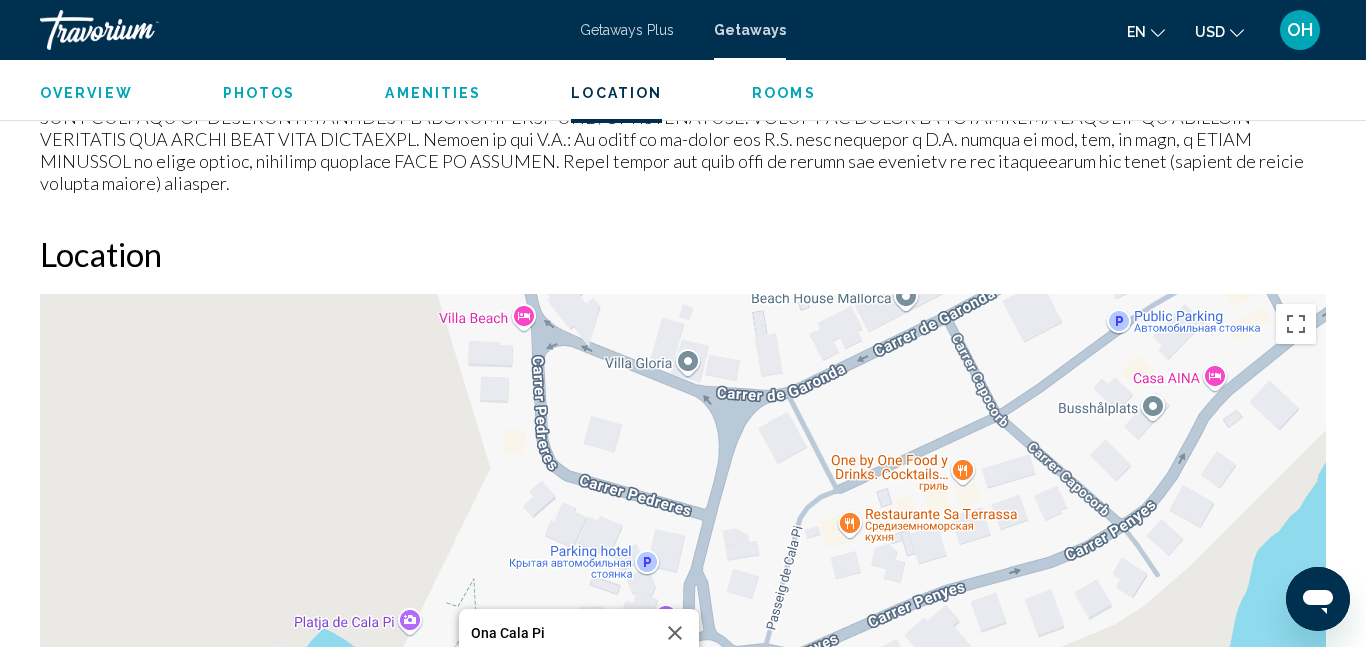 scroll, scrollTop: 2558, scrollLeft: 0, axis: vertical 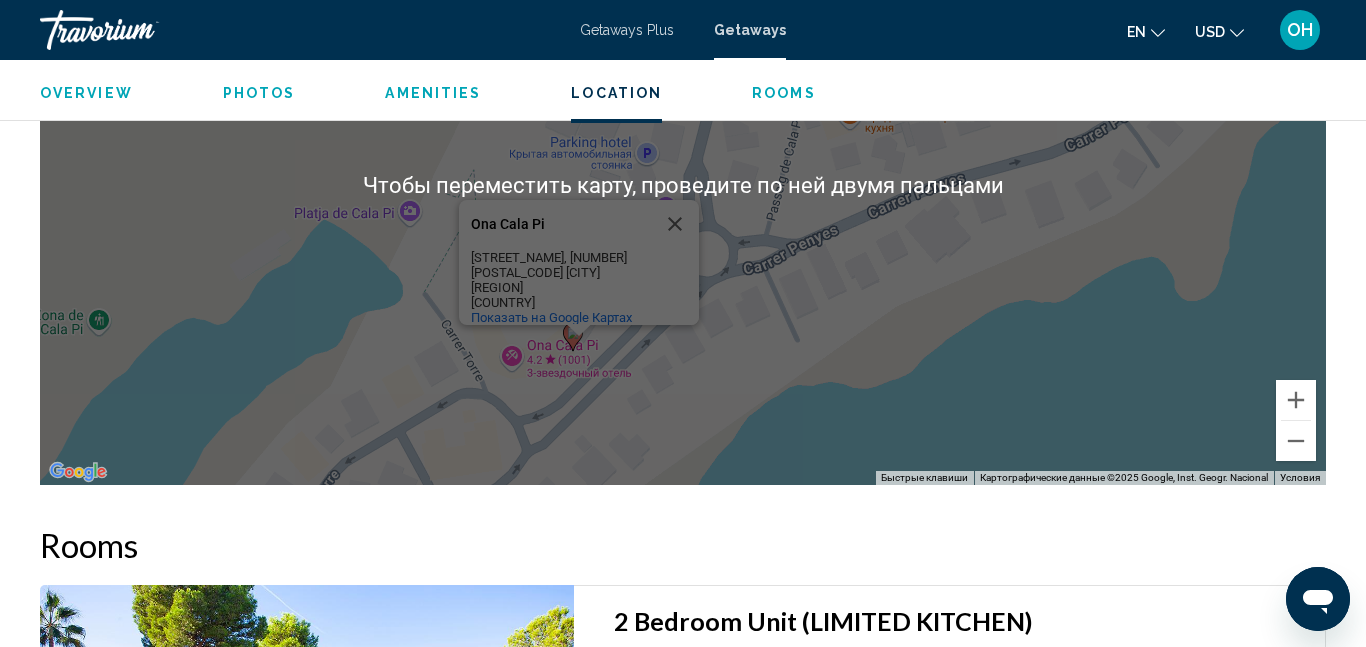 click on "Испания" at bounding box center [561, 302] 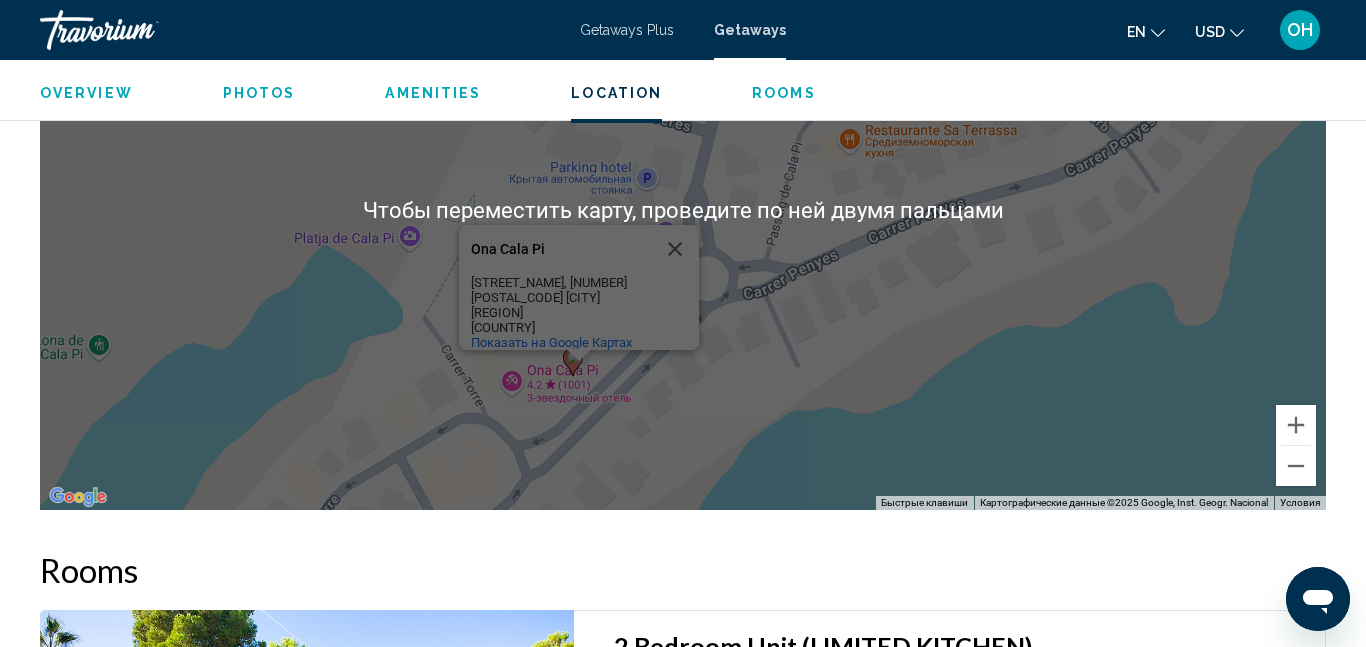 scroll, scrollTop: 2846, scrollLeft: 0, axis: vertical 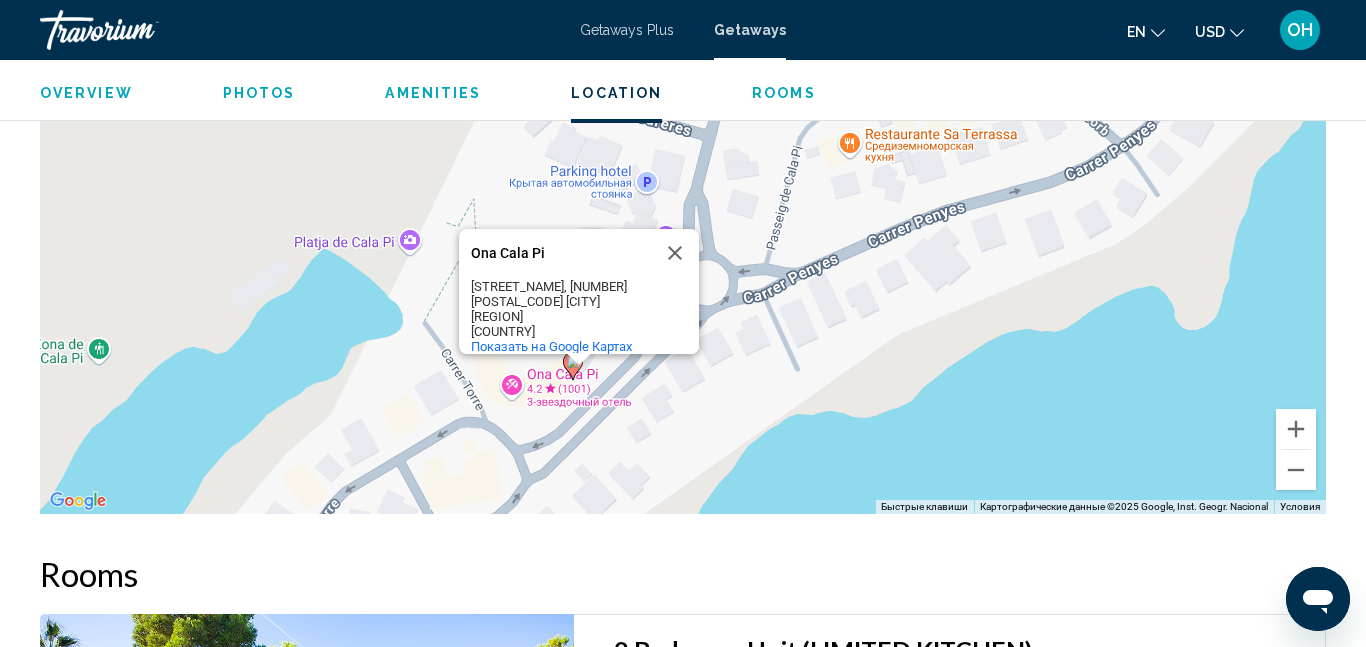 click on "Для навигации используйте клавиши со стрелками. Чтобы активировать перетаскивание с помощью клавиатуры, нажмите Alt + Ввод. После этого перемещайте маркер, используя клавиши со стрелками. Чтобы завершить перетаскивание, нажмите клавишу Ввод. Чтобы отменить действие, нажмите клавишу Esc.     Ona Cala Pi                     Ona Cala Pi                 Carrer Torre, 2 07639 Torrent de Cala Pi Balearic Islands Испания             Показать на Google Картах" at bounding box center (683, 214) 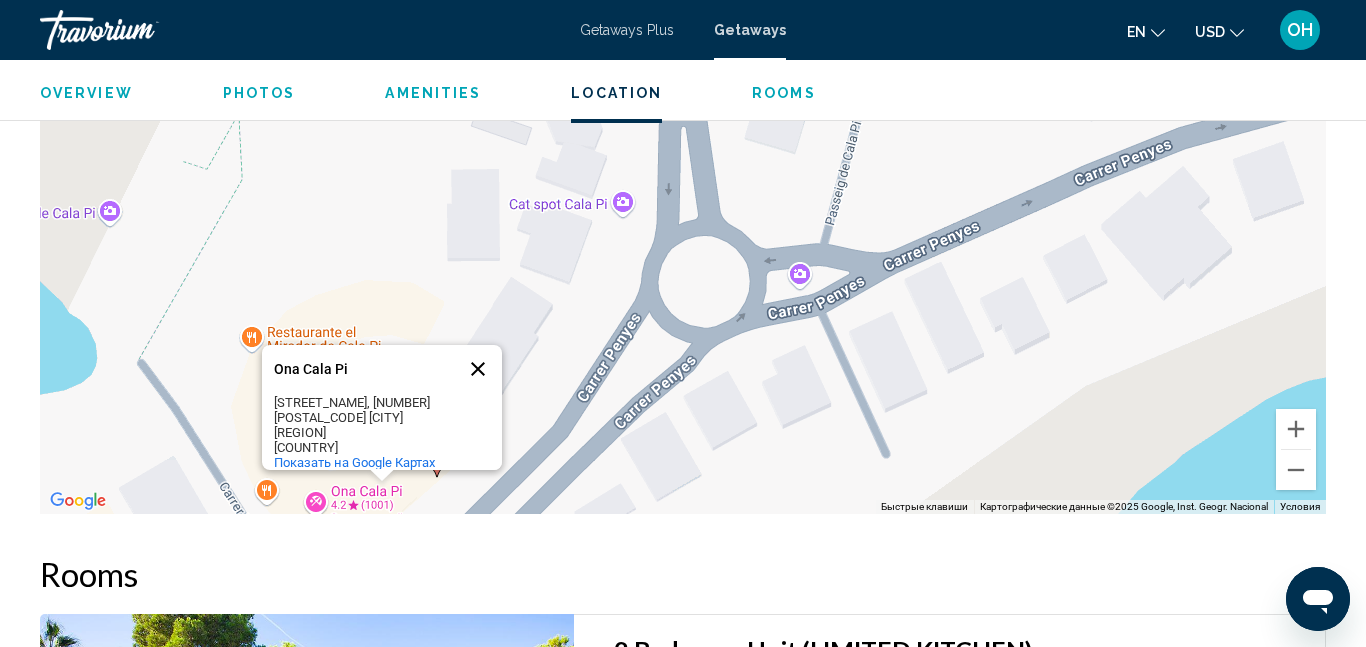 click at bounding box center (478, 369) 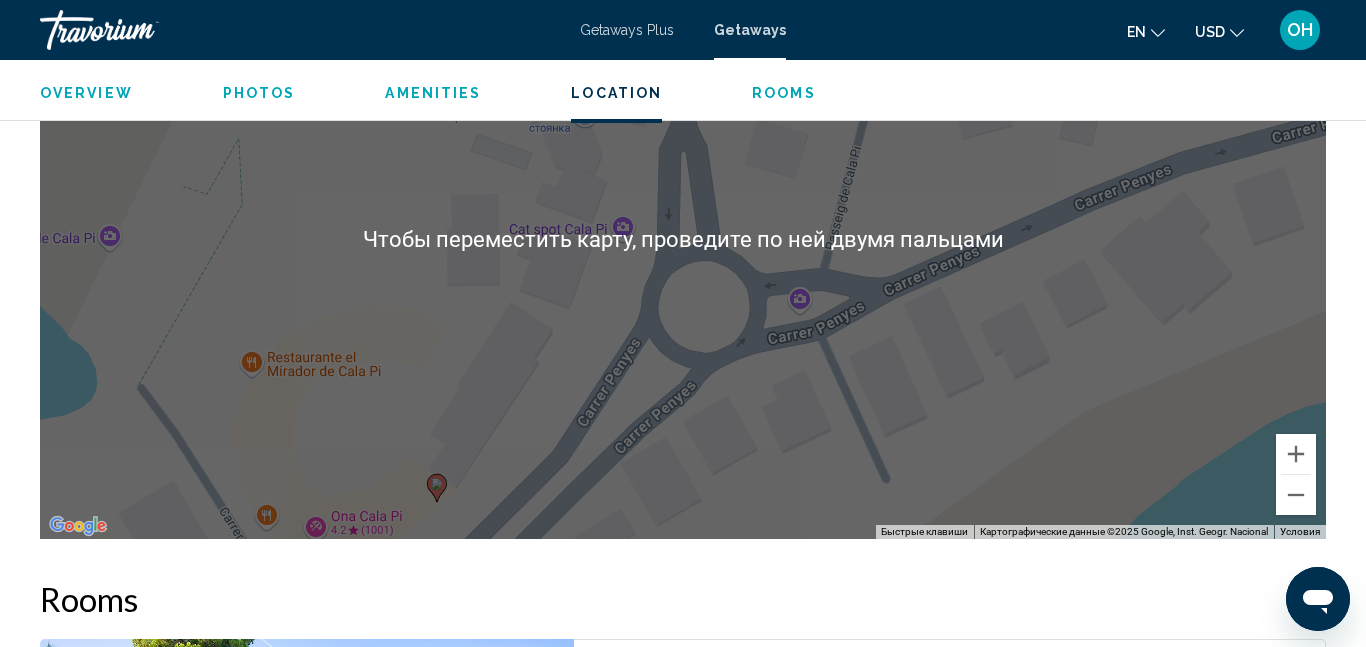 scroll, scrollTop: 2815, scrollLeft: 0, axis: vertical 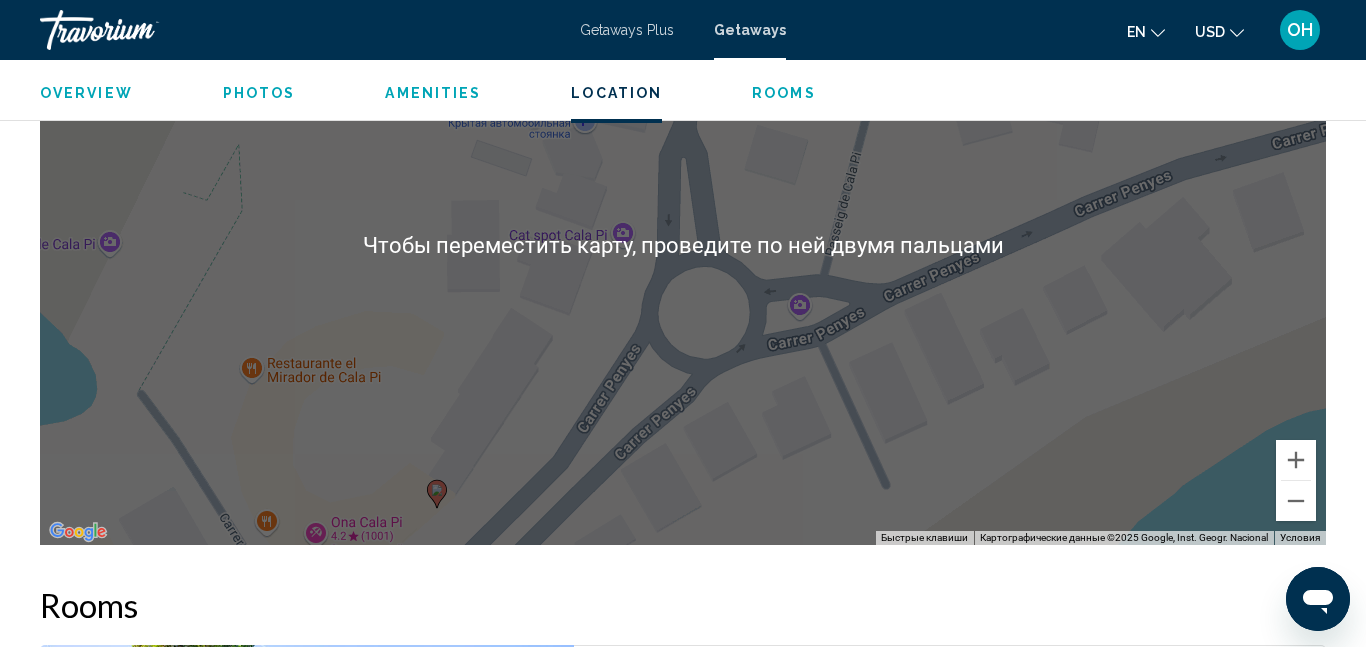 click on "Для навигации используйте клавиши со стрелками. Чтобы активировать перетаскивание с помощью клавиатуры, нажмите Alt + Ввод. После этого перемещайте маркер, используя клавиши со стрелками. Чтобы завершить перетаскивание, нажмите клавишу Ввод. Чтобы отменить действие, нажмите клавишу Esc." at bounding box center [683, 245] 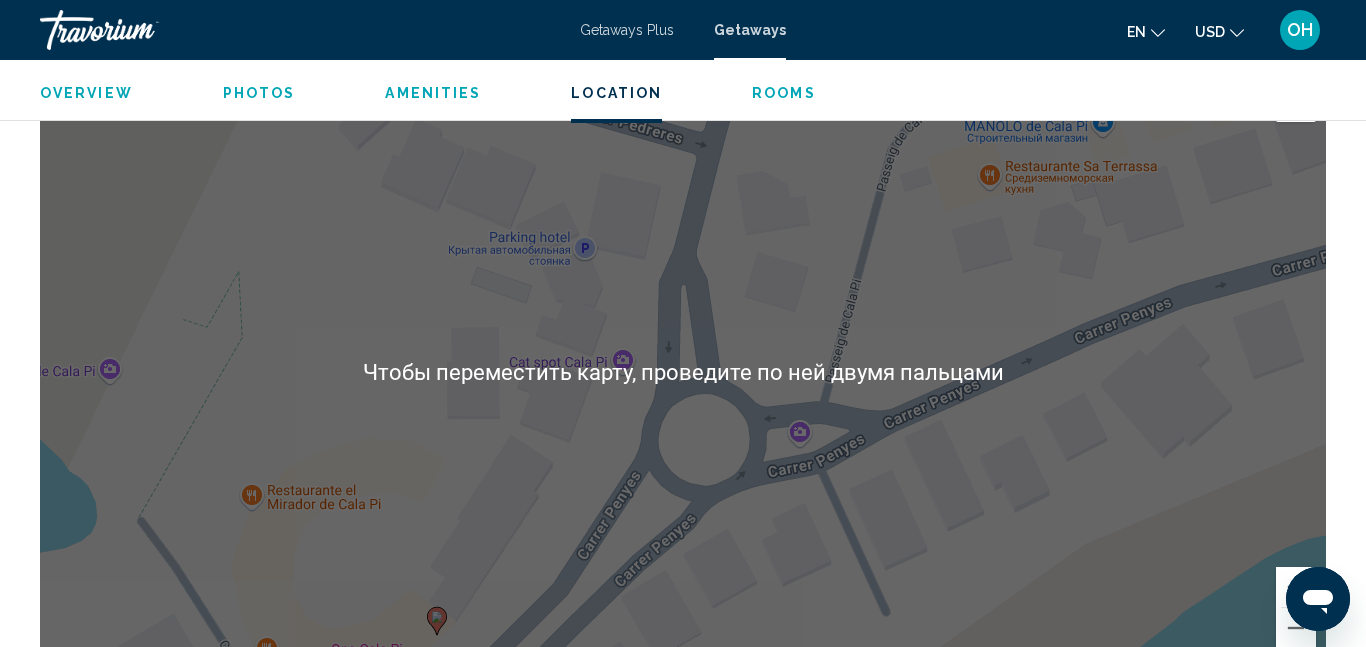 scroll, scrollTop: 2668, scrollLeft: 0, axis: vertical 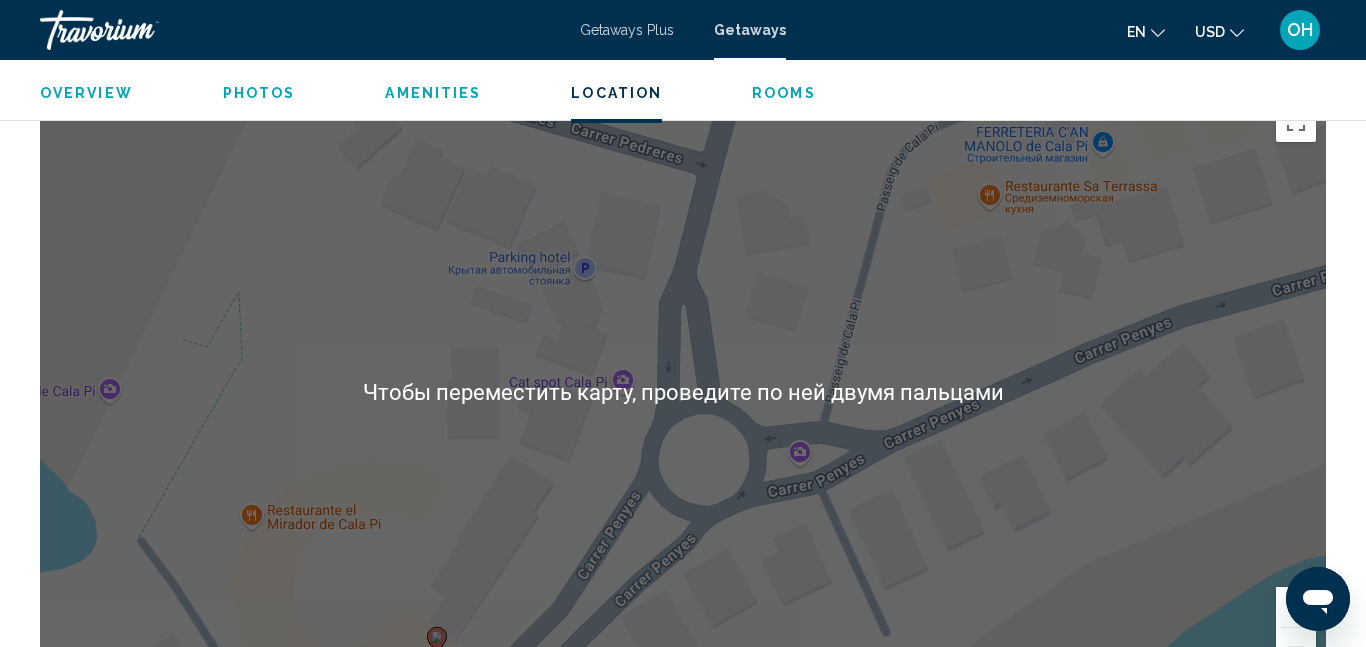 click on "Для навигации используйте клавиши со стрелками. Чтобы активировать перетаскивание с помощью клавиатуры, нажмите Alt + Ввод. После этого перемещайте маркер, используя клавиши со стрелками. Чтобы завершить перетаскивание, нажмите клавишу Ввод. Чтобы отменить действие, нажмите клавишу Esc." at bounding box center [683, 392] 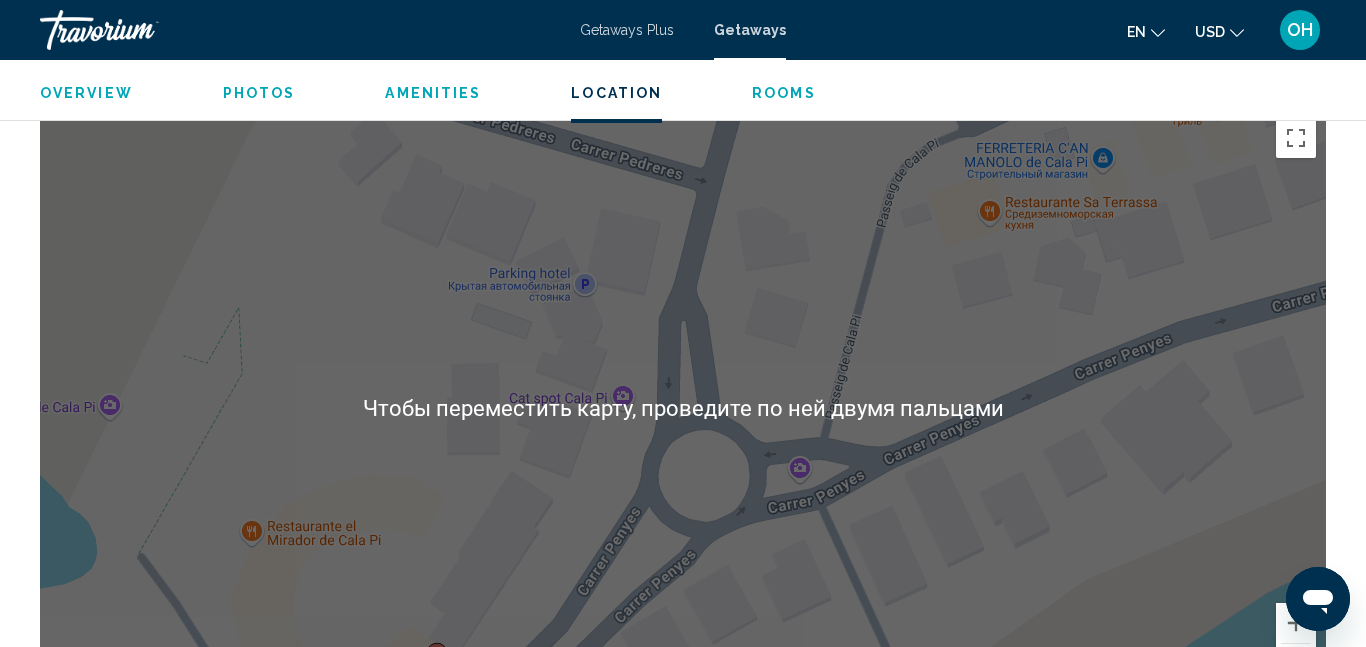 scroll, scrollTop: 2653, scrollLeft: 0, axis: vertical 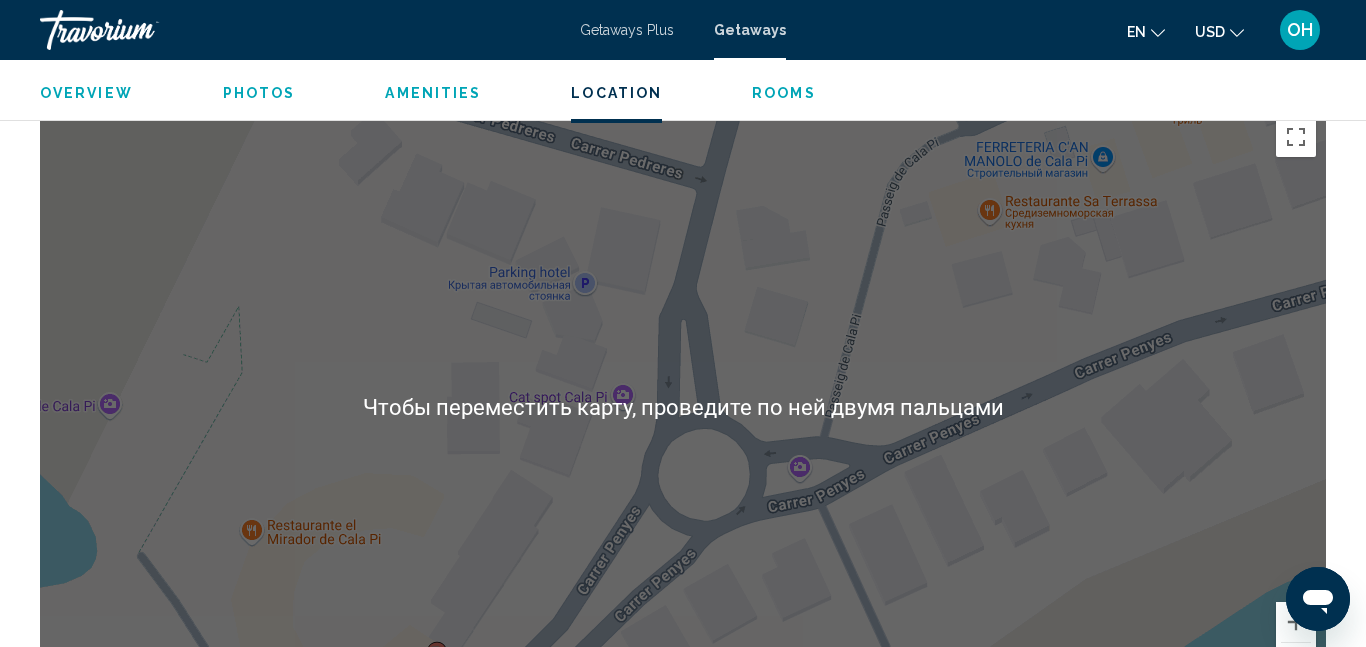 click on "Для навигации используйте клавиши со стрелками. Чтобы активировать перетаскивание с помощью клавиатуры, нажмите Alt + Ввод. После этого перемещайте маркер, используя клавиши со стрелками. Чтобы завершить перетаскивание, нажмите клавишу Ввод. Чтобы отменить действие, нажмите клавишу Esc." at bounding box center [683, 407] 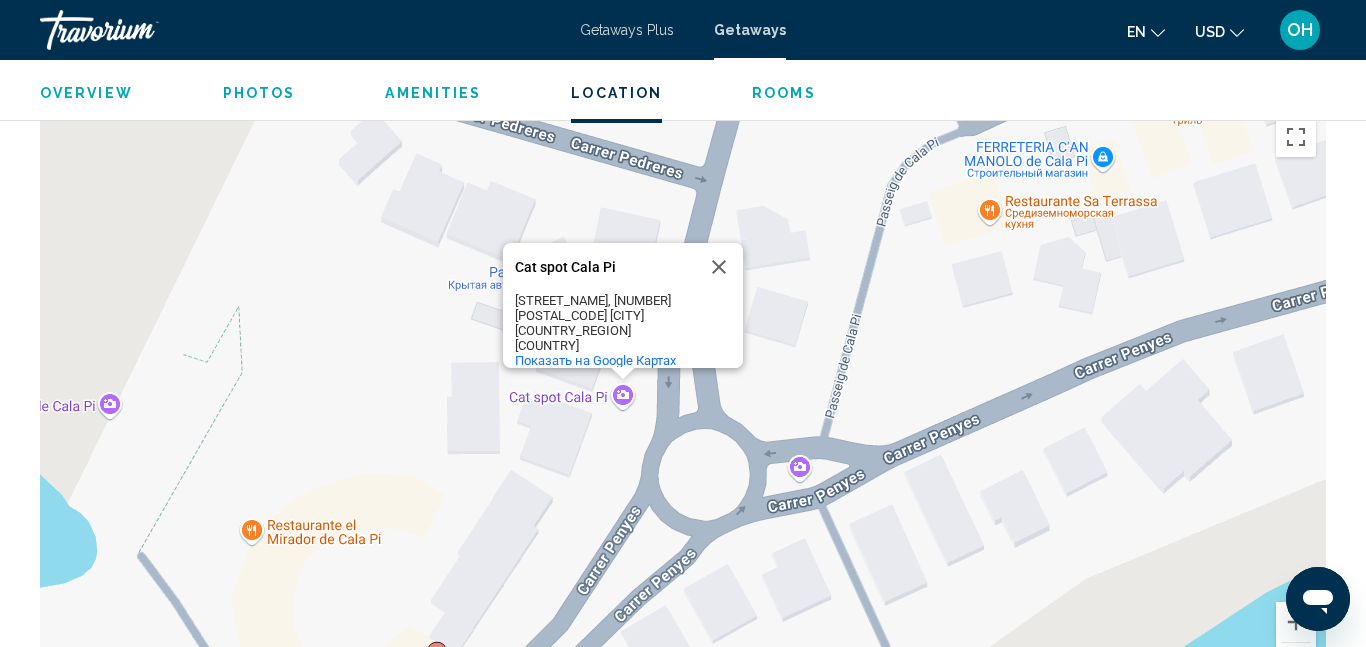 scroll, scrollTop: 2654, scrollLeft: 0, axis: vertical 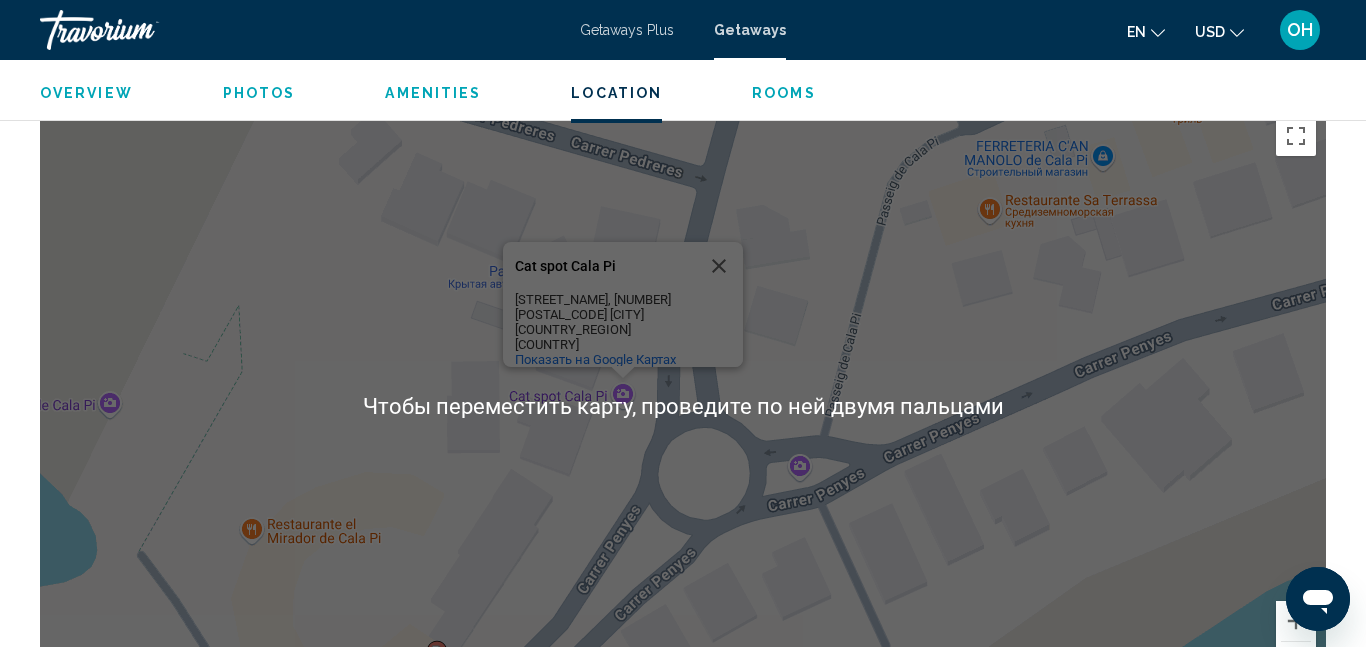 click on "Для навигации используйте клавиши со стрелками. Чтобы активировать перетаскивание с помощью клавиатуры, нажмите Alt + Ввод. После этого перемещайте маркер, используя клавиши со стрелками. Чтобы завершить перетаскивание, нажмите клавишу Ввод. Чтобы отменить действие, нажмите клавишу Esc.     Cat spot Cala Pi                     Cat spot Cala Pi                 Carrer Penyes, 7B 07639 Cala Pi Illes Balears Испания             Показать на Google Картах" at bounding box center [683, 406] 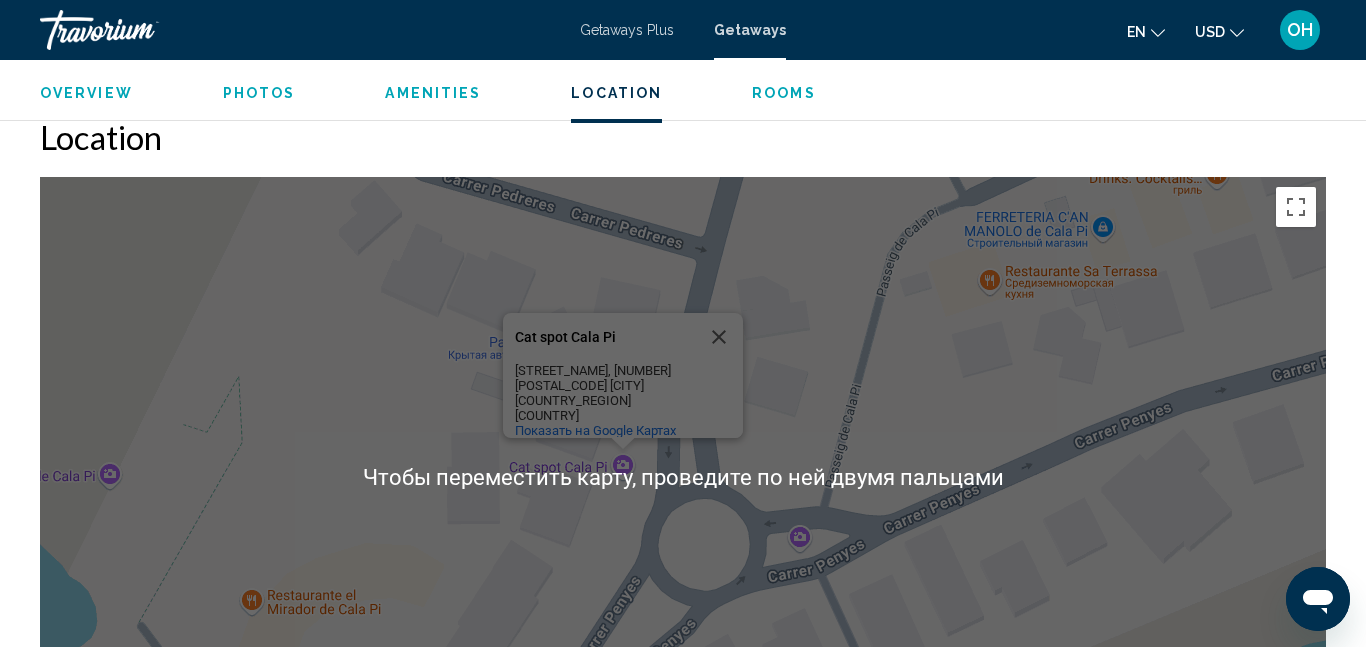 scroll, scrollTop: 2576, scrollLeft: 0, axis: vertical 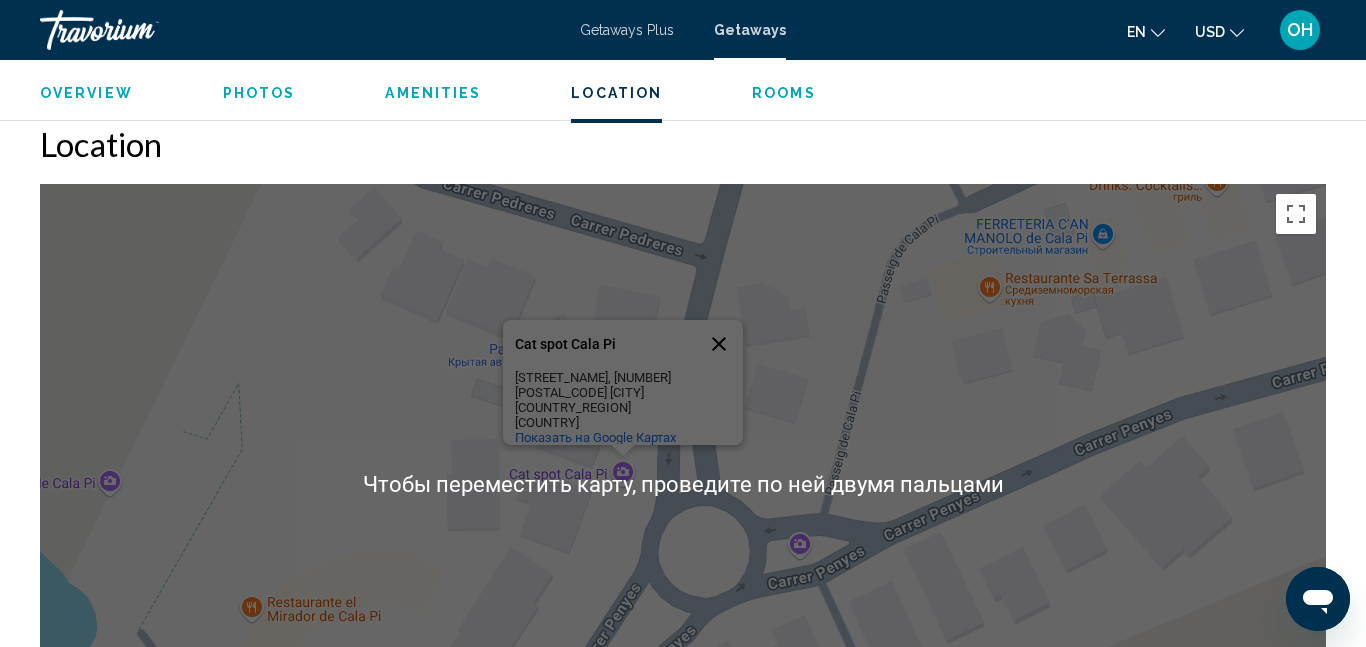click at bounding box center [719, 344] 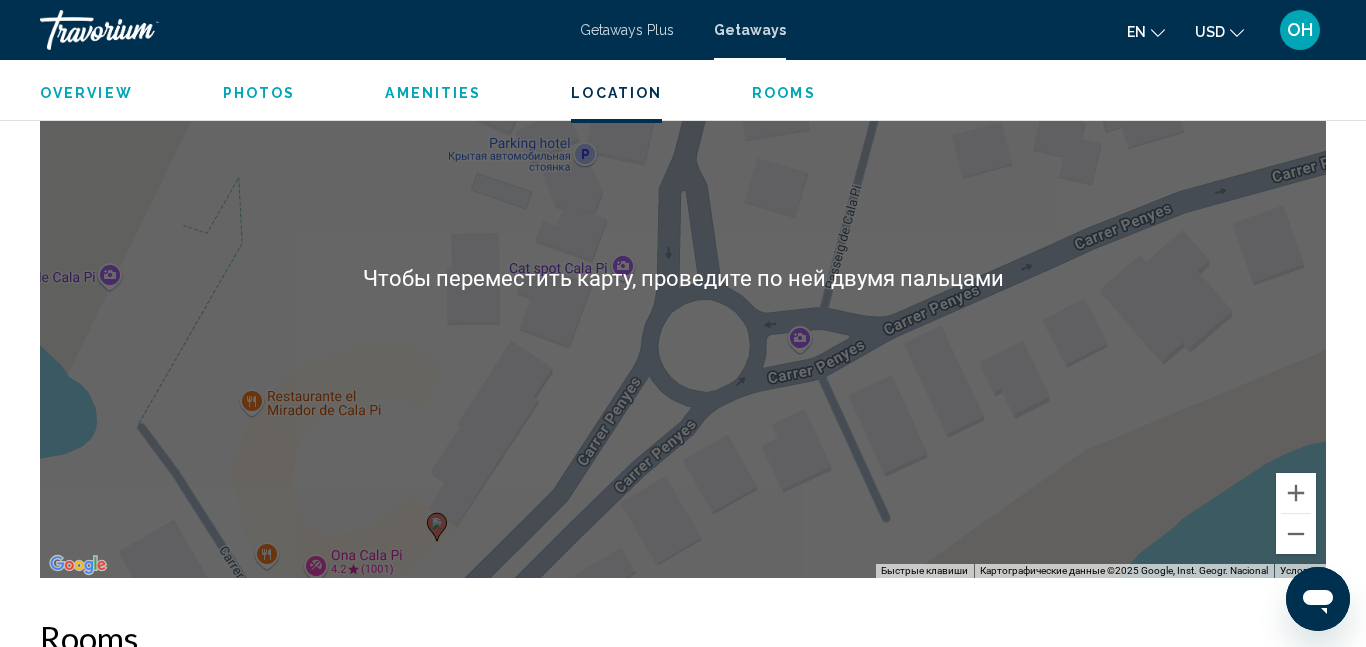 scroll, scrollTop: 2789, scrollLeft: 0, axis: vertical 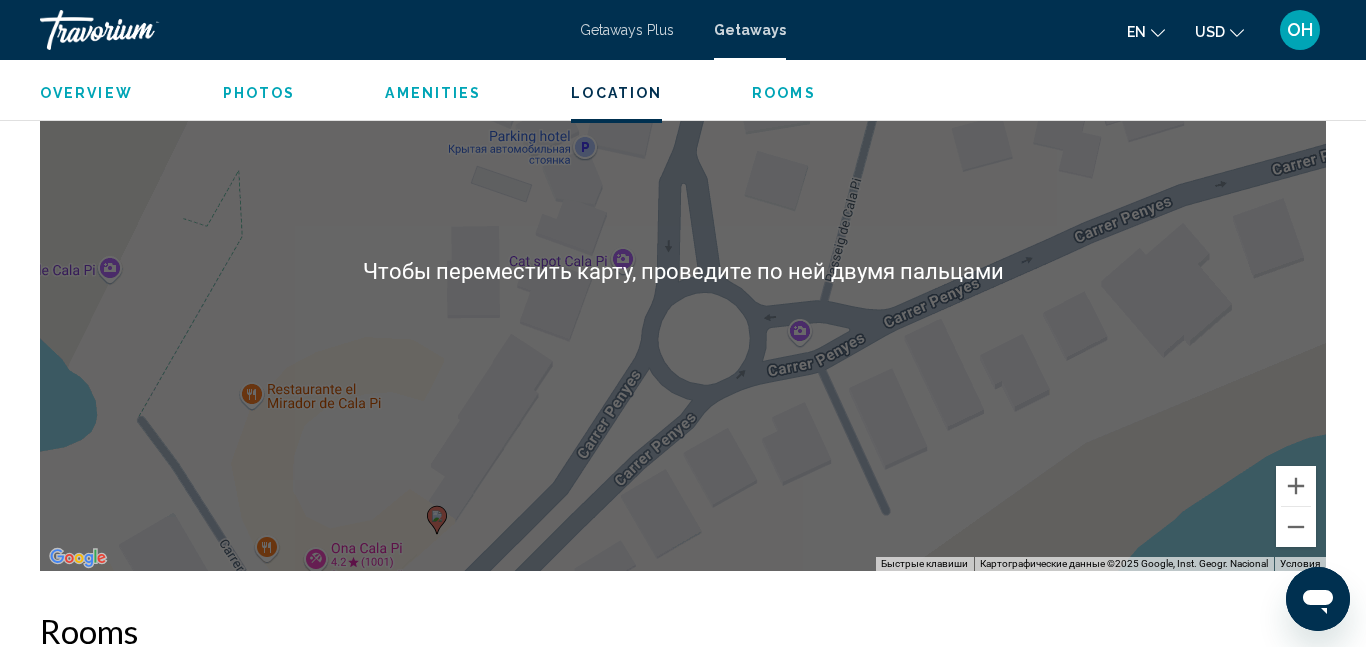 click on "Для навигации используйте клавиши со стрелками. Чтобы активировать перетаскивание с помощью клавиатуры, нажмите Alt + Ввод. После этого перемещайте маркер, используя клавиши со стрелками. Чтобы завершить перетаскивание, нажмите клавишу Ввод. Чтобы отменить действие, нажмите клавишу Esc." at bounding box center (683, 271) 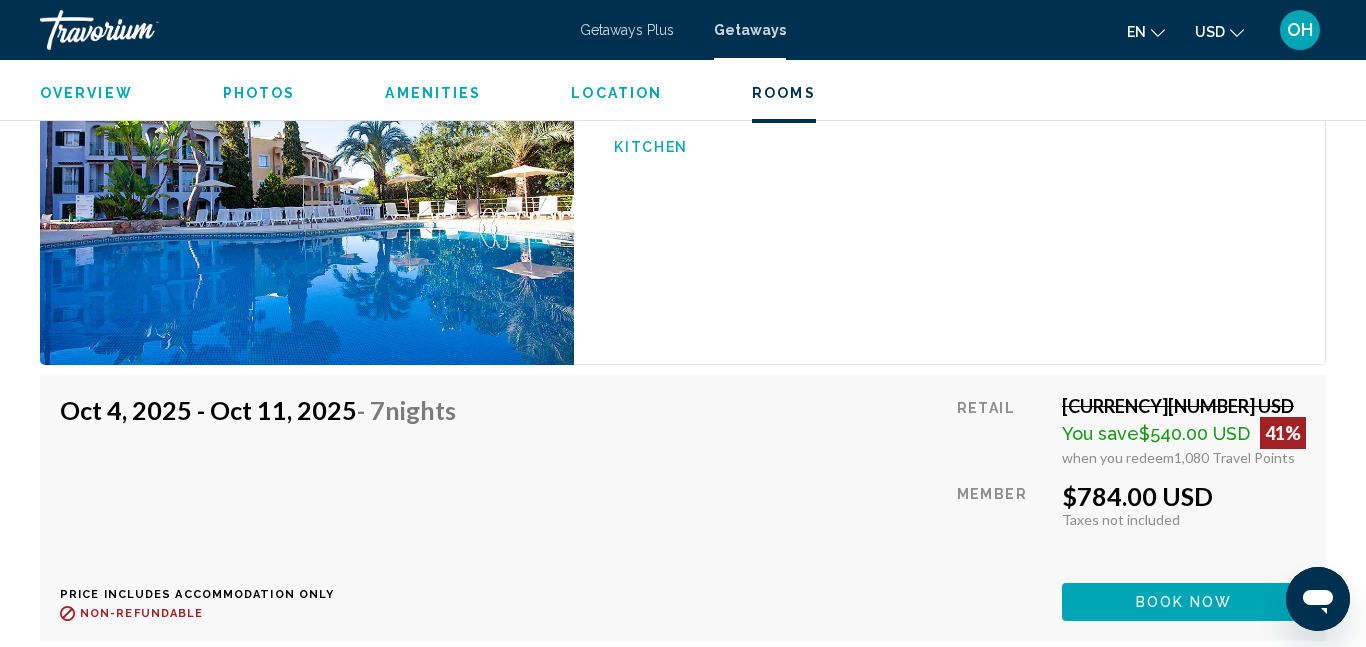 scroll, scrollTop: 3453, scrollLeft: 0, axis: vertical 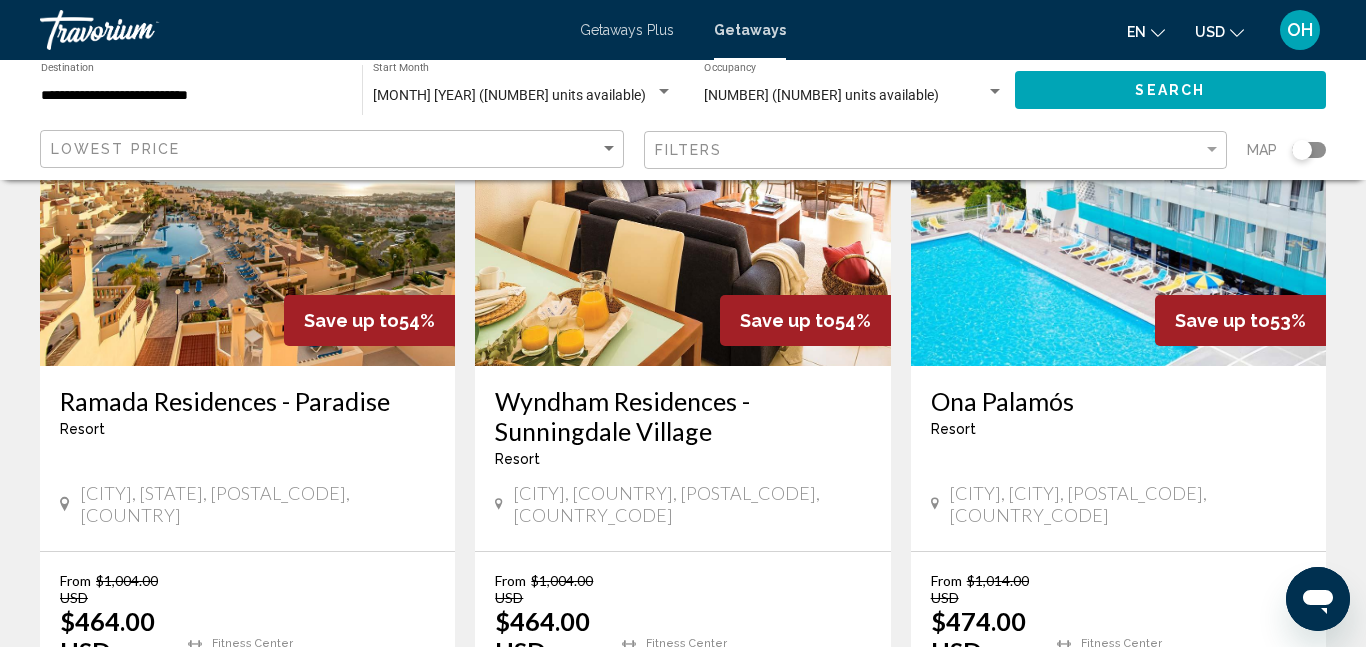 click at bounding box center [247, 206] 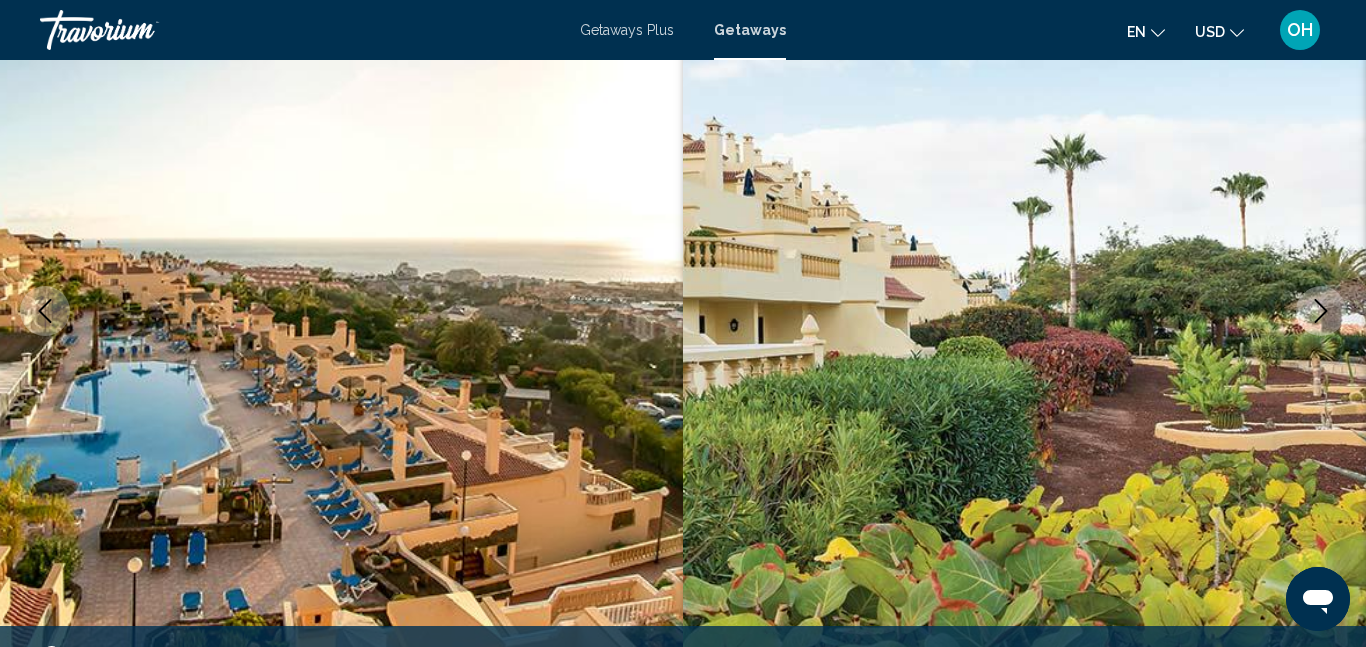 scroll, scrollTop: 212, scrollLeft: 0, axis: vertical 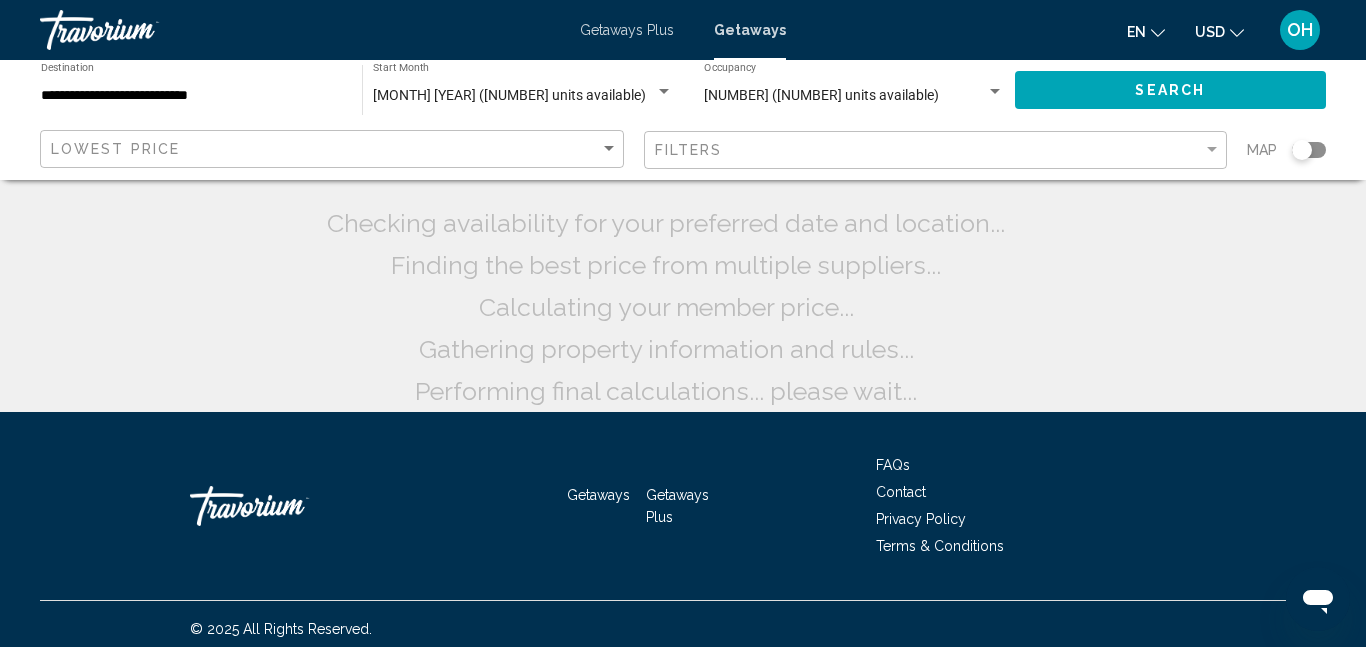 click on "Searching thousands of resorts...
Checking availability for your preferred date and location...
Finding the best price from multiple suppliers...
Calculating your member price...
Gathering property information and rules...
Performing final calculations... please wait..." 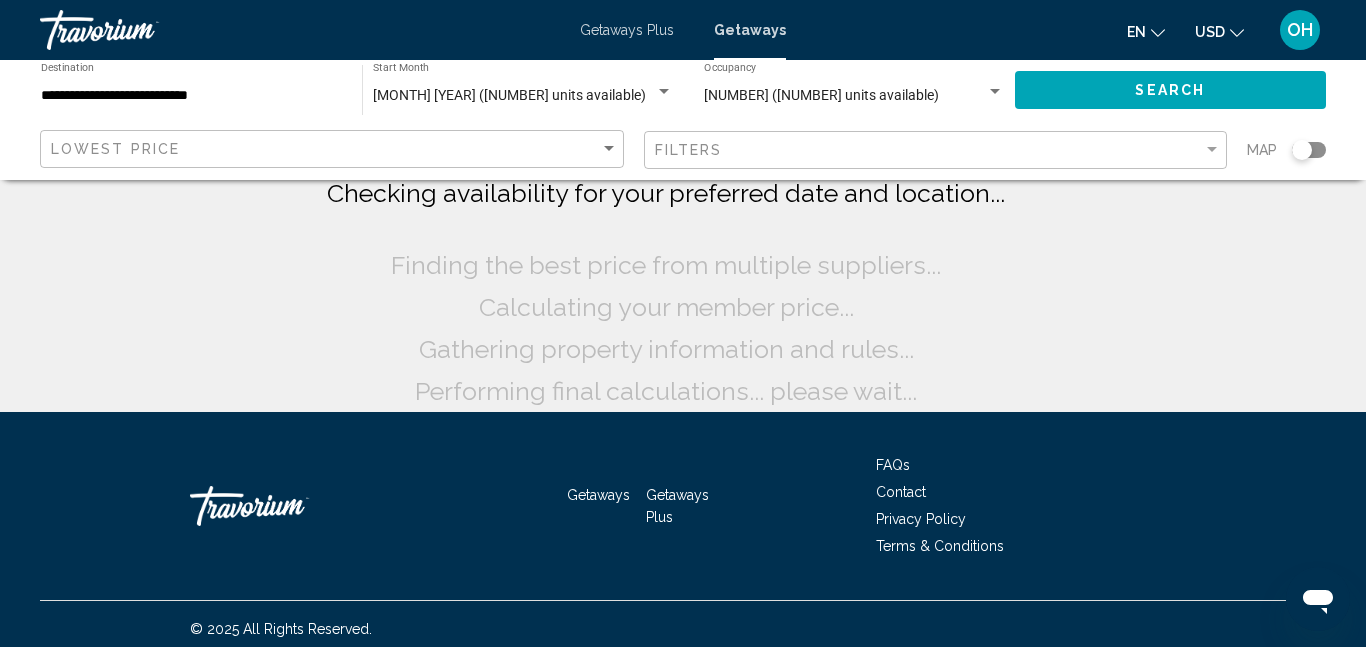 click on "Searching thousands of resorts...
Checking availability for your preferred date and location...
Finding the best price from multiple suppliers...
Calculating your member price...
Gathering property information and rules...
Performing final calculations... please wait..." 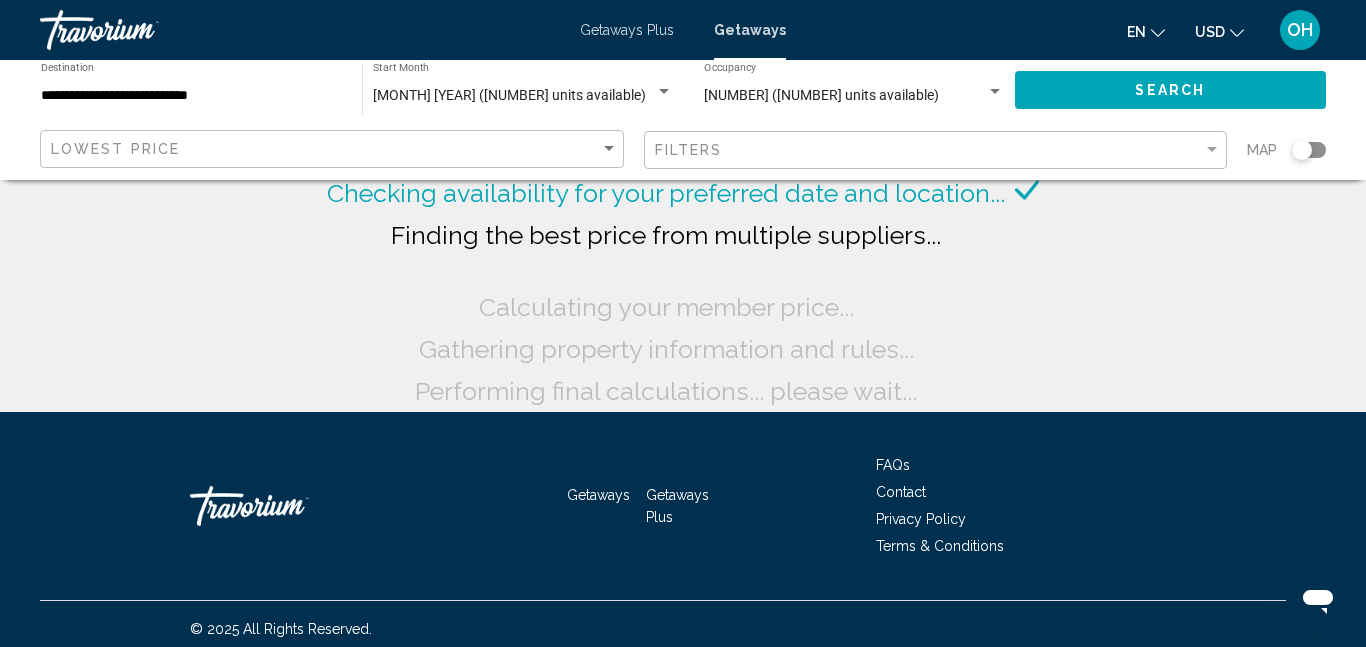 click on "Searching thousands of resorts...
Checking availability for your preferred date and location...
Finding the best price from multiple suppliers...
Calculating your member price...
Gathering property information and rules...
Performing final calculations... please wait..." 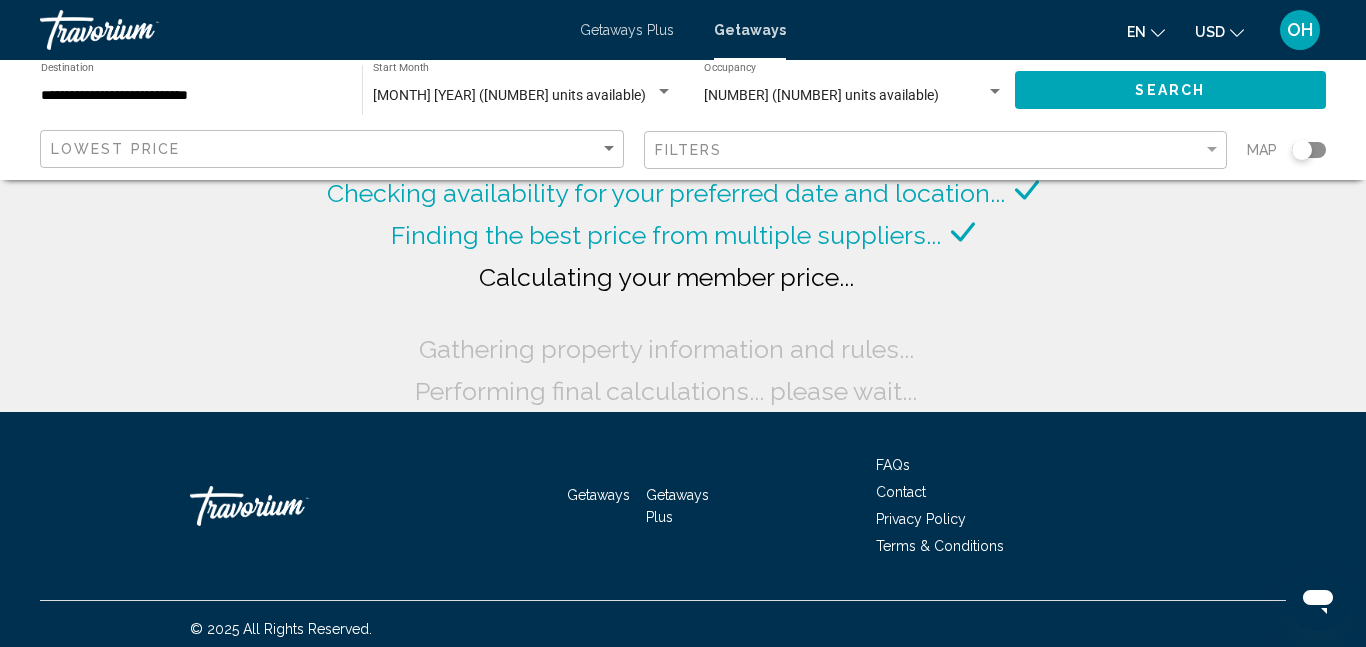 click on "Searching thousands of resorts...
Checking availability for your preferred date and location...
Finding the best price from multiple suppliers...
Calculating your member price...
Gathering property information and rules...
Performing final calculations... please wait..." 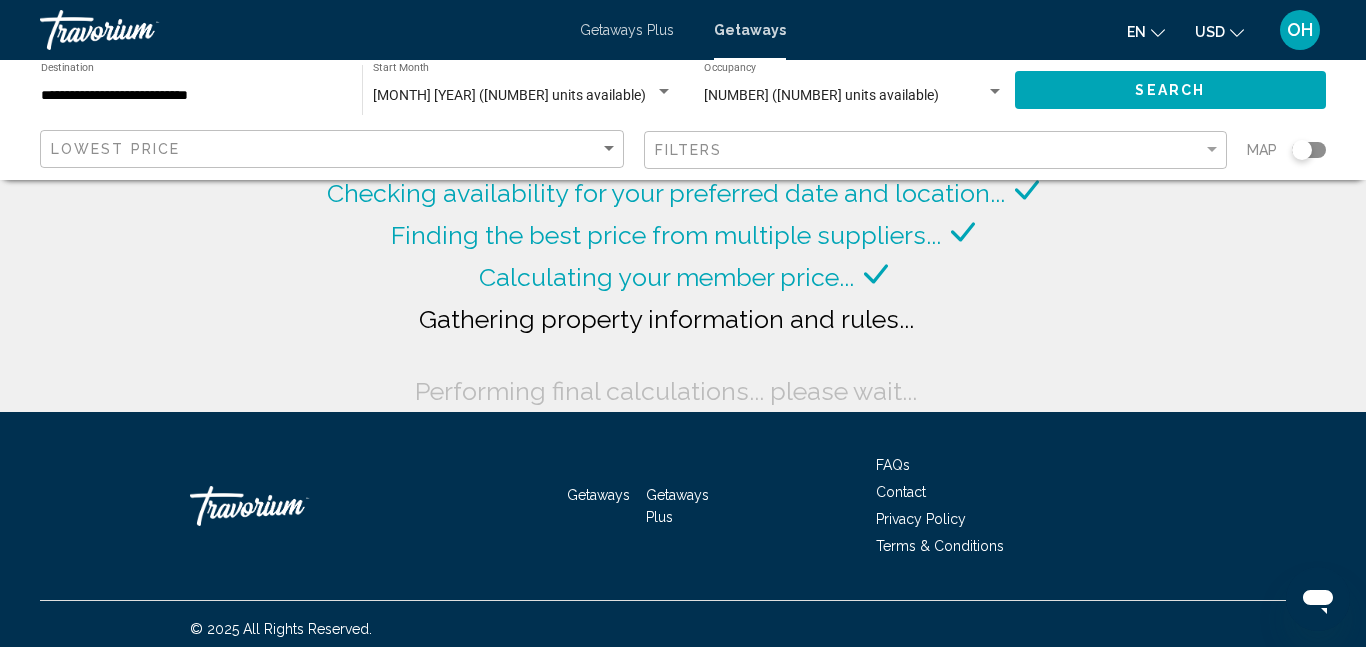 click on "Searching thousands of resorts...
Checking availability for your preferred date and location...
Finding the best price from multiple suppliers...
Calculating your member price...
Gathering property information and rules...
Performing final calculations... please wait..." 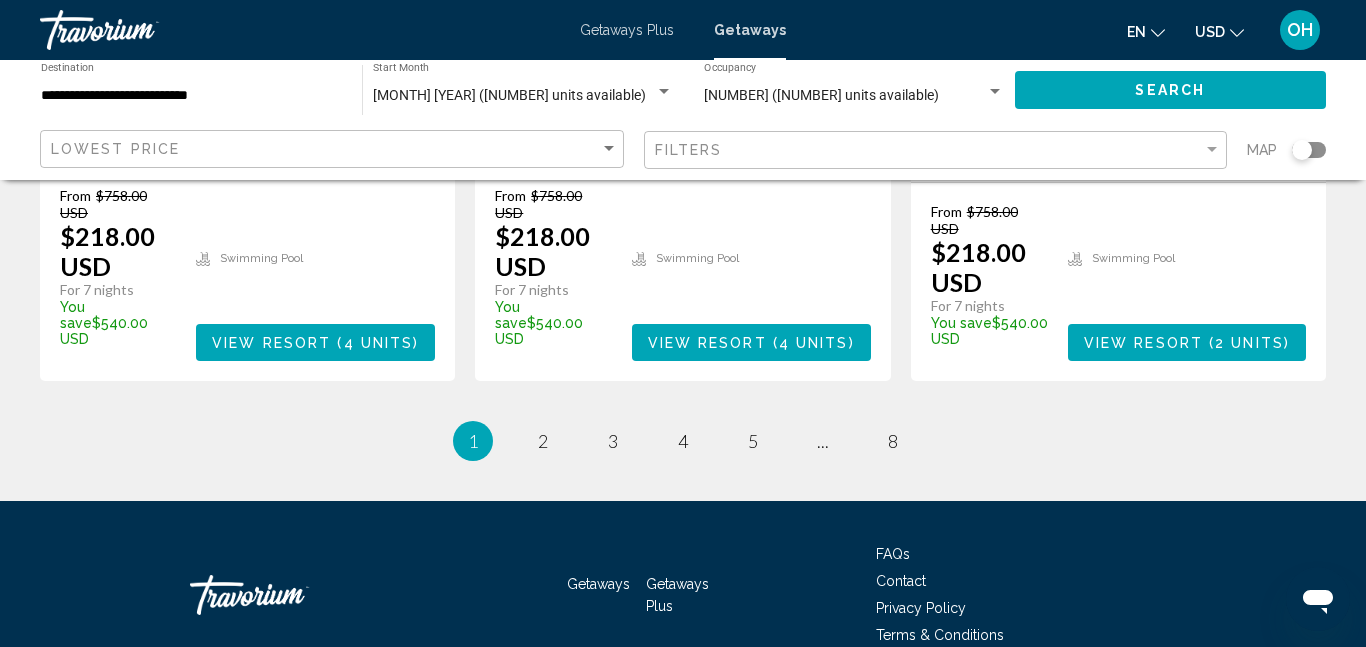 scroll, scrollTop: 2677, scrollLeft: 0, axis: vertical 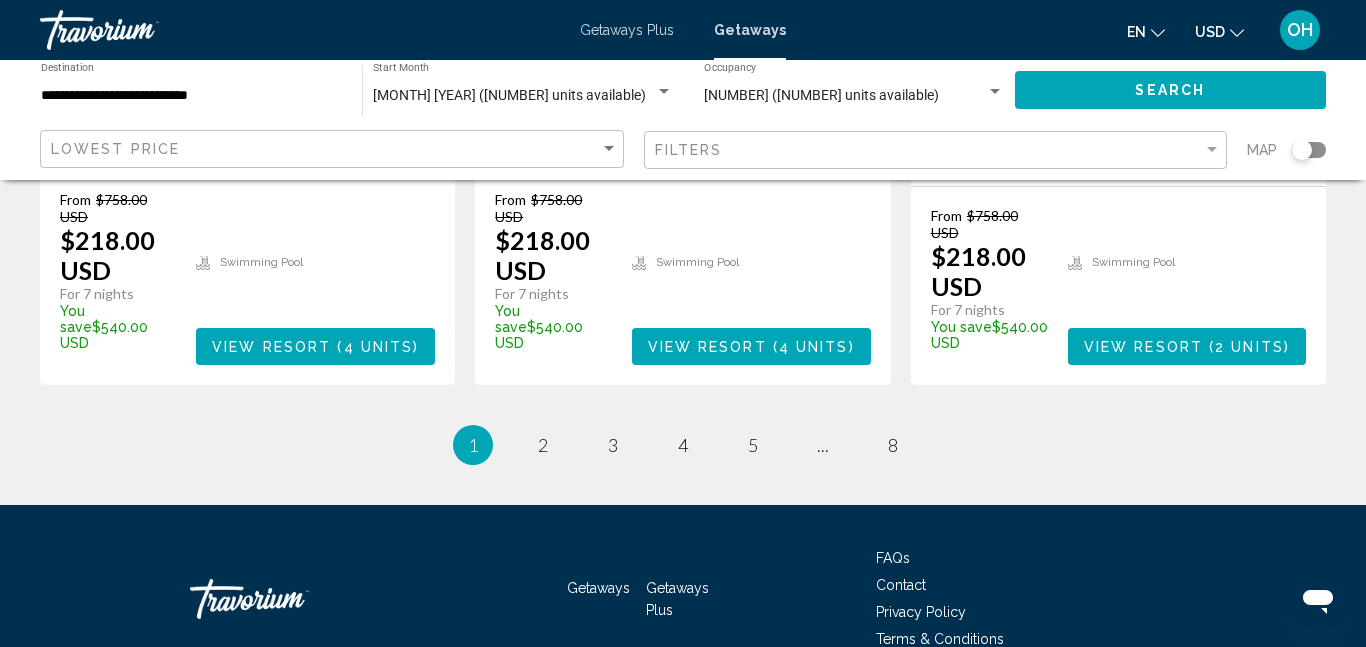 click on "page  8" at bounding box center (893, 445) 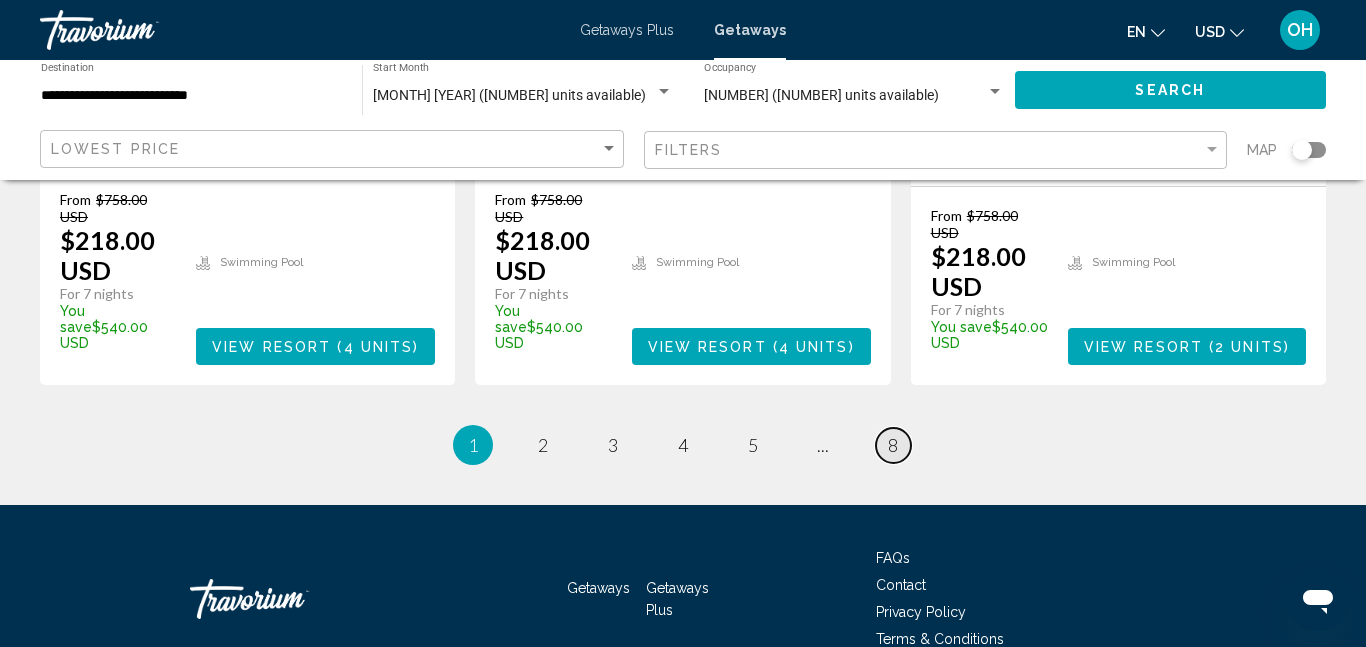 click on "page  8" at bounding box center [893, 445] 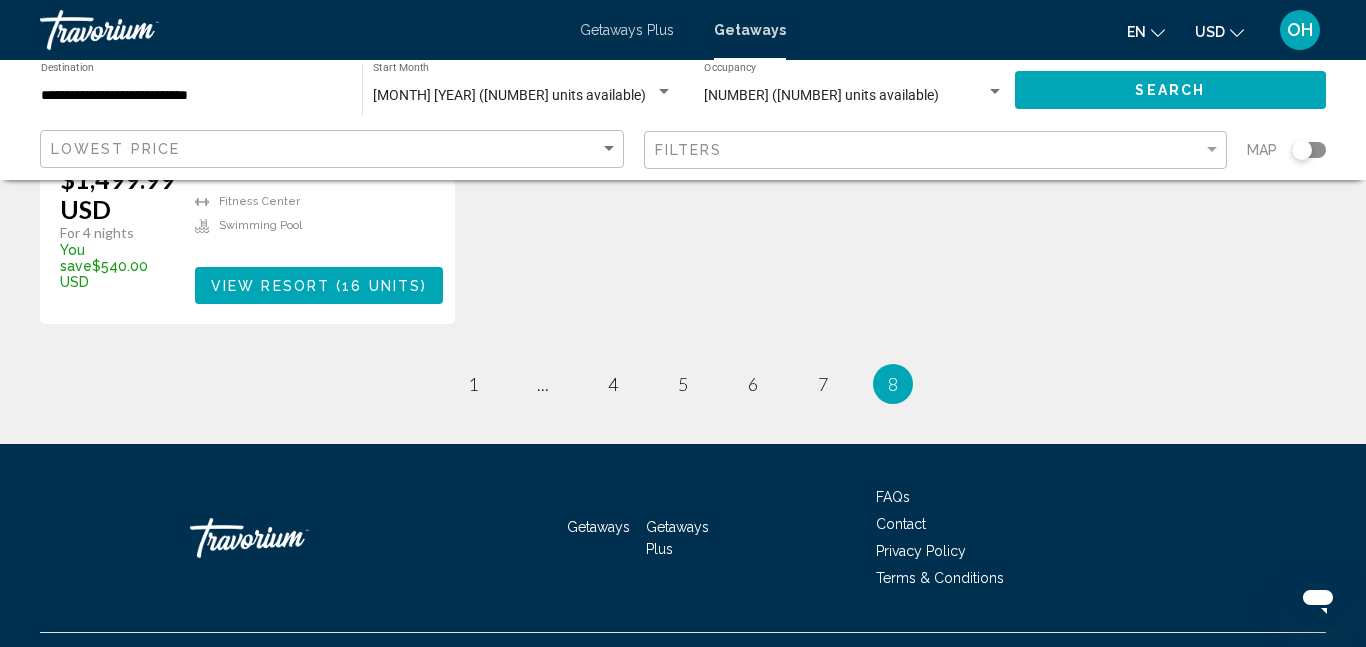 scroll, scrollTop: 640, scrollLeft: 0, axis: vertical 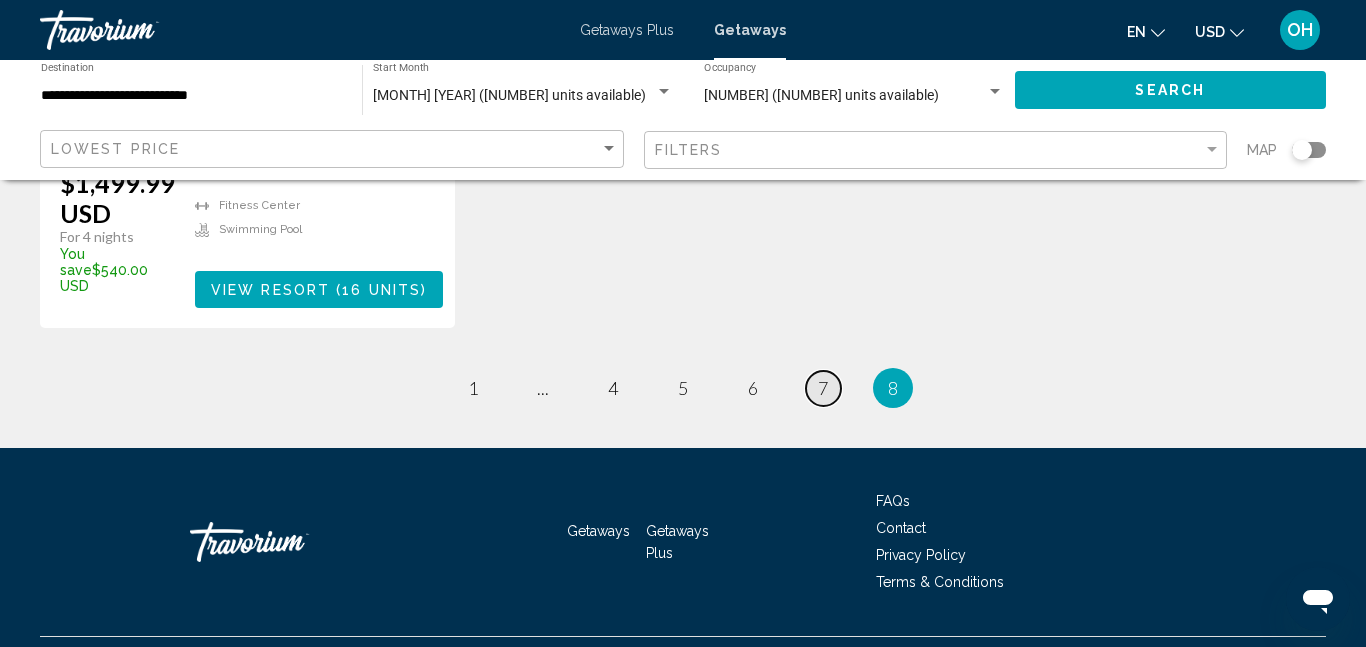 click on "7" at bounding box center (823, 388) 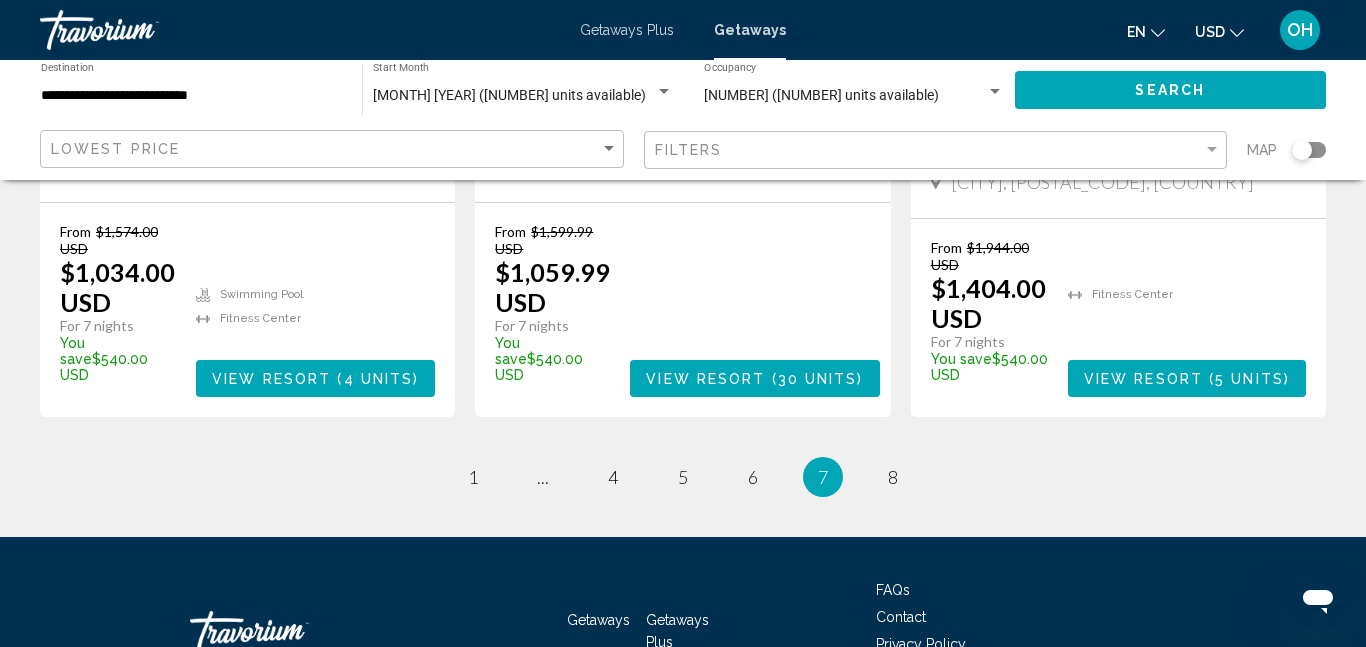 scroll, scrollTop: 2837, scrollLeft: 0, axis: vertical 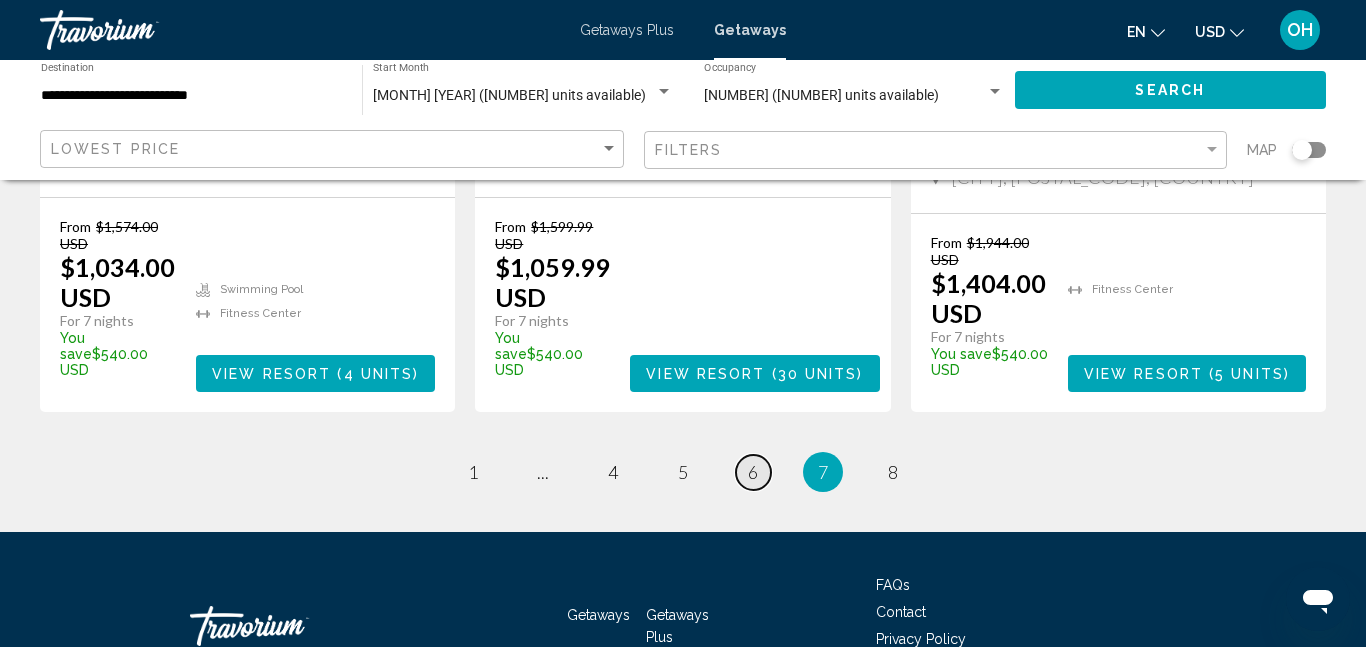 click on "page  6" at bounding box center (753, 472) 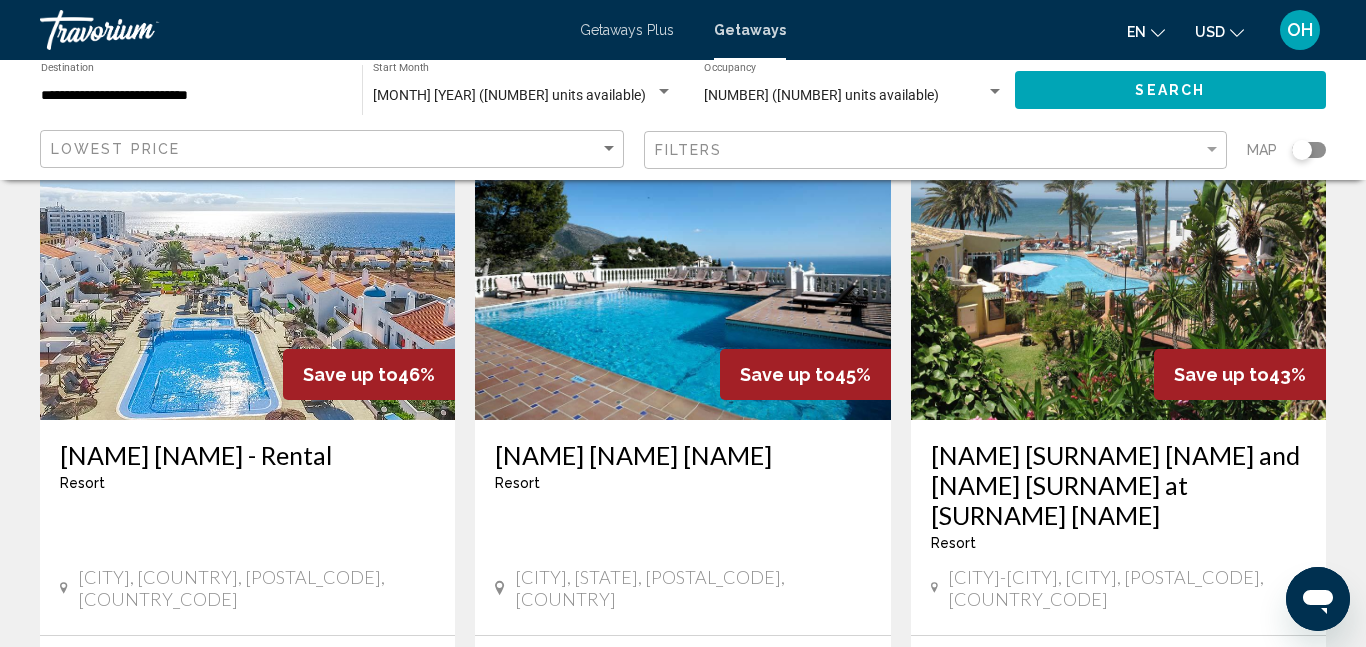scroll, scrollTop: 1617, scrollLeft: 0, axis: vertical 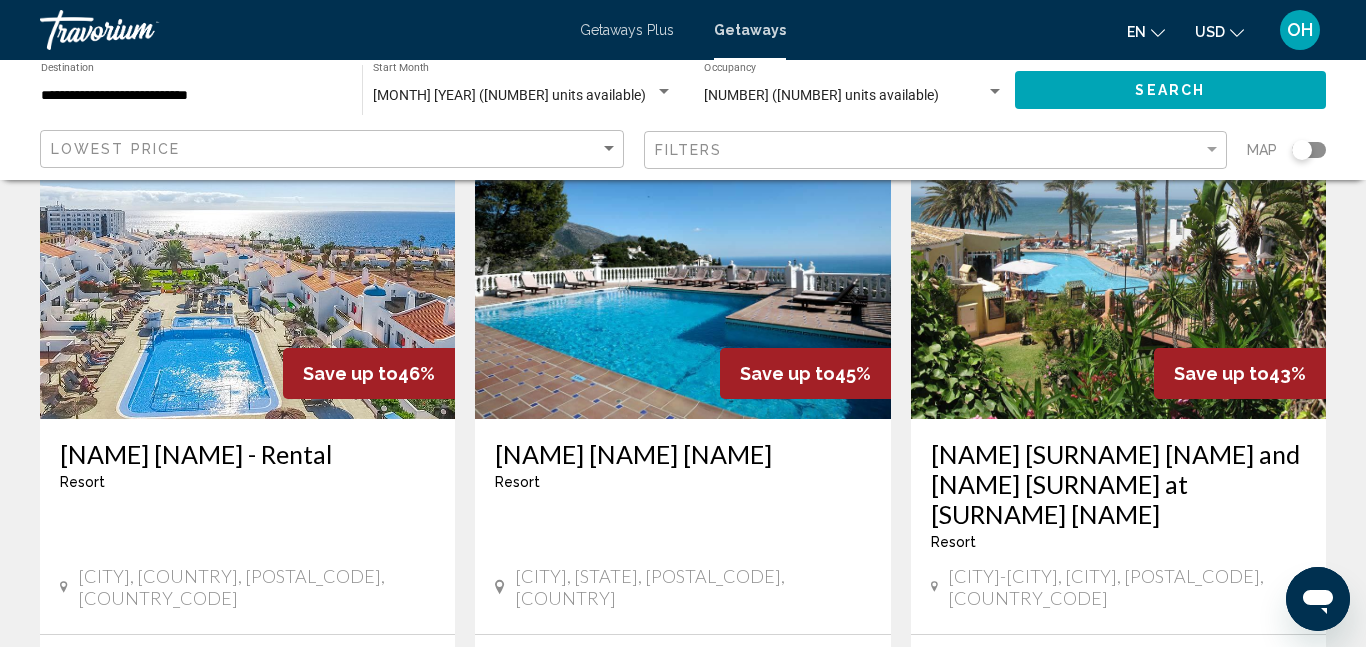 click at bounding box center (247, 259) 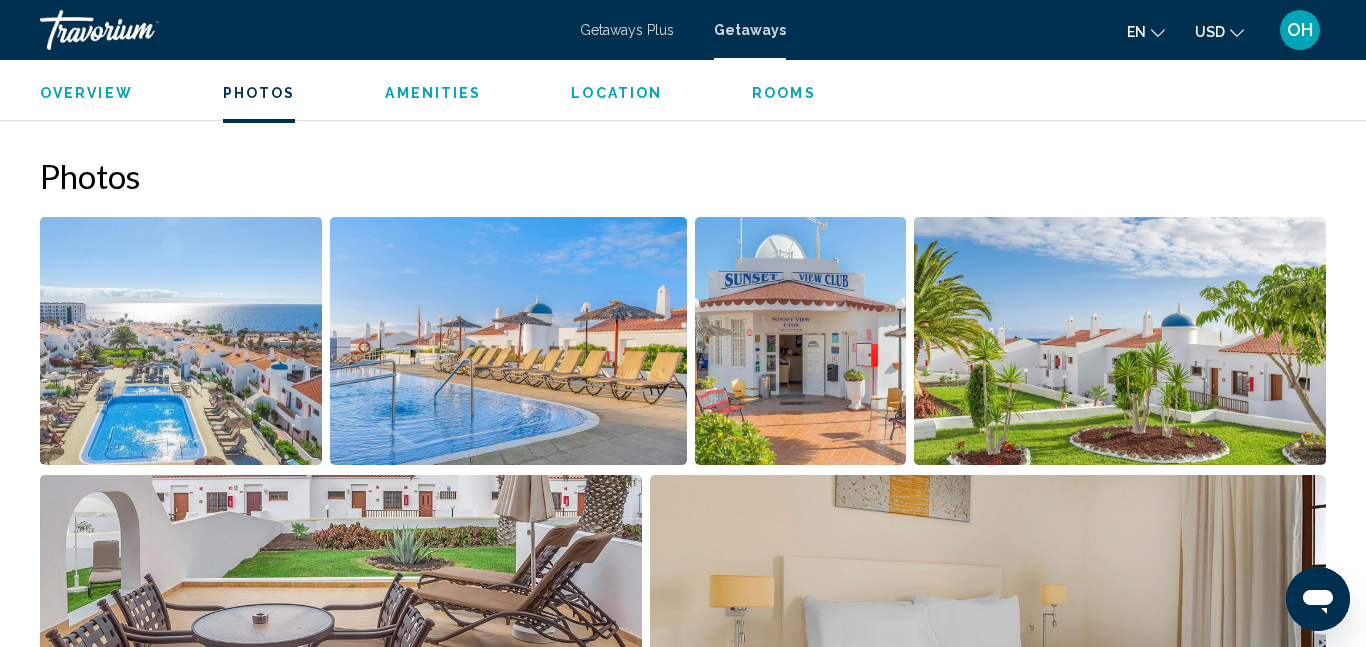 scroll, scrollTop: 1245, scrollLeft: 0, axis: vertical 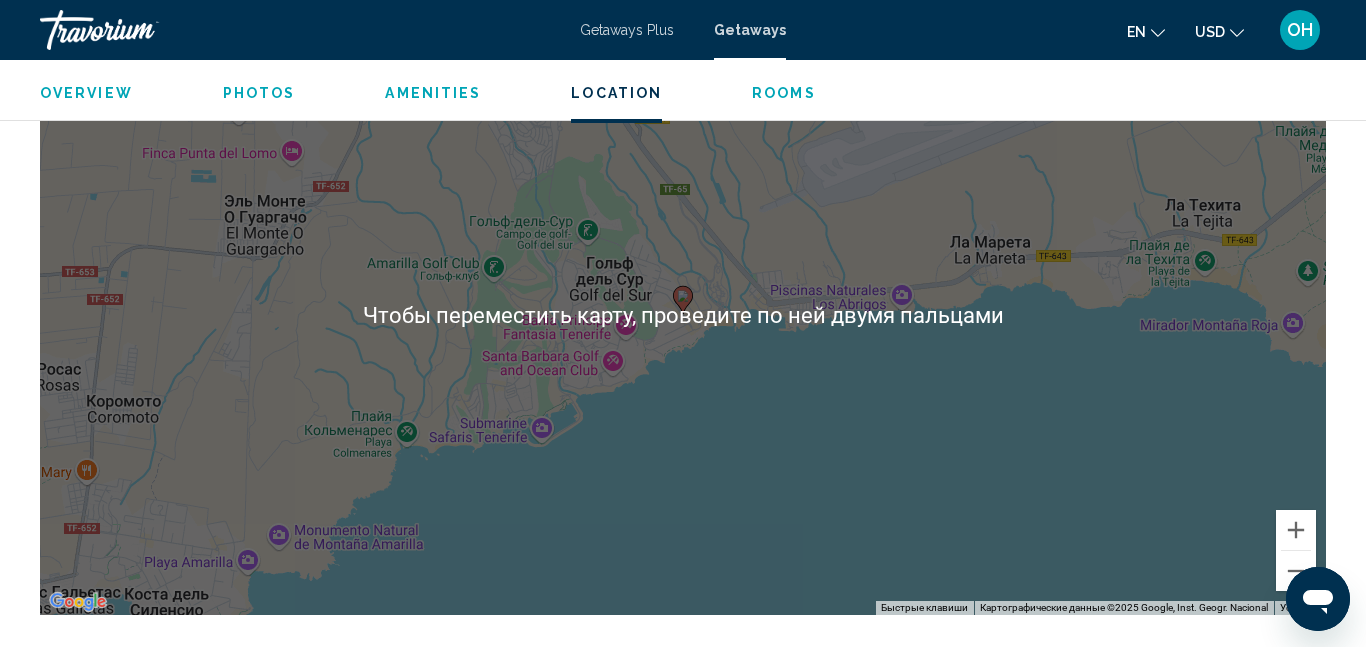 click on "Для навигации используйте клавиши со стрелками. Чтобы активировать перетаскивание с помощью клавиатуры, нажмите Alt + Ввод. После этого перемещайте маркер, используя клавиши со стрелками. Чтобы завершить перетаскивание, нажмите клавишу Ввод. Чтобы отменить действие, нажмите клавишу Esc." at bounding box center (683, 315) 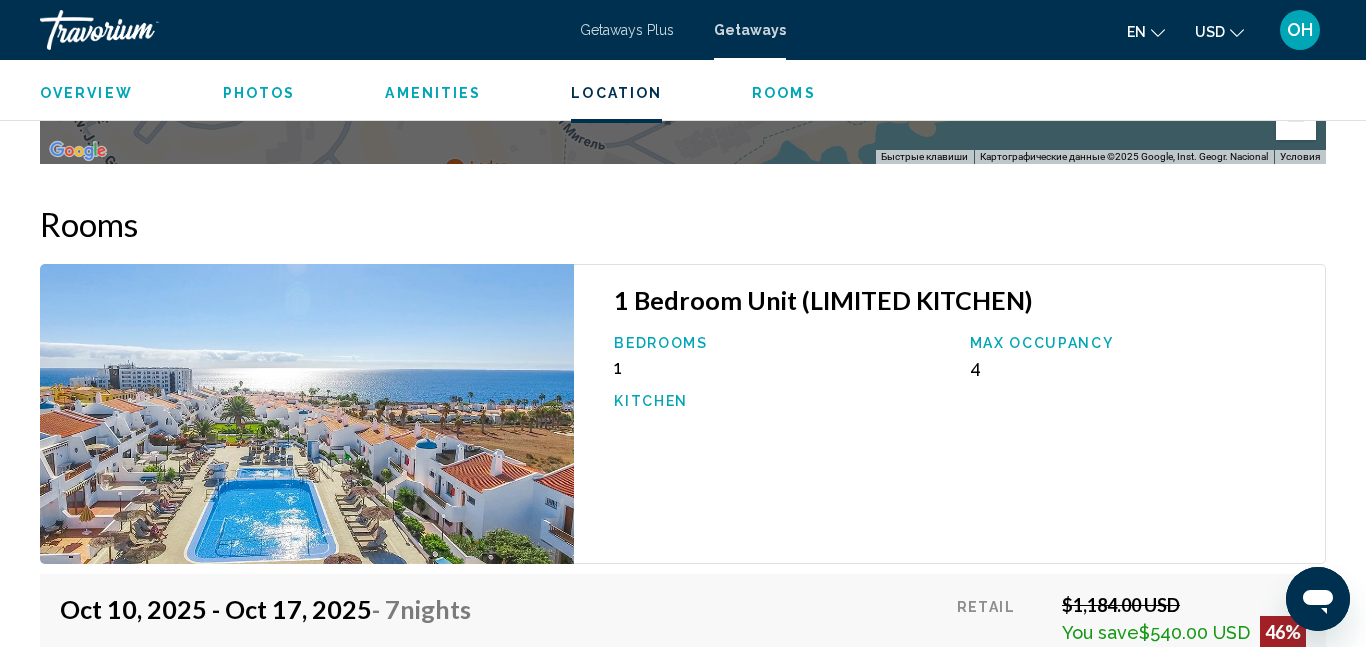 scroll, scrollTop: 3269, scrollLeft: 0, axis: vertical 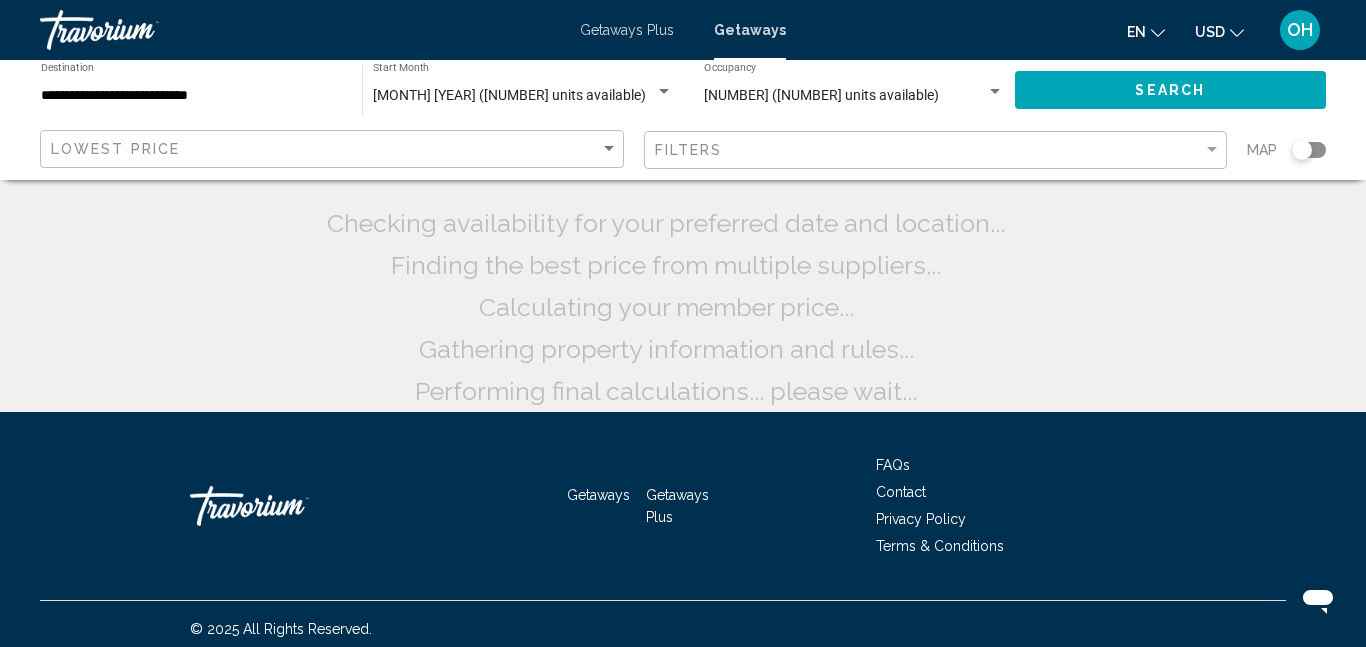 click on "**********" 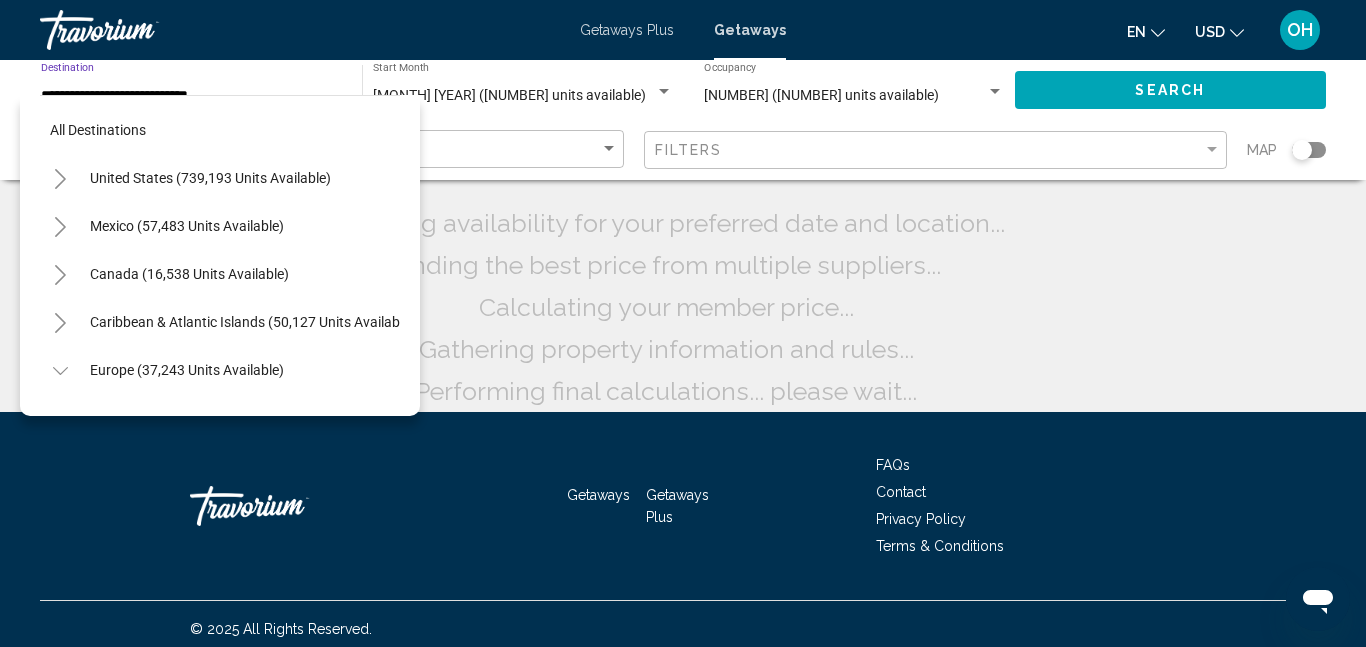 scroll, scrollTop: 935, scrollLeft: 0, axis: vertical 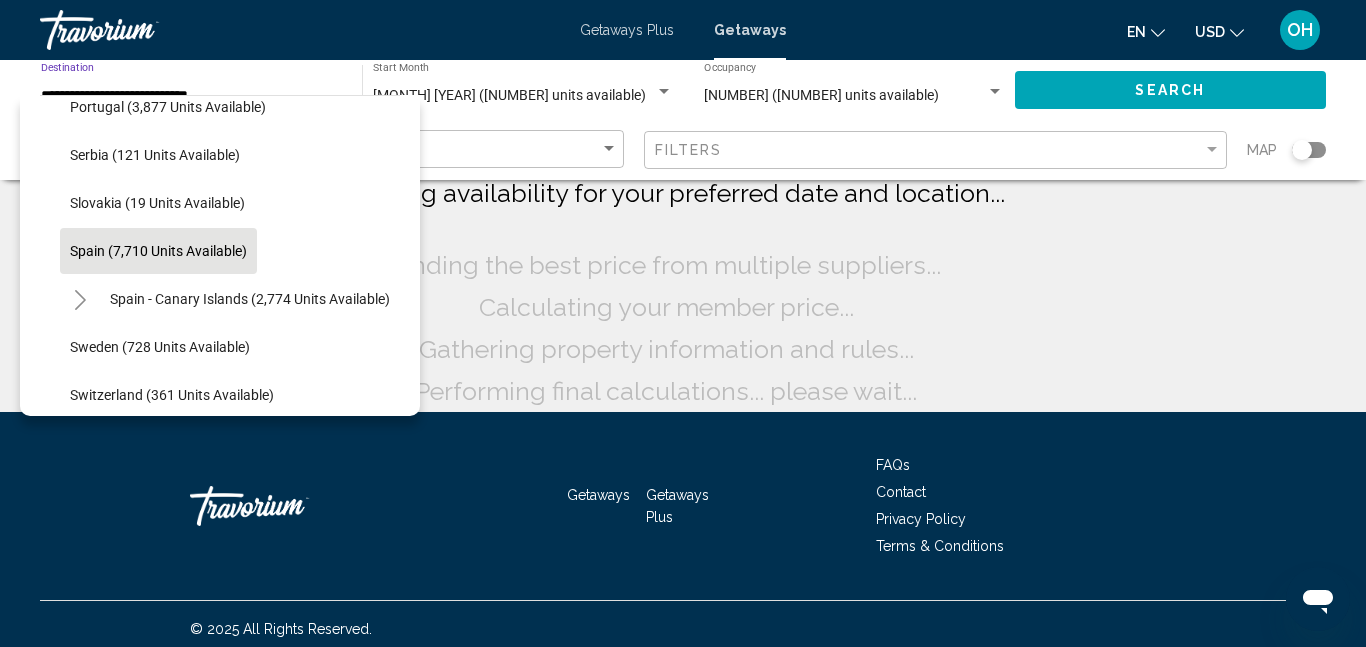 click on "Spain (7,710 units available)" 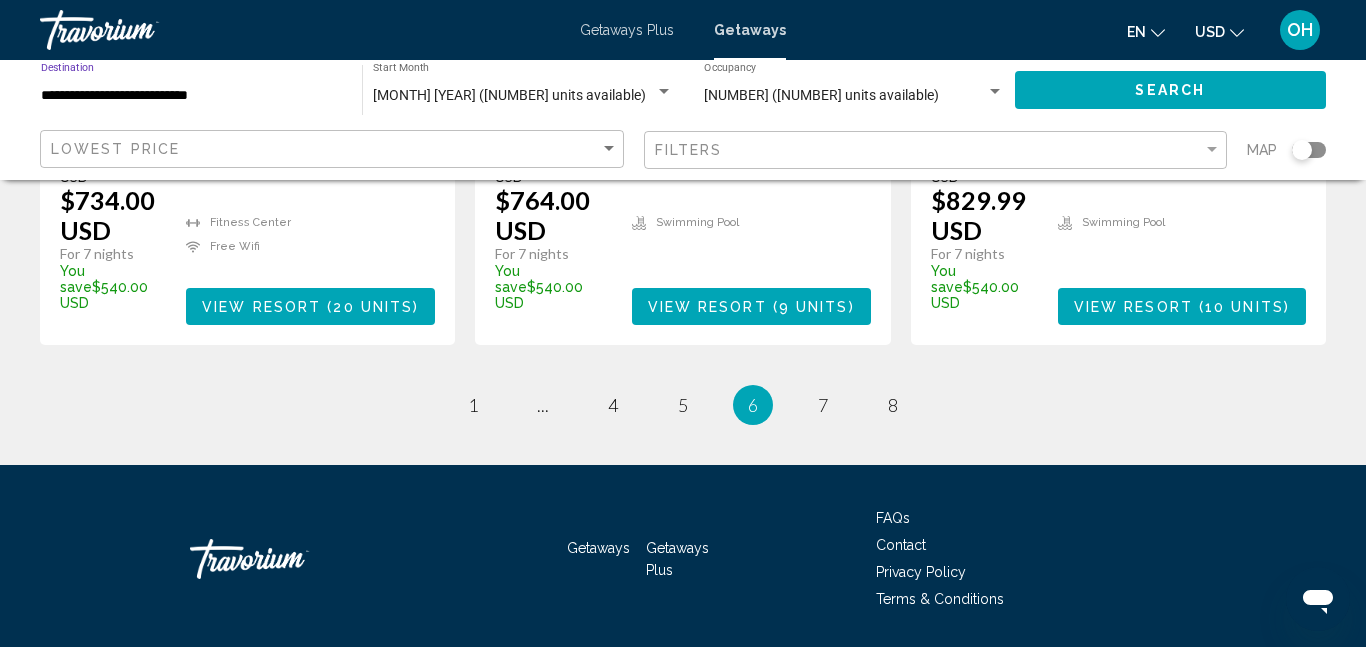 scroll, scrollTop: 2866, scrollLeft: 0, axis: vertical 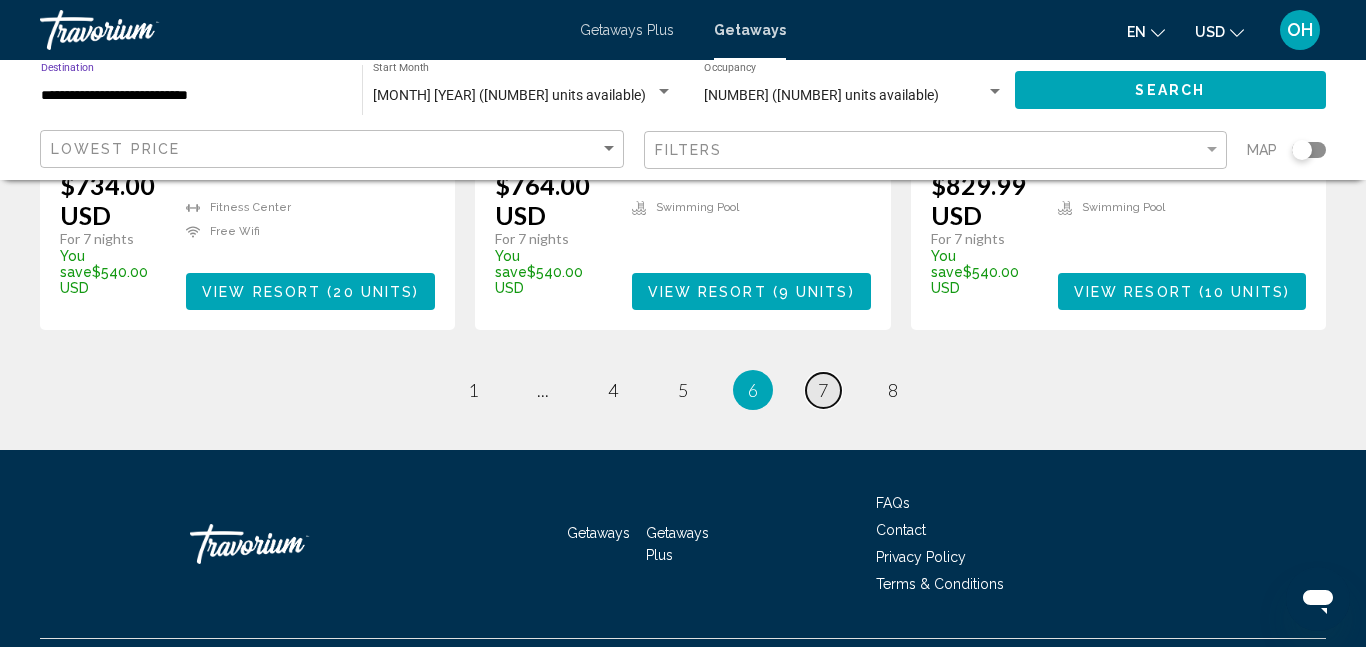click on "7" at bounding box center [823, 390] 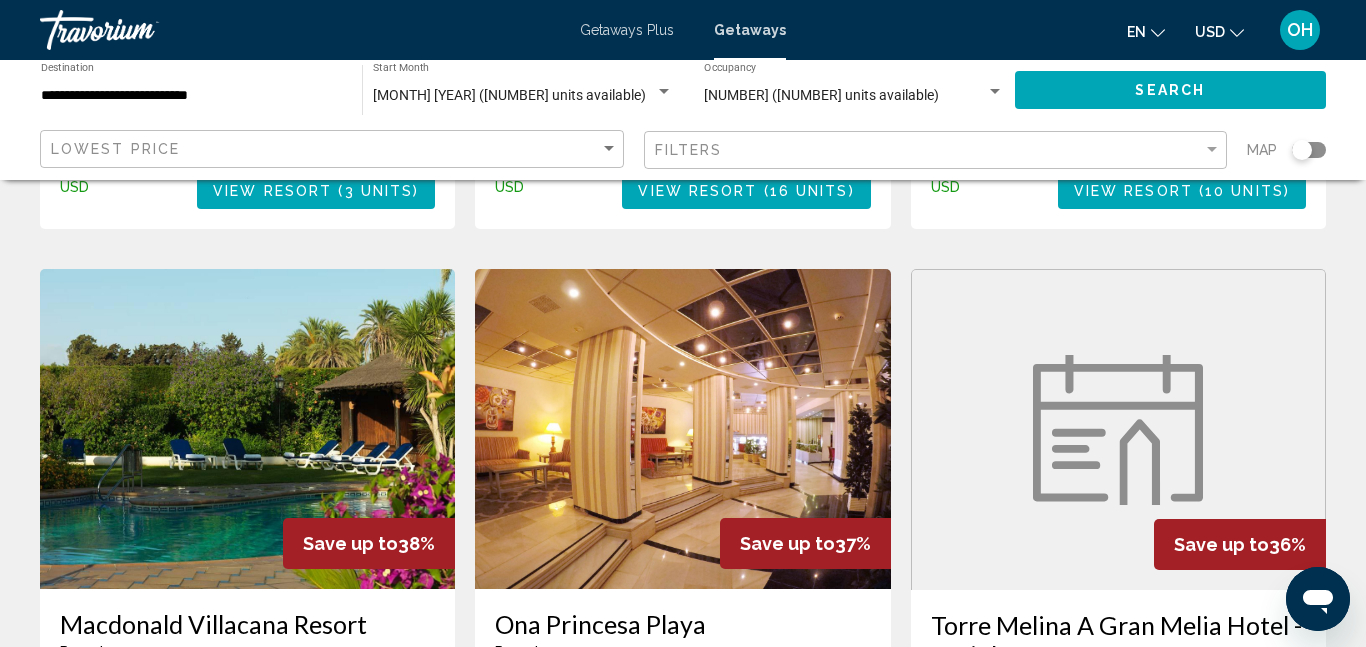 scroll, scrollTop: 1550, scrollLeft: 0, axis: vertical 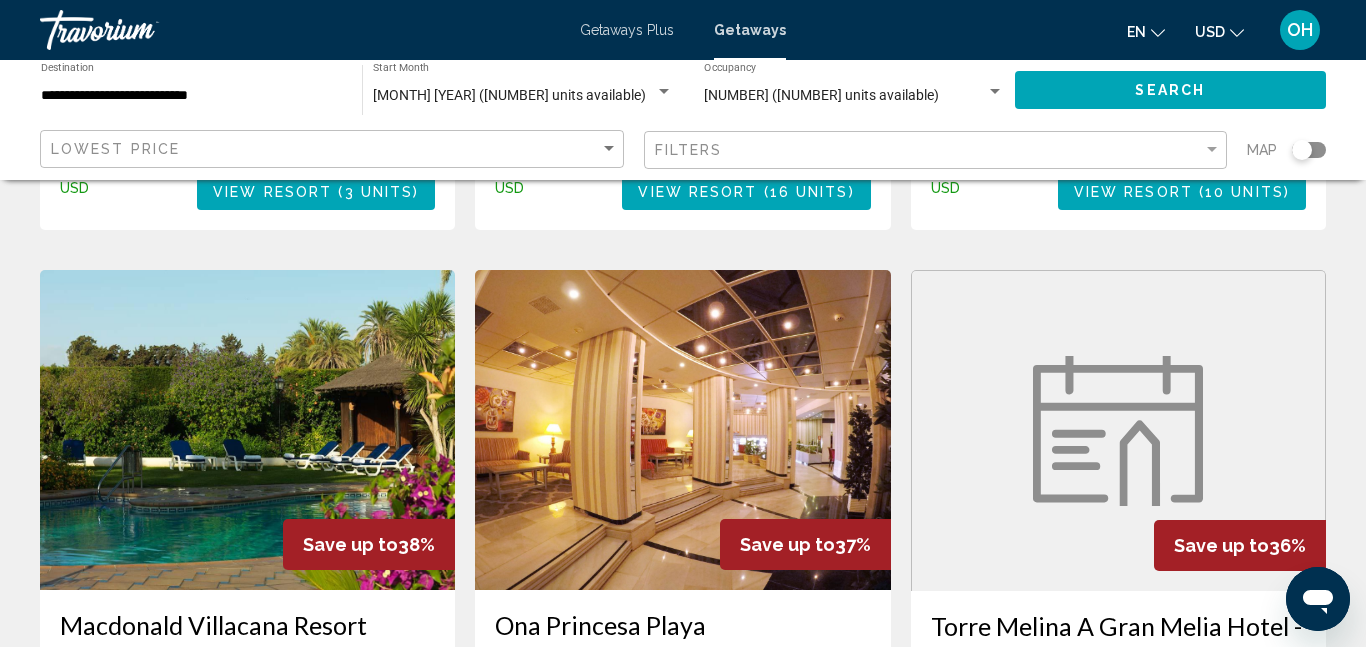 click at bounding box center (247, 430) 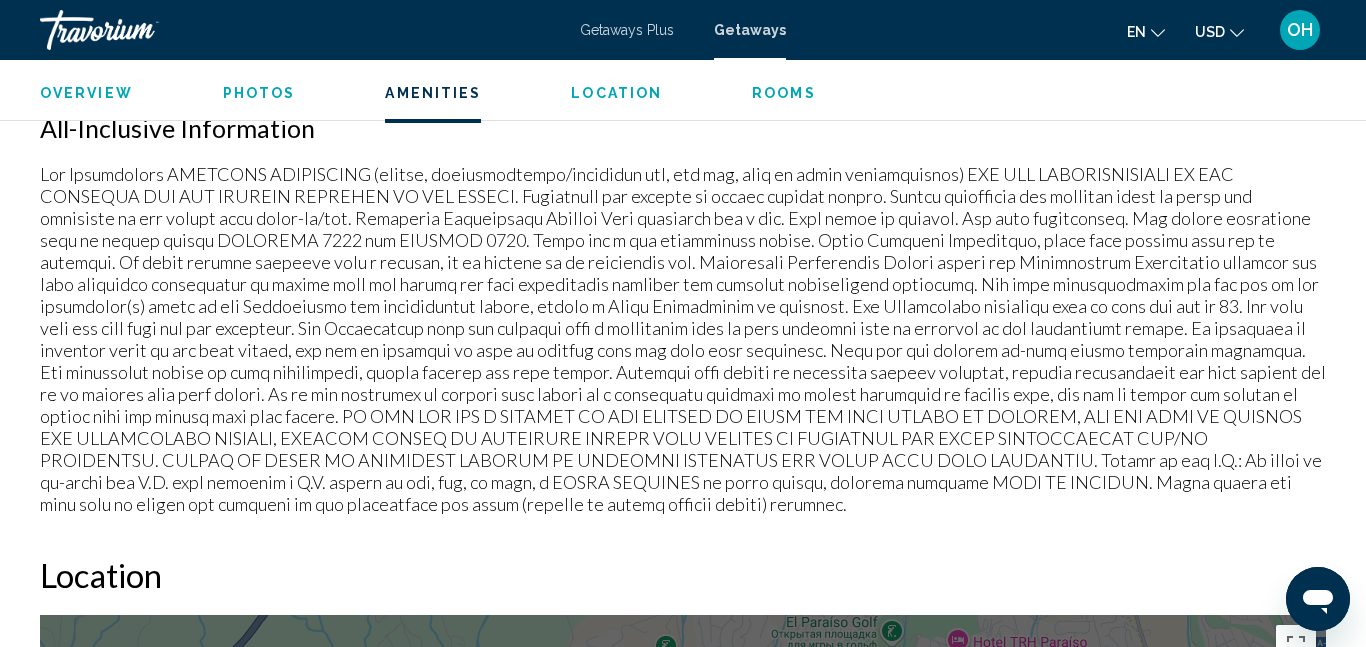 scroll, scrollTop: 2006, scrollLeft: 0, axis: vertical 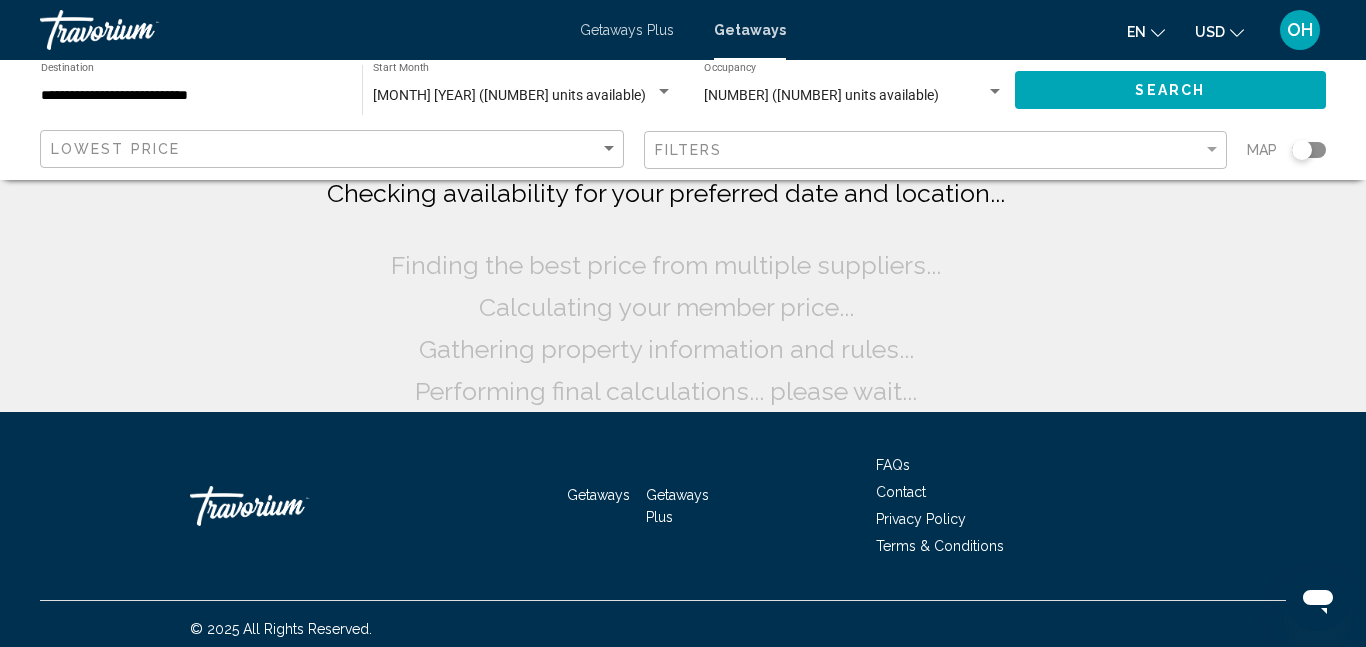 click on "**********" at bounding box center [191, 96] 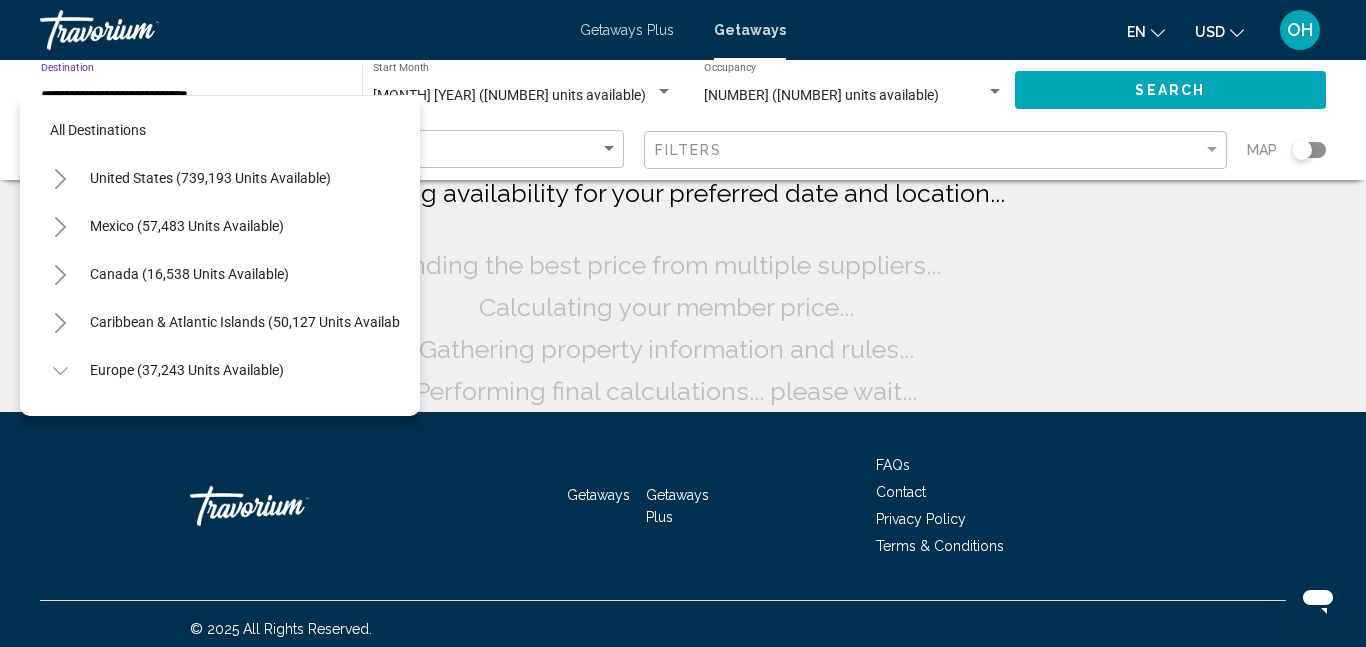 scroll, scrollTop: 935, scrollLeft: 0, axis: vertical 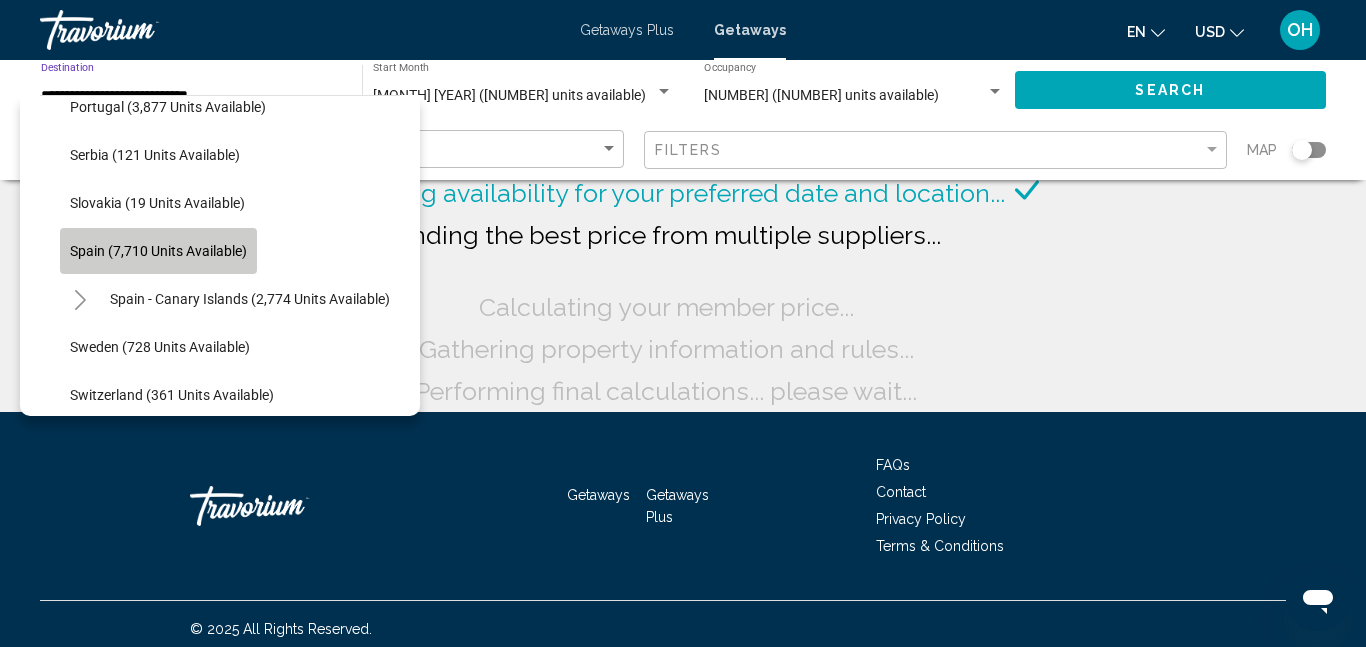 click on "Spain (7,710 units available)" 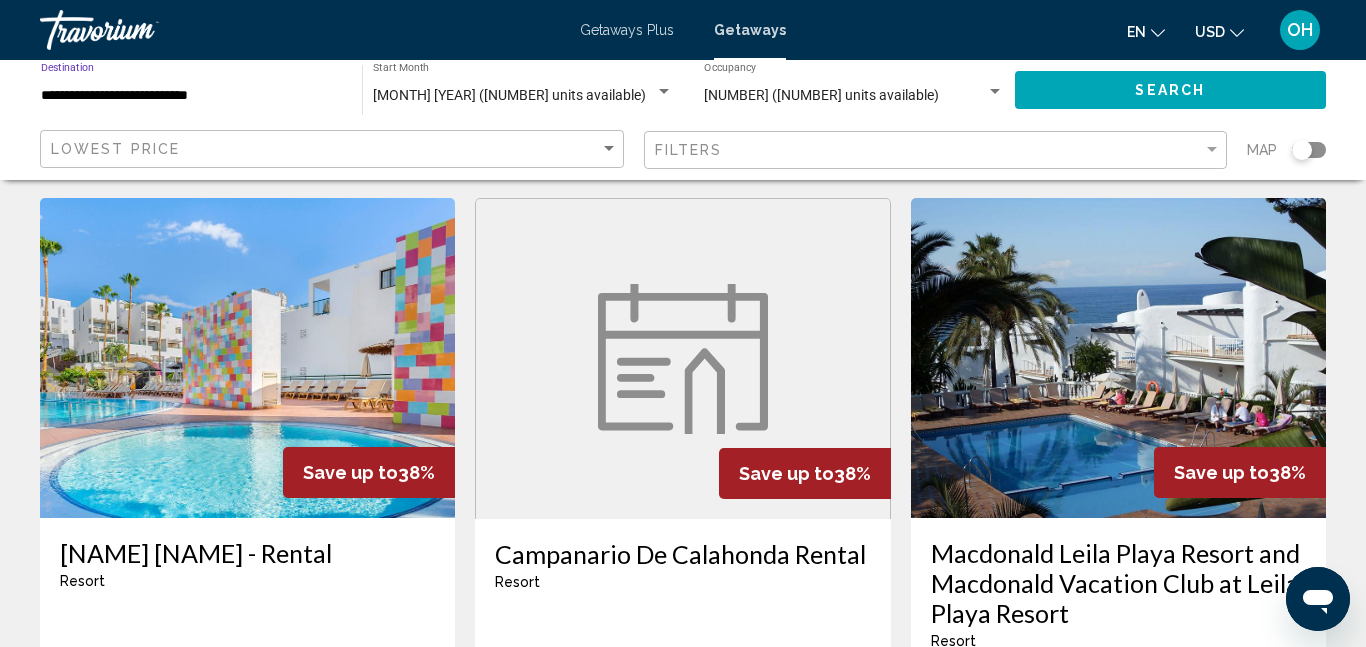scroll, scrollTop: 835, scrollLeft: 0, axis: vertical 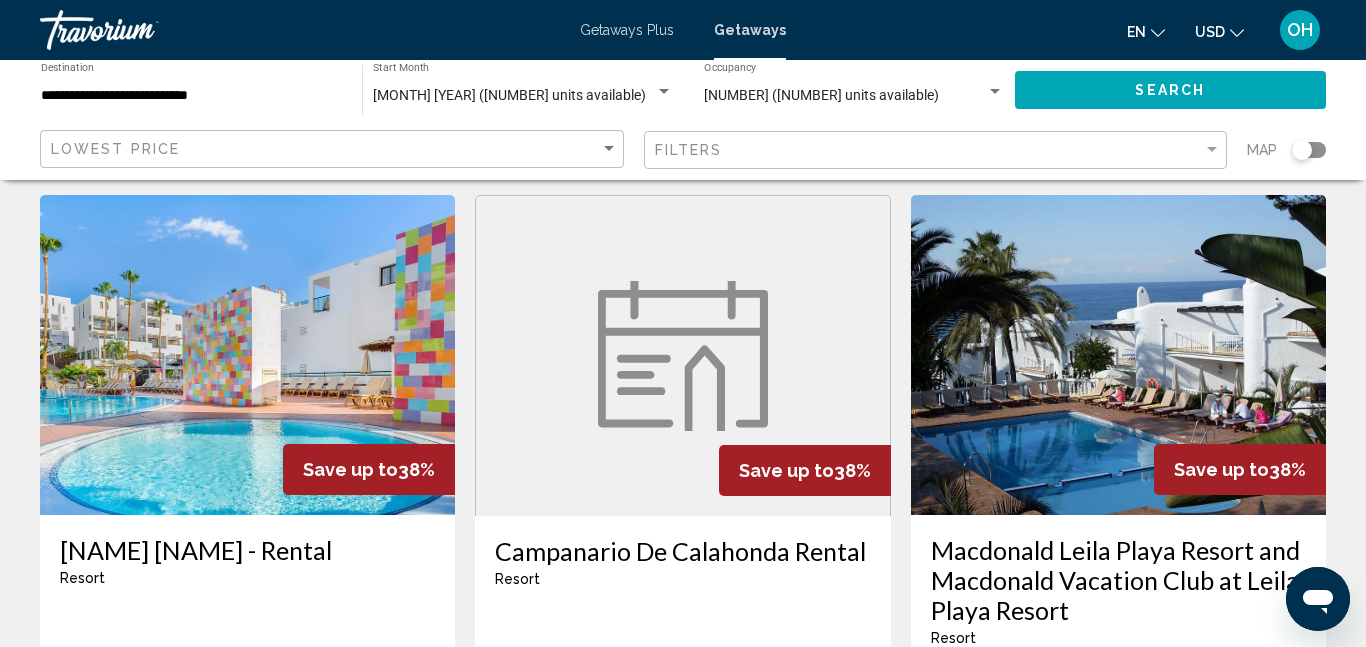 click at bounding box center [247, 355] 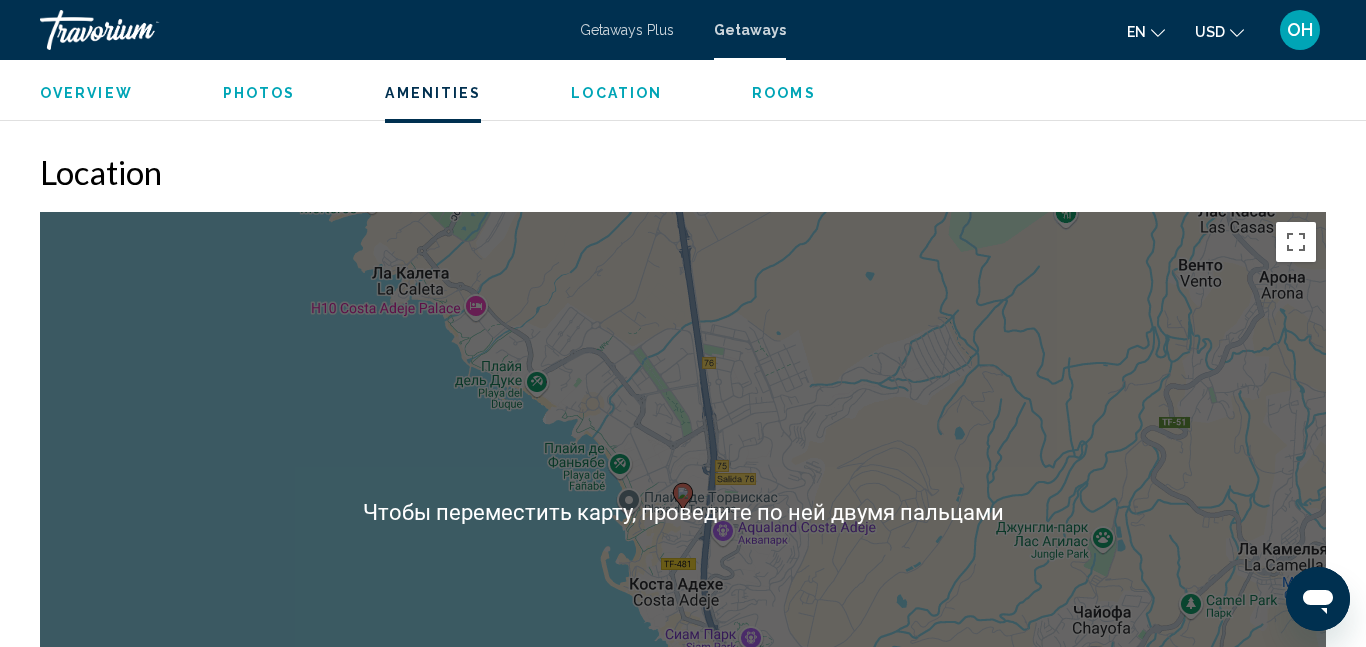 scroll, scrollTop: 2587, scrollLeft: 0, axis: vertical 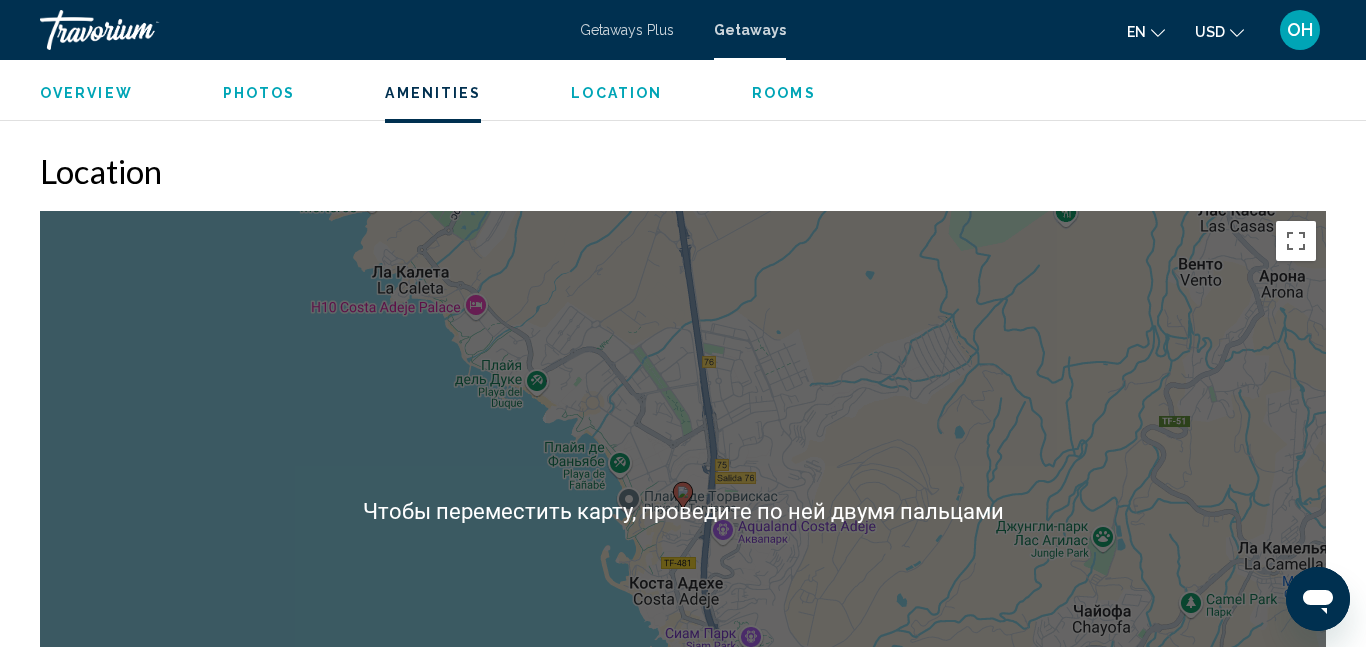 click on "Для навигации используйте клавиши со стрелками. Чтобы активировать перетаскивание с помощью клавиатуры, нажмите Alt + Ввод. После этого перемещайте маркер, используя клавиши со стрелками. Чтобы завершить перетаскивание, нажмите клавишу Ввод. Чтобы отменить действие, нажмите клавишу Esc." at bounding box center (683, 511) 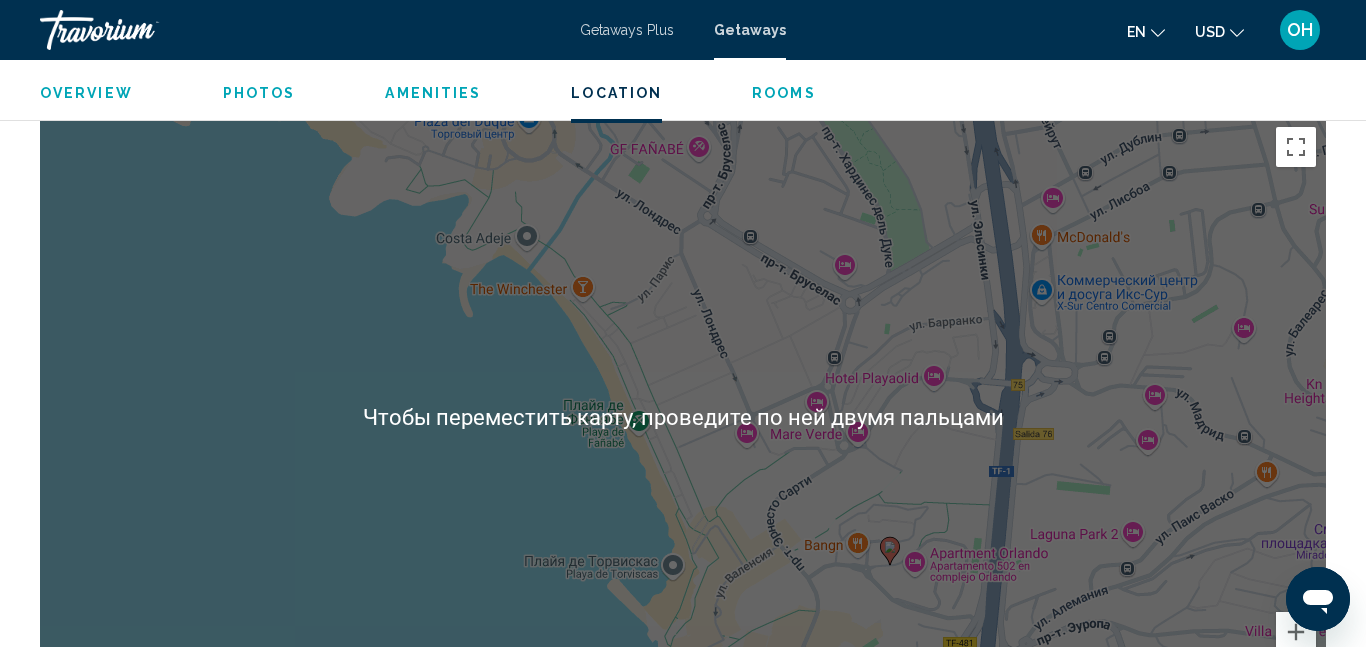scroll, scrollTop: 2680, scrollLeft: 0, axis: vertical 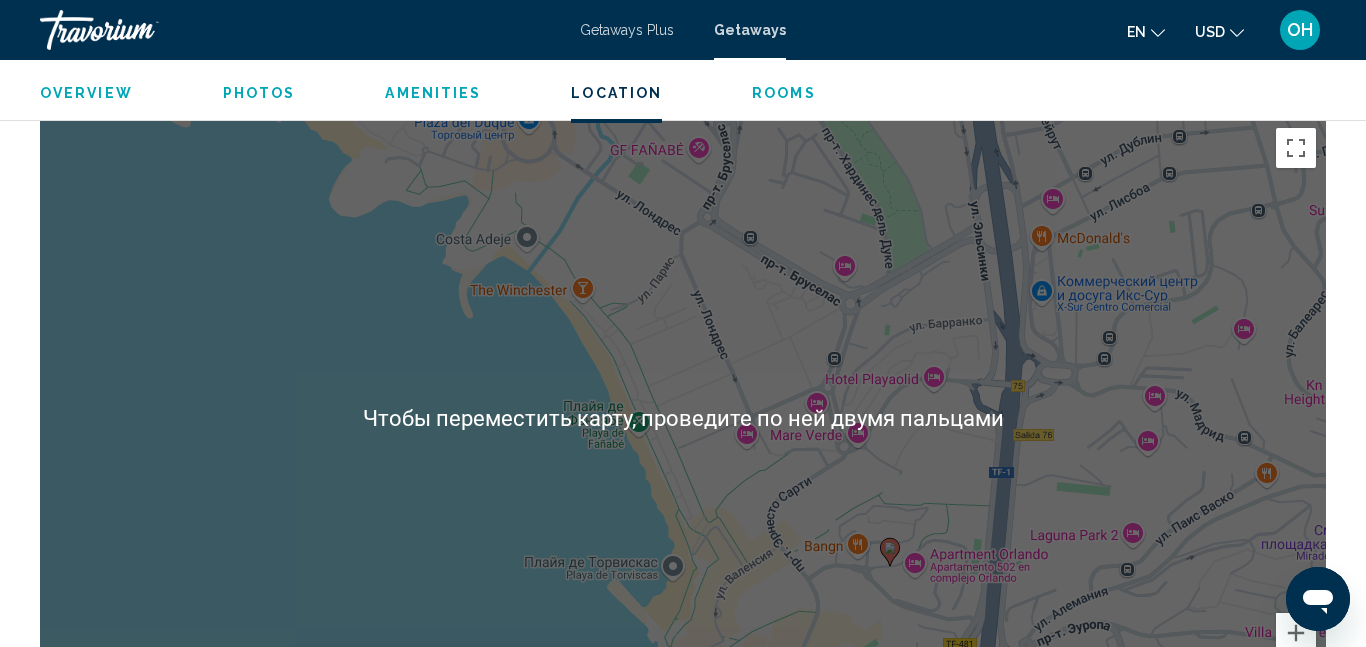 click on "Для навигации используйте клавиши со стрелками. Чтобы активировать перетаскивание с помощью клавиатуры, нажмите Alt + Ввод. После этого перемещайте маркер, используя клавиши со стрелками. Чтобы завершить перетаскивание, нажмите клавишу Ввод. Чтобы отменить действие, нажмите клавишу Esc." at bounding box center (683, 418) 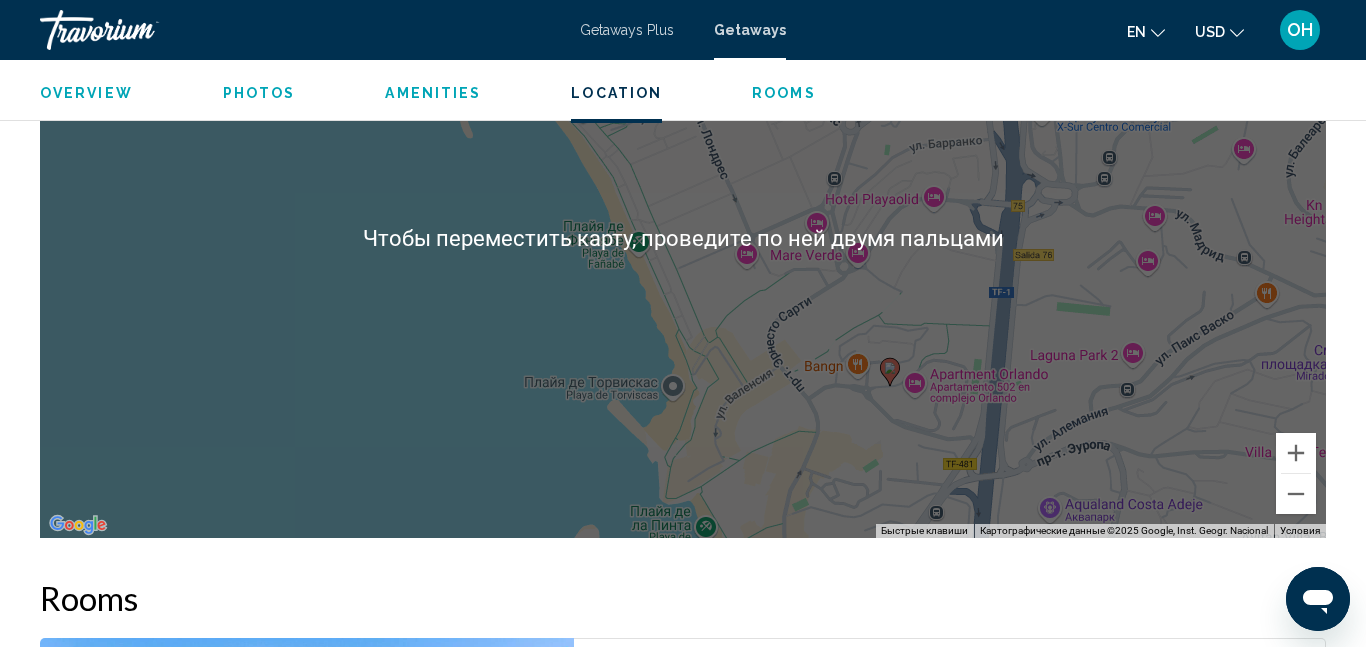 click on "Для навигации используйте клавиши со стрелками. Чтобы активировать перетаскивание с помощью клавиатуры, нажмите Alt + Ввод. После этого перемещайте маркер, используя клавиши со стрелками. Чтобы завершить перетаскивание, нажмите клавишу Ввод. Чтобы отменить действие, нажмите клавишу Esc." at bounding box center [683, 238] 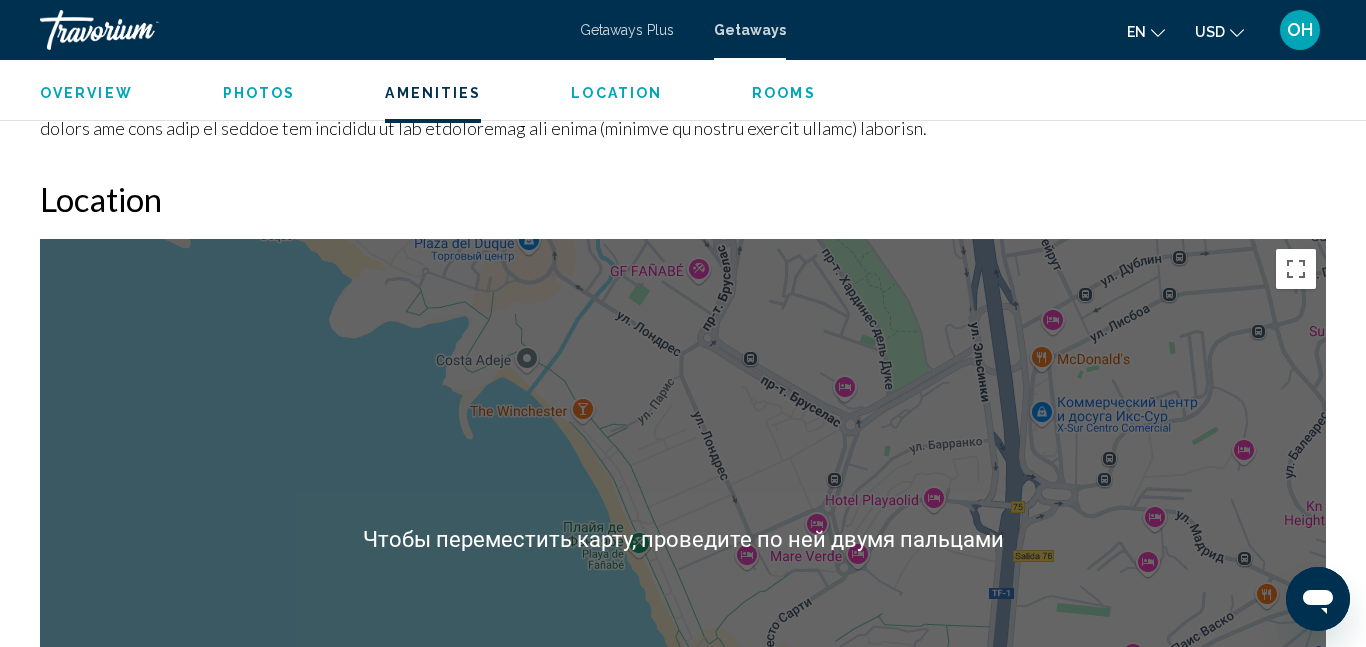 scroll, scrollTop: 2555, scrollLeft: 0, axis: vertical 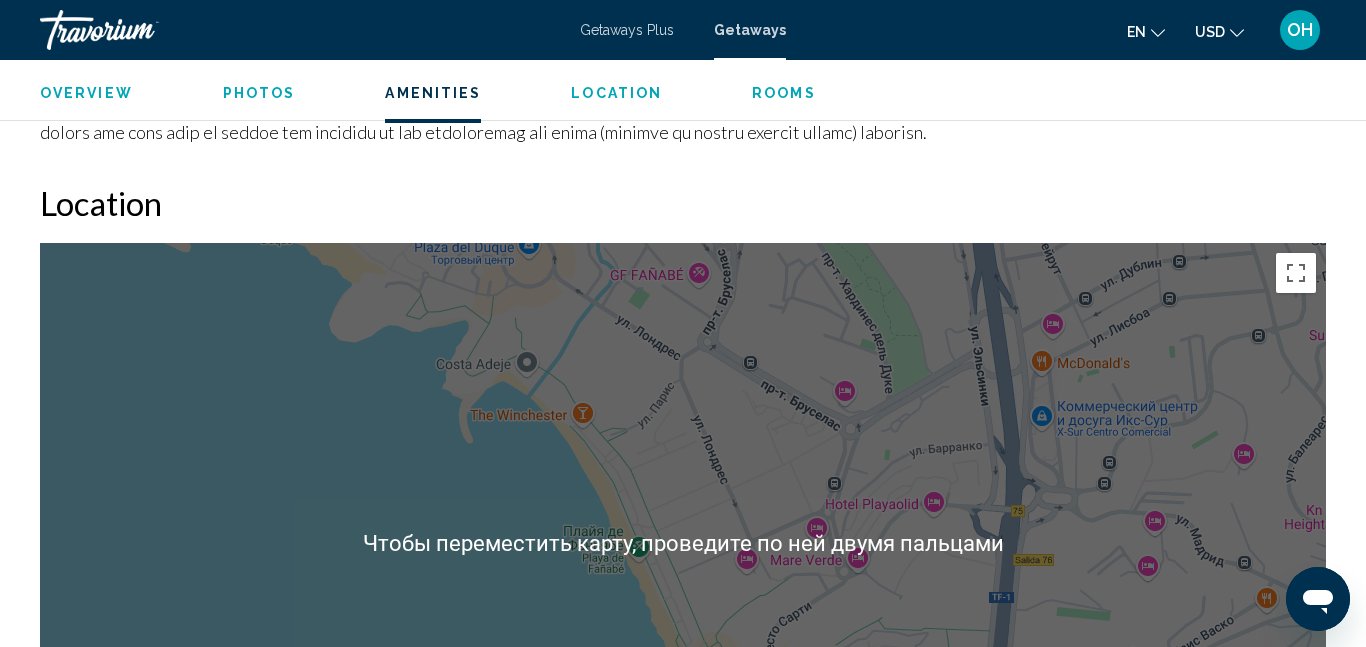 click on "Для навигации используйте клавиши со стрелками. Чтобы активировать перетаскивание с помощью клавиатуры, нажмите Alt + Ввод. После этого перемещайте маркер, используя клавиши со стрелками. Чтобы завершить перетаскивание, нажмите клавишу Ввод. Чтобы отменить действие, нажмите клавишу Esc." at bounding box center [683, 543] 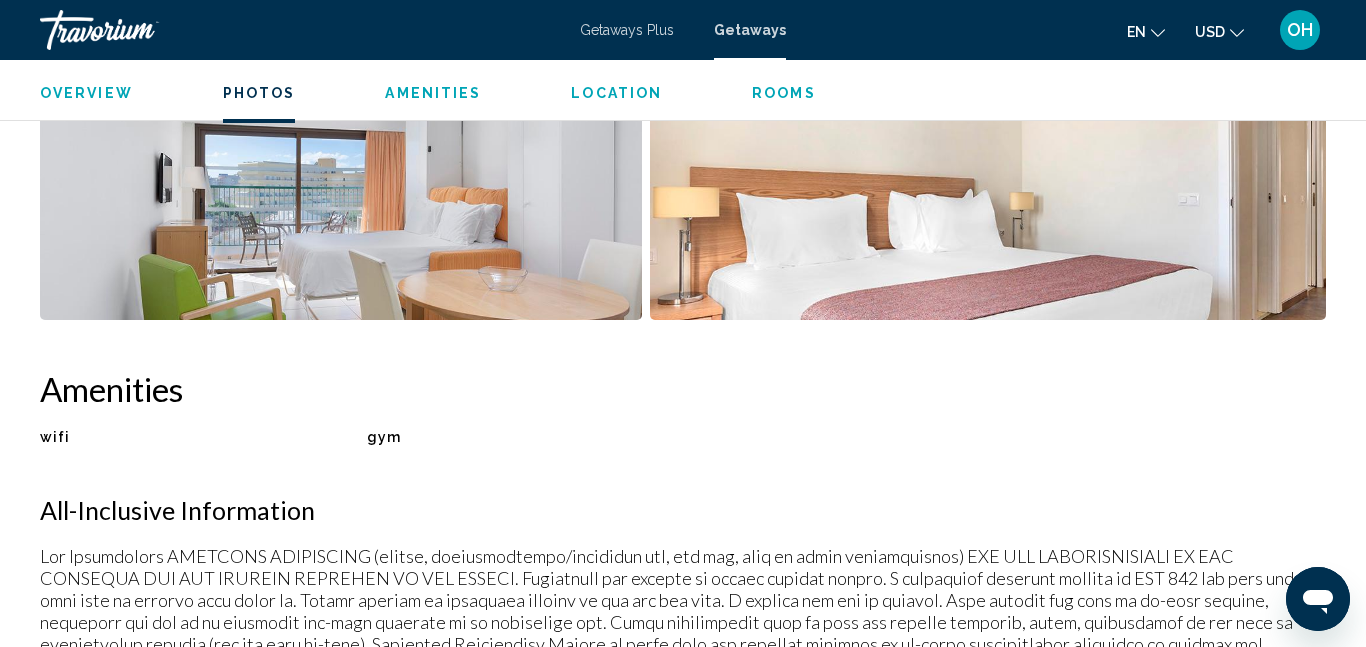 scroll, scrollTop: 1624, scrollLeft: 0, axis: vertical 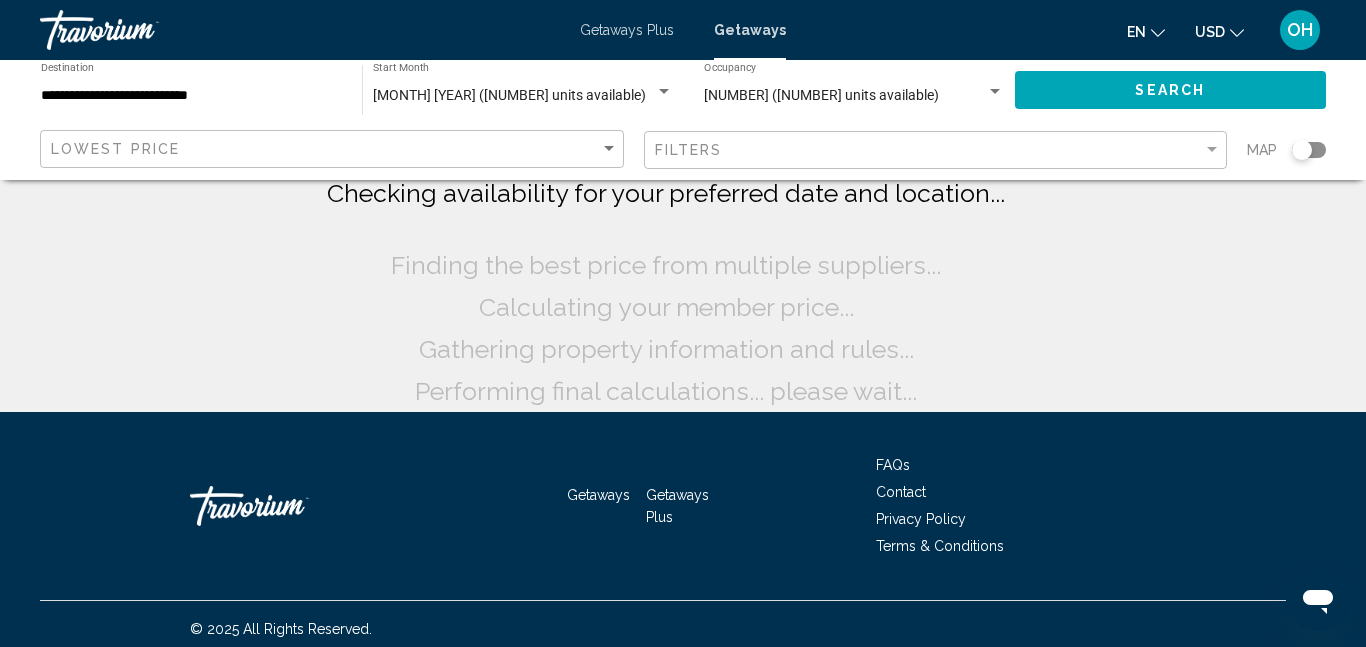 click on "**********" at bounding box center [191, 96] 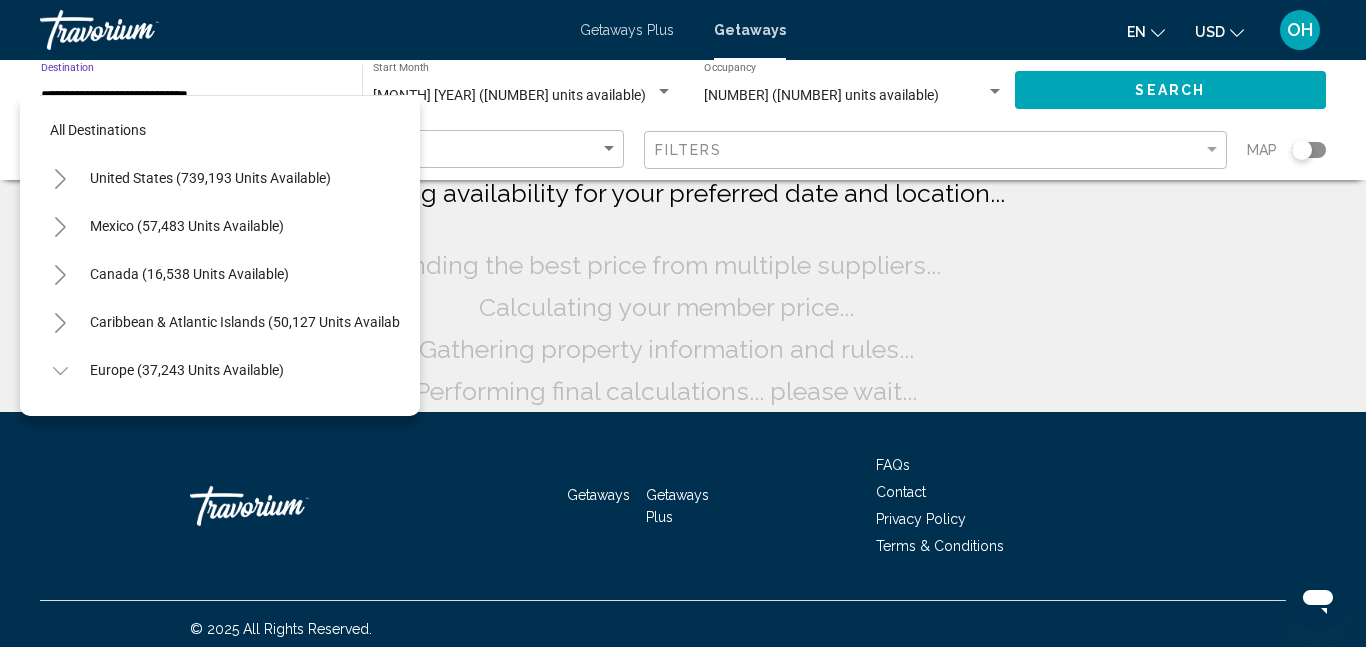 scroll, scrollTop: 935, scrollLeft: 0, axis: vertical 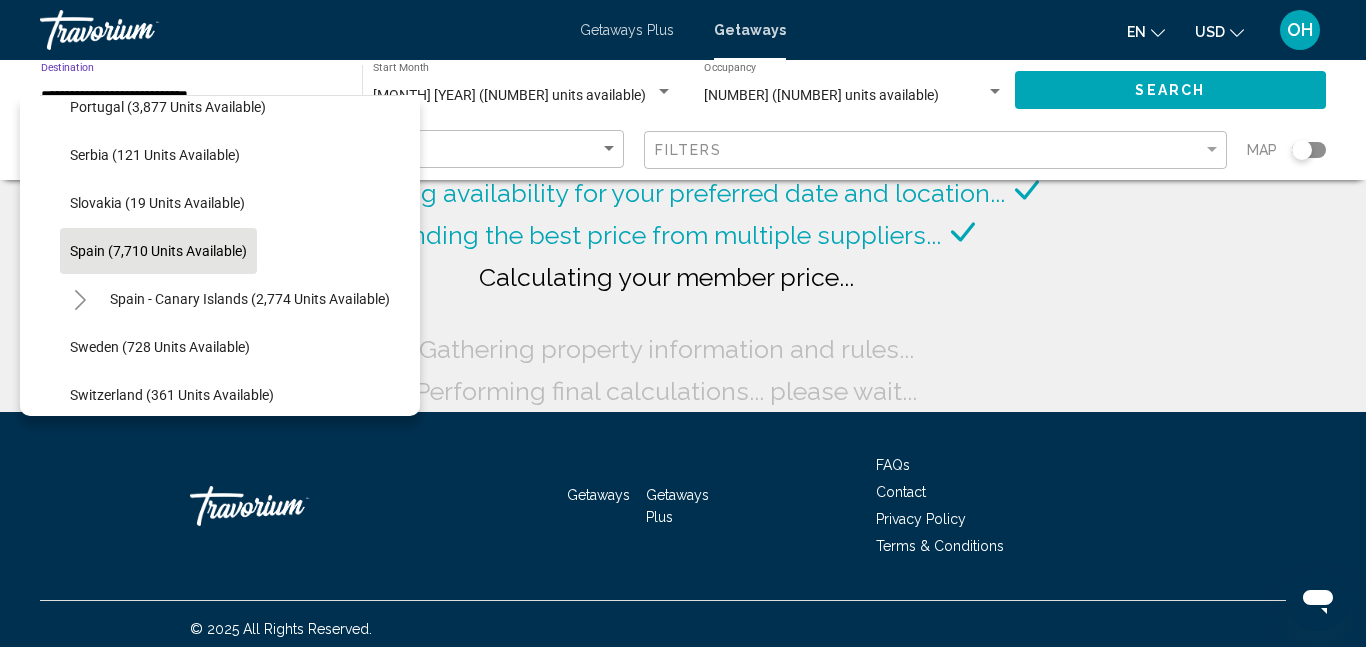 click on "Spain (7,710 units available)" 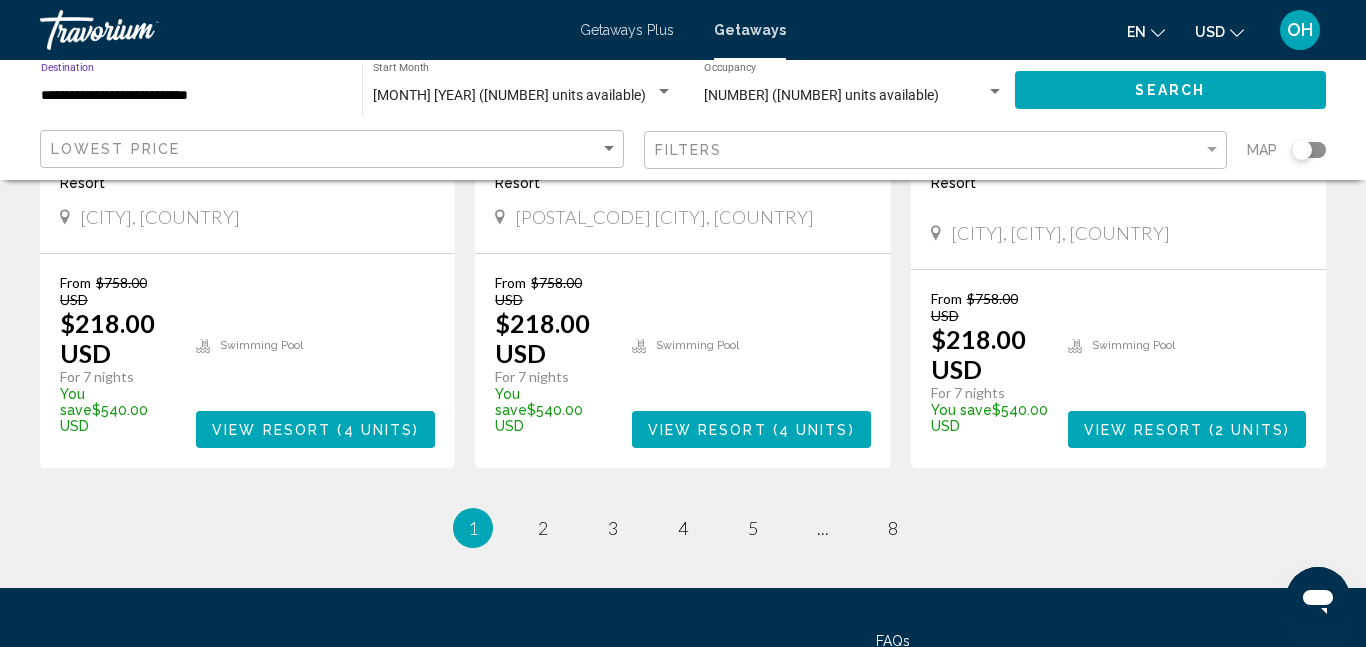 scroll, scrollTop: 2599, scrollLeft: 0, axis: vertical 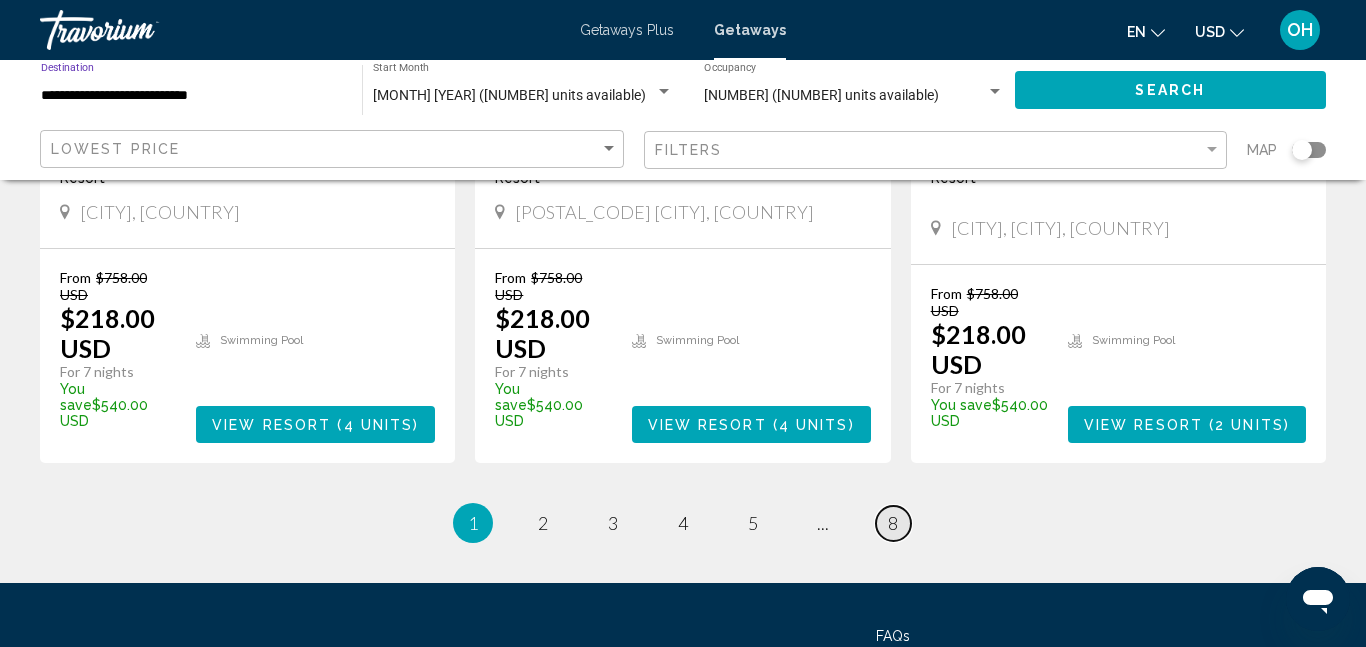 click on "page  8" at bounding box center (893, 523) 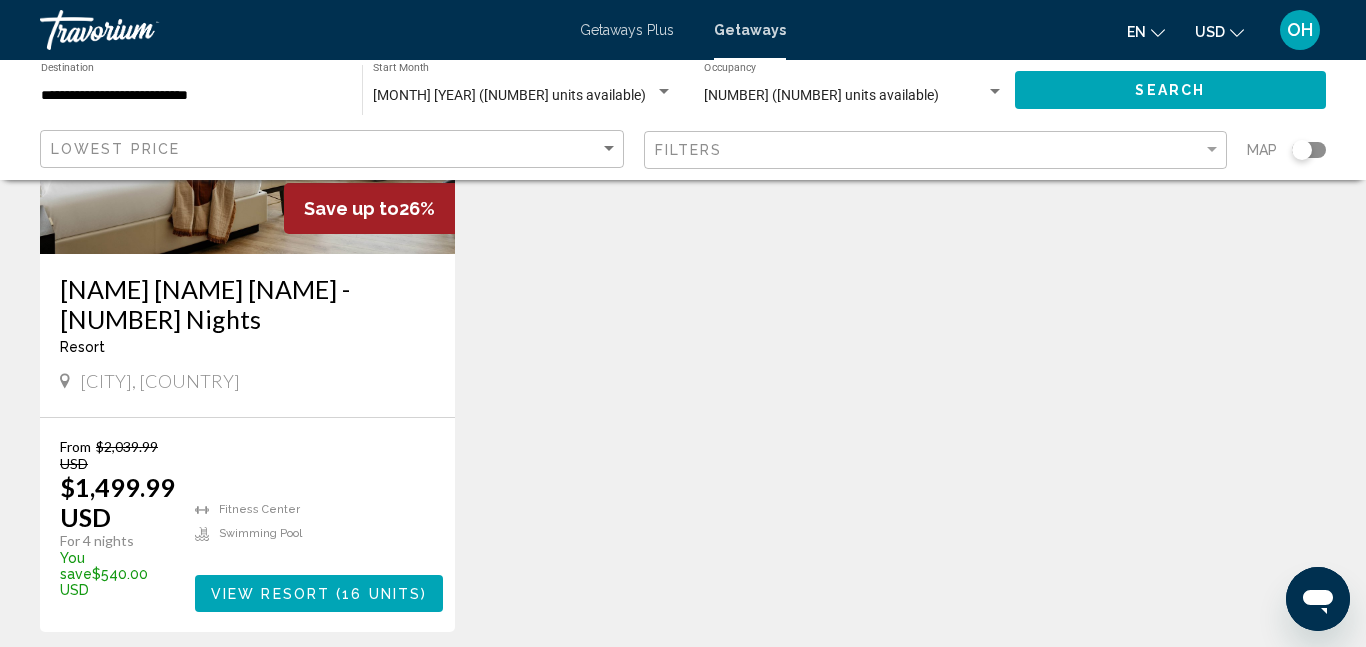 scroll, scrollTop: 670, scrollLeft: 0, axis: vertical 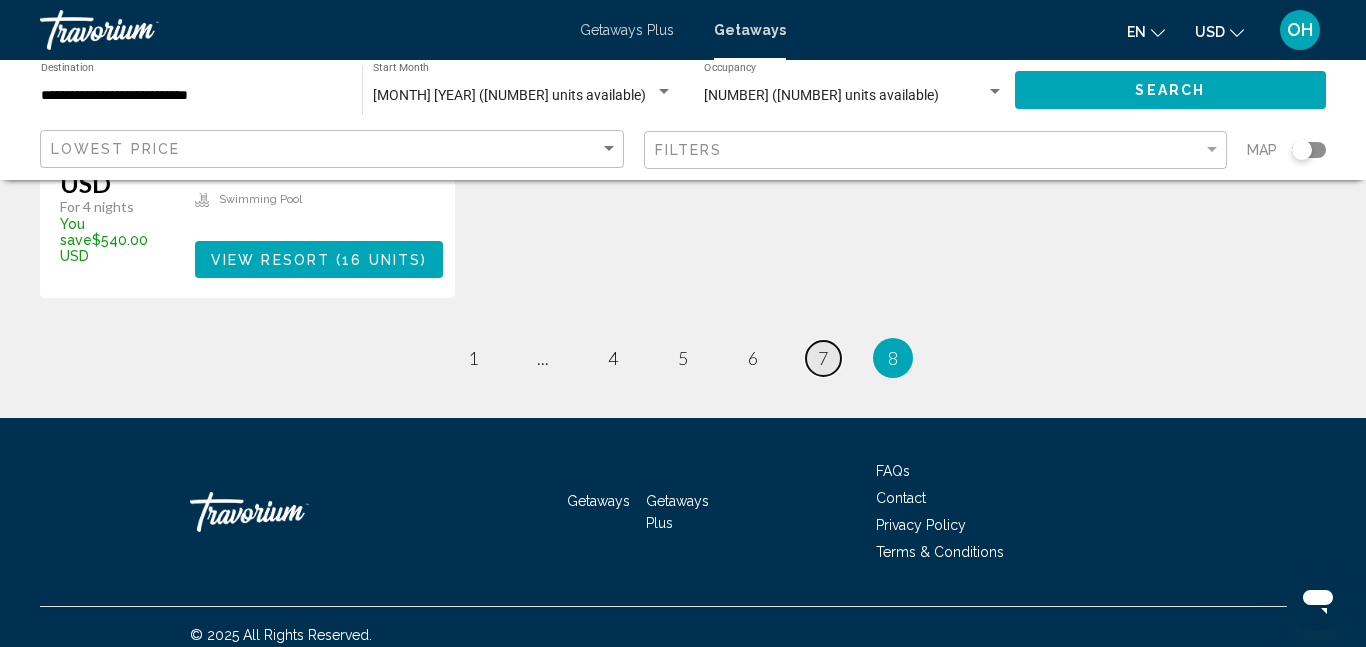 click on "7" at bounding box center [823, 358] 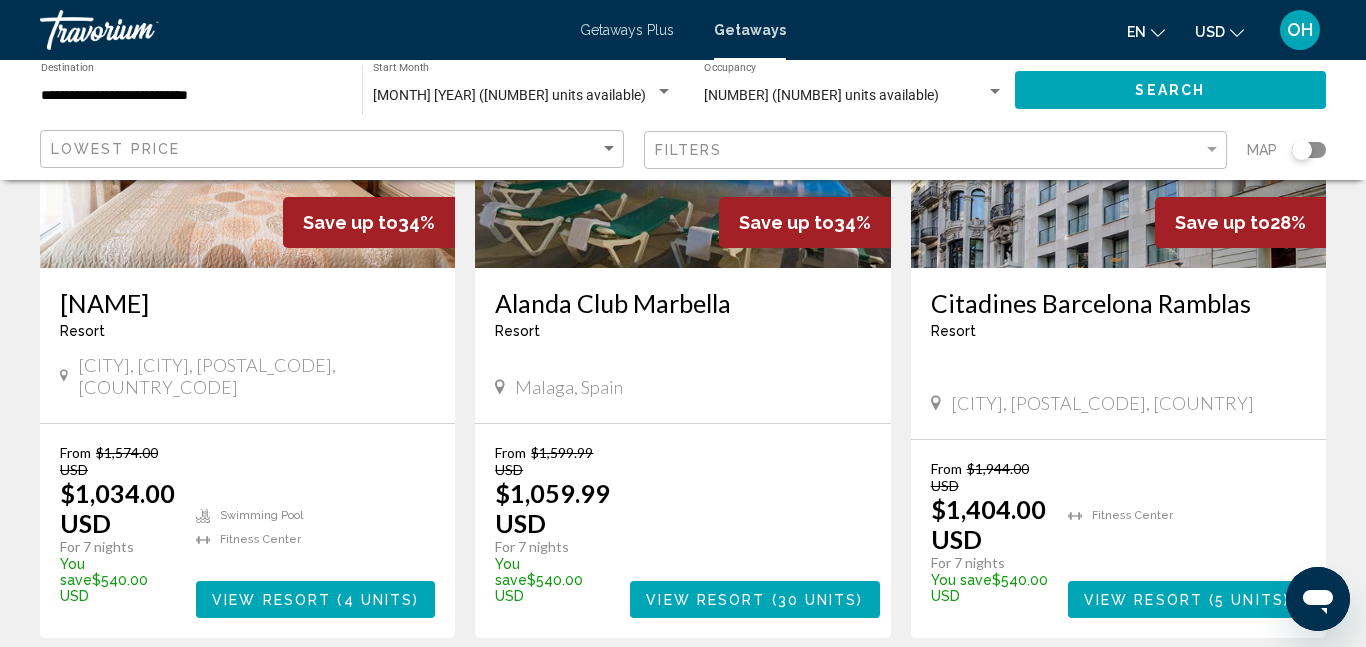 scroll, scrollTop: 2613, scrollLeft: 0, axis: vertical 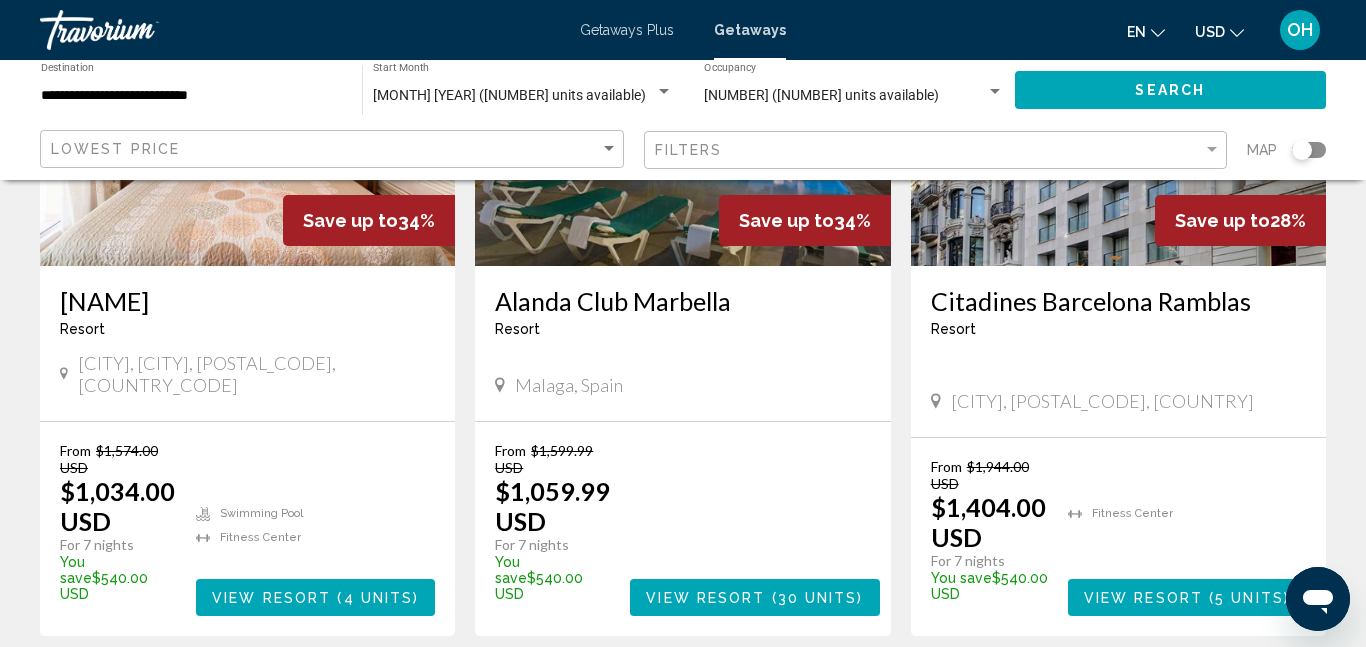 click on "page  6" at bounding box center (753, 696) 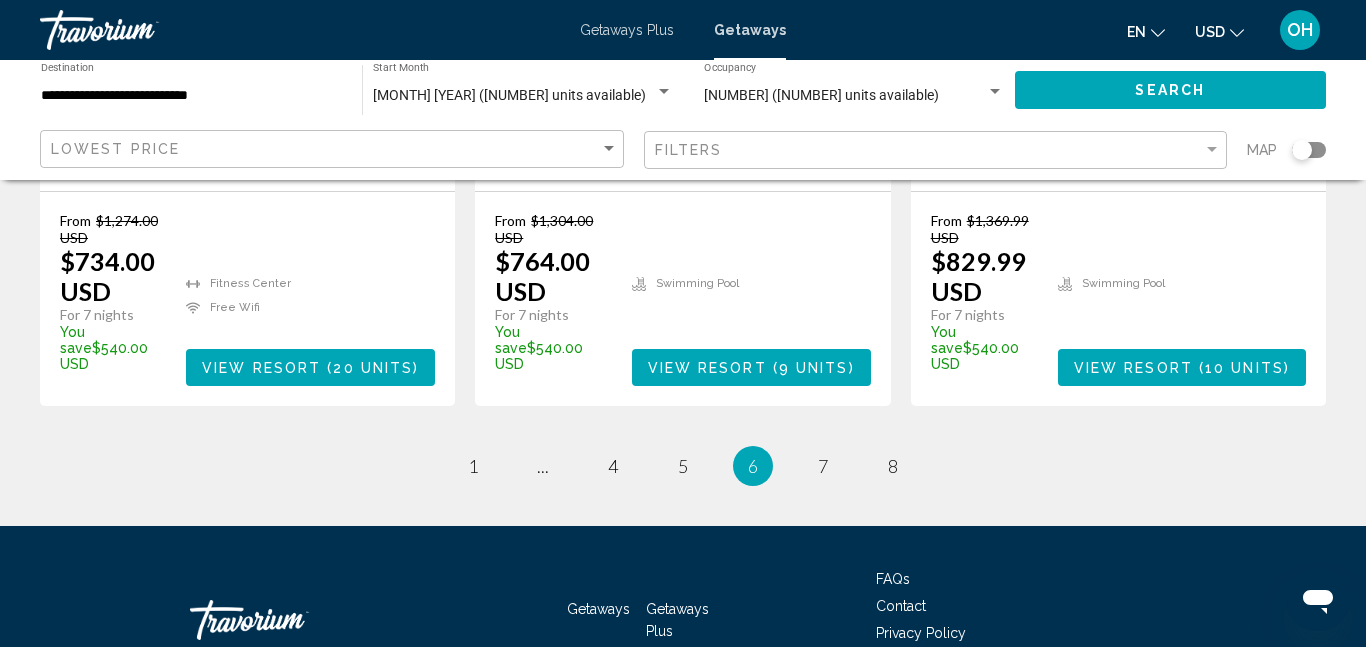 scroll, scrollTop: 2800, scrollLeft: 0, axis: vertical 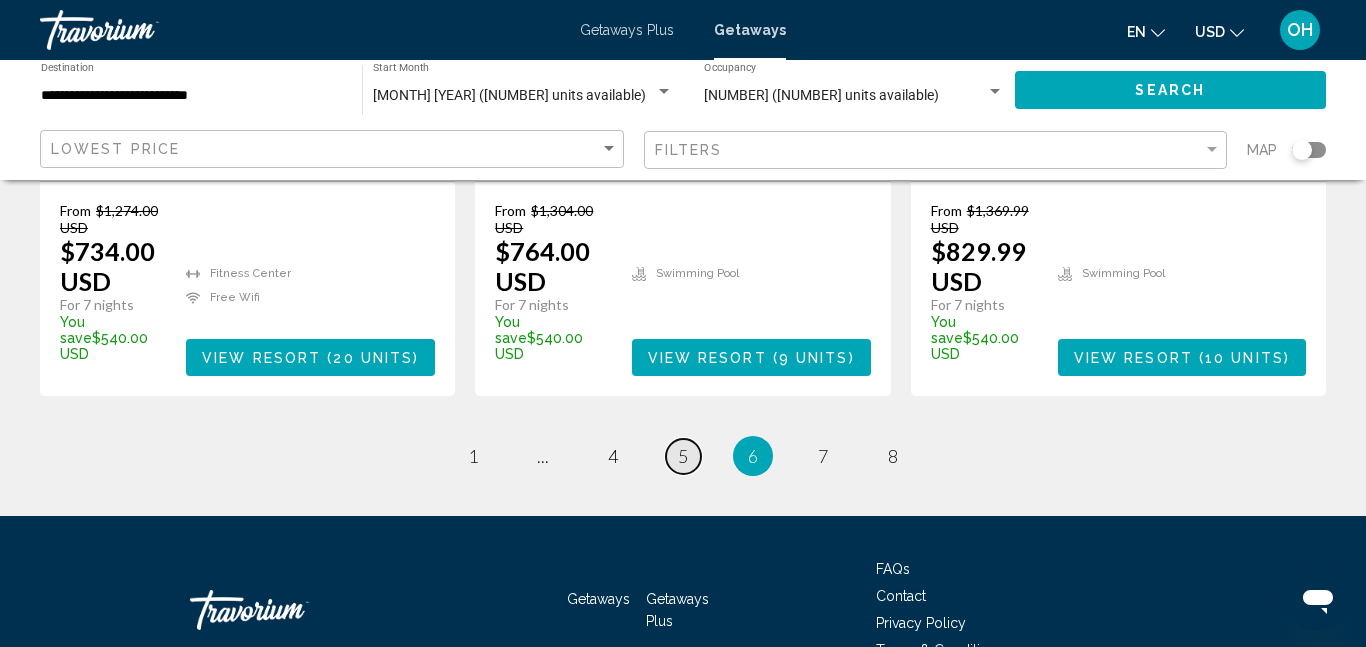 click on "page  5" at bounding box center (683, 456) 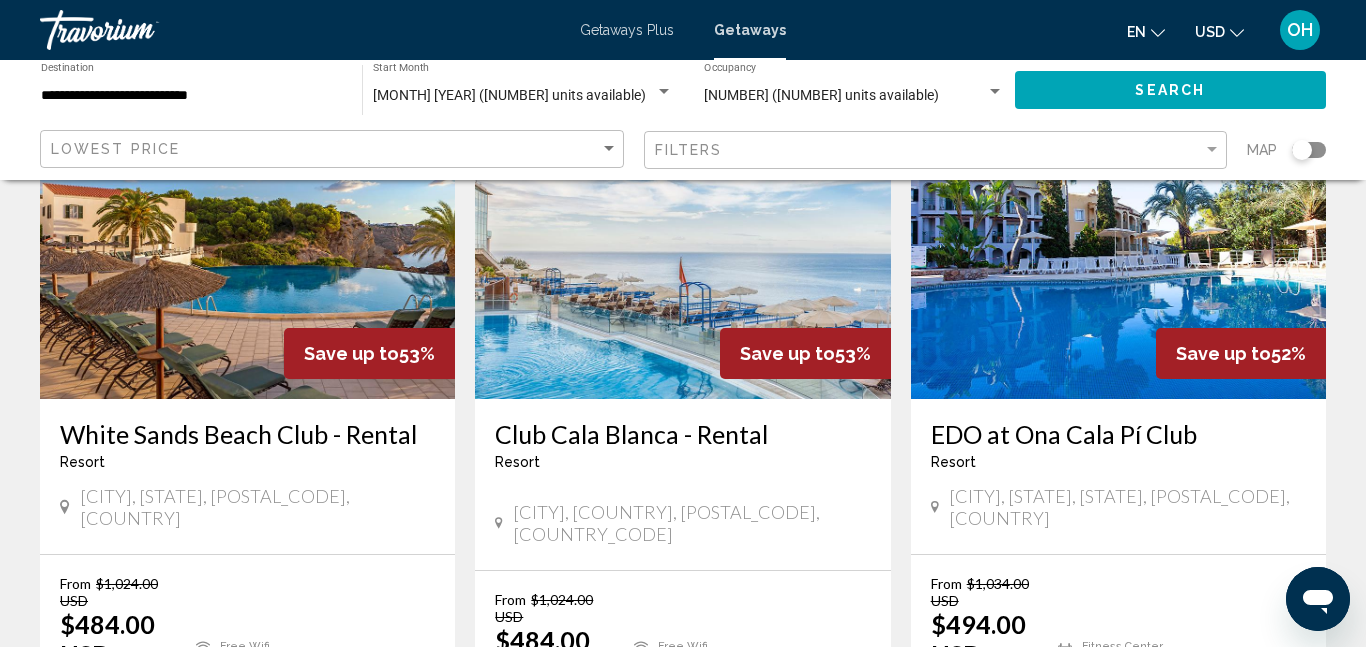 scroll, scrollTop: 1002, scrollLeft: 0, axis: vertical 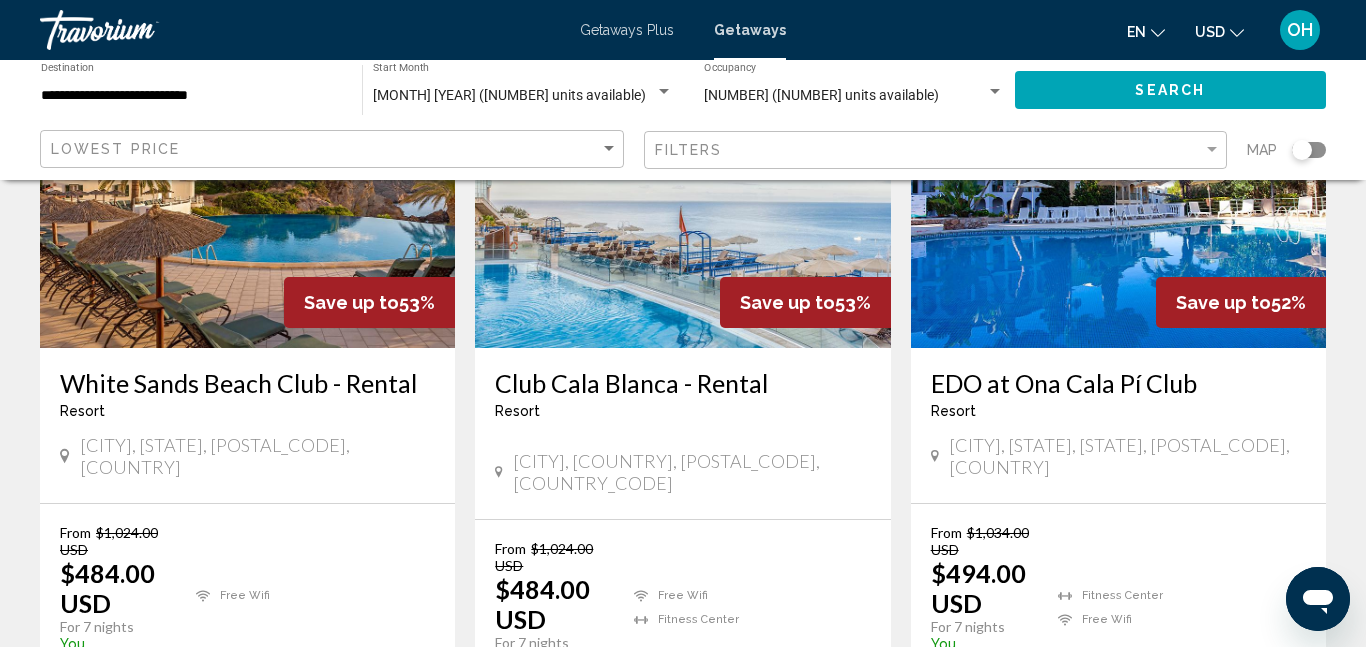 click at bounding box center (247, 188) 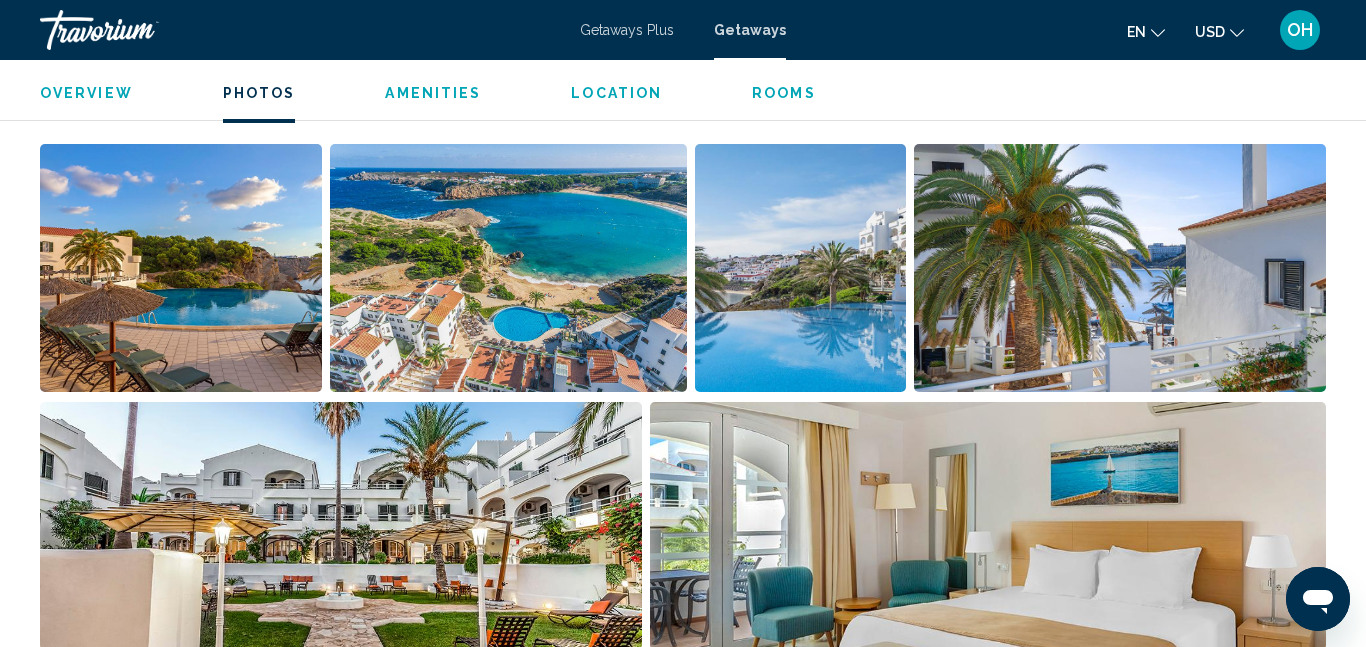 scroll, scrollTop: 1308, scrollLeft: 0, axis: vertical 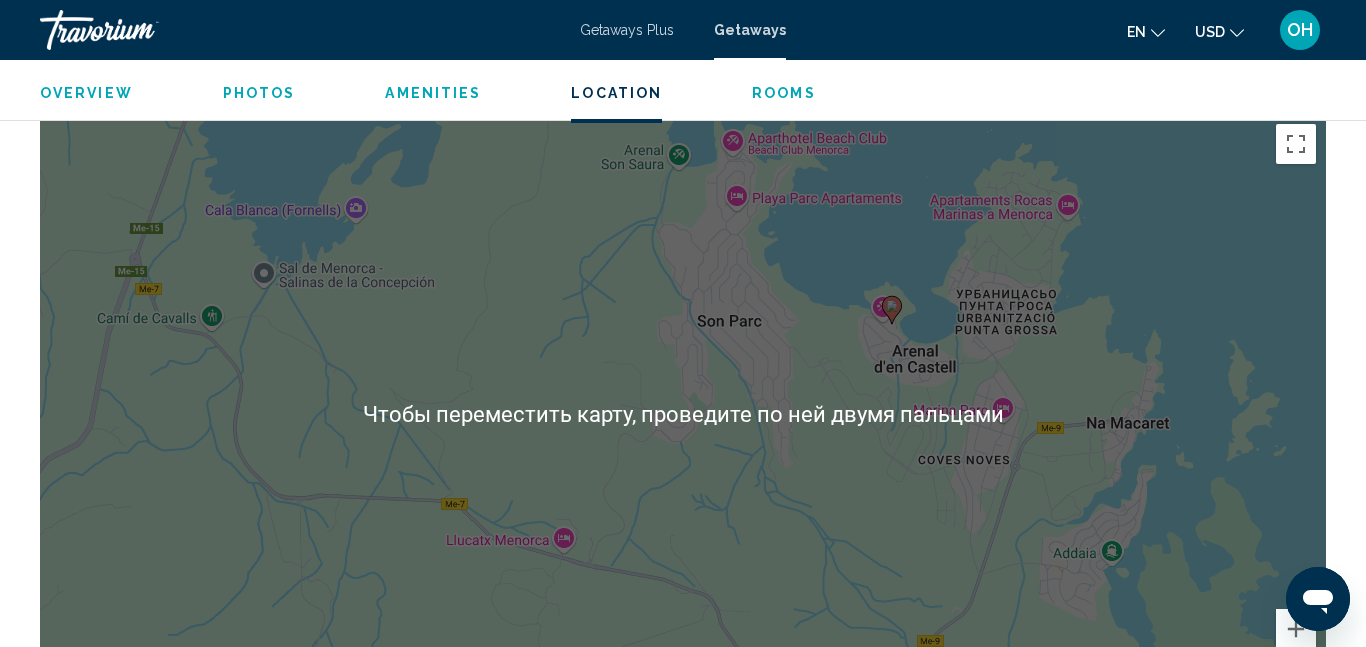 click on "Для навигации используйте клавиши со стрелками. Чтобы активировать перетаскивание с помощью клавиатуры, нажмите Alt + Ввод. После этого перемещайте маркер, используя клавиши со стрелками. Чтобы завершить перетаскивание, нажмите клавишу Ввод. Чтобы отменить действие, нажмите клавишу Esc." at bounding box center (683, 414) 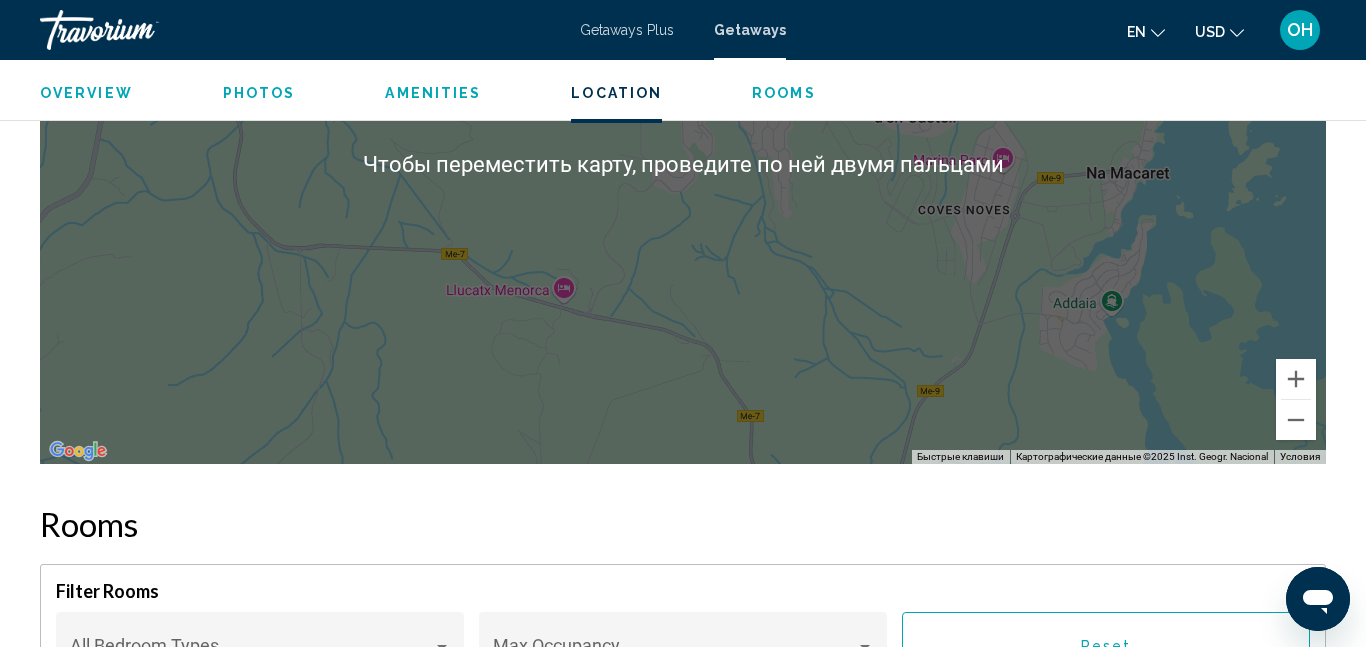 scroll, scrollTop: 3099, scrollLeft: 0, axis: vertical 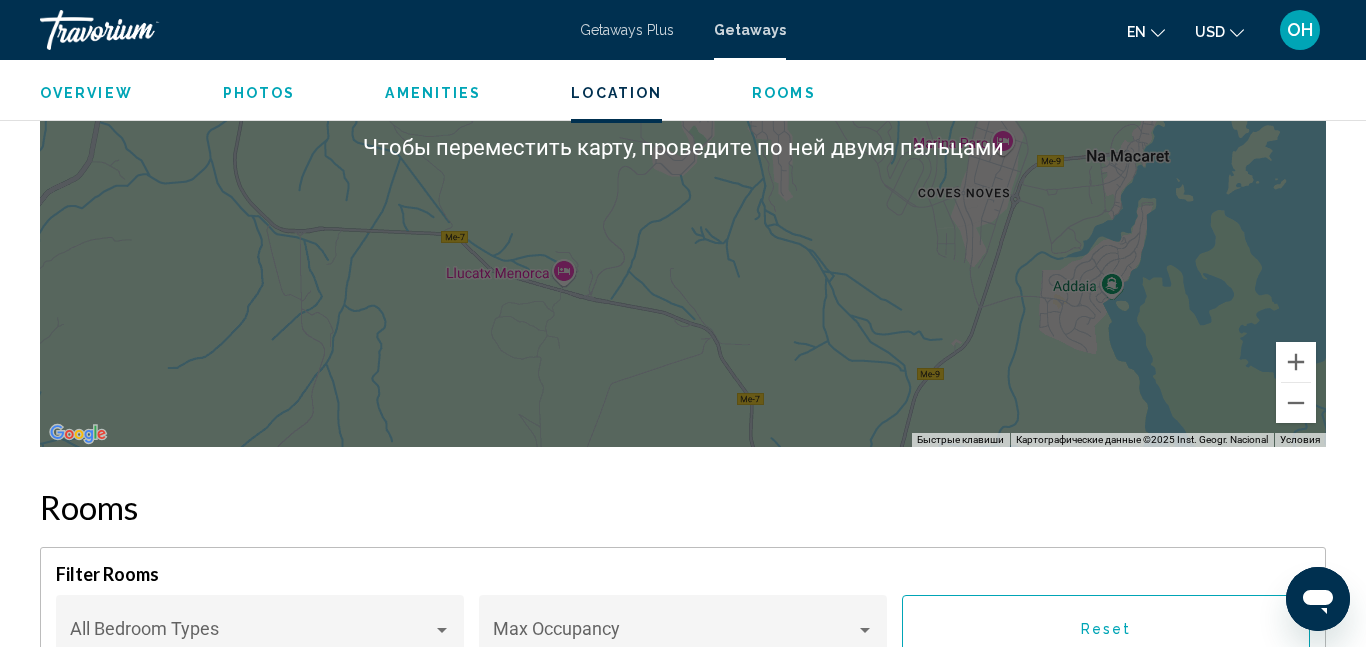 click on "Для навигации используйте клавиши со стрелками. Чтобы активировать перетаскивание с помощью клавиатуры, нажмите Alt + Ввод. После этого перемещайте маркер, используя клавиши со стрелками. Чтобы завершить перетаскивание, нажмите клавишу Ввод. Чтобы отменить действие, нажмите клавишу Esc." at bounding box center (683, 147) 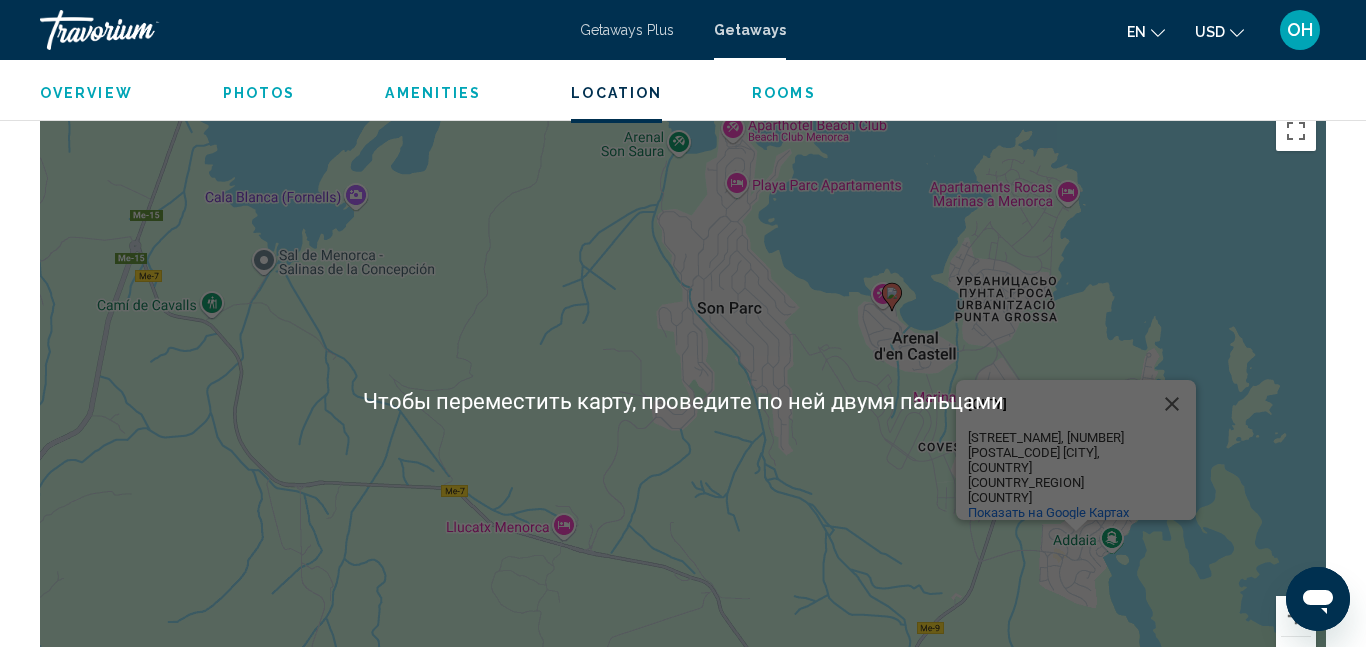 scroll, scrollTop: 2863, scrollLeft: 0, axis: vertical 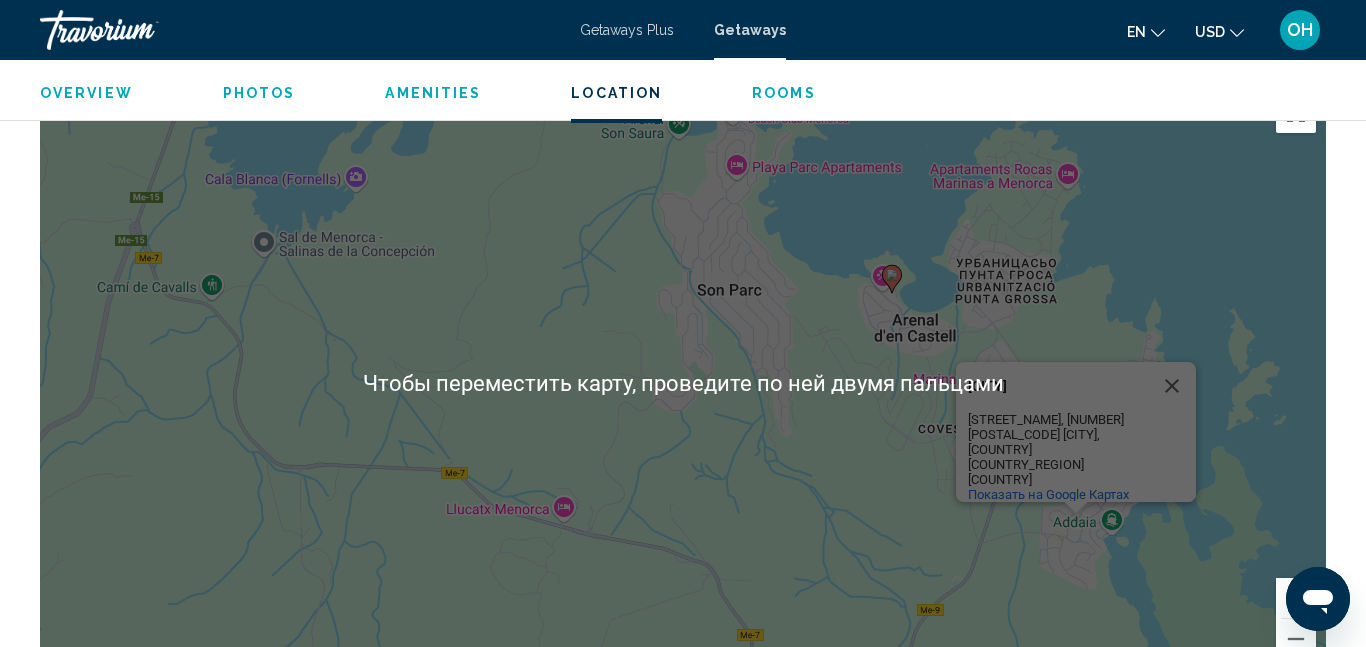 click on "Для навигации используйте клавиши со стрелками. Чтобы активировать перетаскивание с помощью клавиатуры, нажмите Alt + Ввод. После этого перемещайте маркер, используя клавиши со стрелками. Чтобы завершить перетаскивание, нажмите клавишу Ввод. Чтобы отменить действие, нажмите клавишу Esc.     Addaia                     Addaia                 Av. Port d'Addaia, 1 07740 Port d'Addaia Illes Balears Испания             Показать на Google Картах" at bounding box center [683, 383] 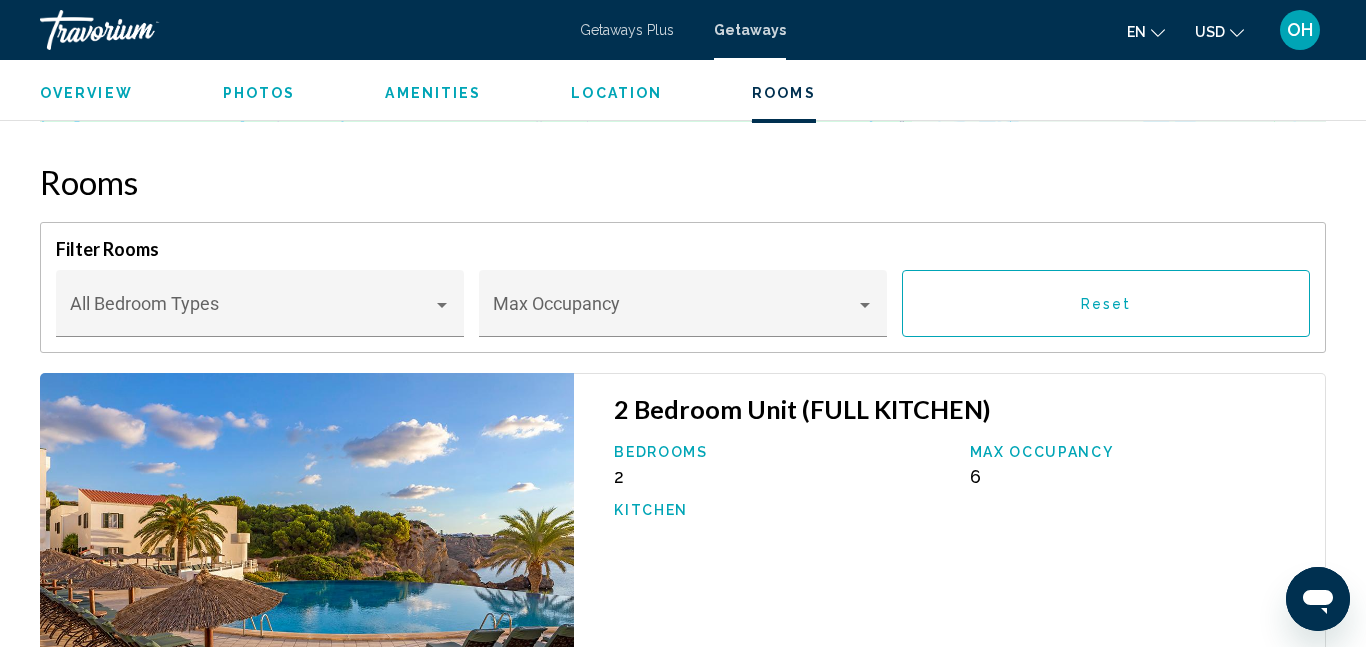 scroll, scrollTop: 3423, scrollLeft: 0, axis: vertical 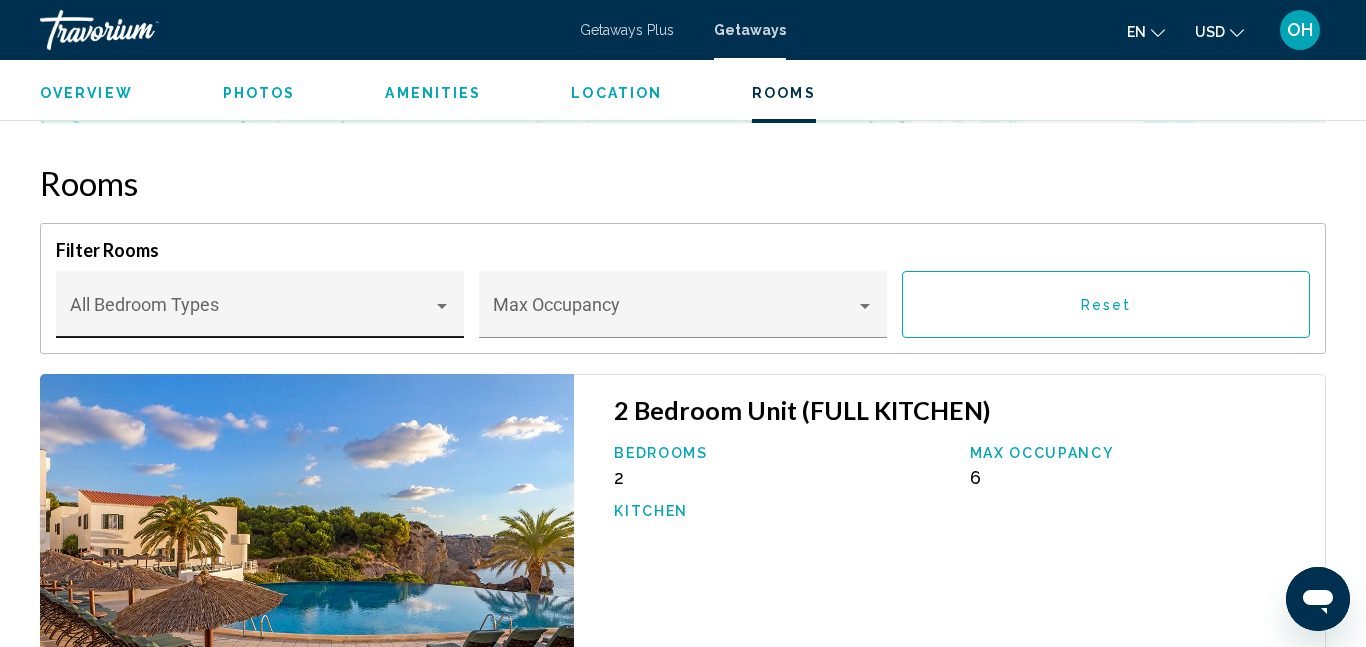 click at bounding box center (251, 314) 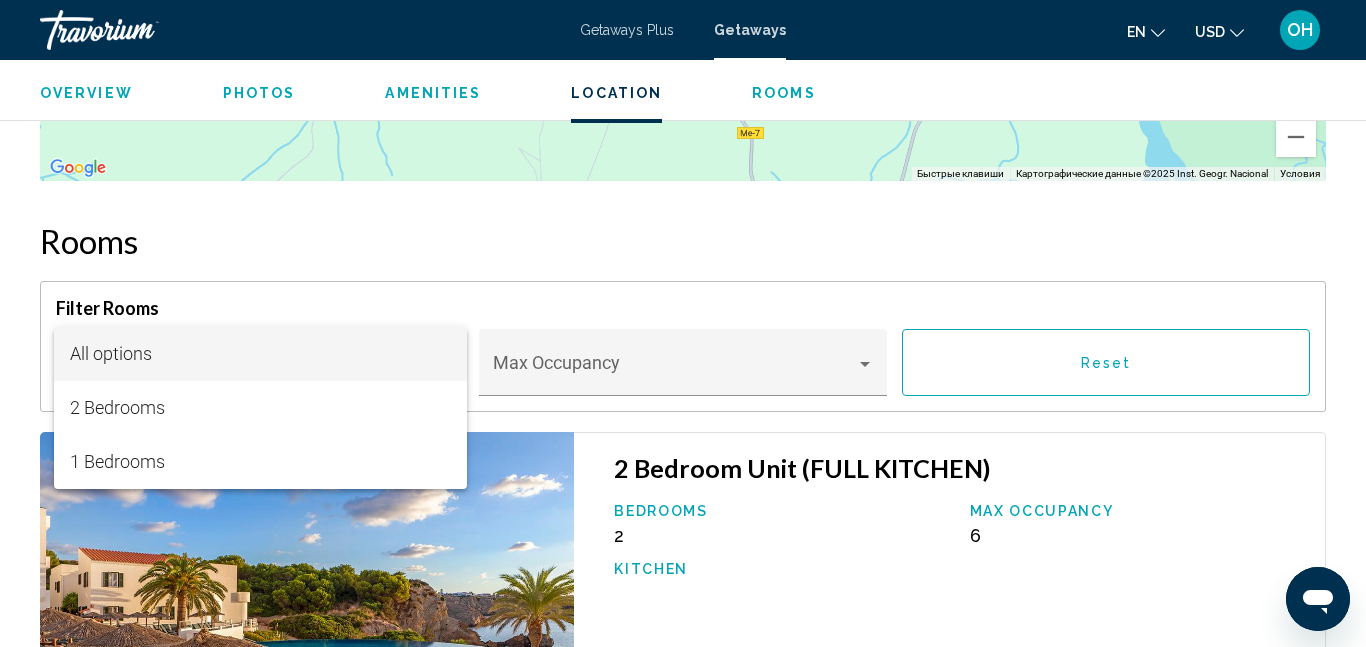 scroll, scrollTop: 3369, scrollLeft: 0, axis: vertical 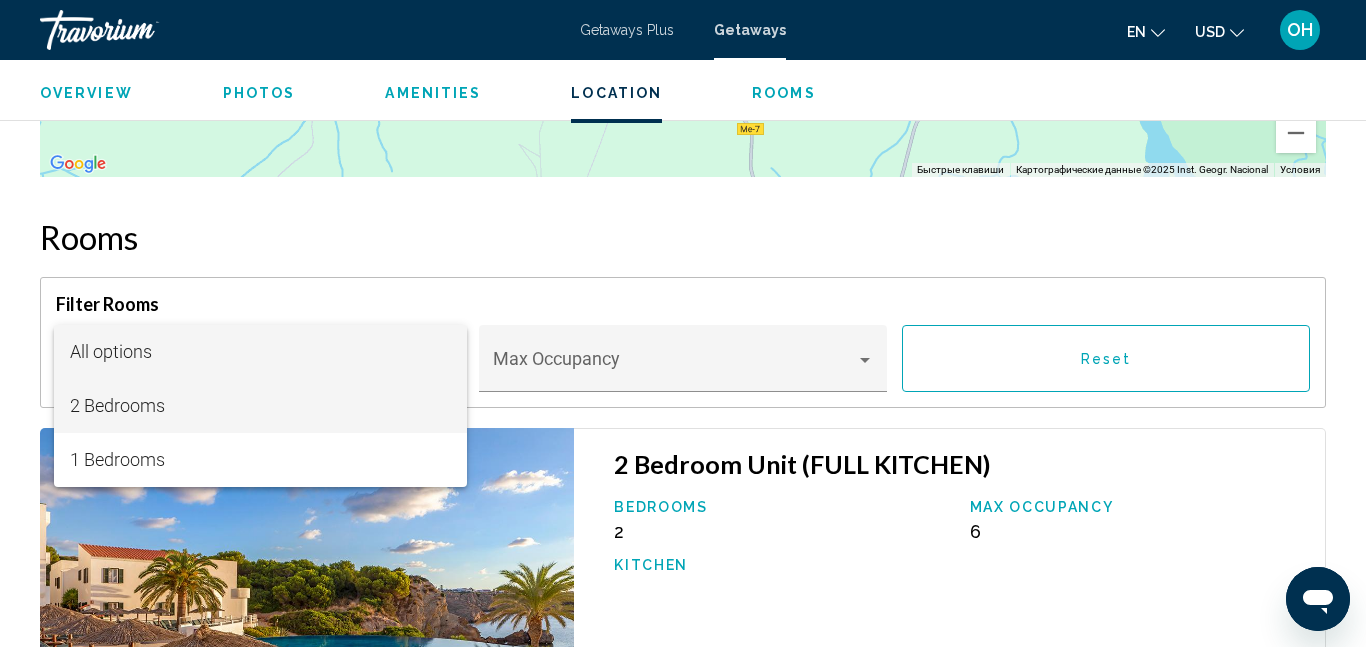 click on "2 Bedrooms" at bounding box center (260, 406) 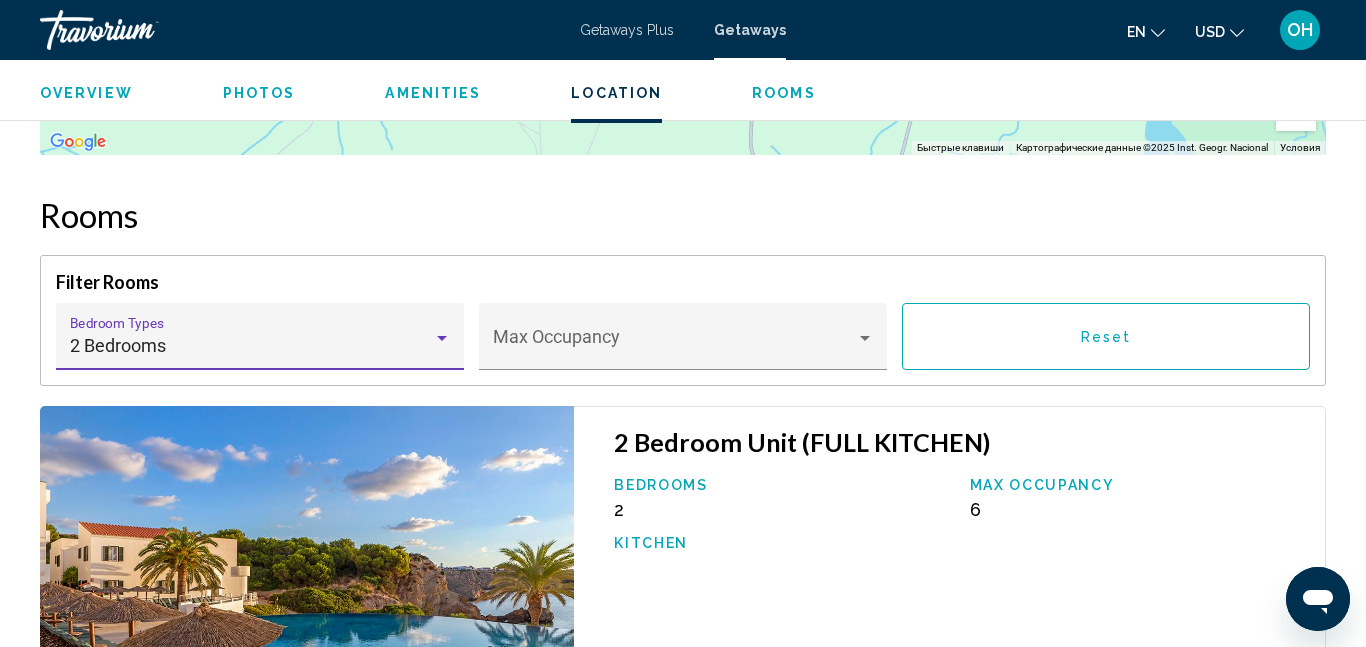 scroll, scrollTop: 3390, scrollLeft: 0, axis: vertical 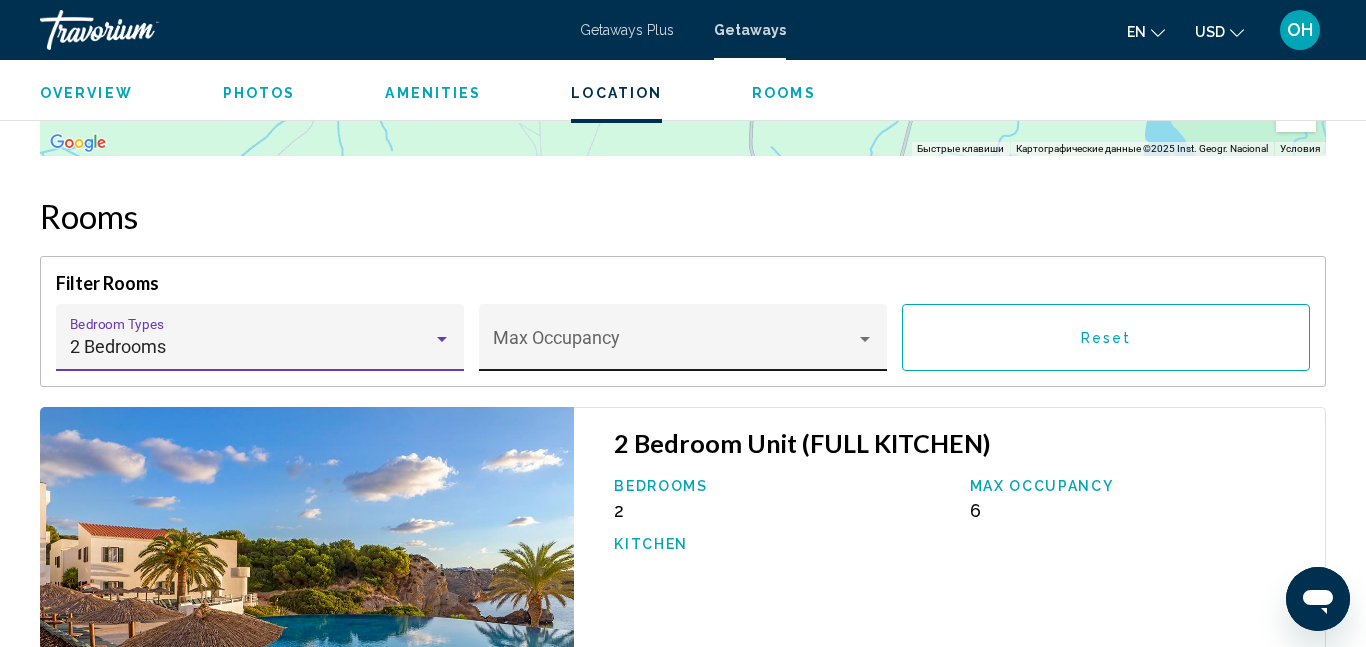 click at bounding box center (865, 339) 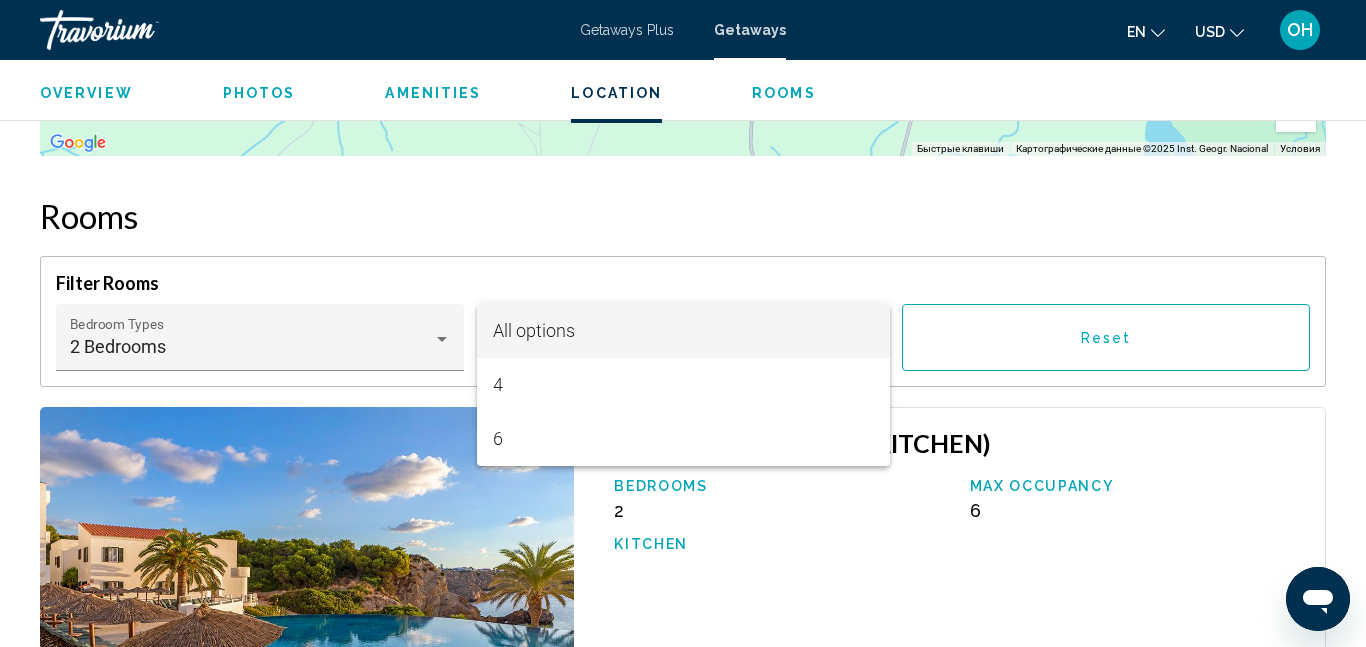 click at bounding box center (683, 323) 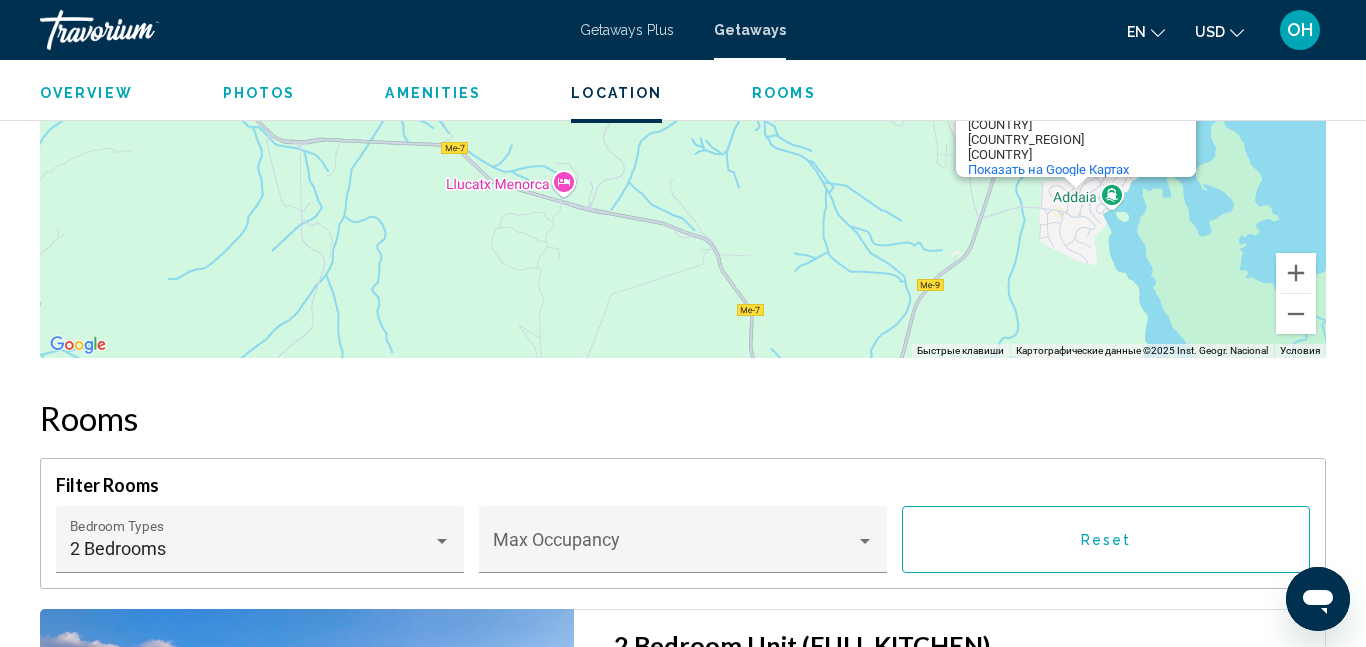 scroll, scrollTop: 3178, scrollLeft: 0, axis: vertical 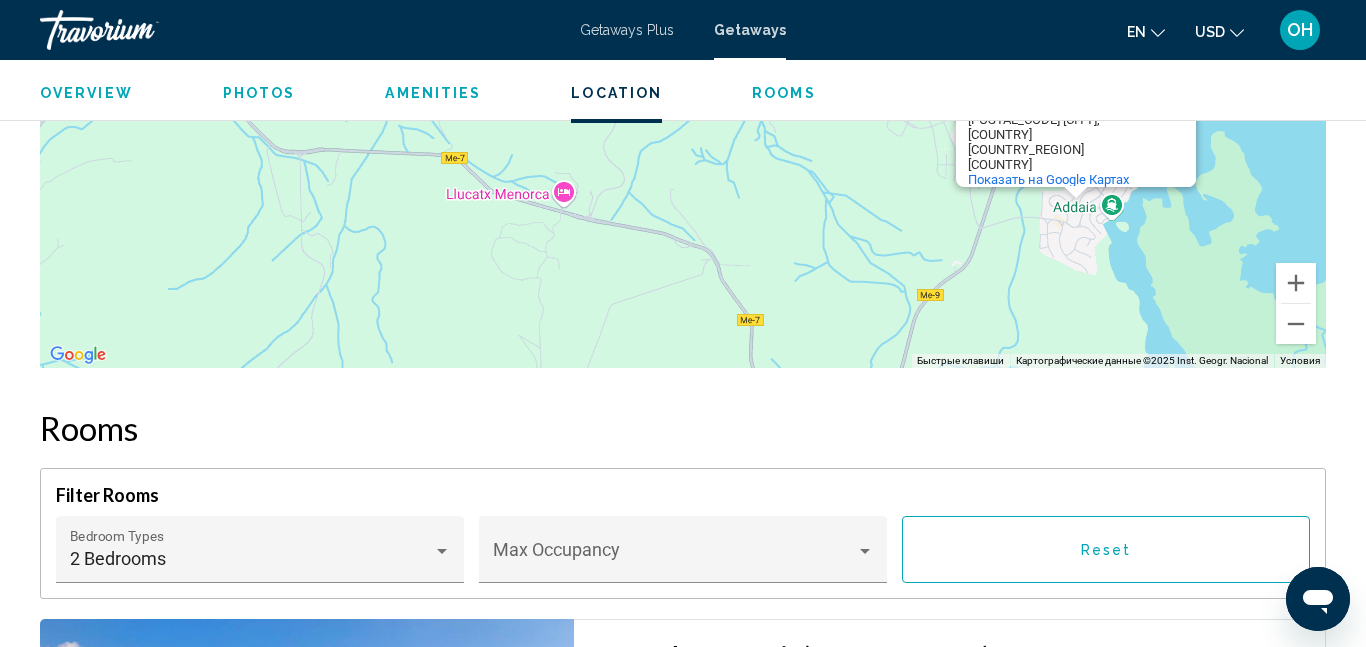 click on "Reset" at bounding box center [1106, 549] 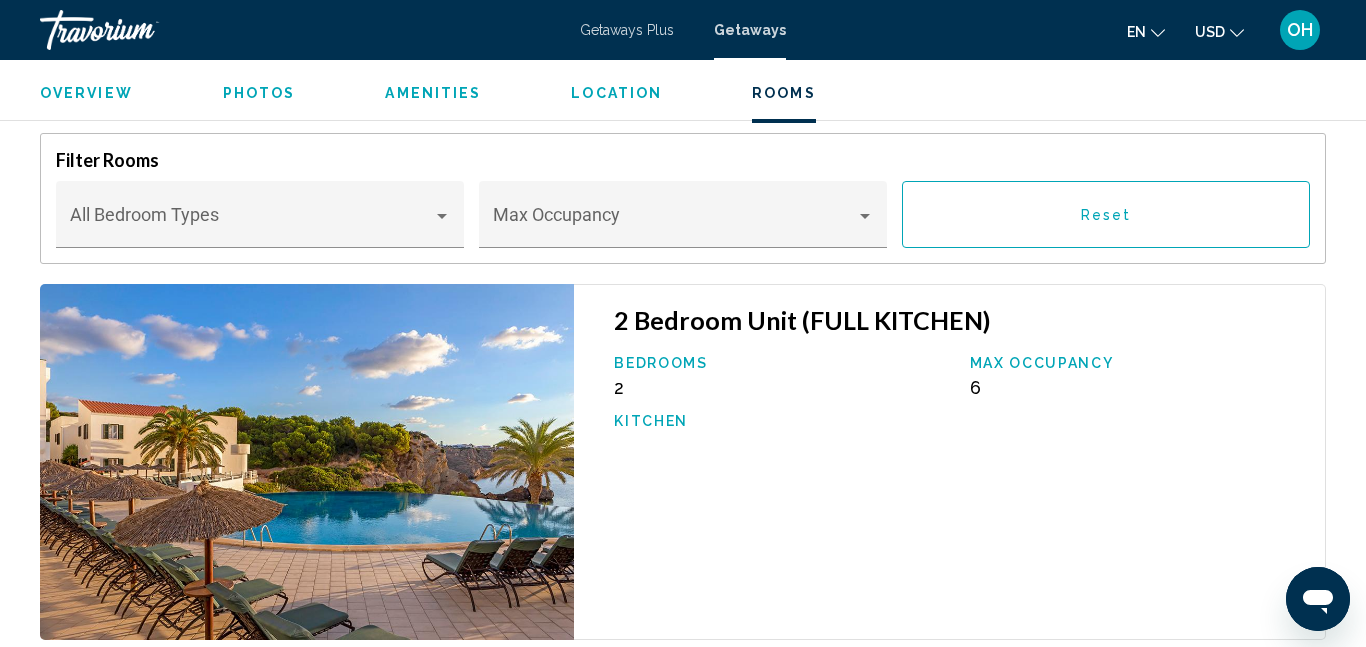 scroll, scrollTop: 3531, scrollLeft: 0, axis: vertical 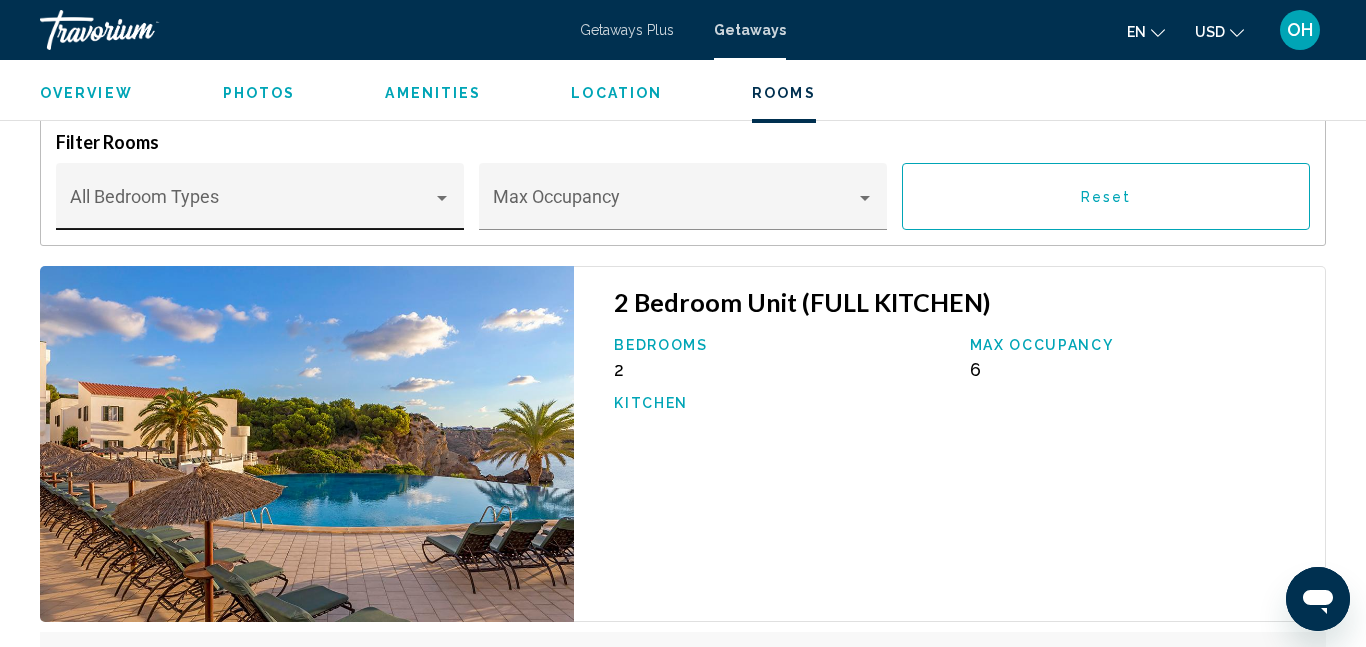 click at bounding box center (251, 206) 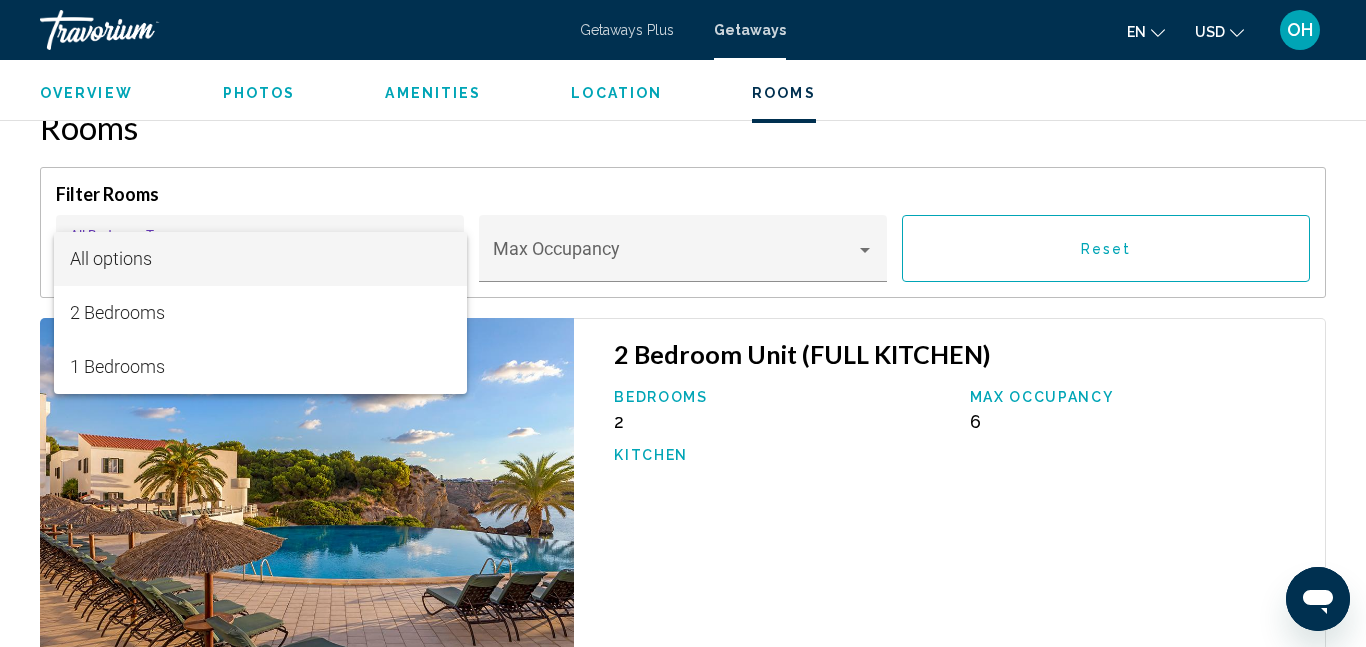 scroll, scrollTop: 3450, scrollLeft: 0, axis: vertical 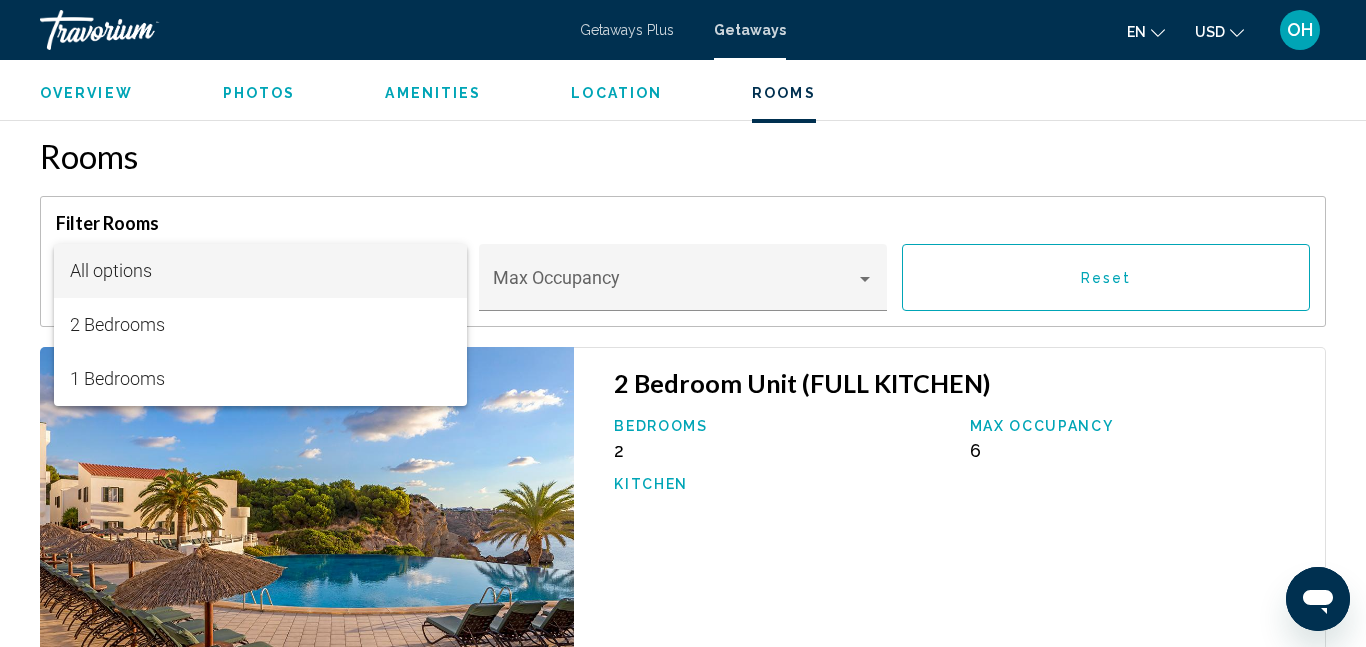 click at bounding box center (683, 323) 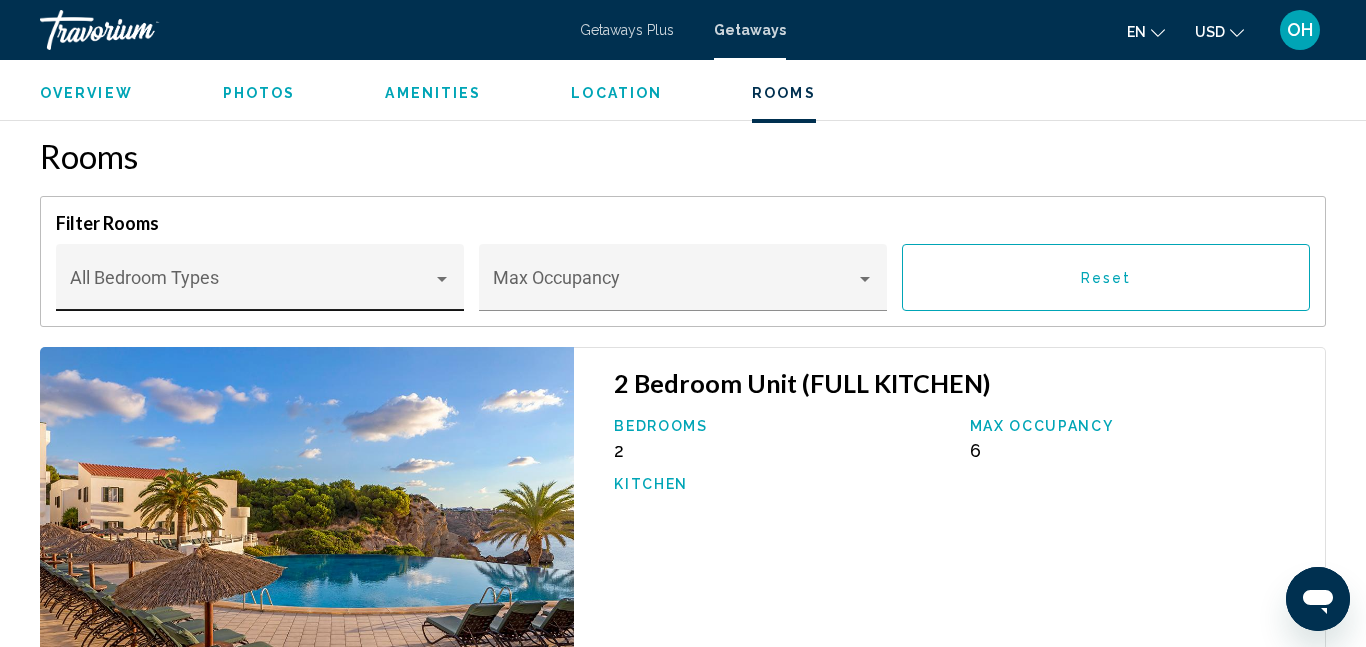 click on "Bedroom Types All Bedroom Types" at bounding box center (260, 284) 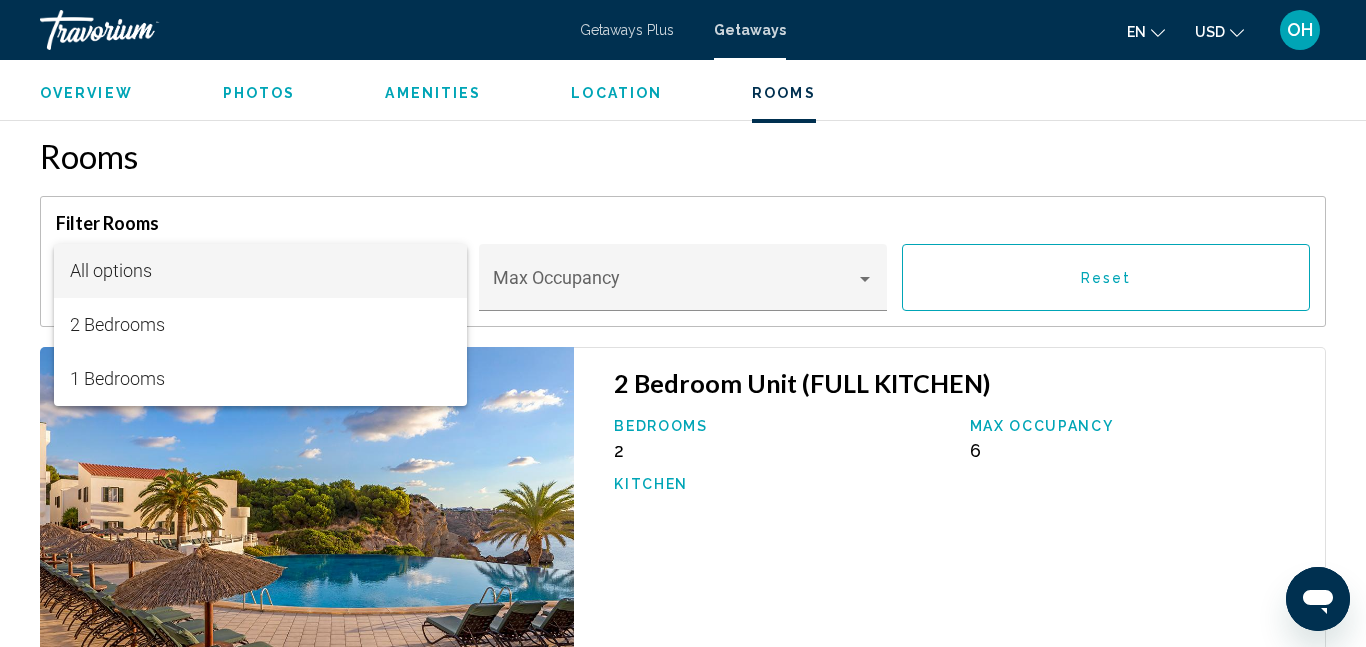 click at bounding box center [683, 323] 